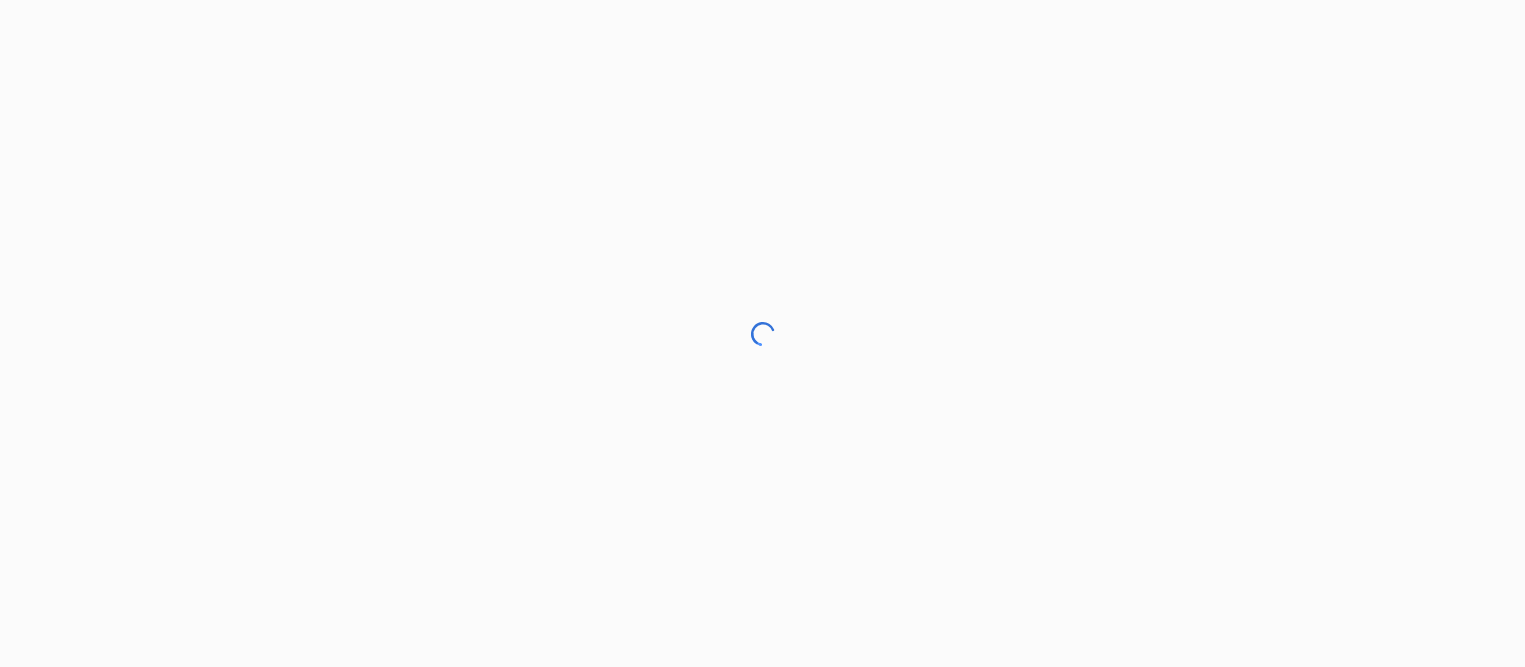 scroll, scrollTop: 0, scrollLeft: 0, axis: both 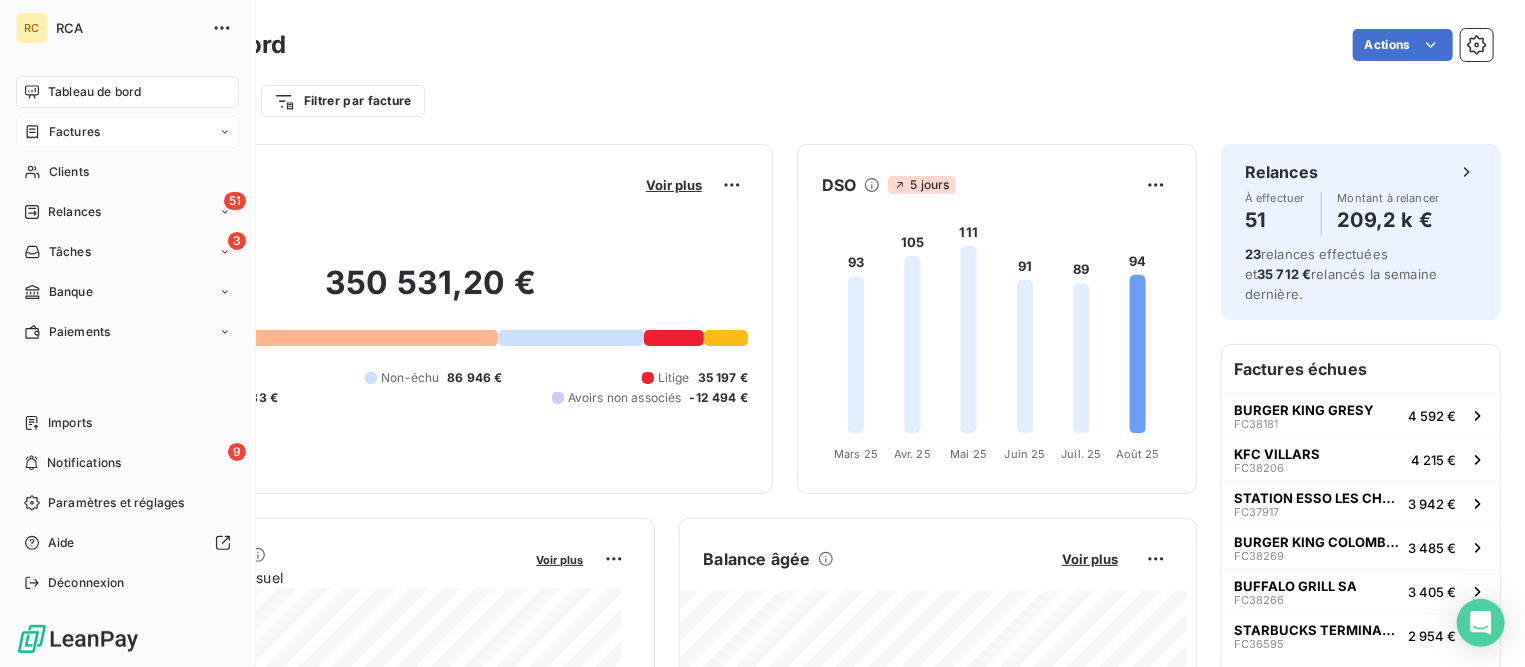 click on "Factures" at bounding box center [74, 132] 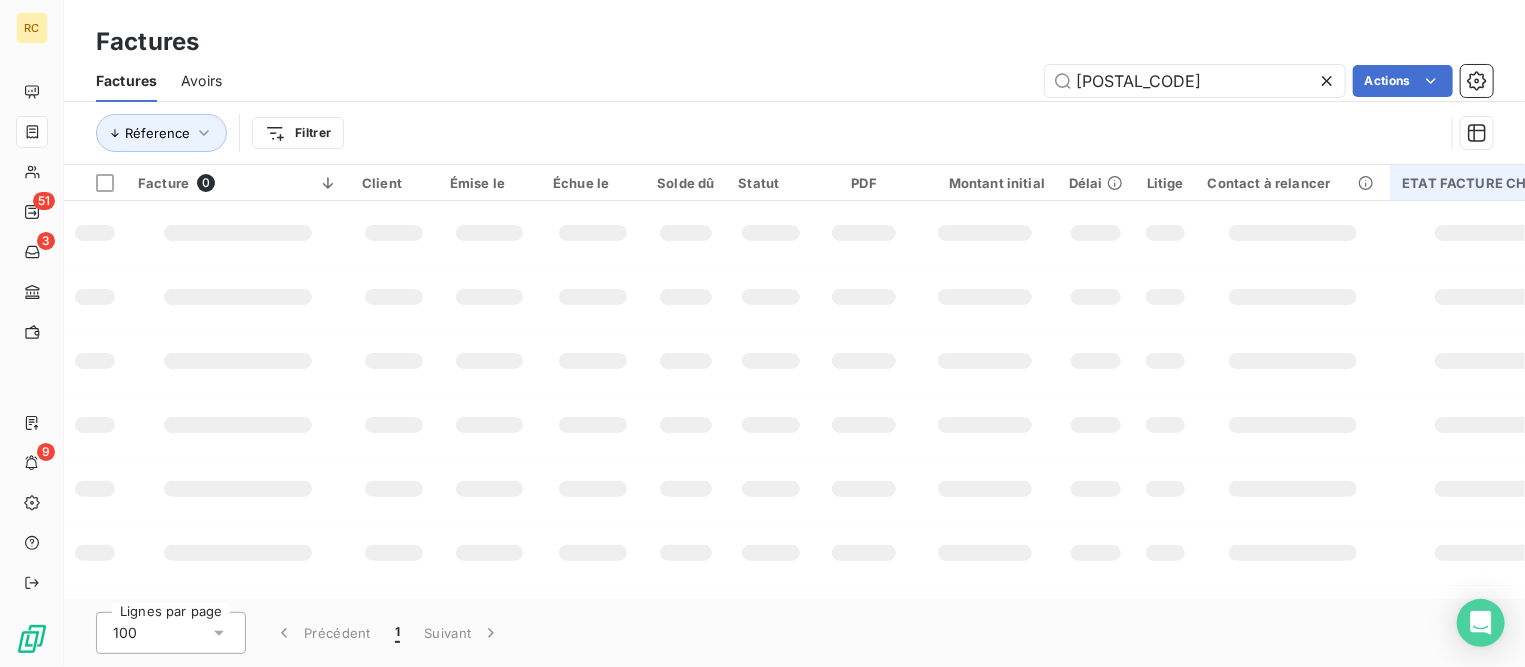 drag, startPoint x: 1088, startPoint y: 78, endPoint x: 1502, endPoint y: 193, distance: 429.67545 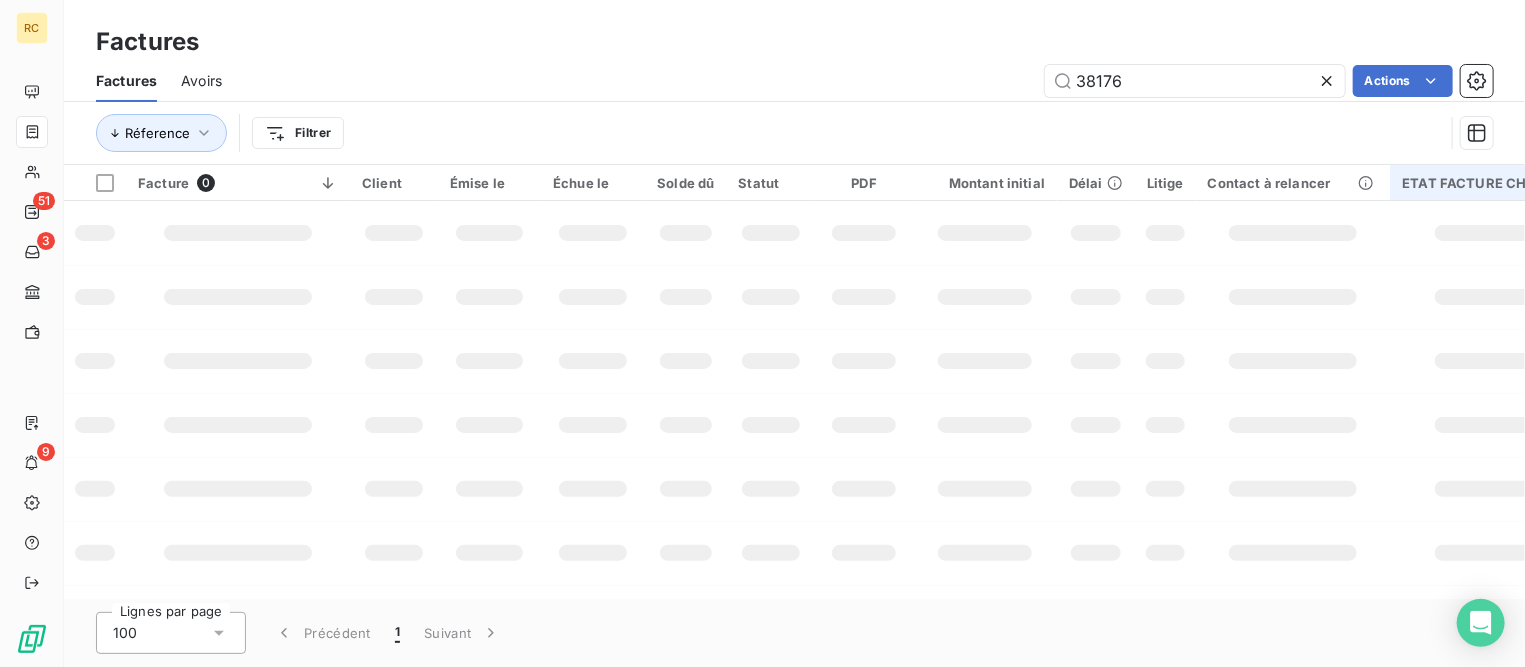 type on "38176" 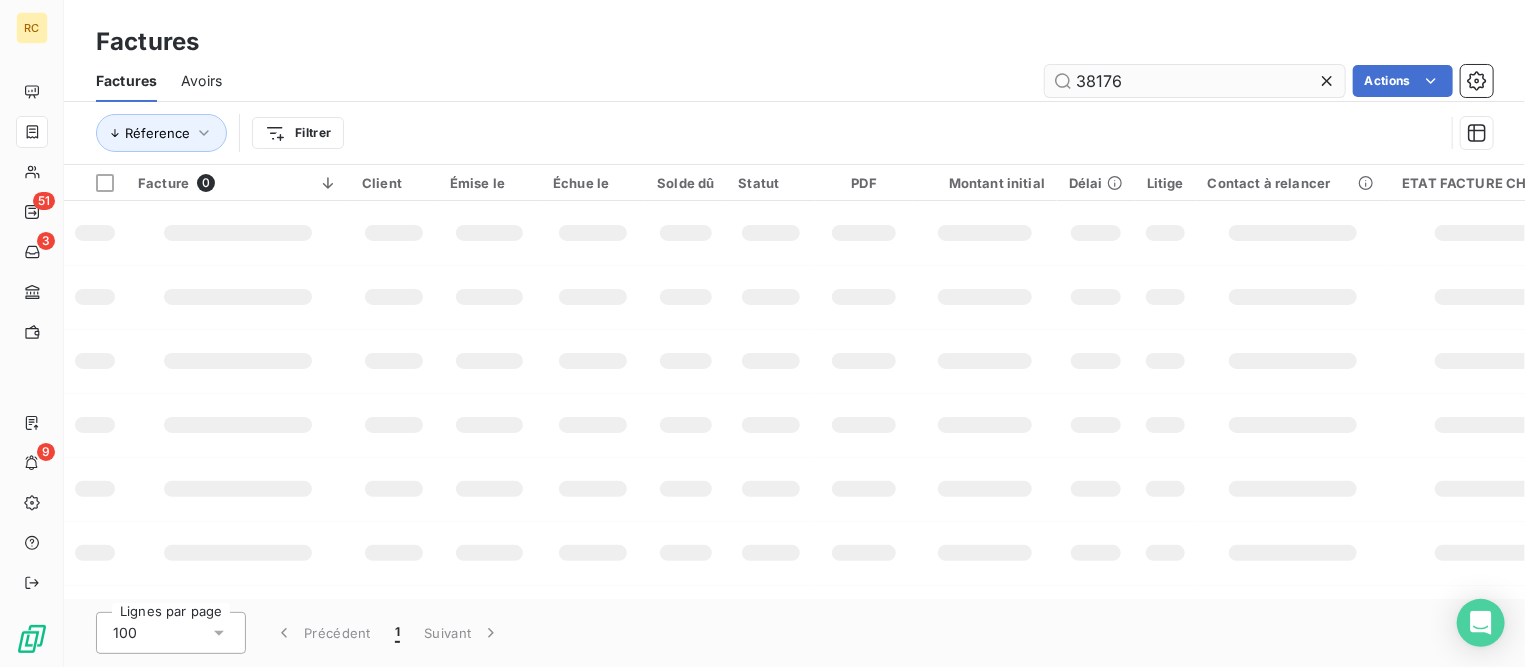 click on "38176" at bounding box center (1195, 81) 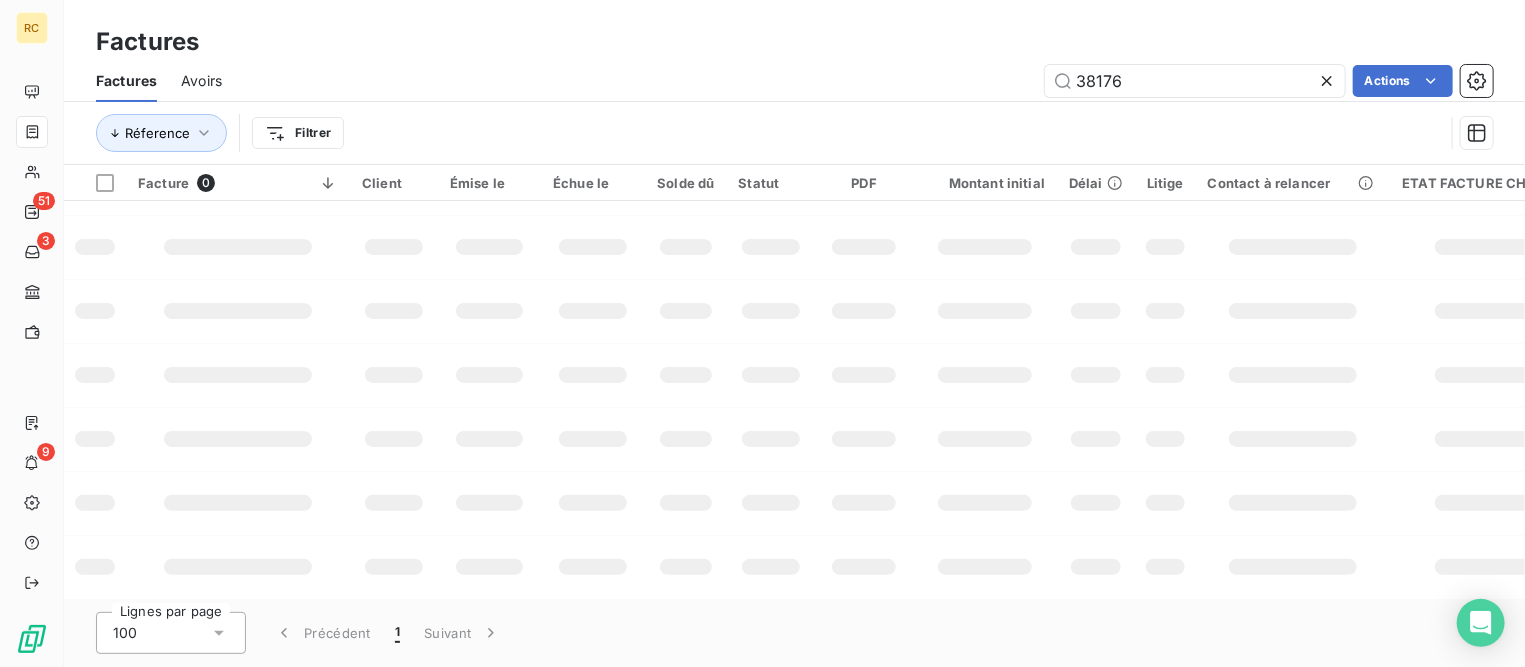 scroll, scrollTop: 0, scrollLeft: 0, axis: both 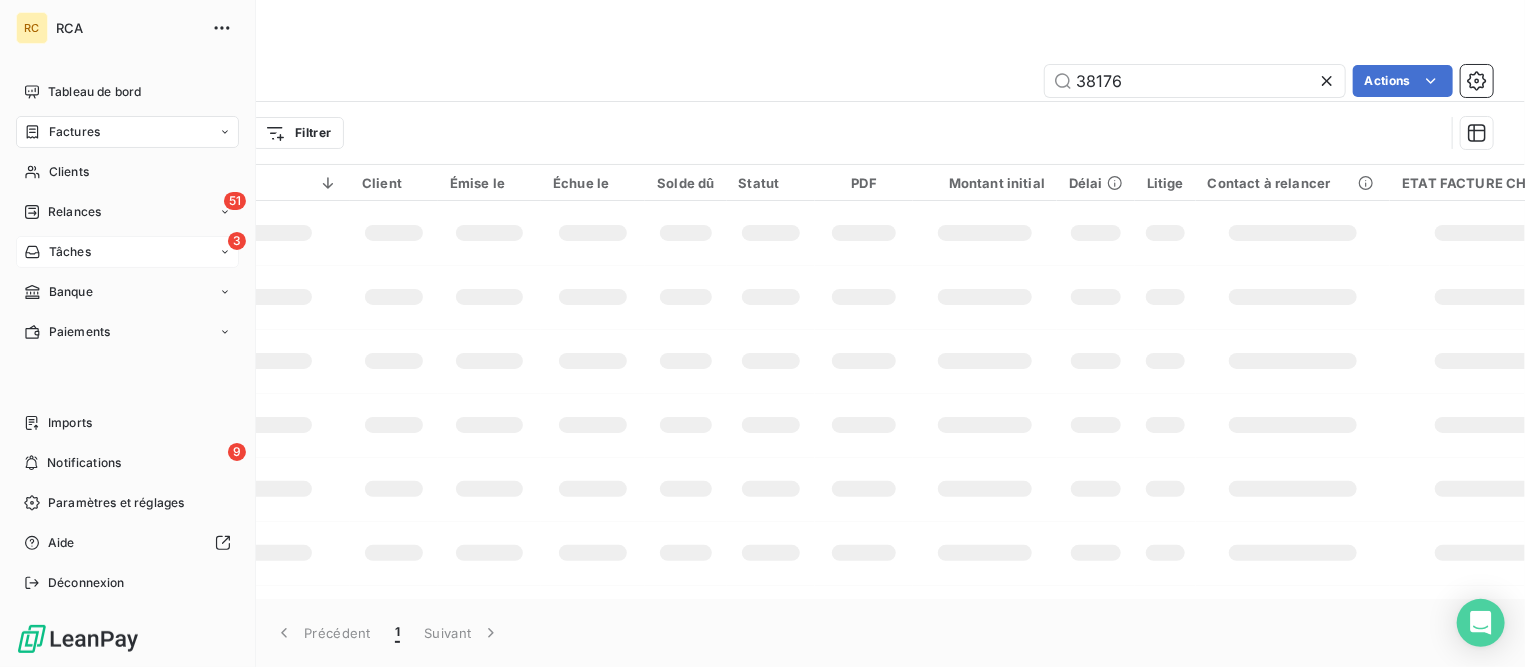 click on "Tâches" at bounding box center [57, 252] 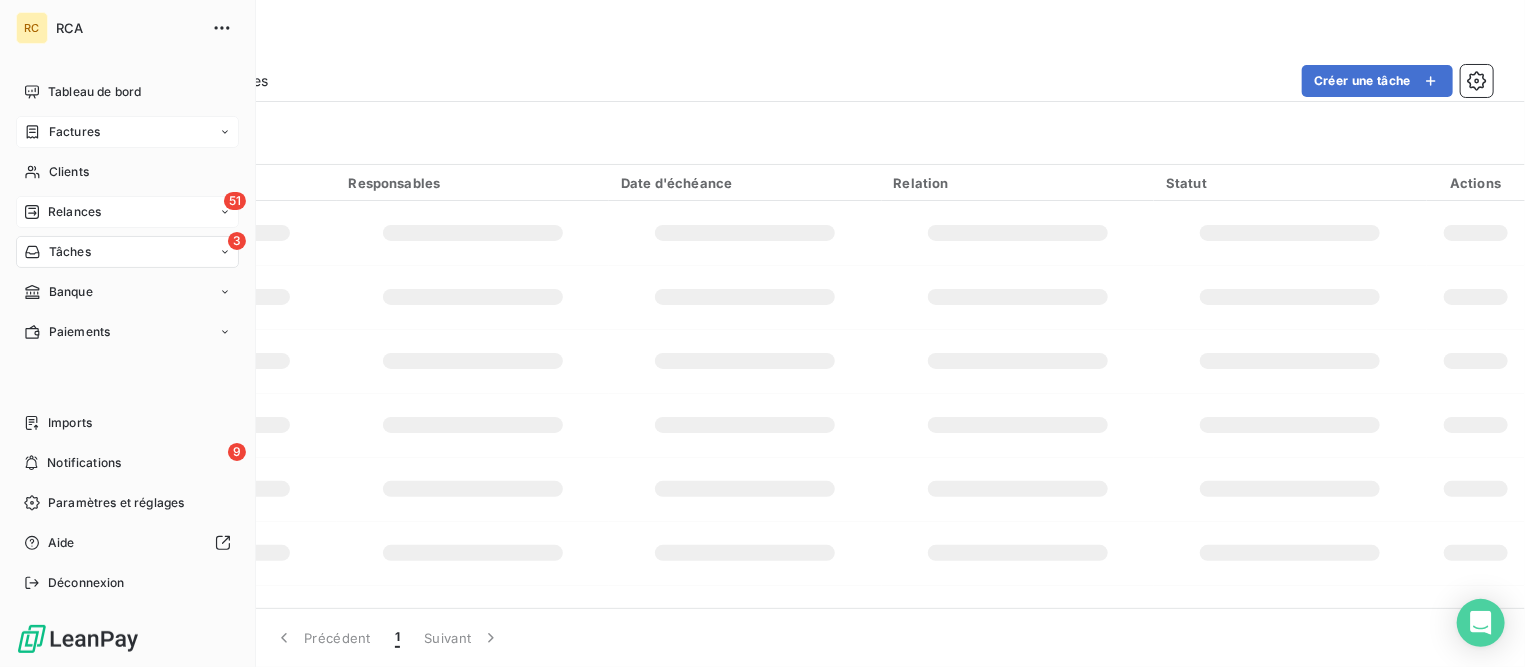 click on "Relances" at bounding box center (74, 212) 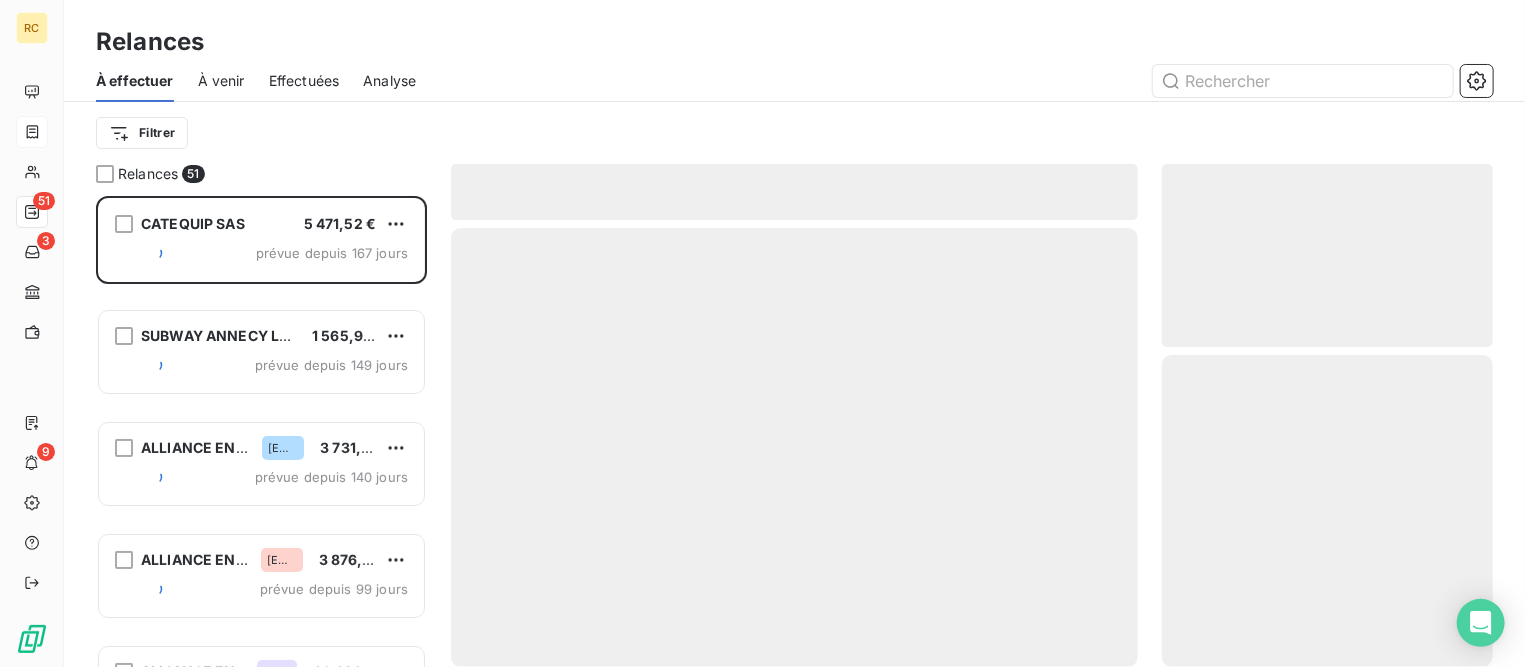scroll, scrollTop: 20, scrollLeft: 19, axis: both 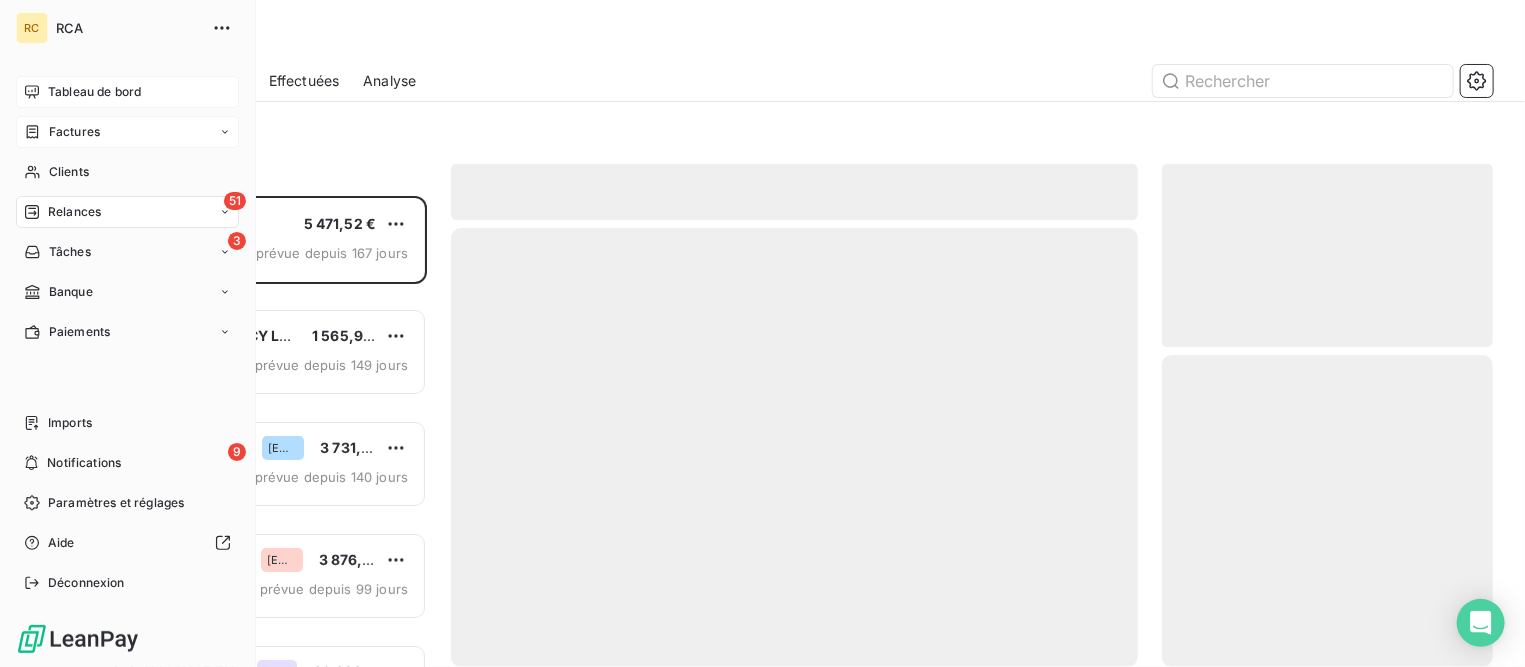 click on "Tableau de bord" at bounding box center [94, 92] 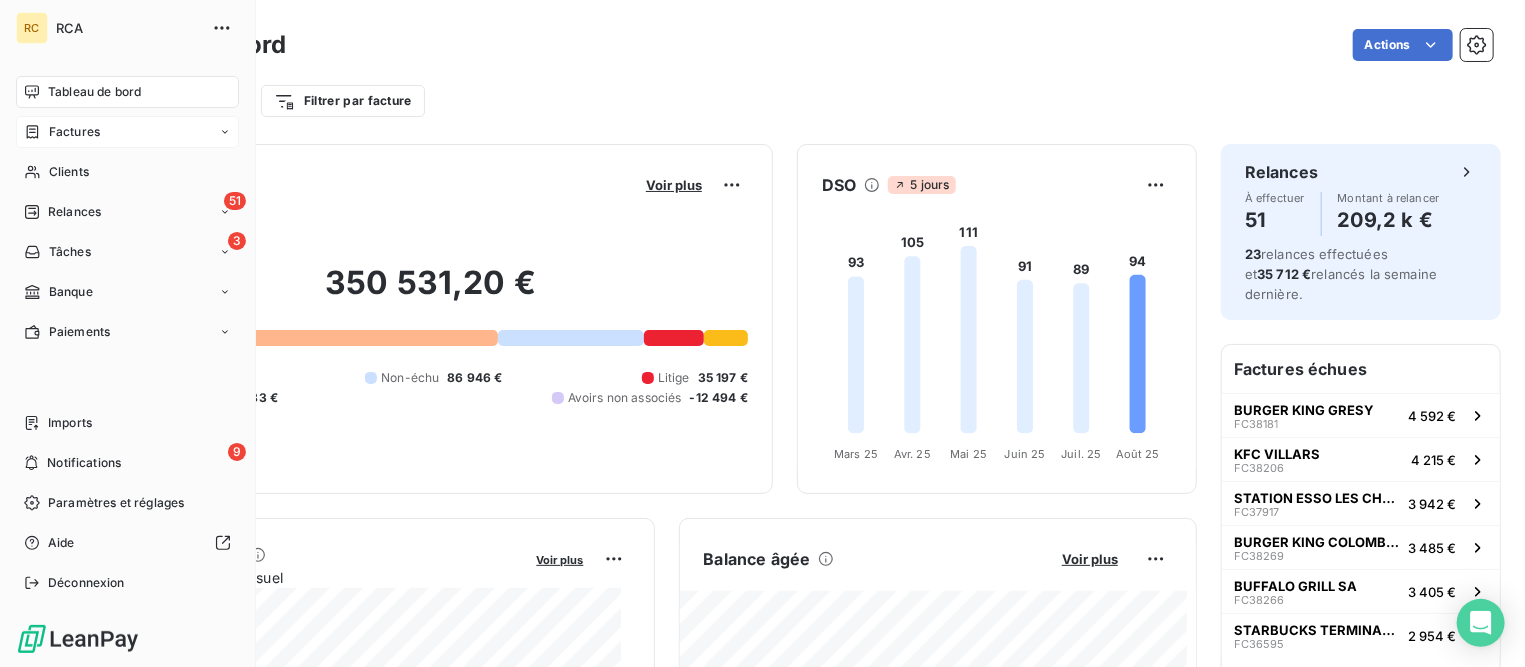 drag, startPoint x: 60, startPoint y: 222, endPoint x: 78, endPoint y: 230, distance: 19.697716 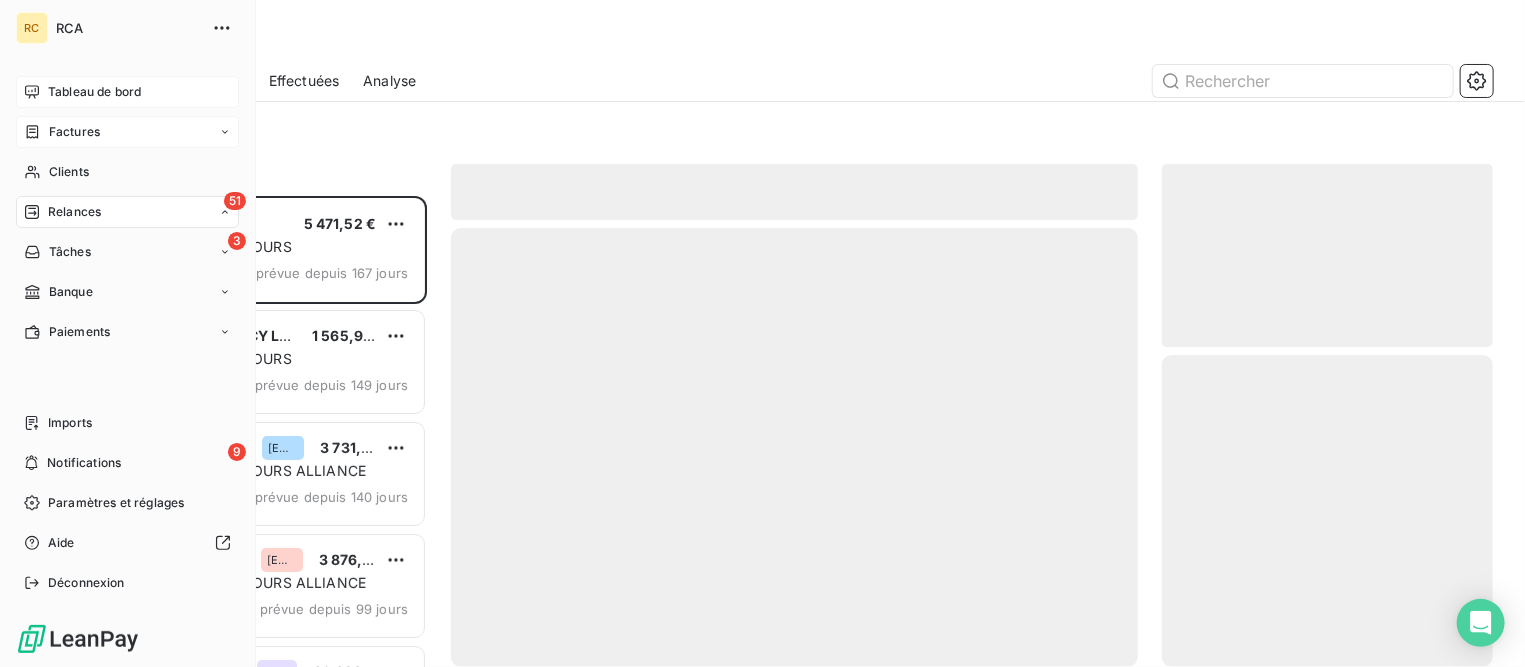 scroll, scrollTop: 20, scrollLeft: 19, axis: both 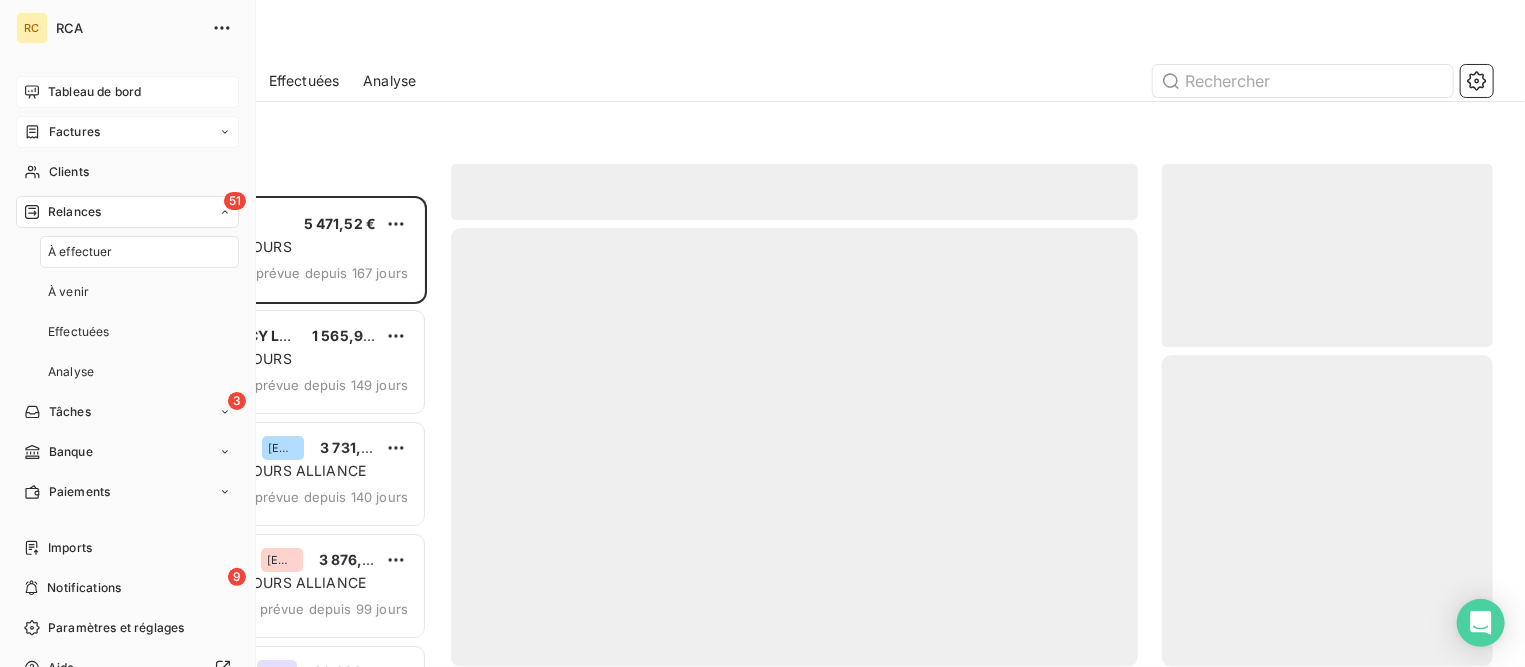 click on "Factures" at bounding box center [74, 132] 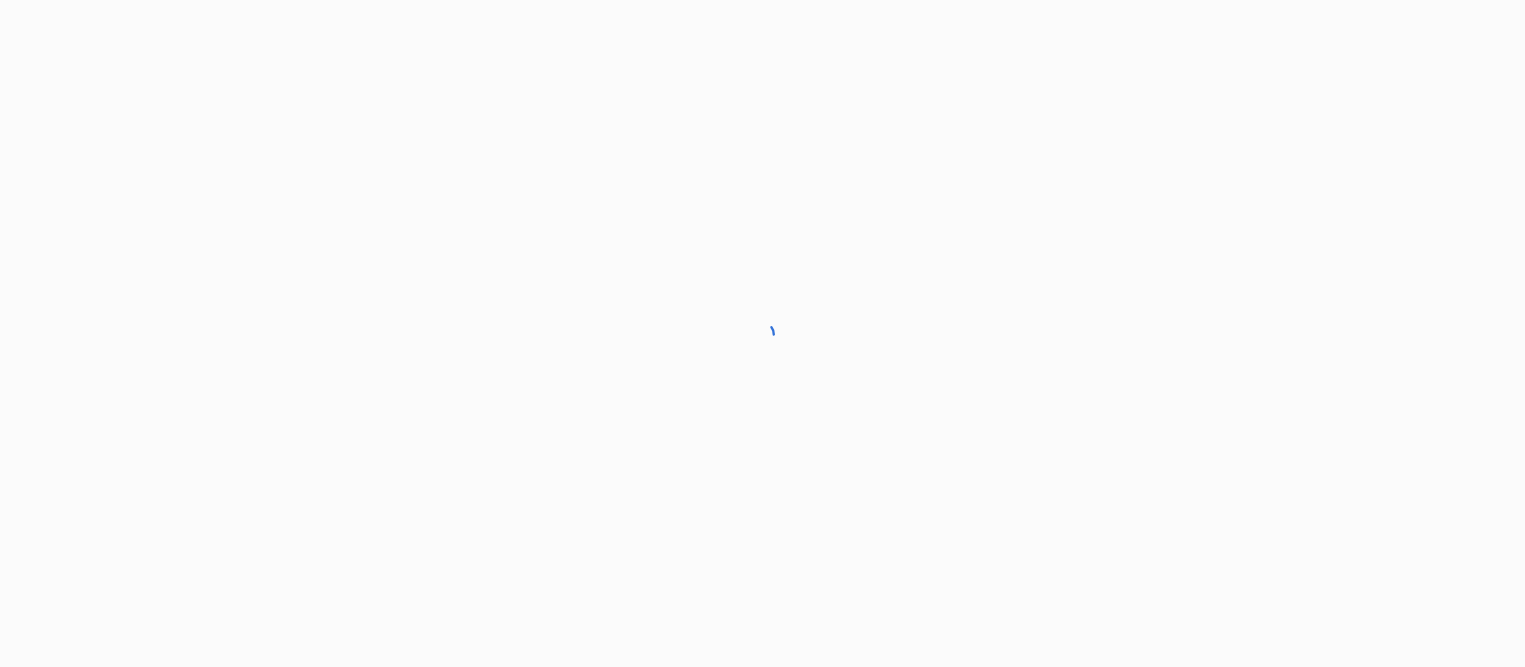scroll, scrollTop: 0, scrollLeft: 0, axis: both 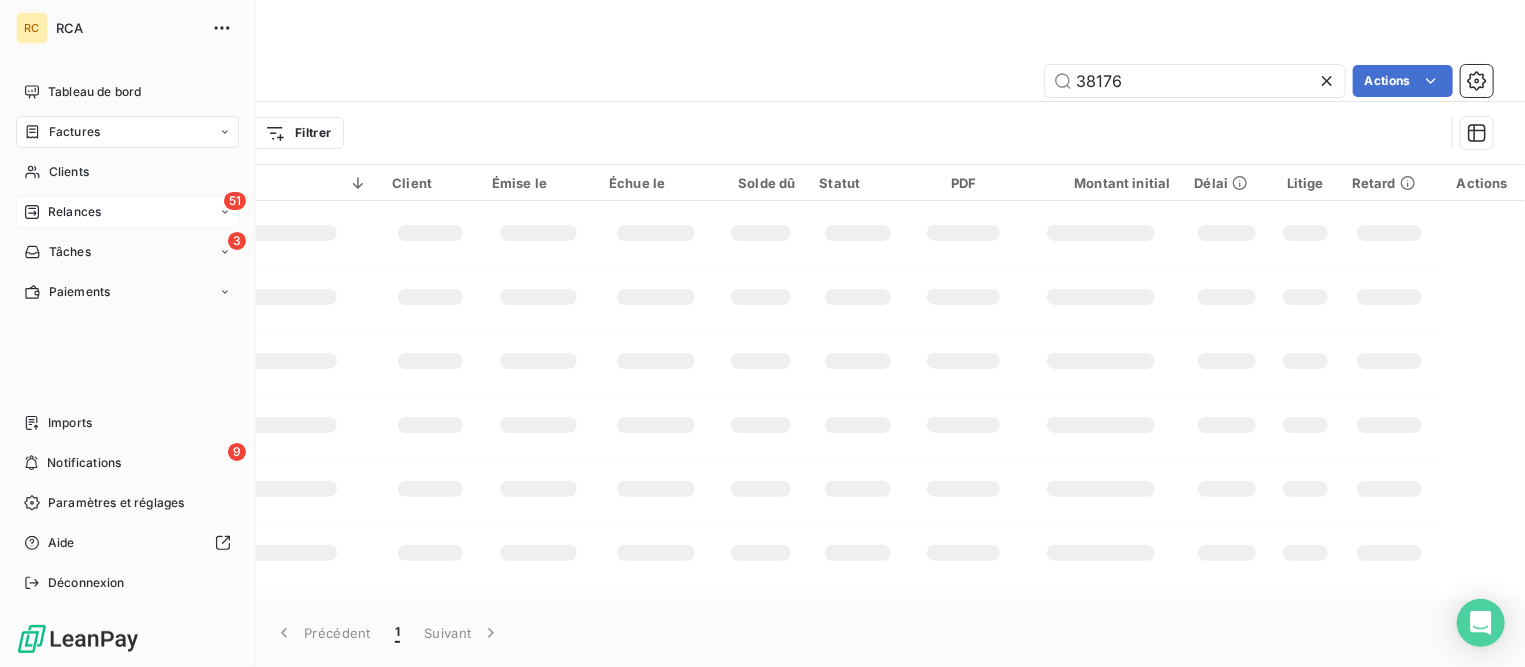 click on "Relances" at bounding box center (74, 212) 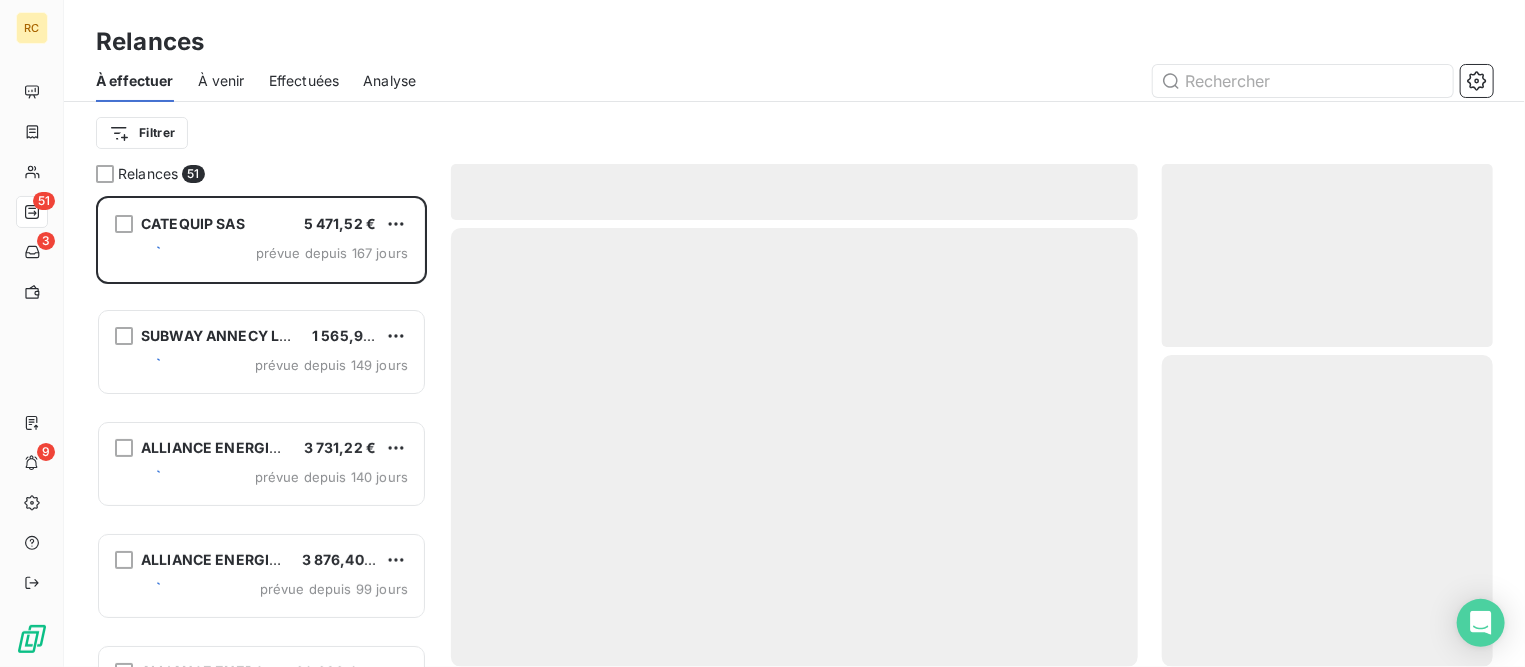 scroll, scrollTop: 20, scrollLeft: 19, axis: both 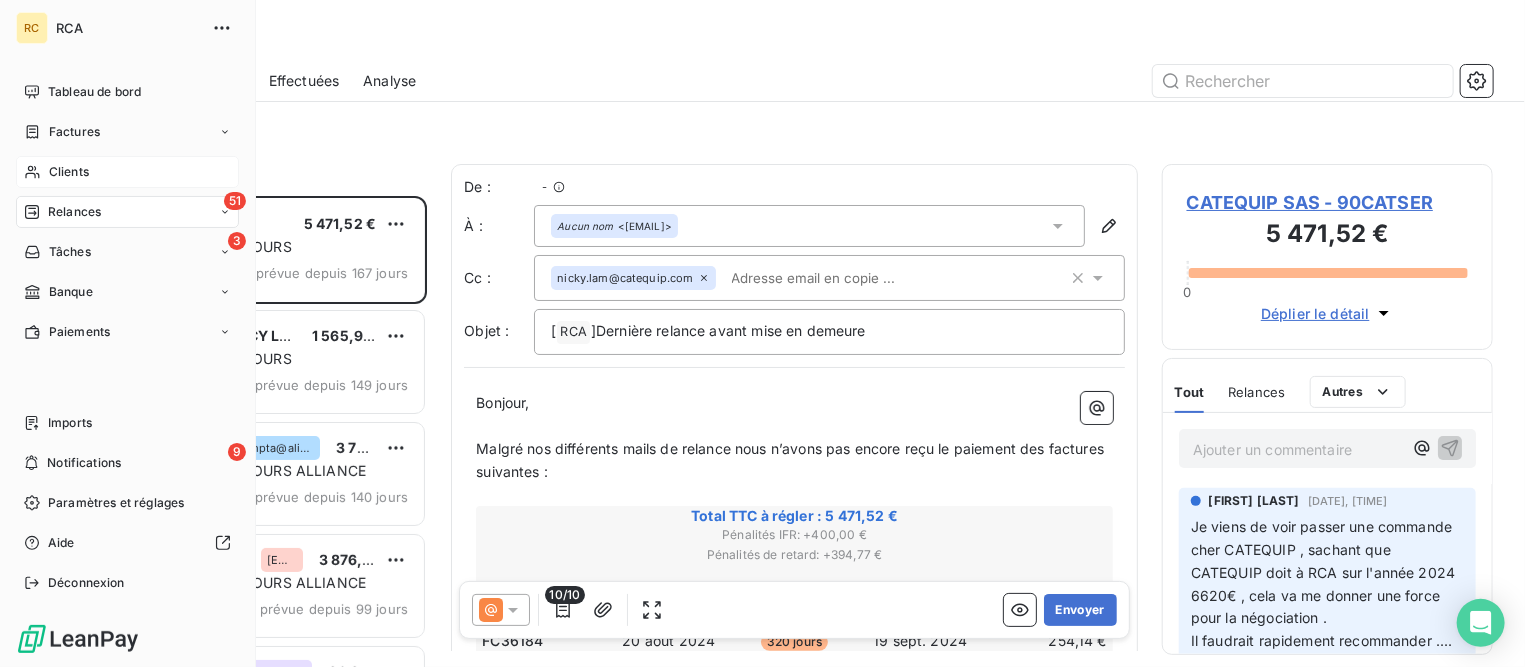 click on "Clients" at bounding box center (69, 172) 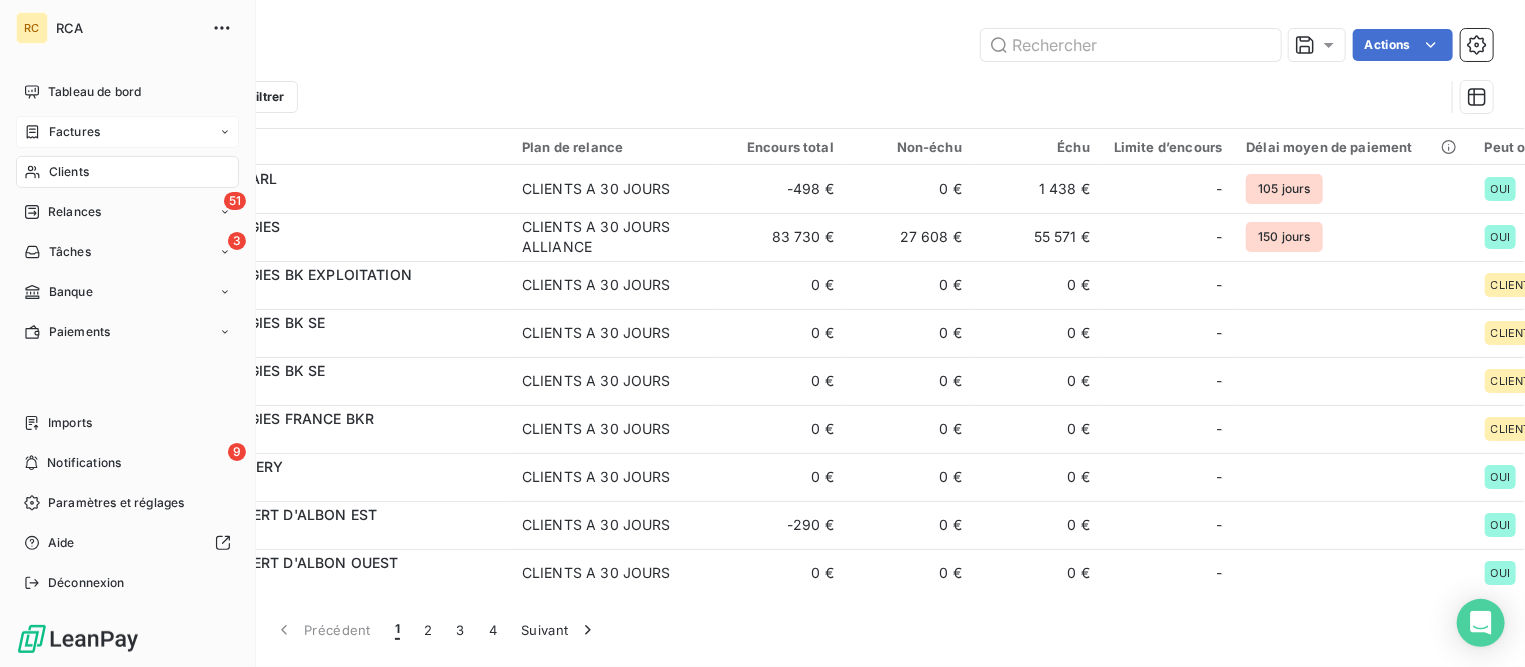 click on "Factures" at bounding box center (74, 132) 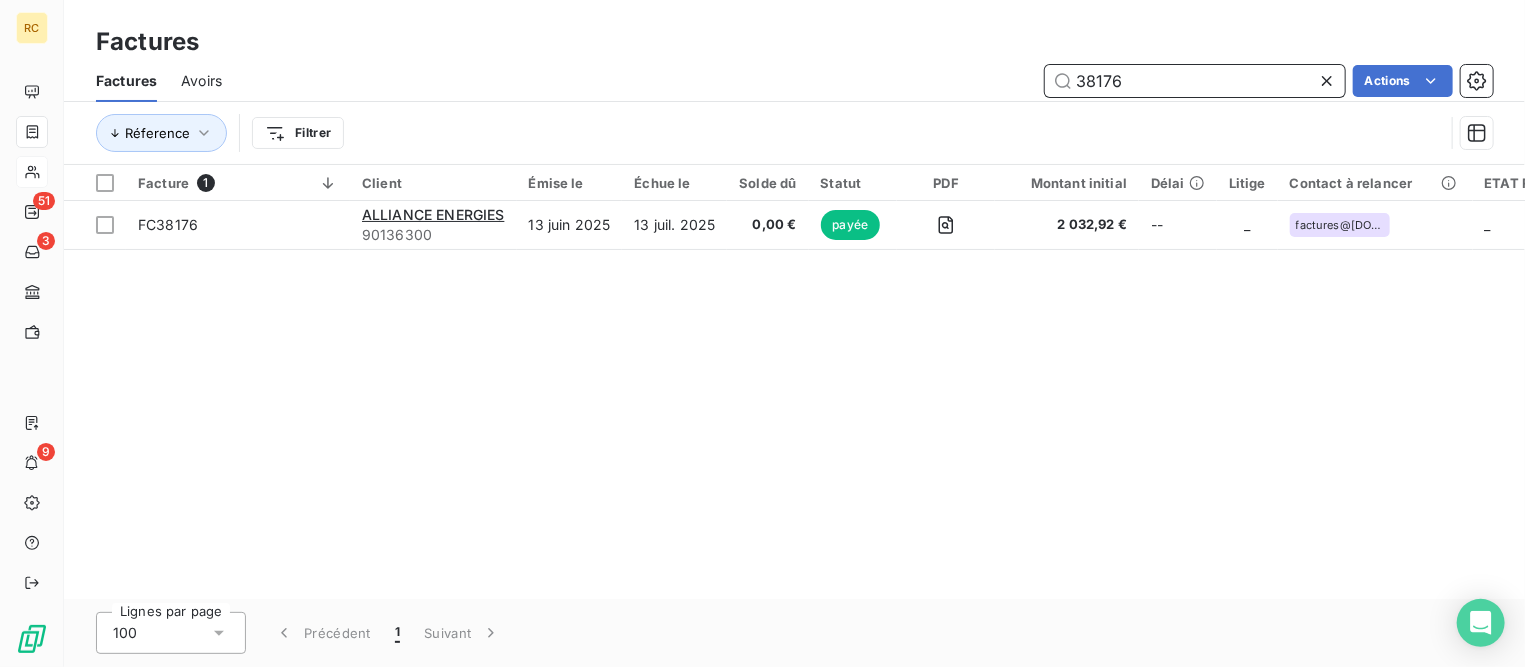drag, startPoint x: 1168, startPoint y: 84, endPoint x: 919, endPoint y: 59, distance: 250.25188 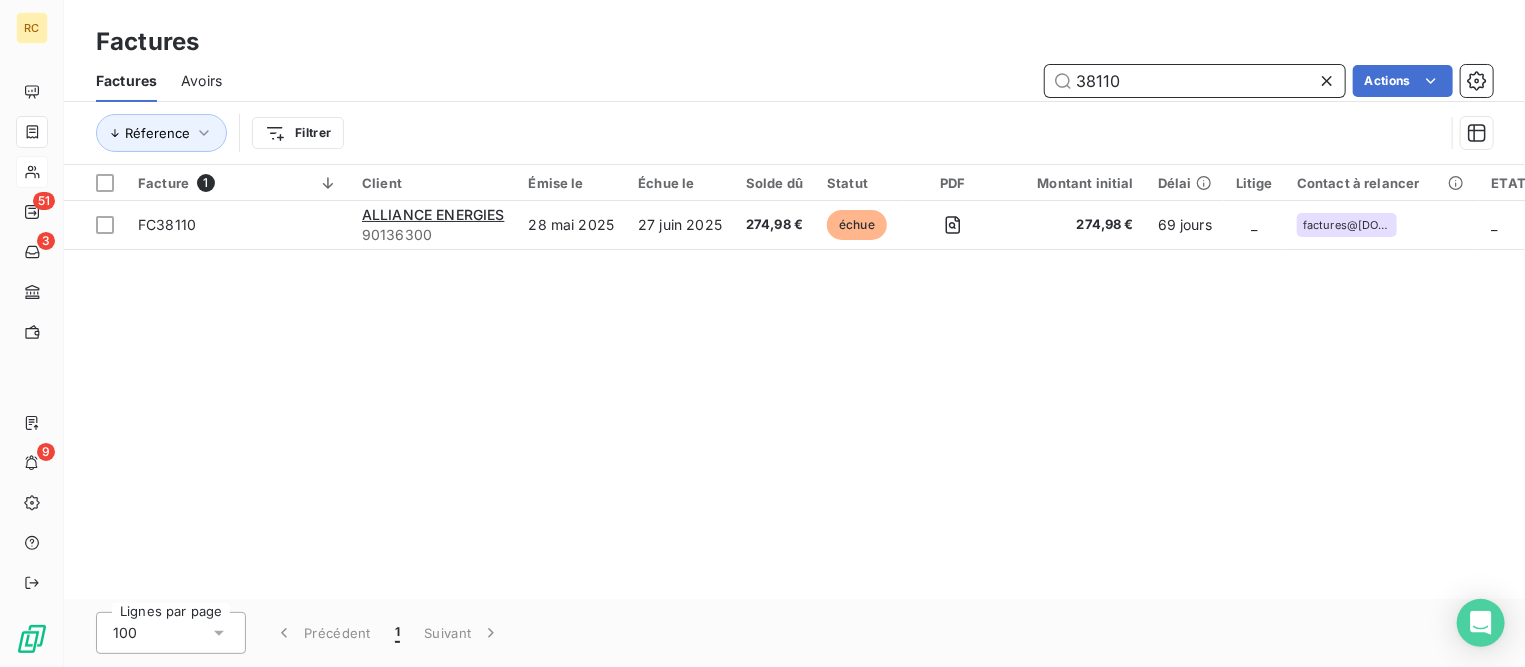 type on "38110" 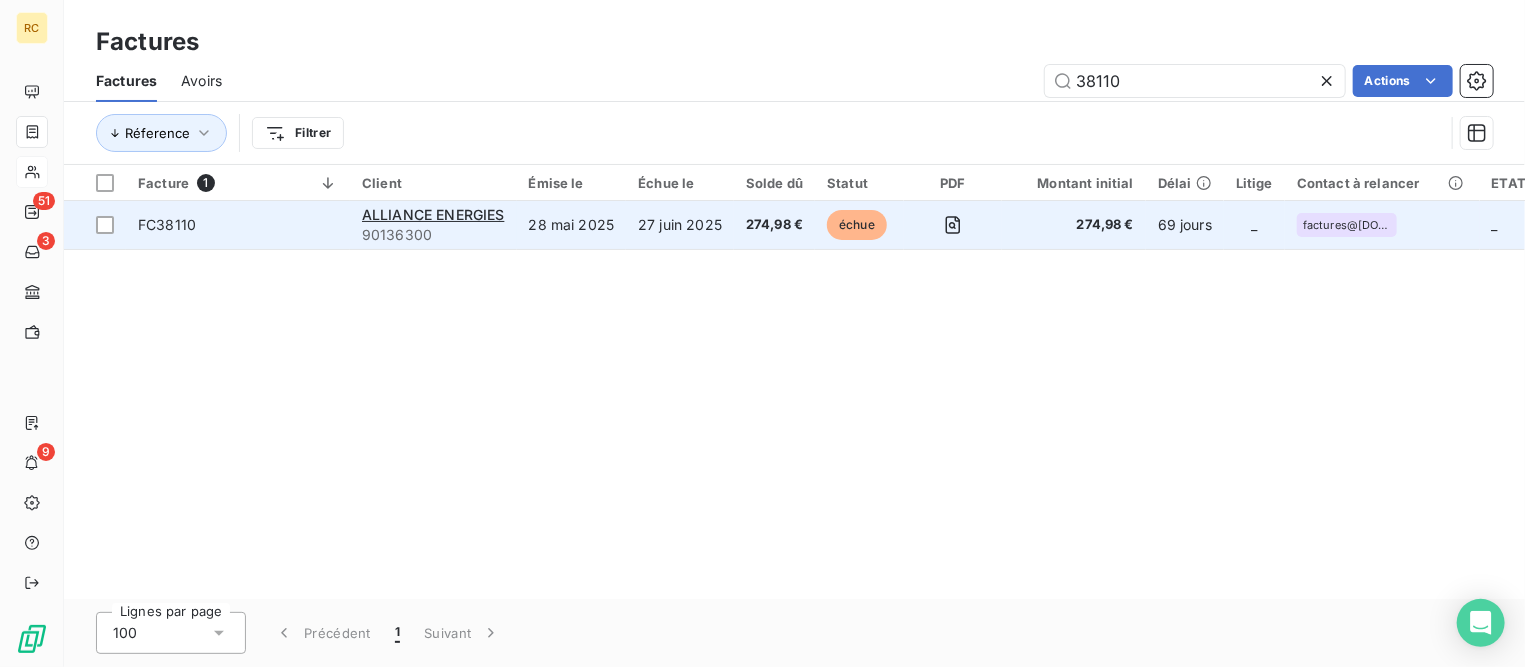 click on "FC38110" at bounding box center (167, 224) 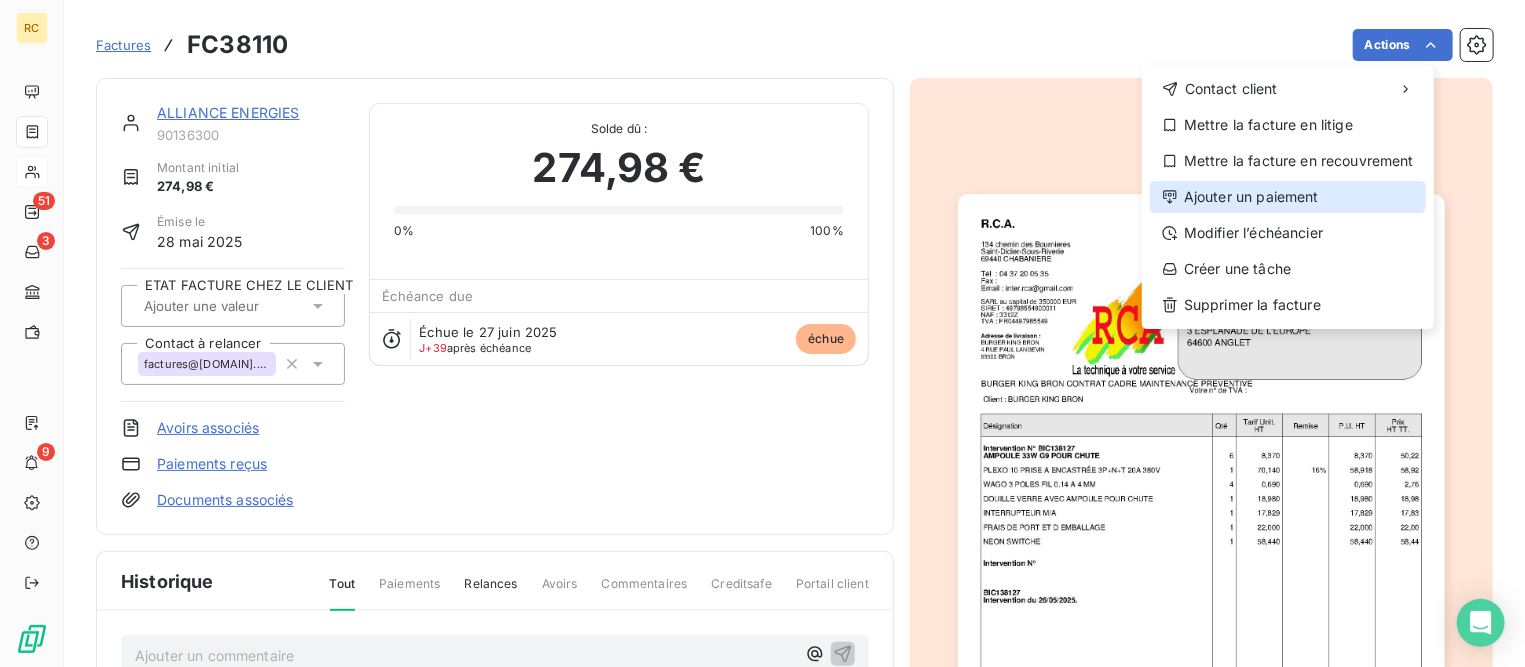 click on "Ajouter un paiement" at bounding box center (1288, 197) 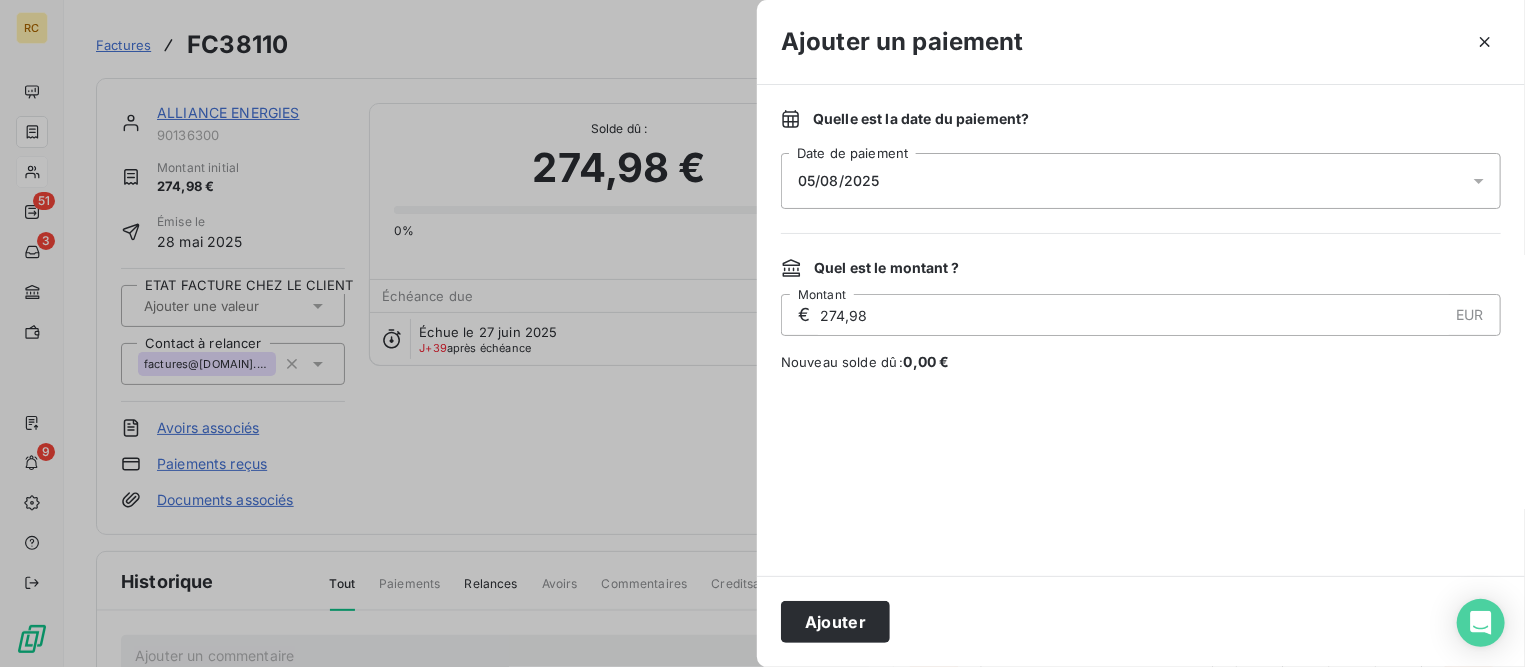 click on "05/08/2025" at bounding box center [1141, 181] 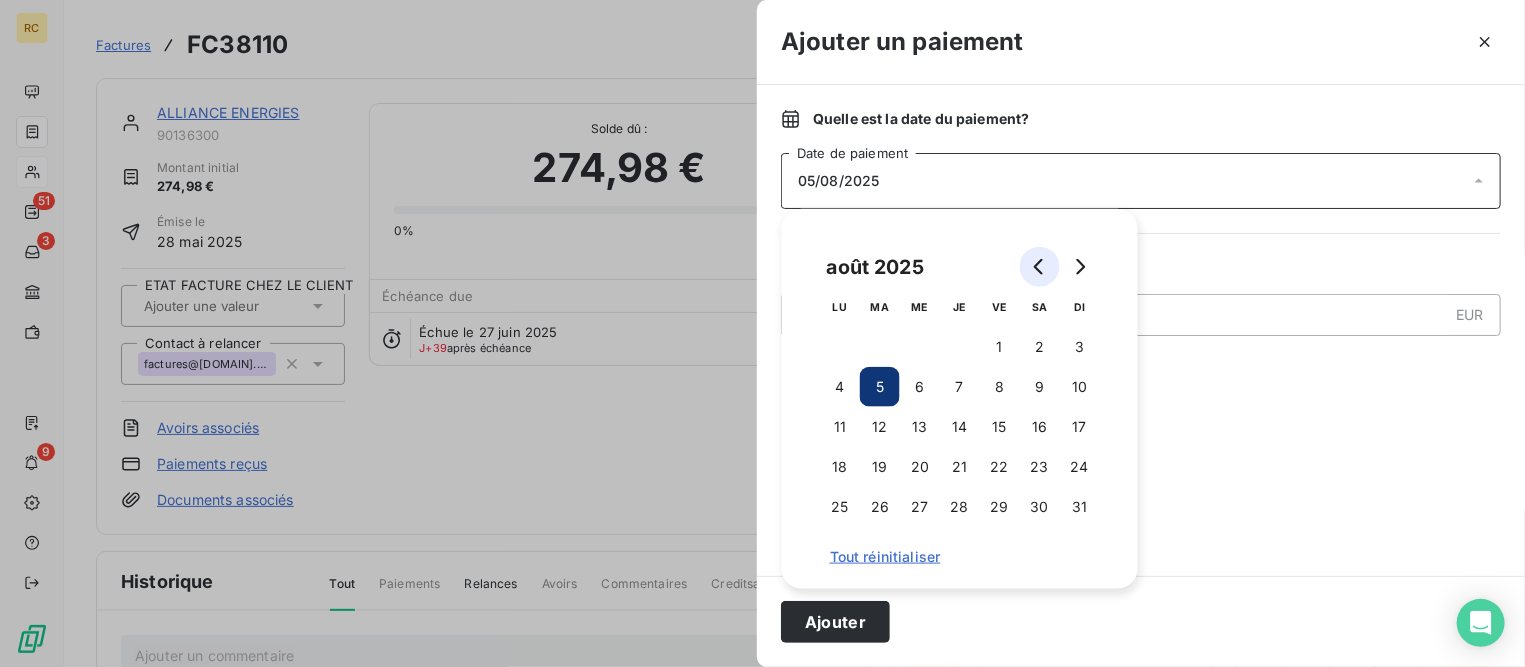 click 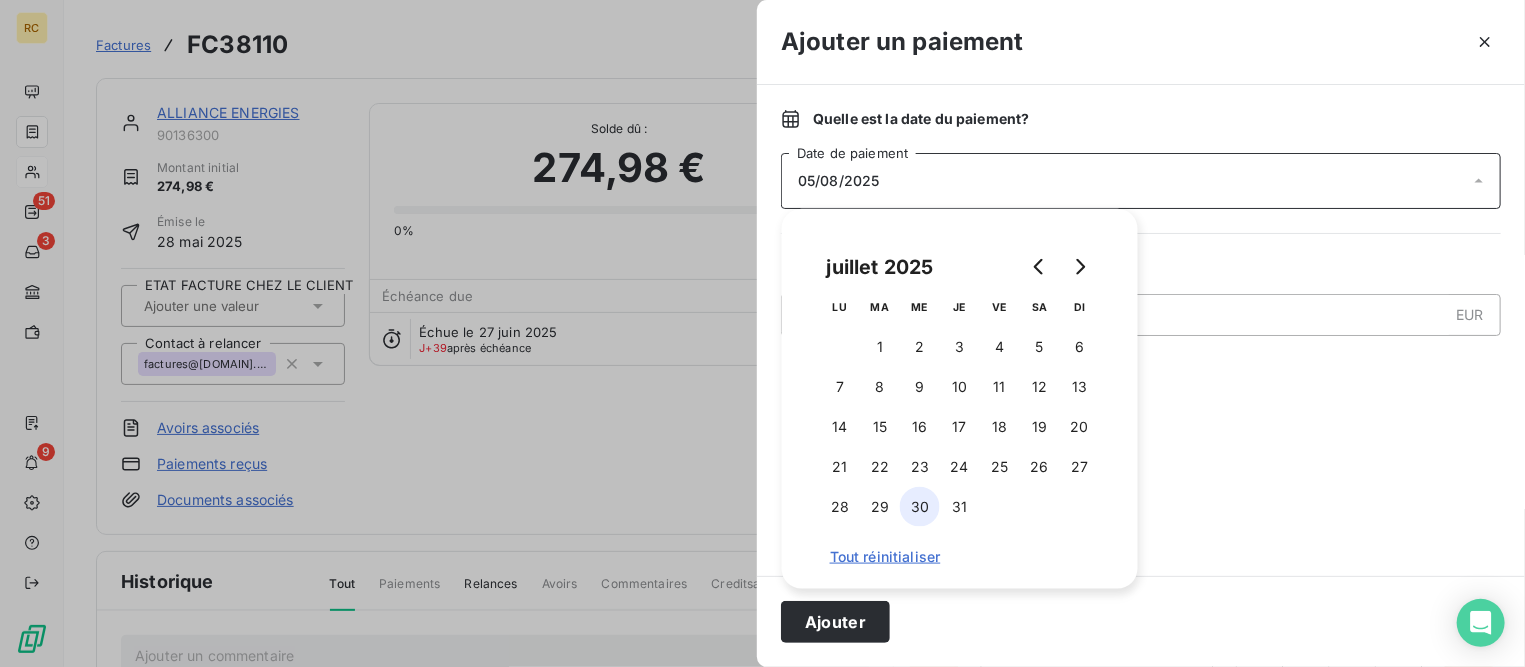 click on "30" at bounding box center [920, 507] 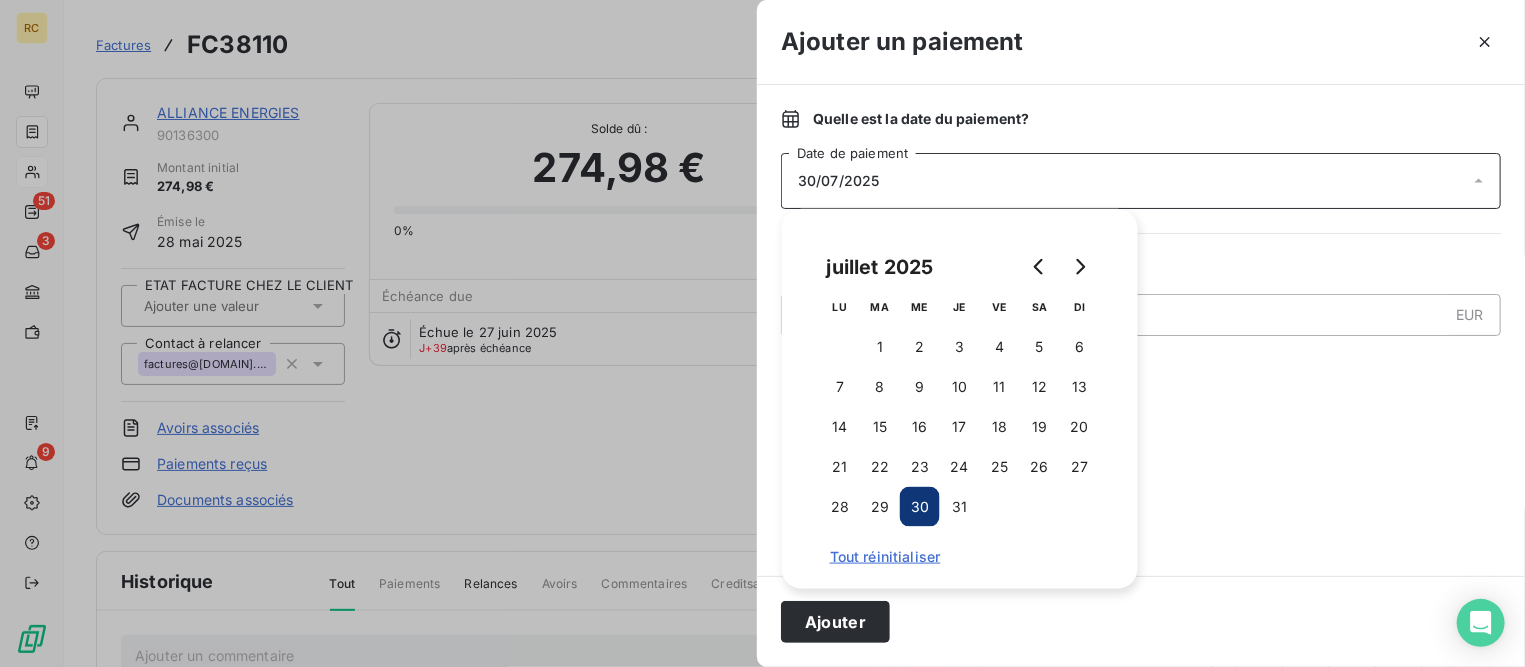 click at bounding box center (1141, 474) 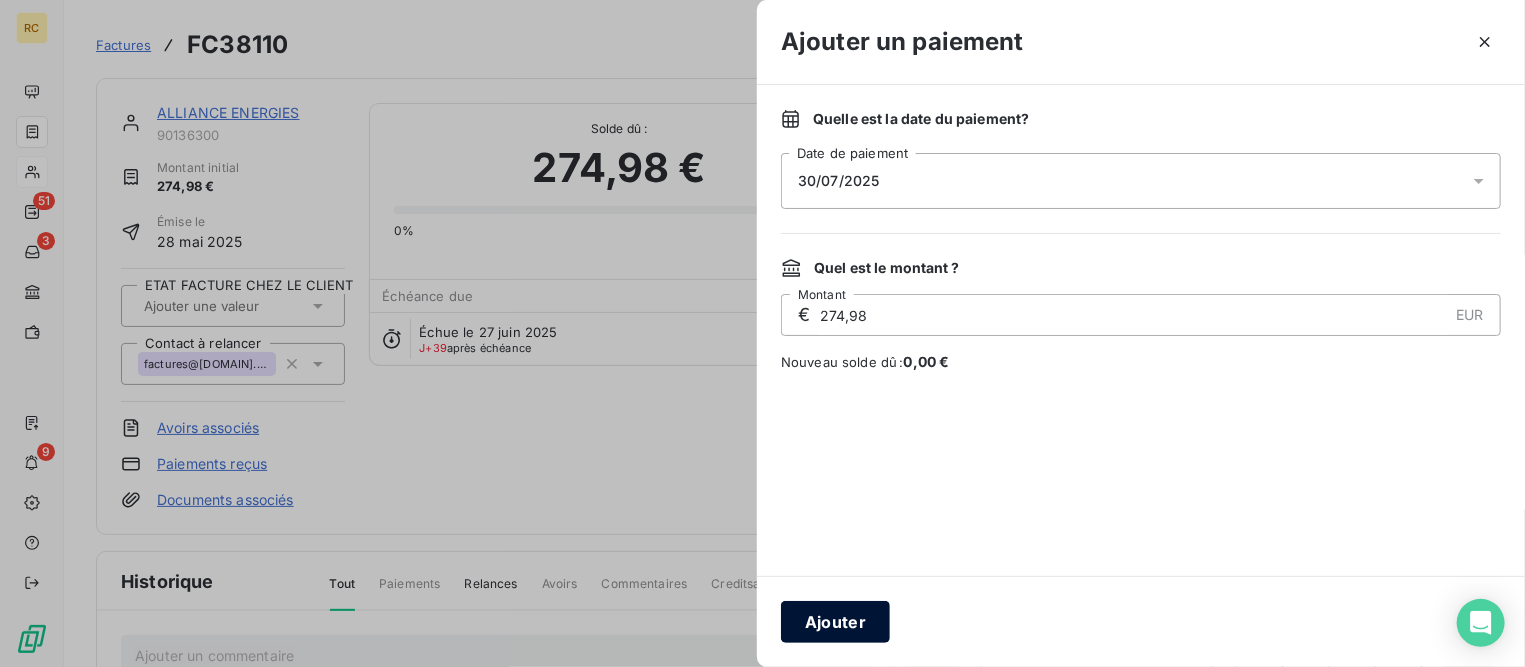 click on "Ajouter" at bounding box center (835, 622) 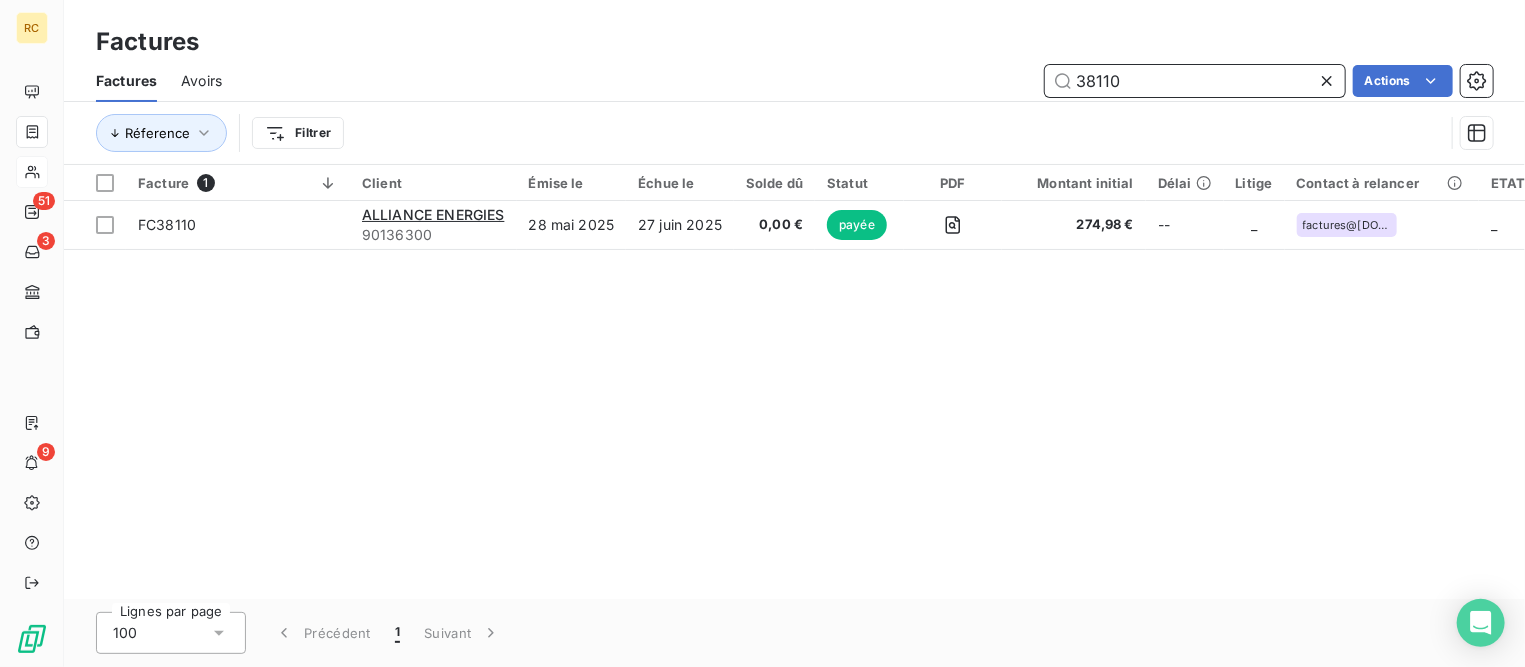 drag, startPoint x: 1147, startPoint y: 83, endPoint x: 952, endPoint y: 60, distance: 196.35173 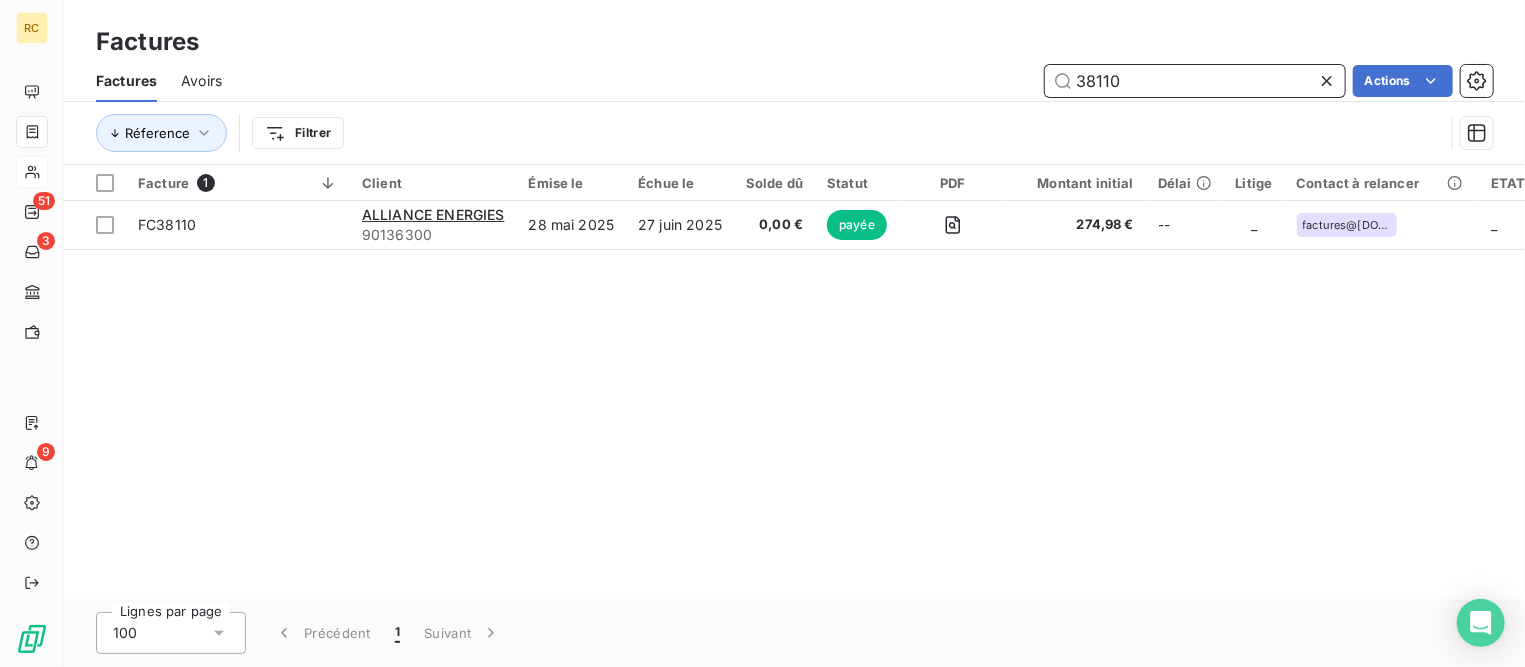 paste on "02" 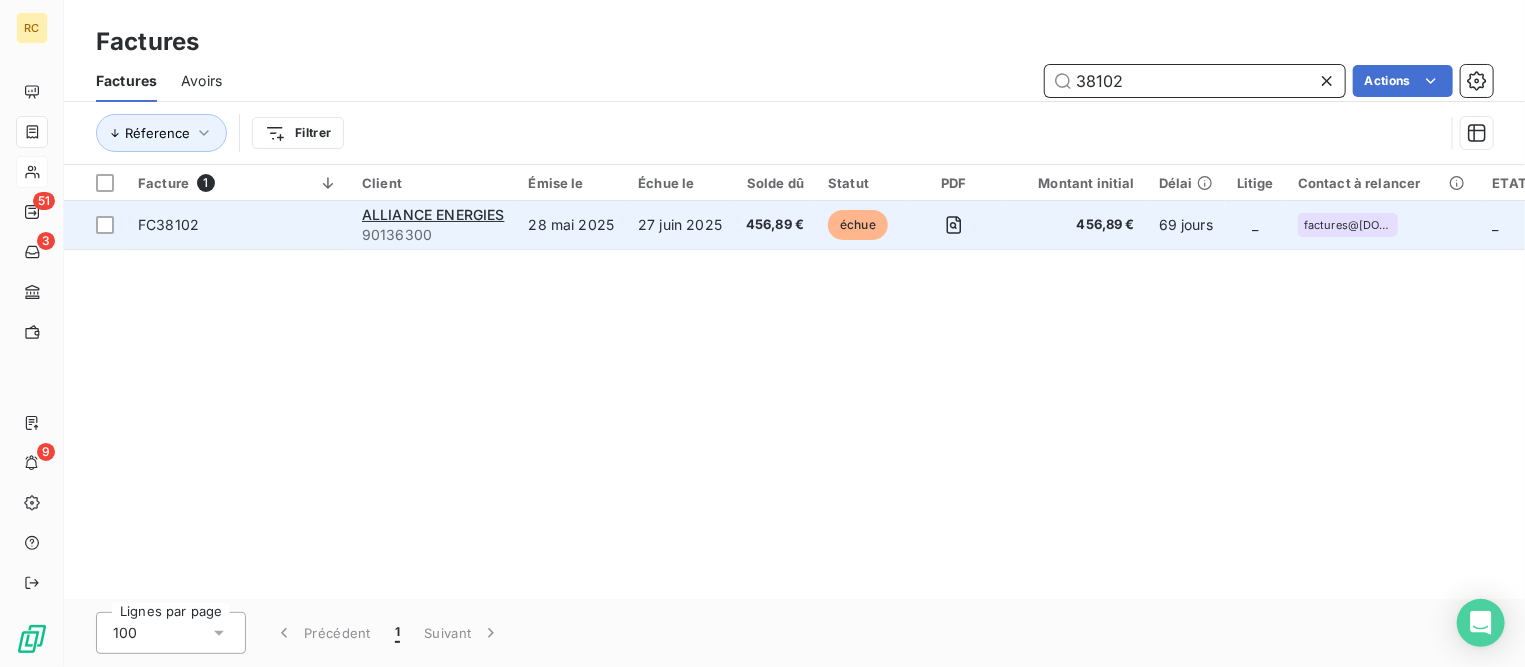 type on "38102" 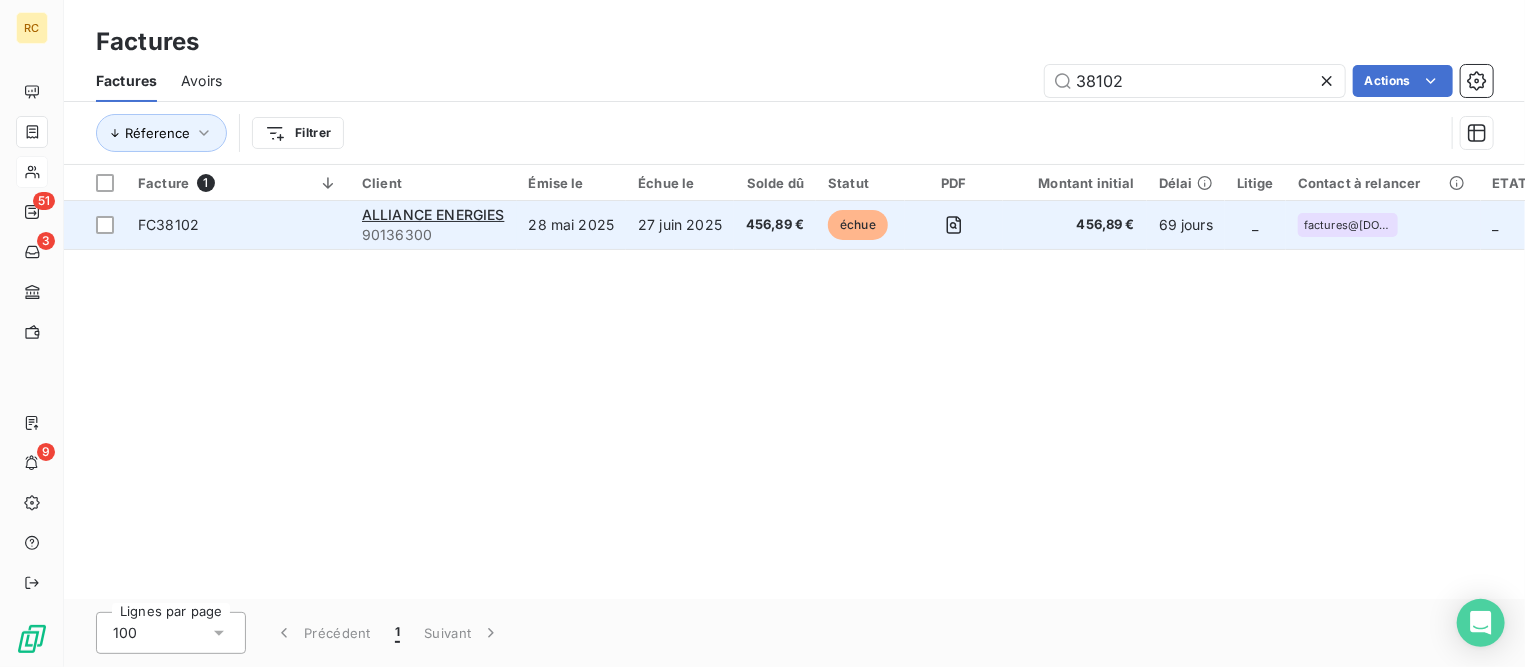 click on "456,89 €" at bounding box center (775, 225) 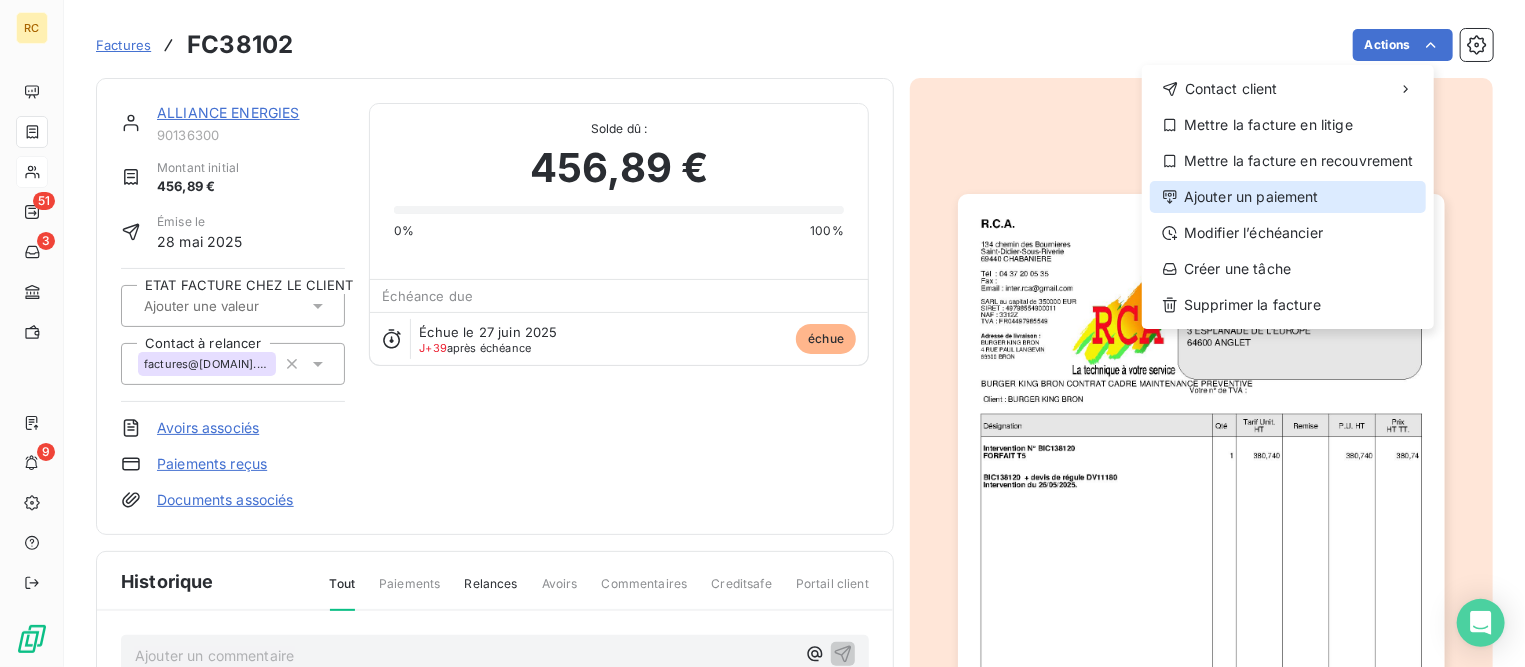 click on "Ajouter un paiement" at bounding box center (1288, 197) 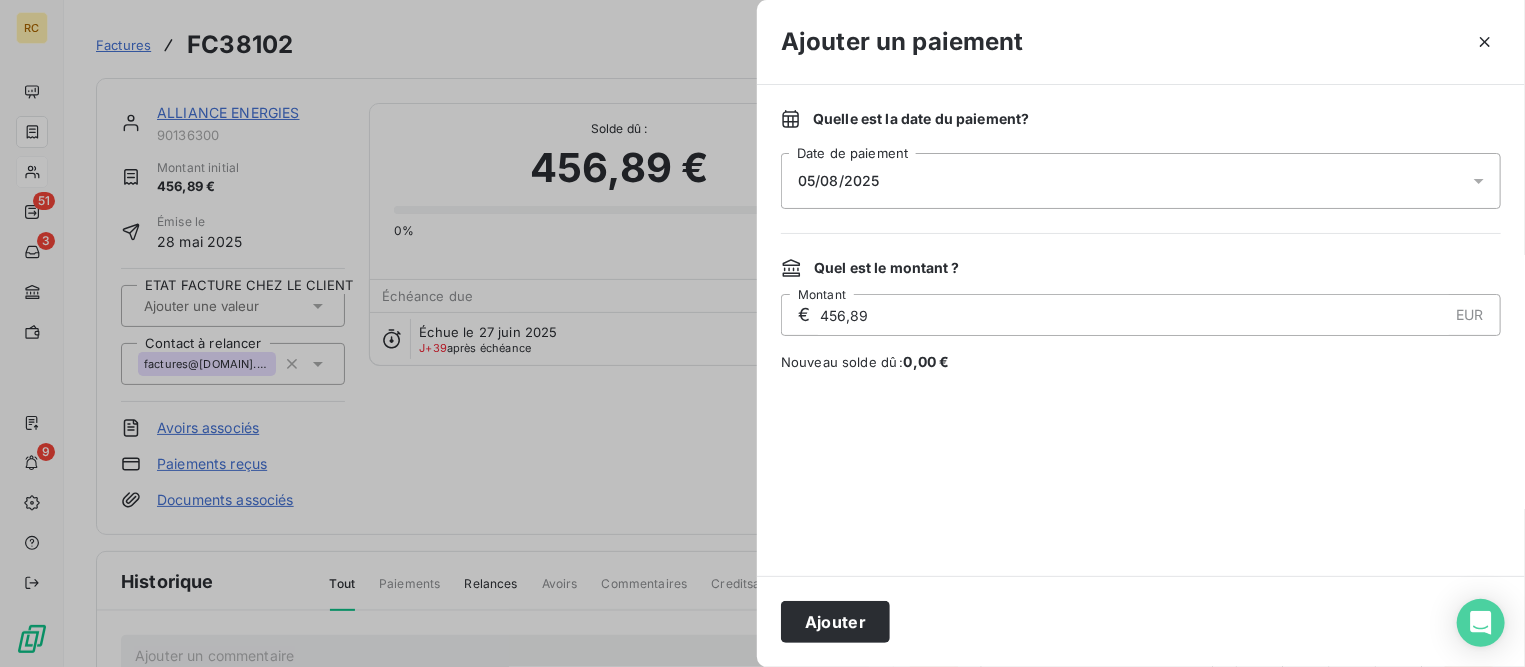 click on "05/08/2025" at bounding box center [1141, 181] 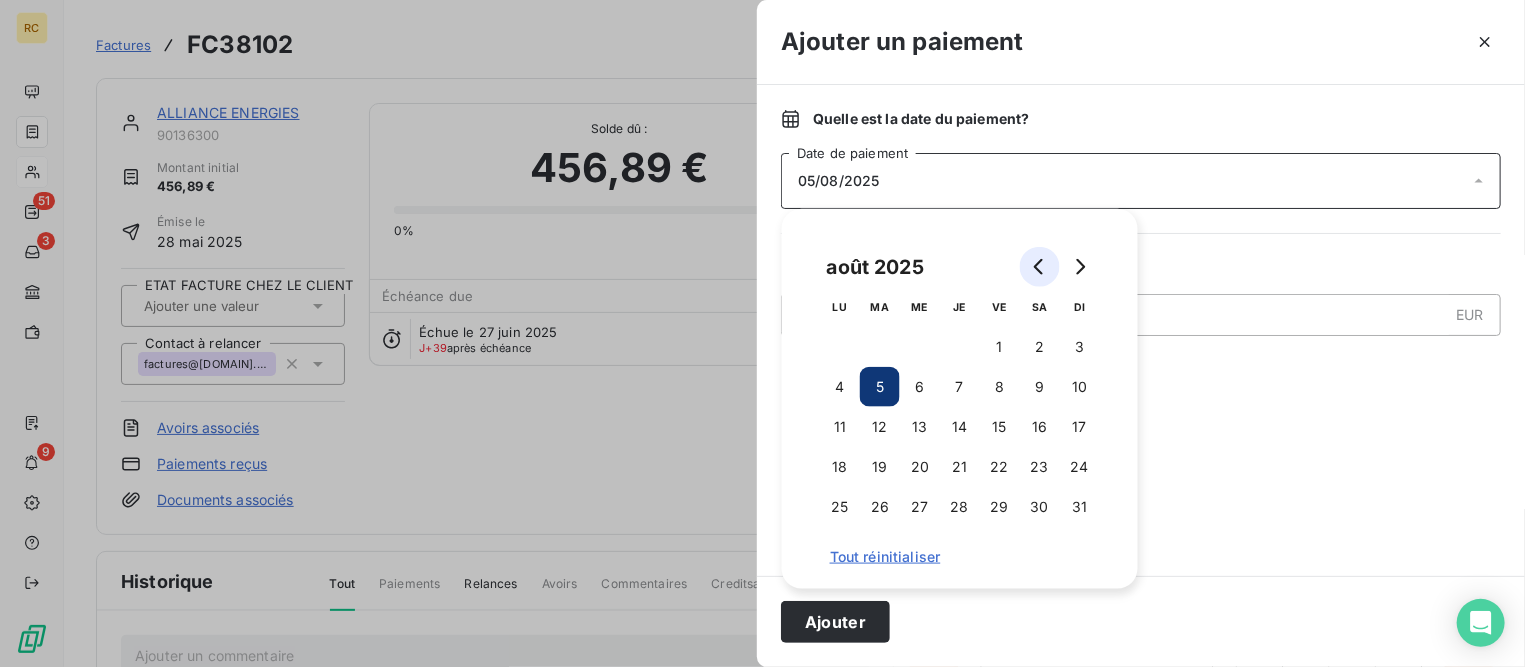 click 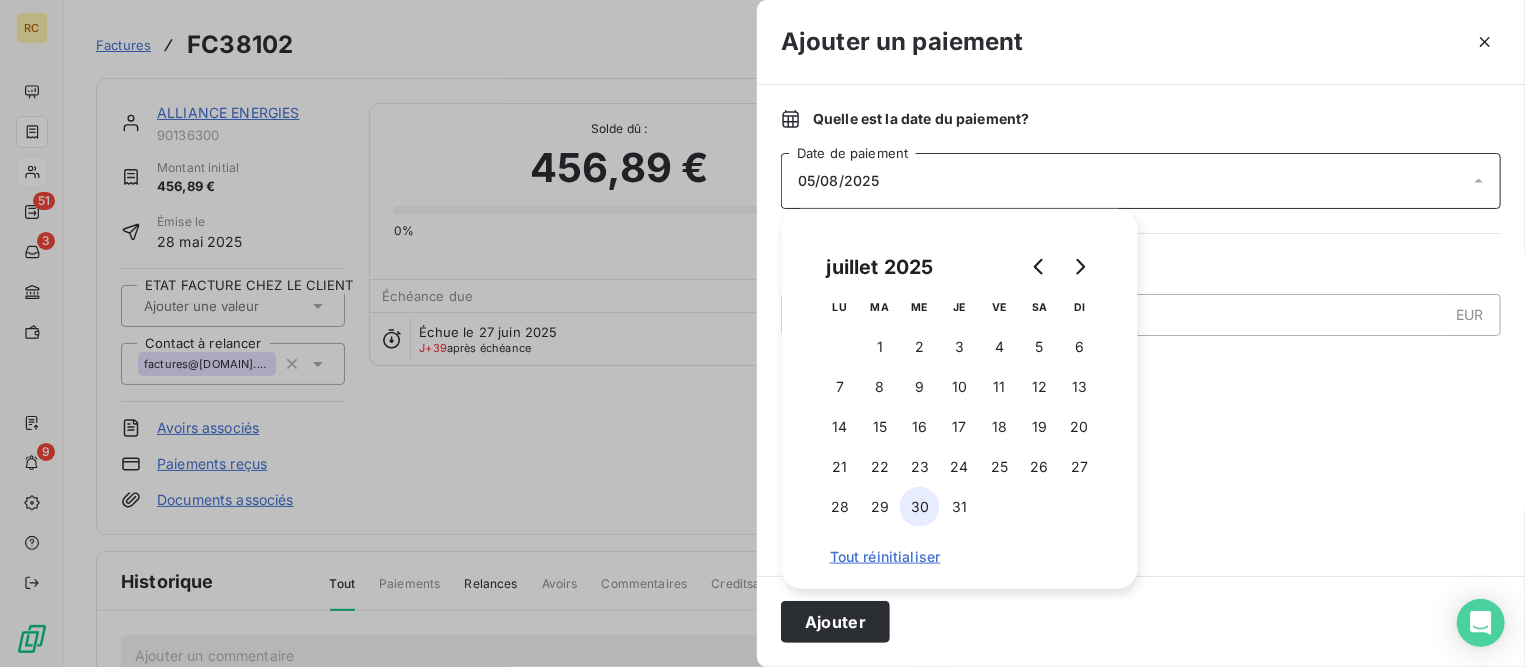 click on "30" at bounding box center (920, 507) 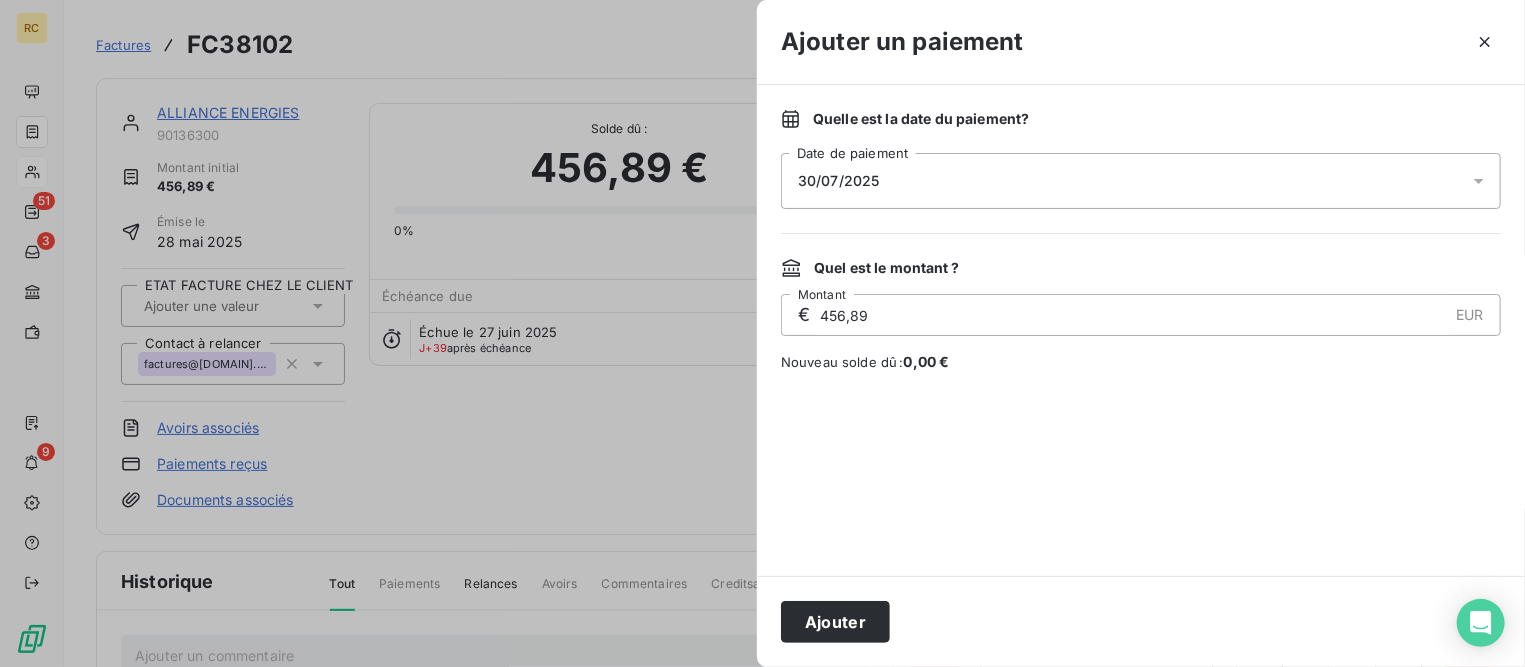 click at bounding box center (1141, 474) 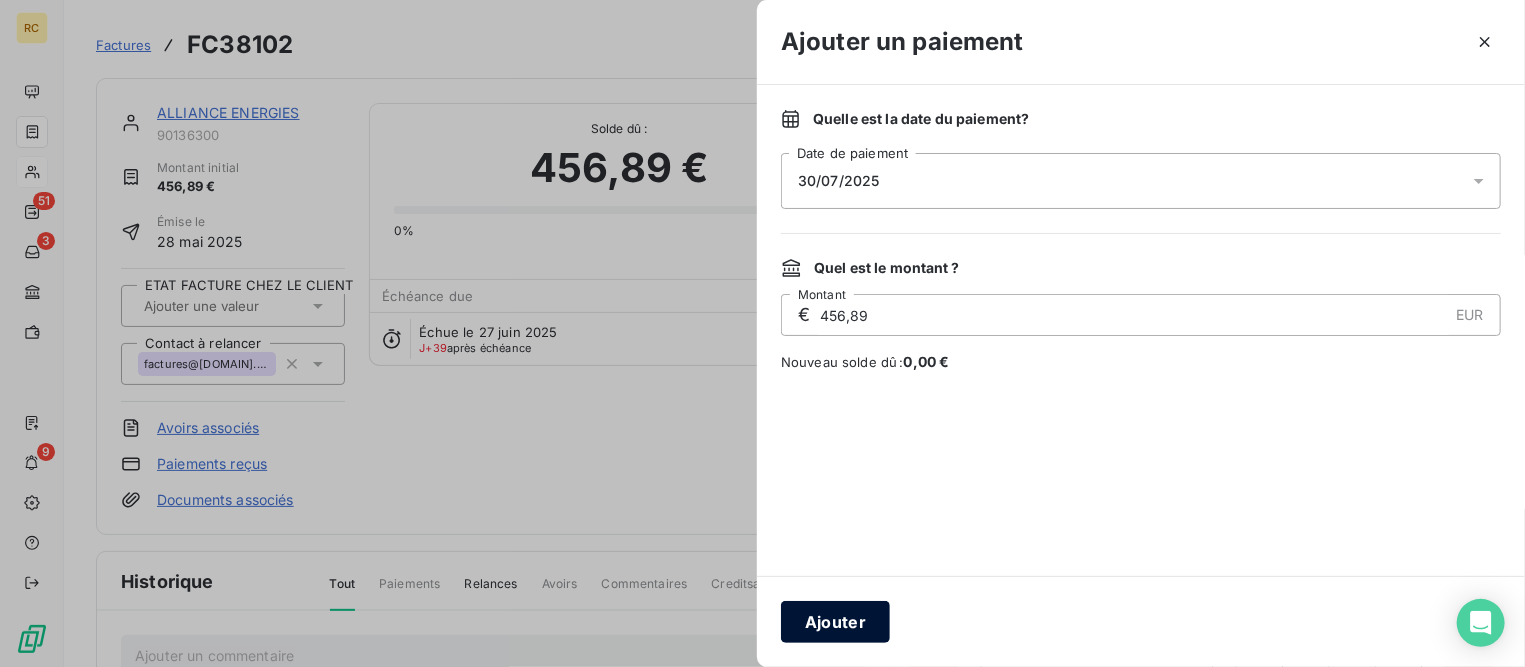 click on "Ajouter" at bounding box center (835, 622) 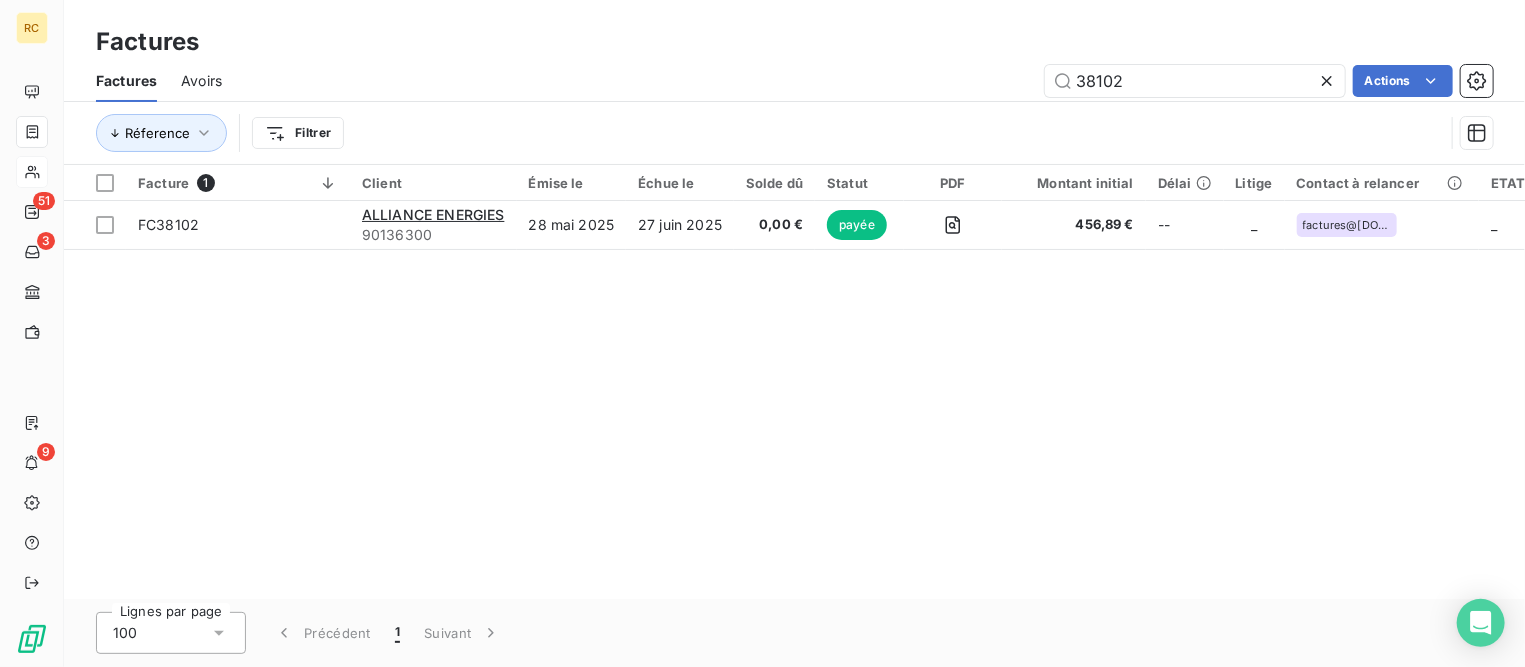 click 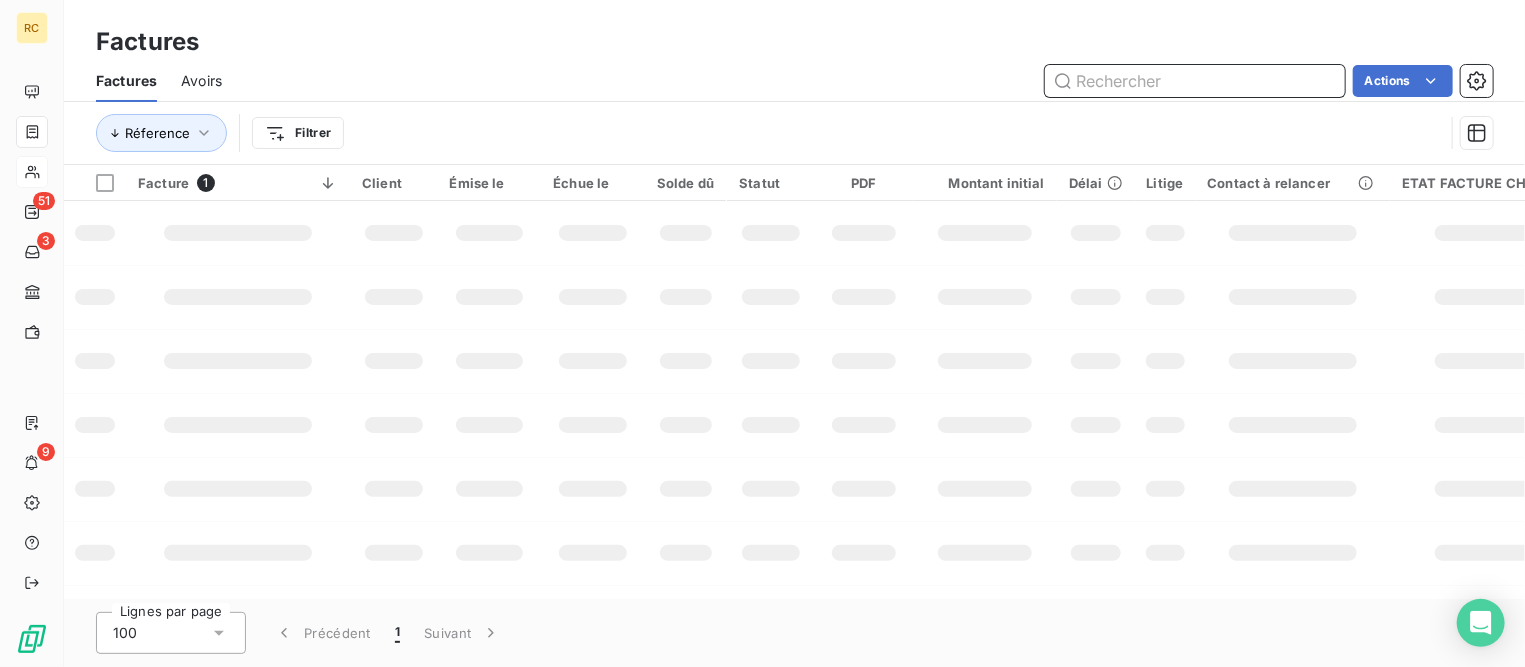 click at bounding box center [1195, 81] 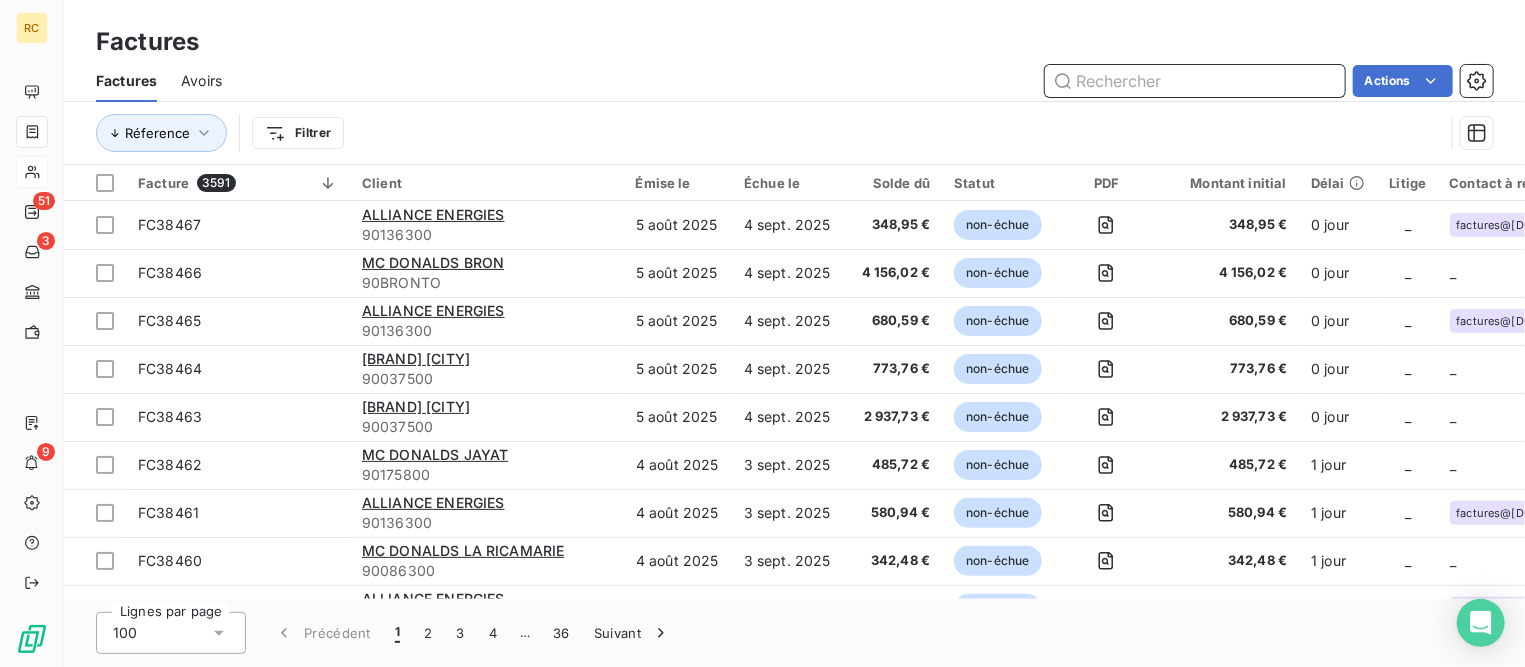 paste on "37774" 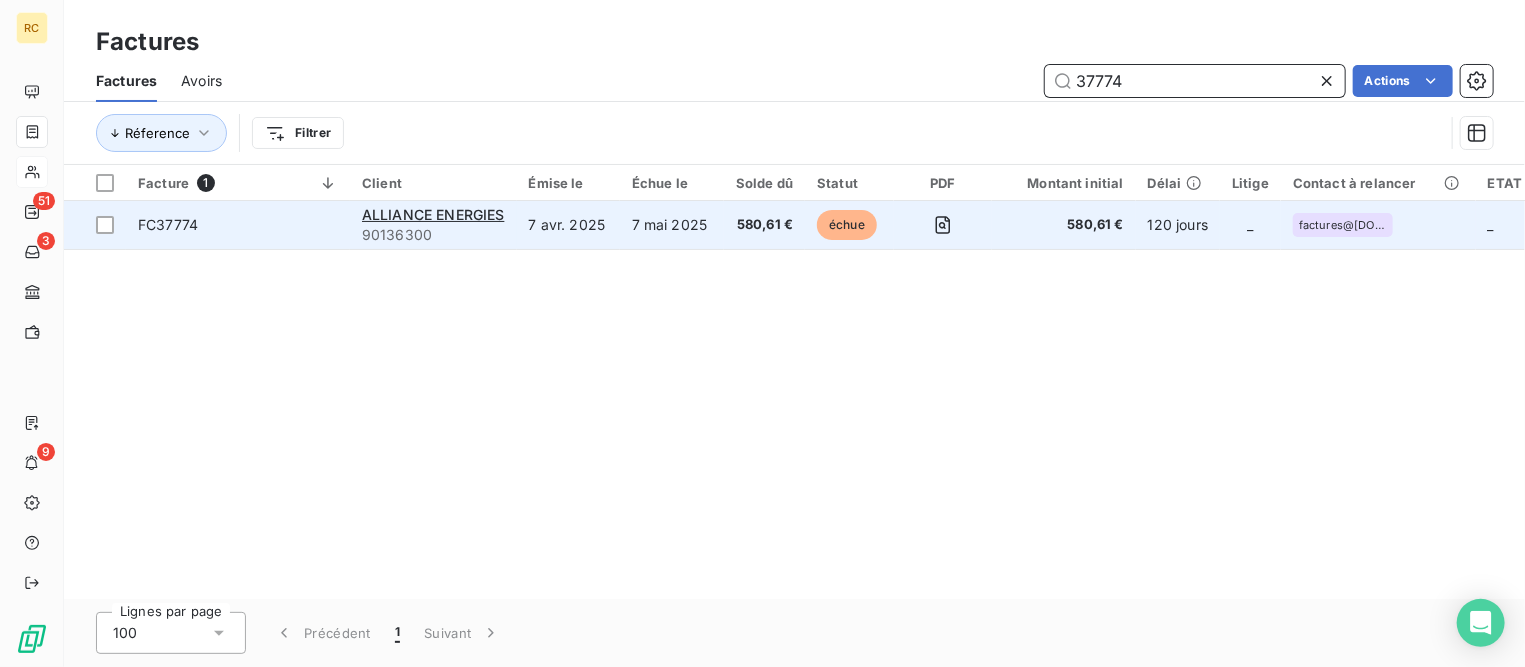 type on "37774" 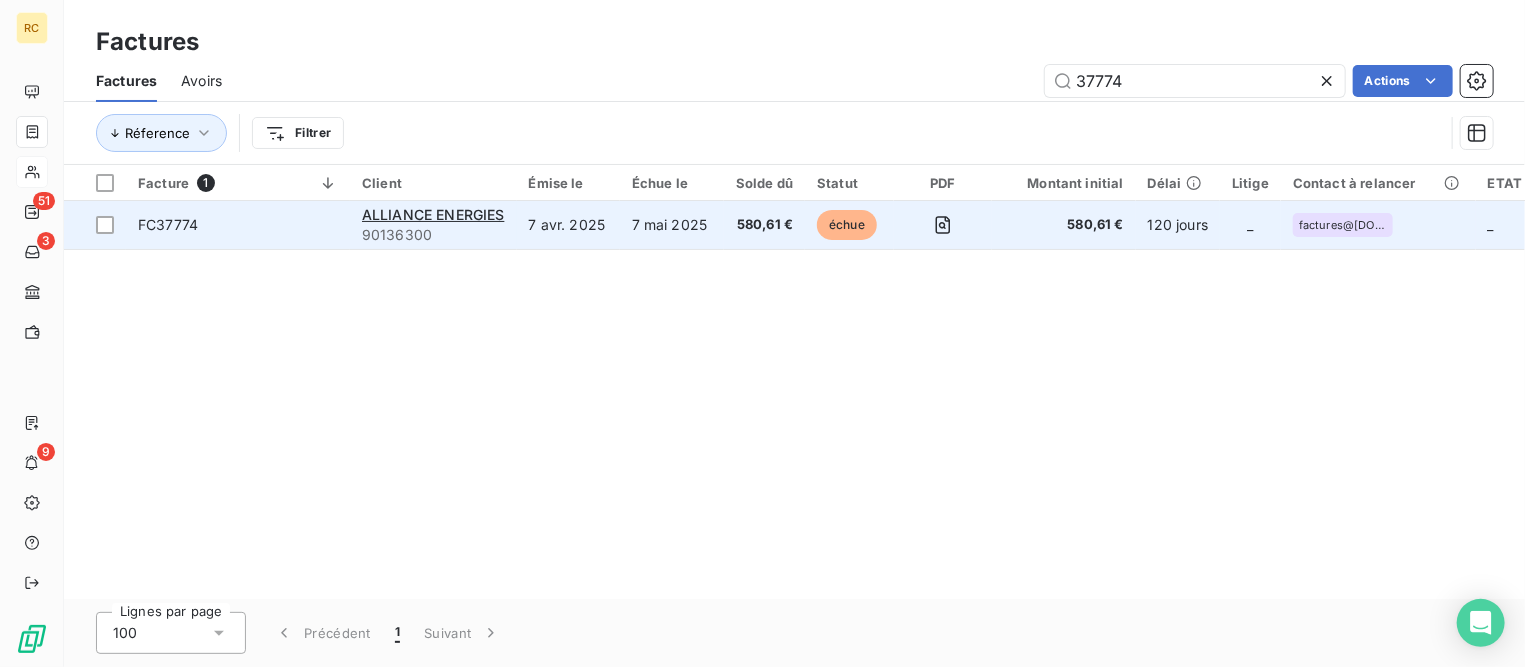 click on "7 mai 2025" at bounding box center [672, 225] 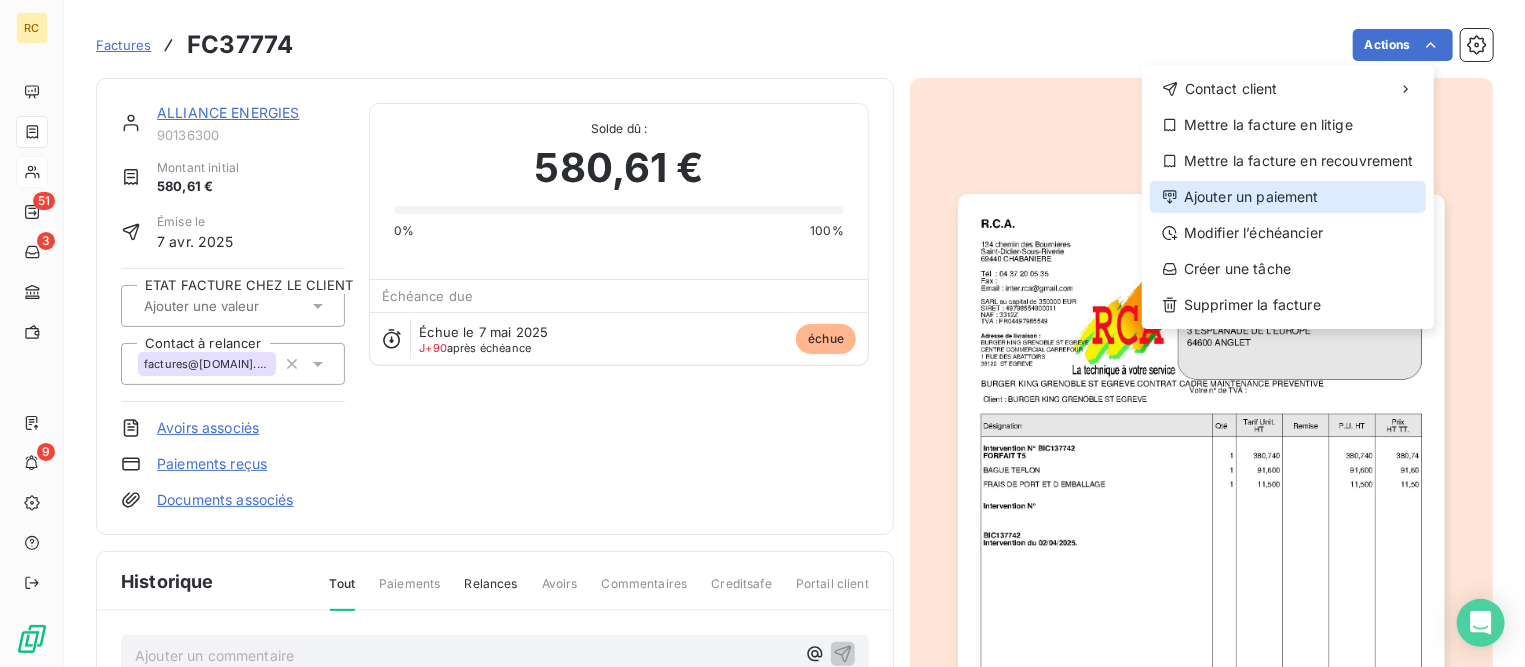 click on "Ajouter un paiement" at bounding box center [1288, 197] 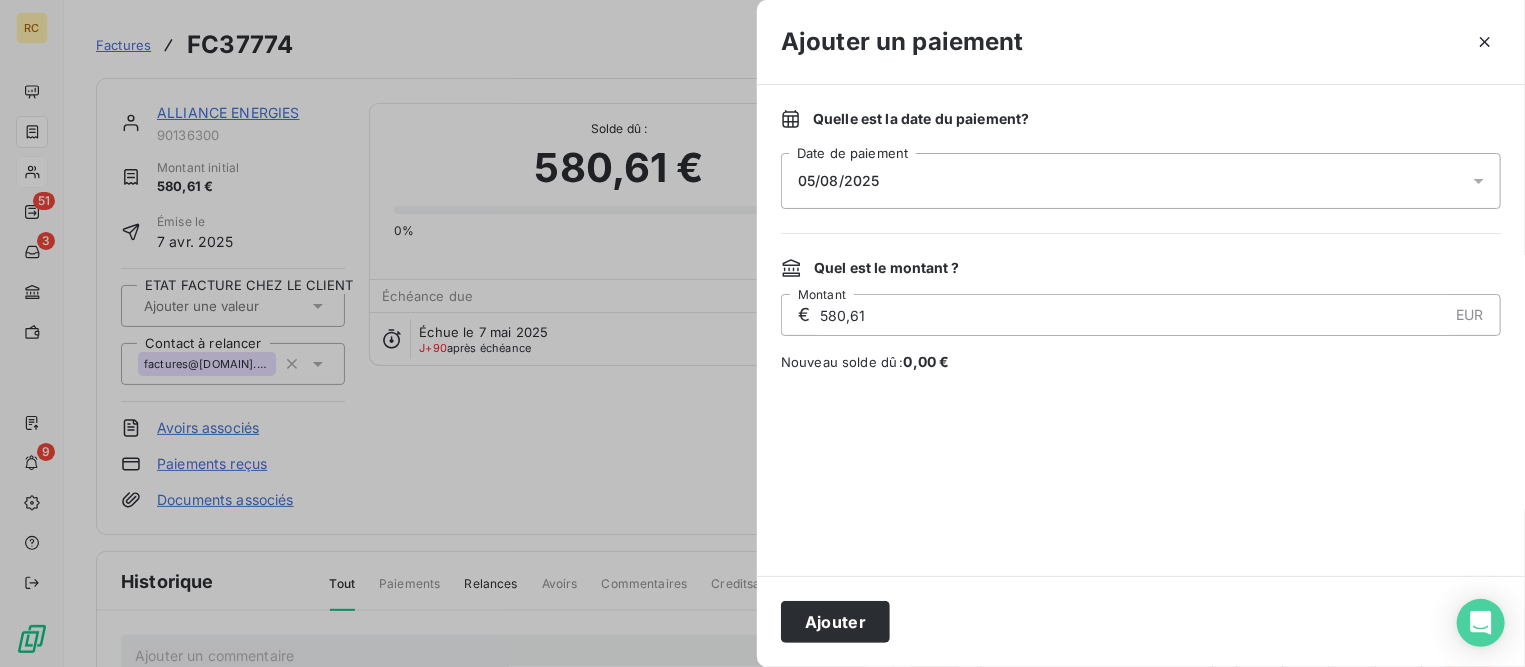 click on "05/08/2025" at bounding box center [1141, 181] 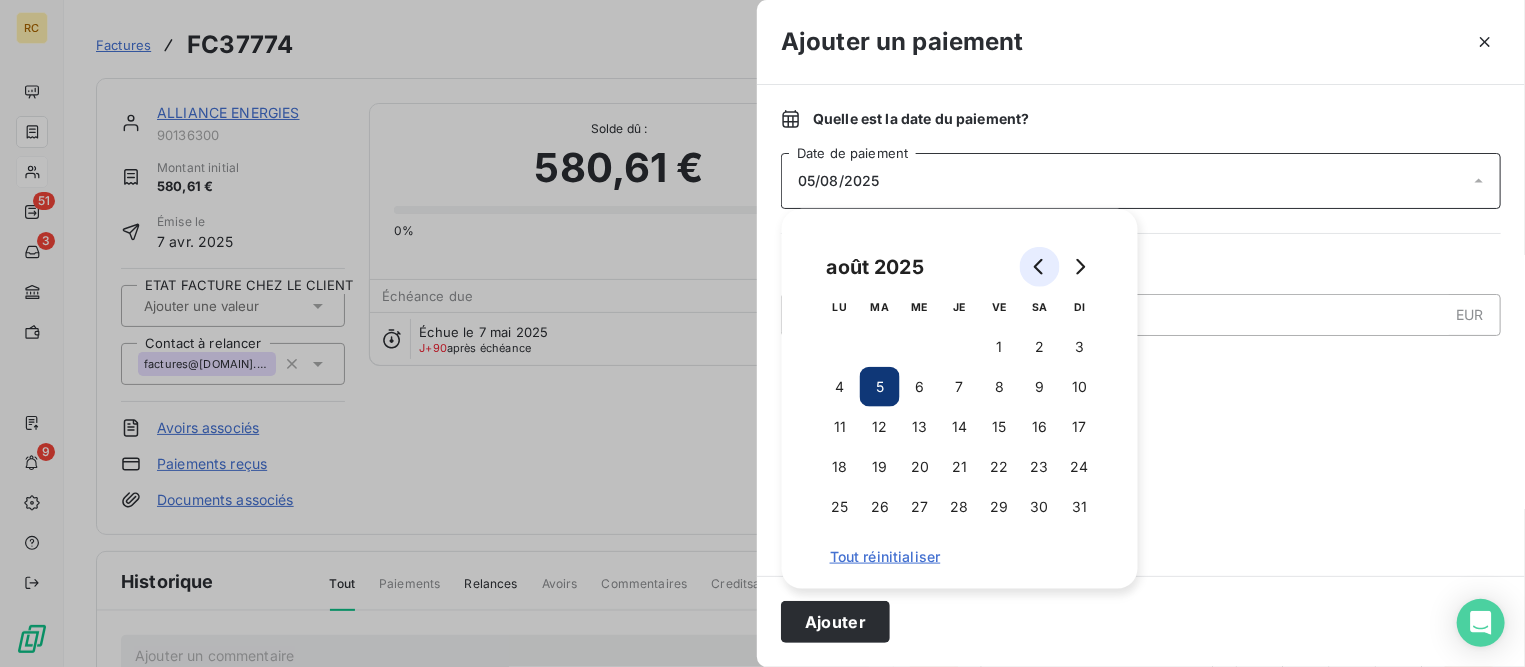 click at bounding box center [1040, 267] 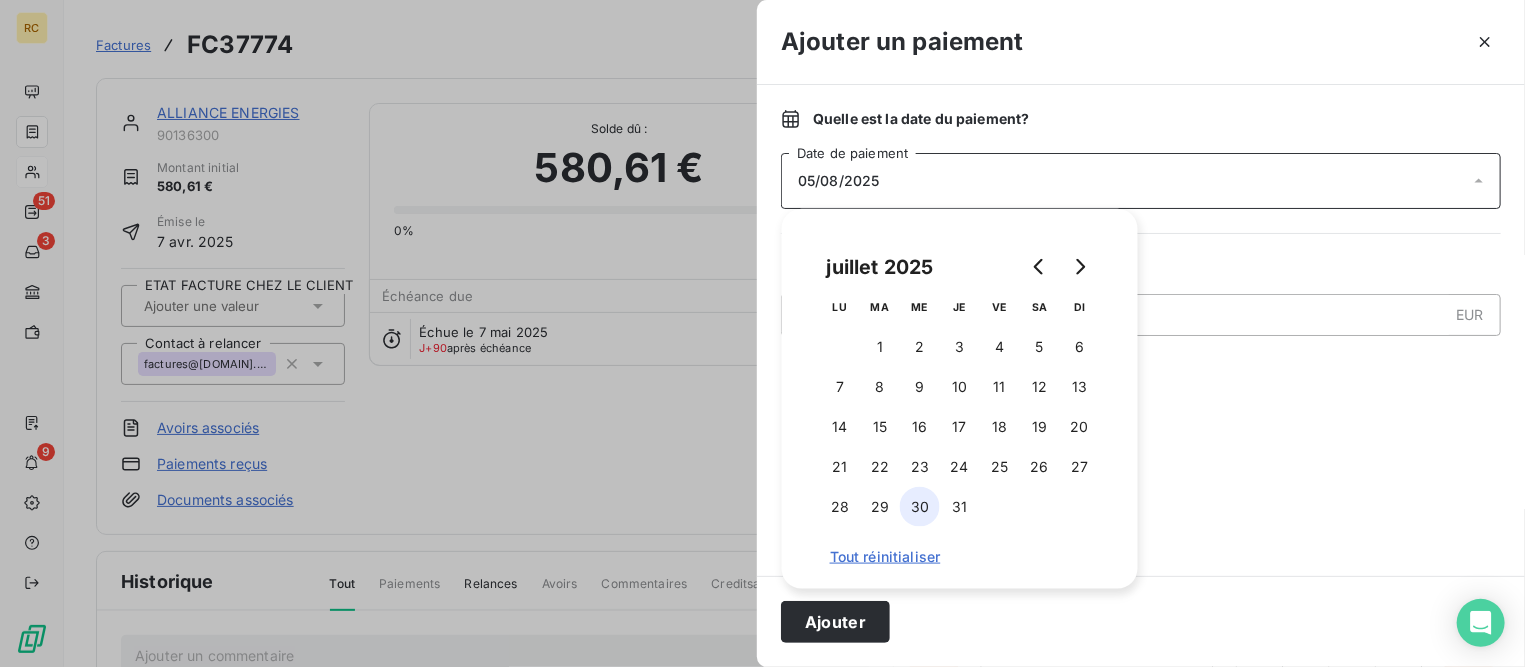 click on "30" at bounding box center (920, 507) 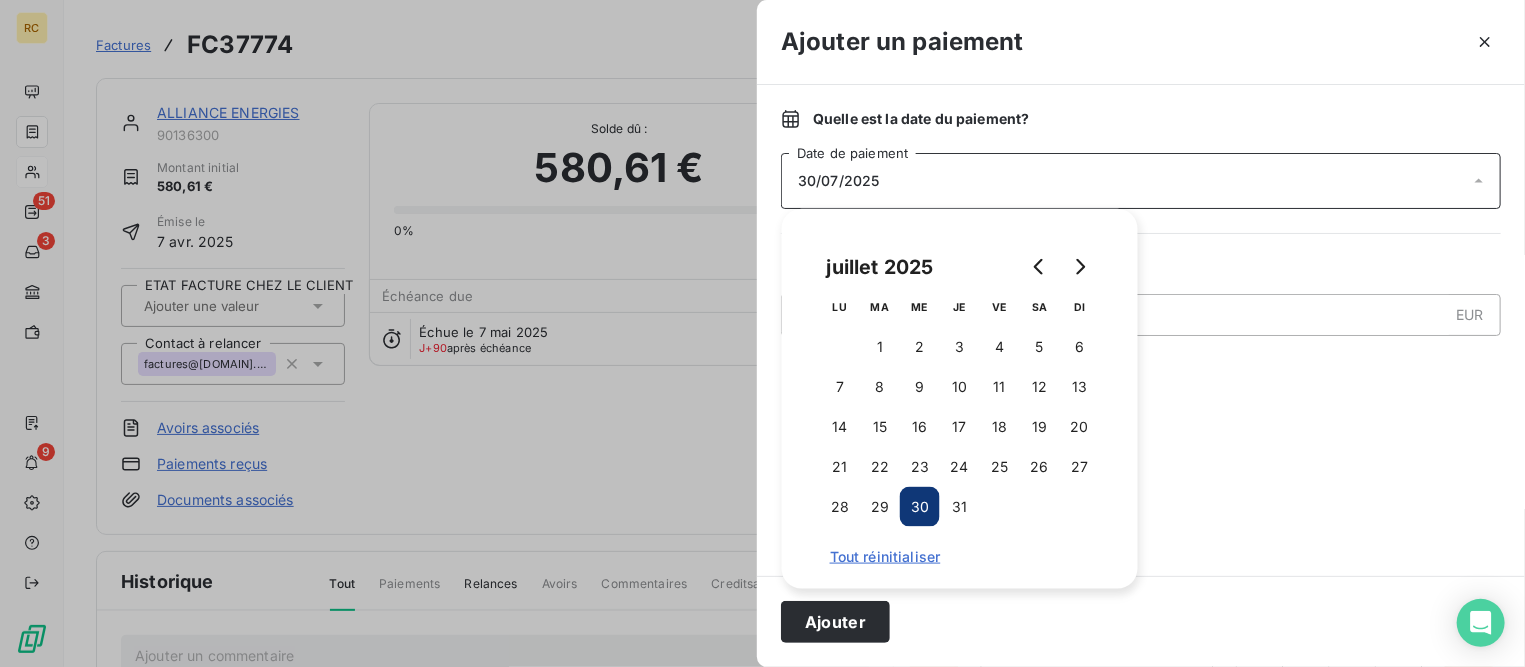 click at bounding box center [1141, 474] 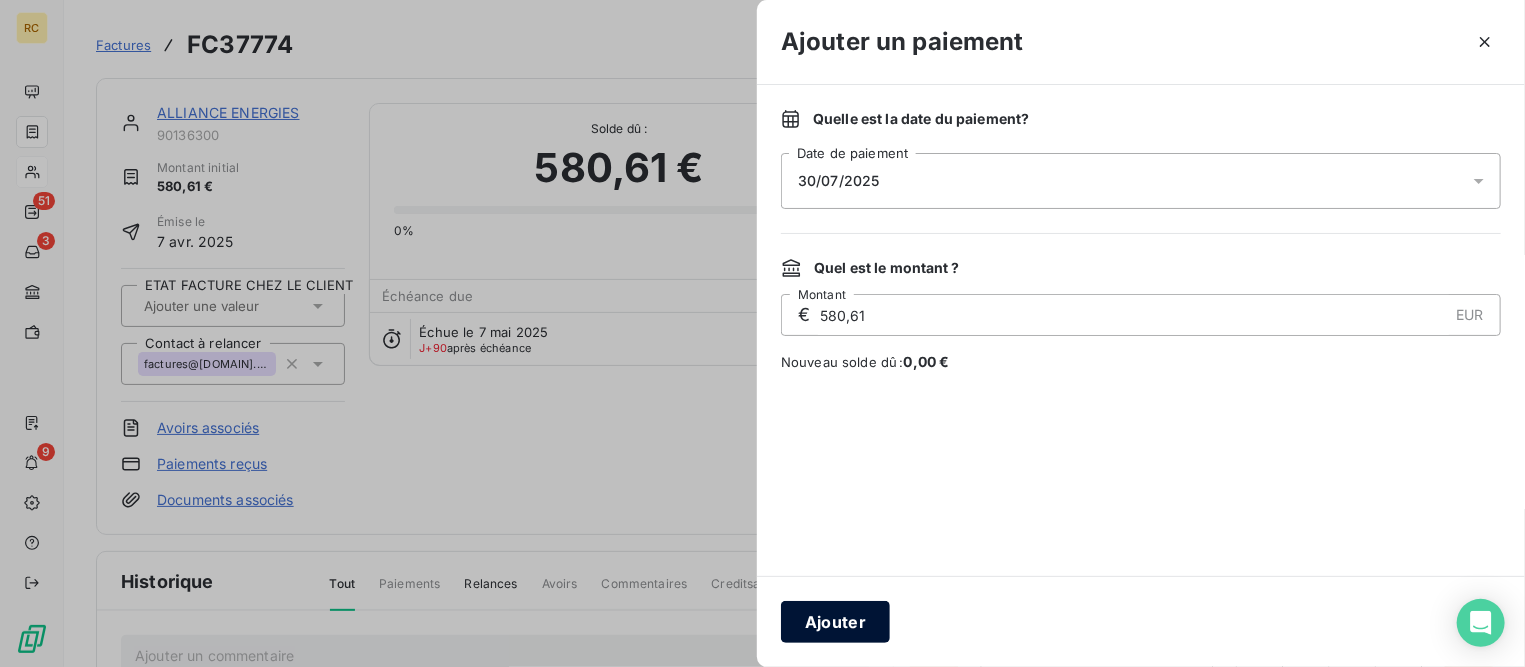 click on "Ajouter" at bounding box center [835, 622] 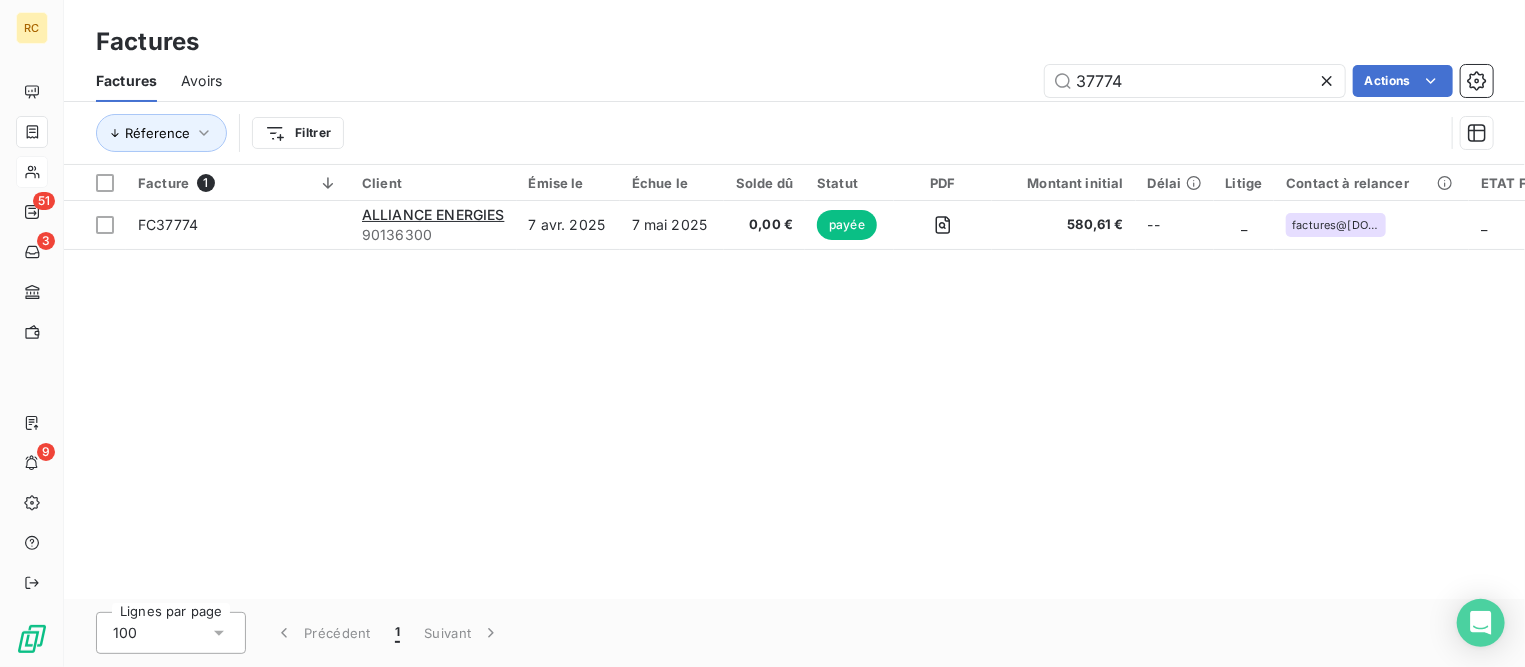click 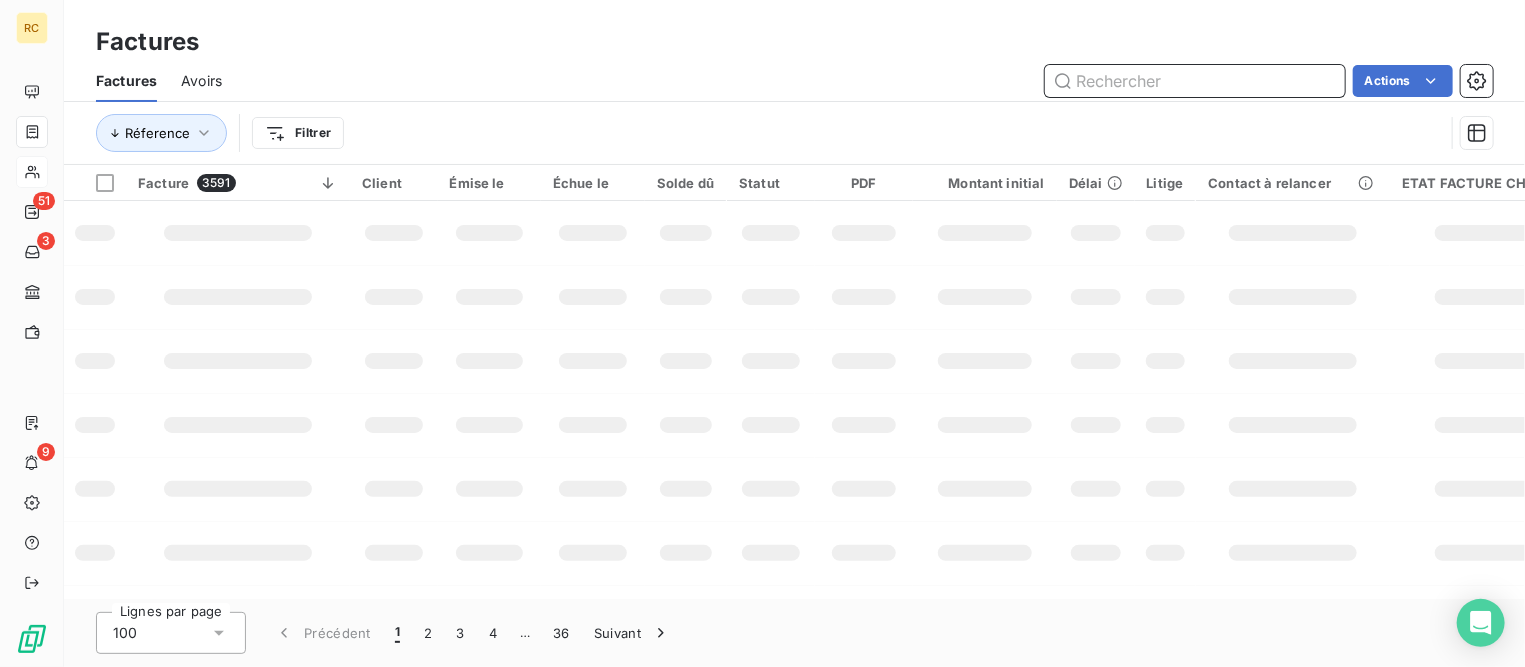 click at bounding box center (1195, 81) 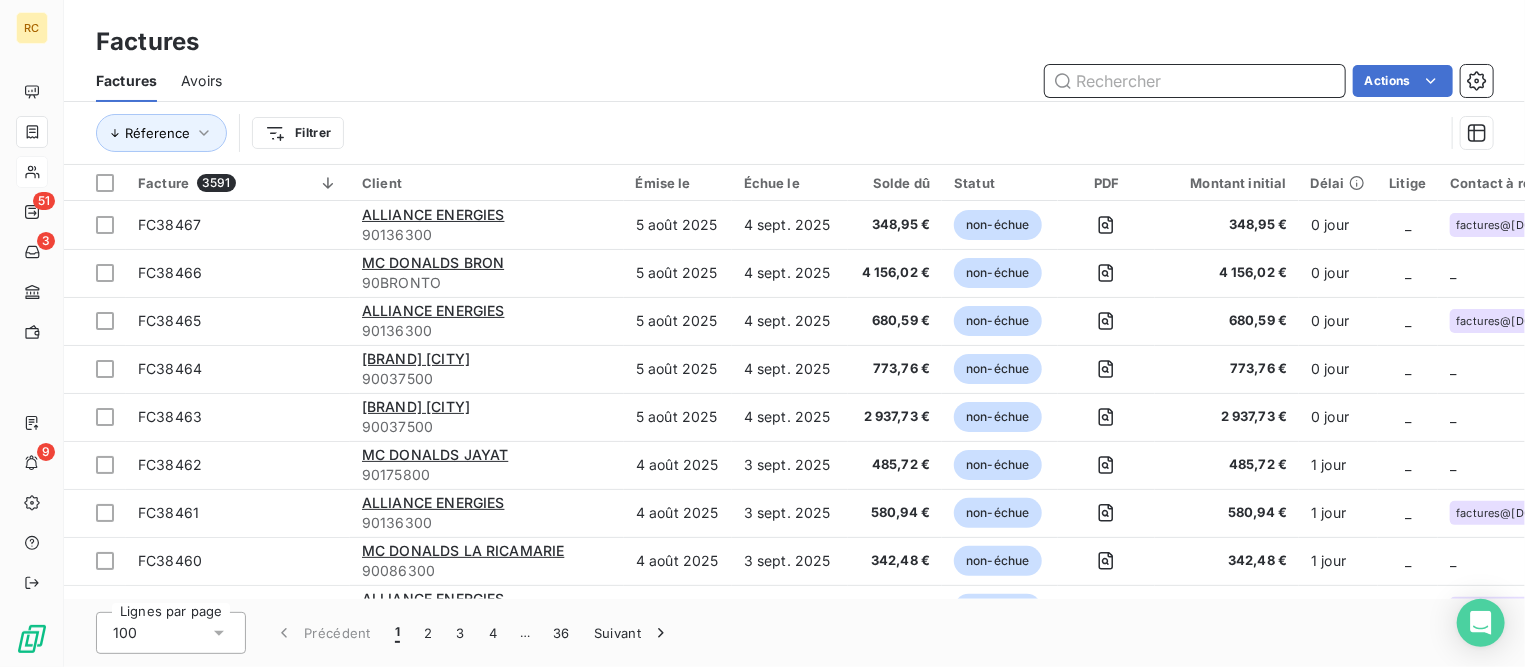 paste on "38081" 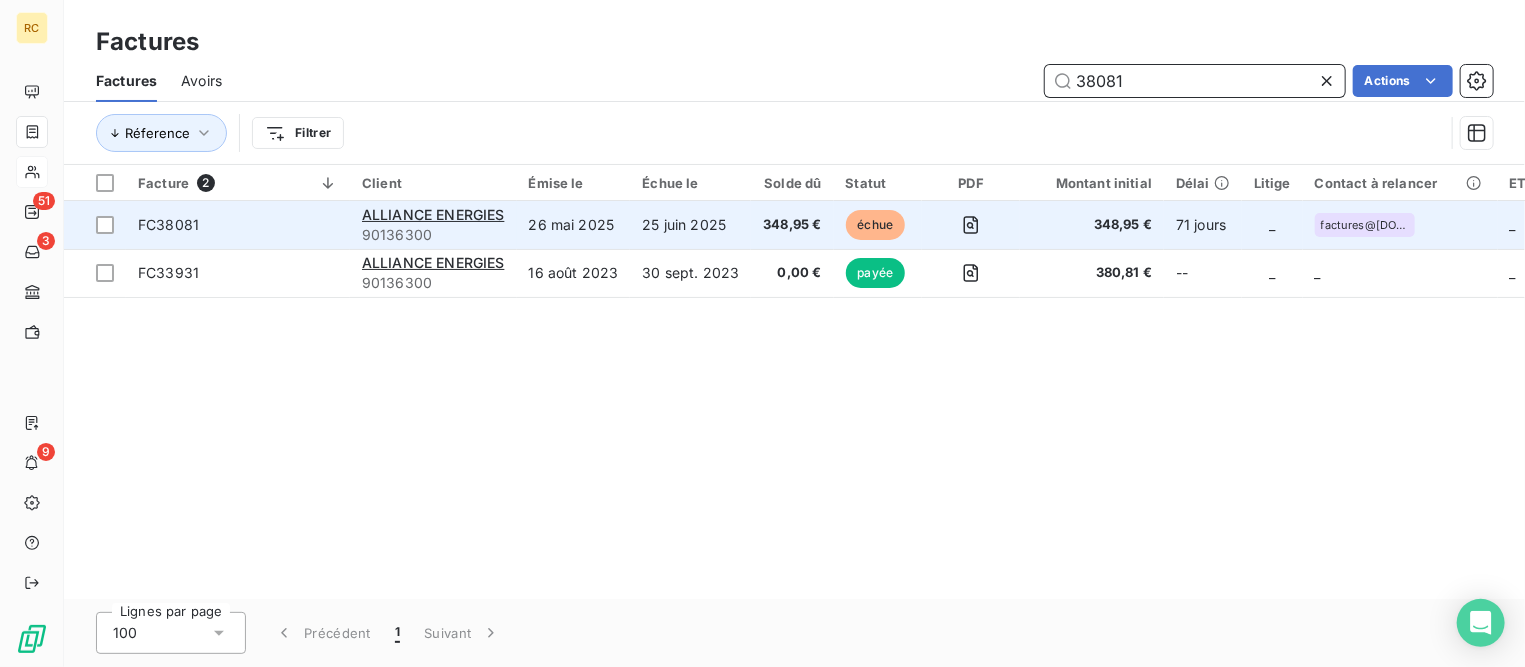 type on "38081" 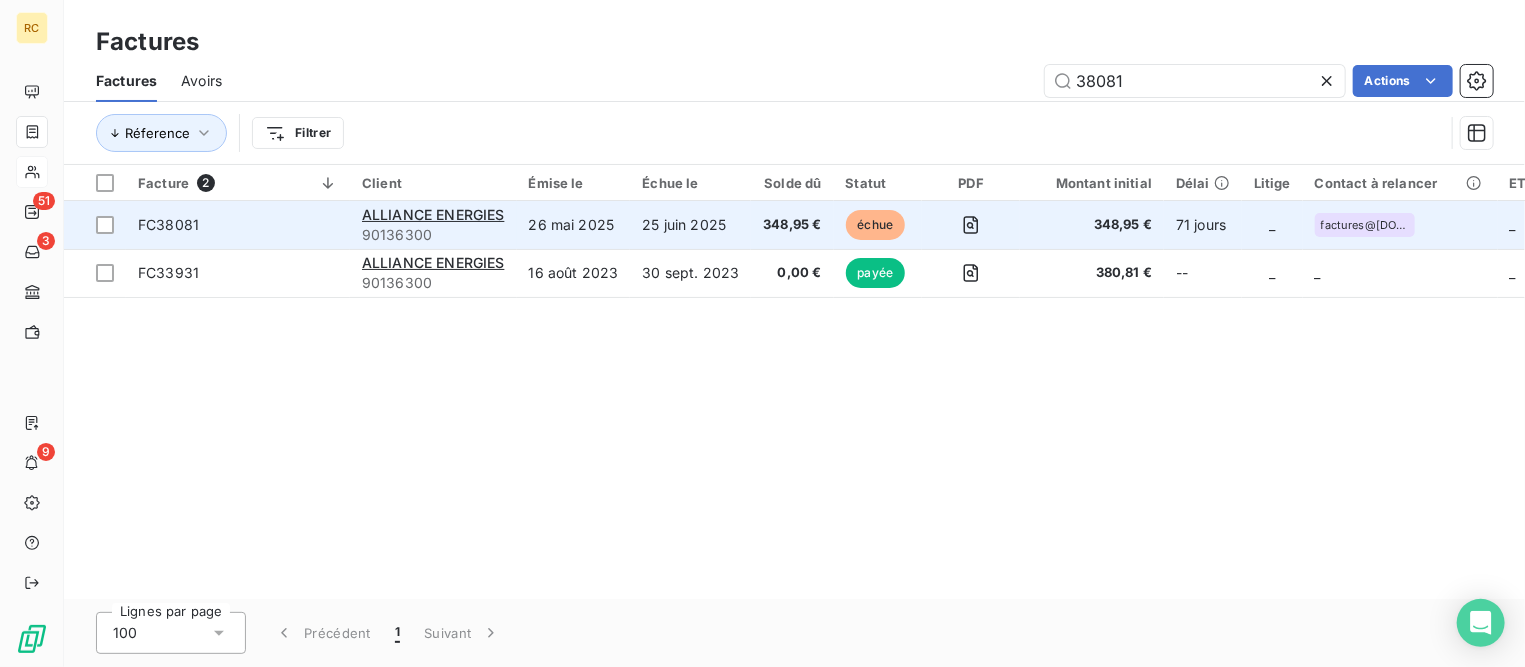 click on "348,95 €" at bounding box center [1092, 225] 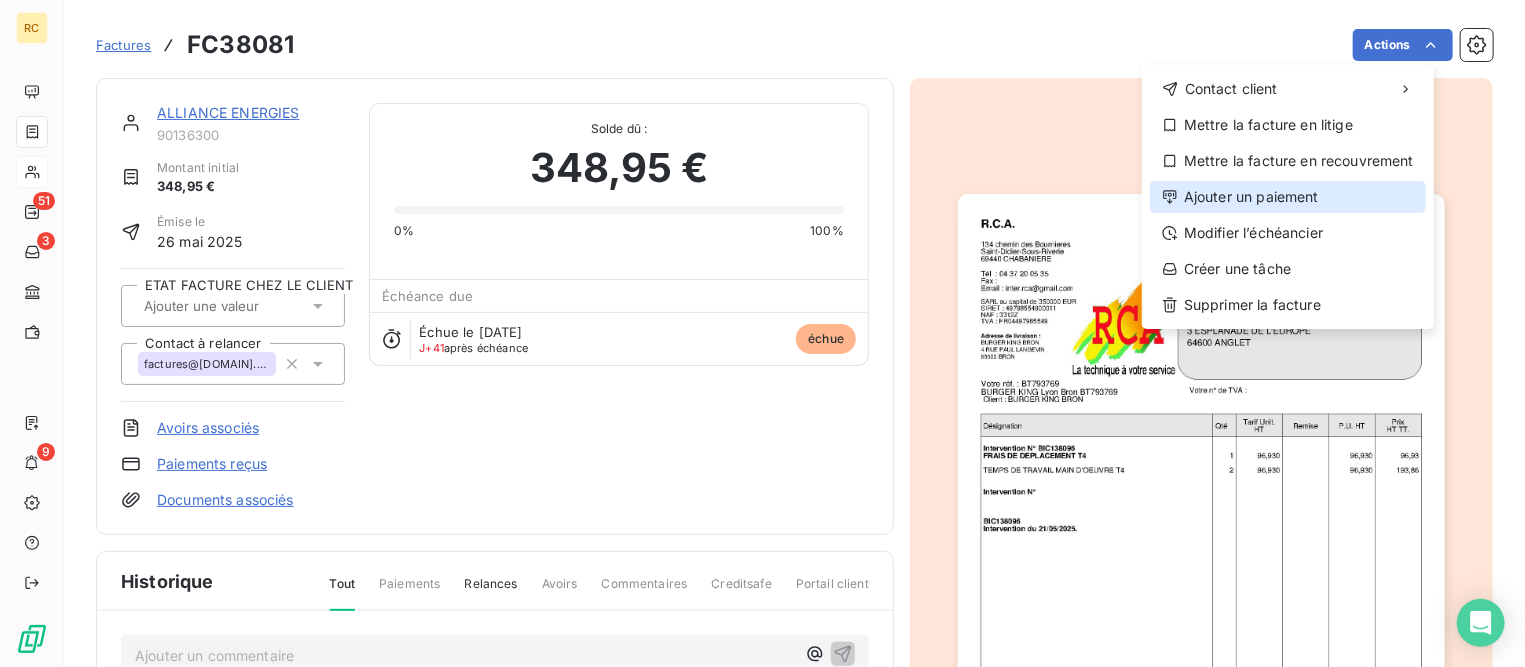click on "Ajouter un paiement" at bounding box center [1288, 197] 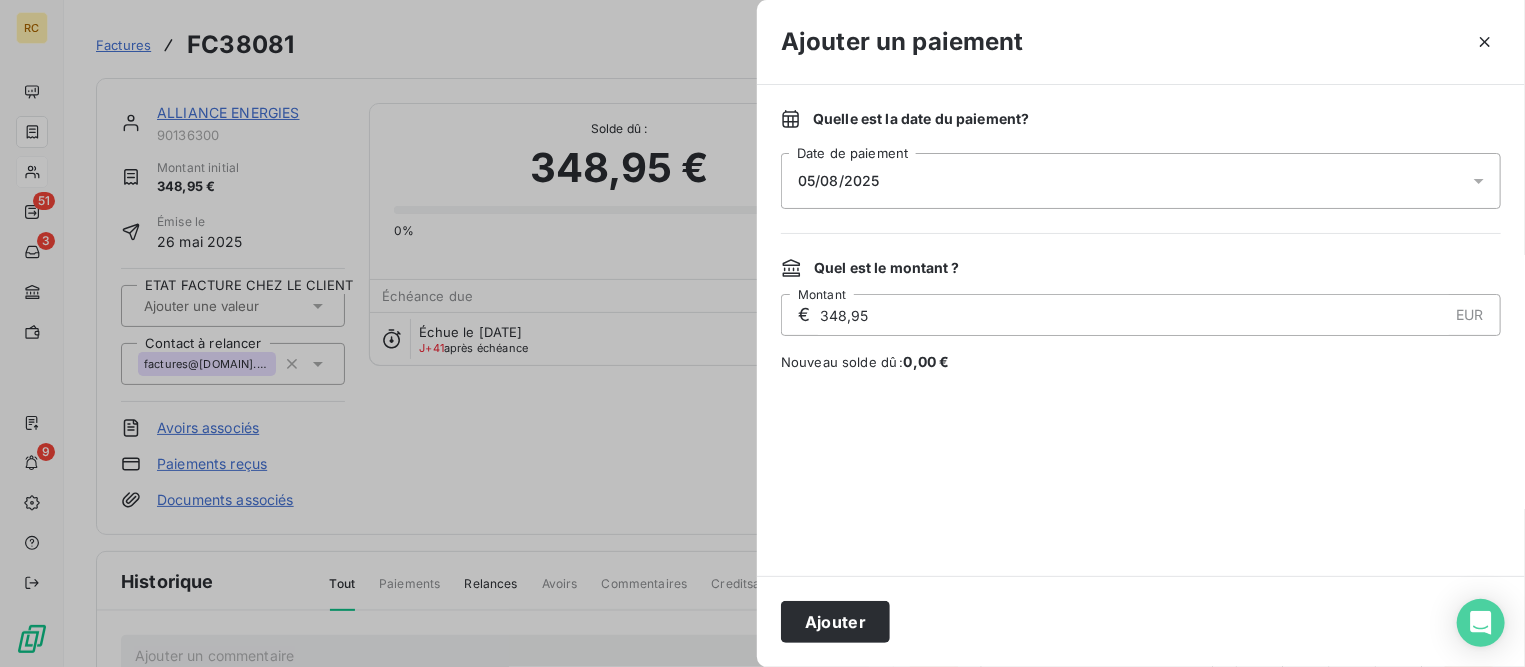 click on "05/08/2025" at bounding box center (1141, 181) 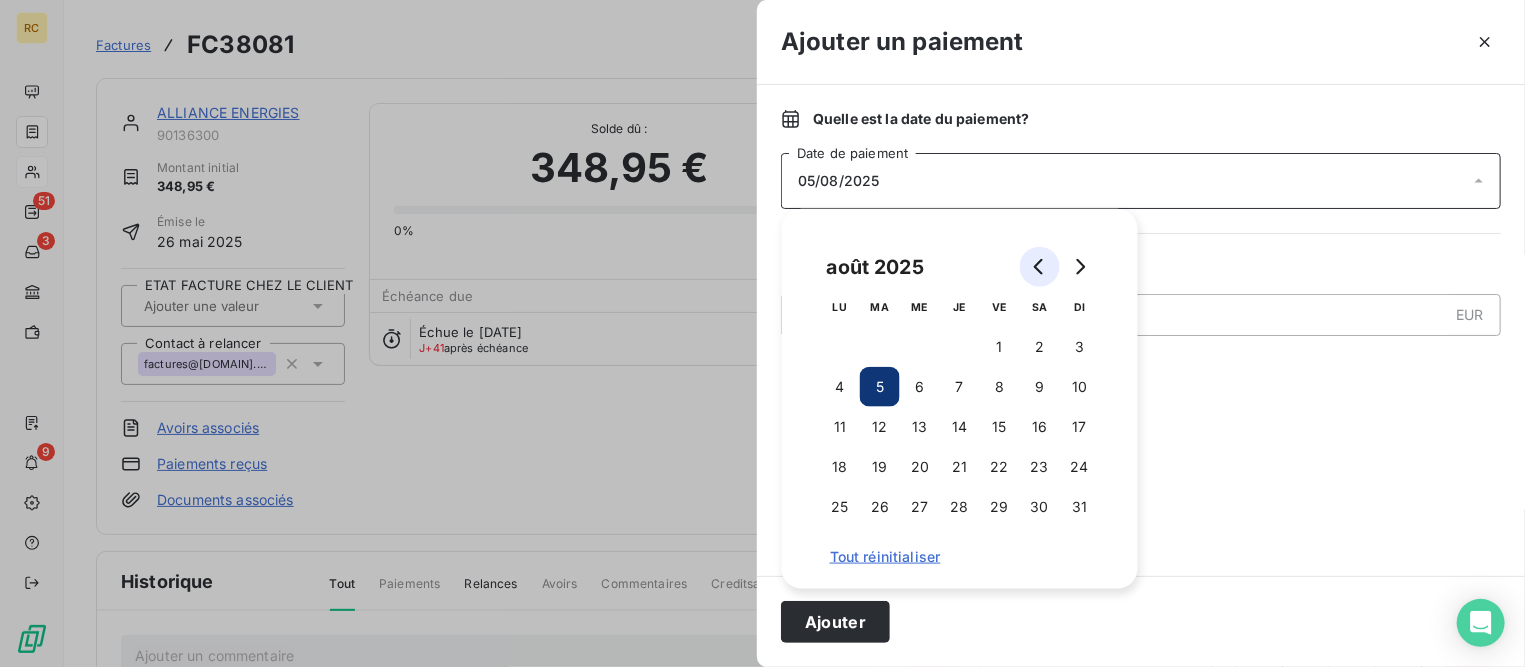 click at bounding box center (1040, 267) 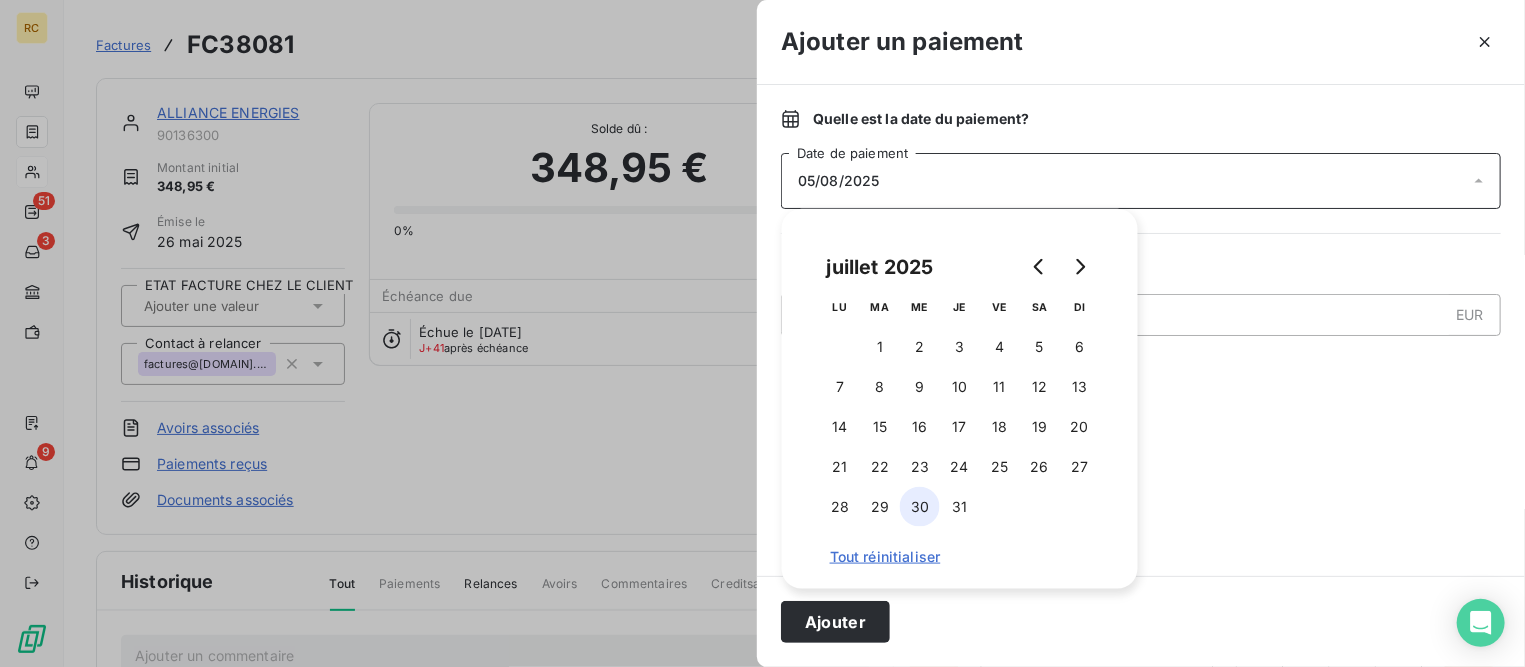 click on "30" at bounding box center [920, 507] 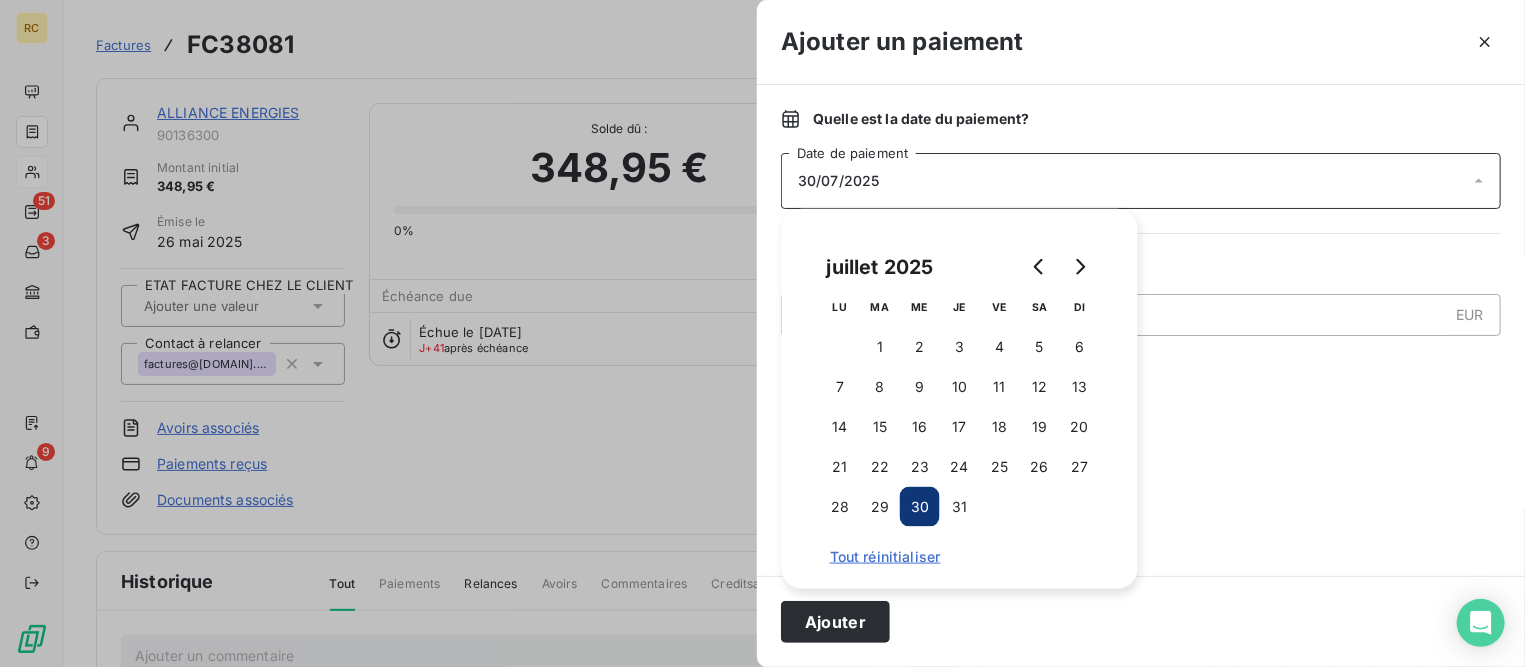 click at bounding box center [1141, 474] 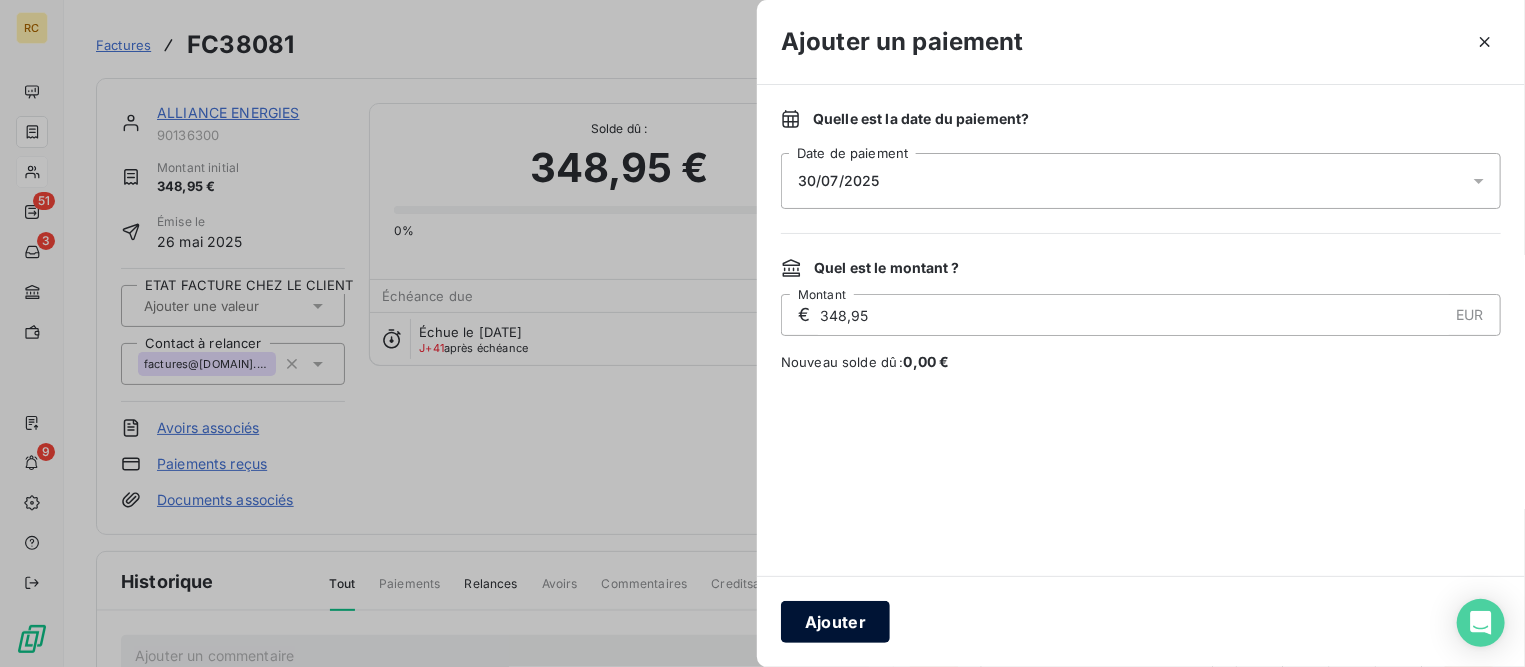 click on "Ajouter" at bounding box center [835, 622] 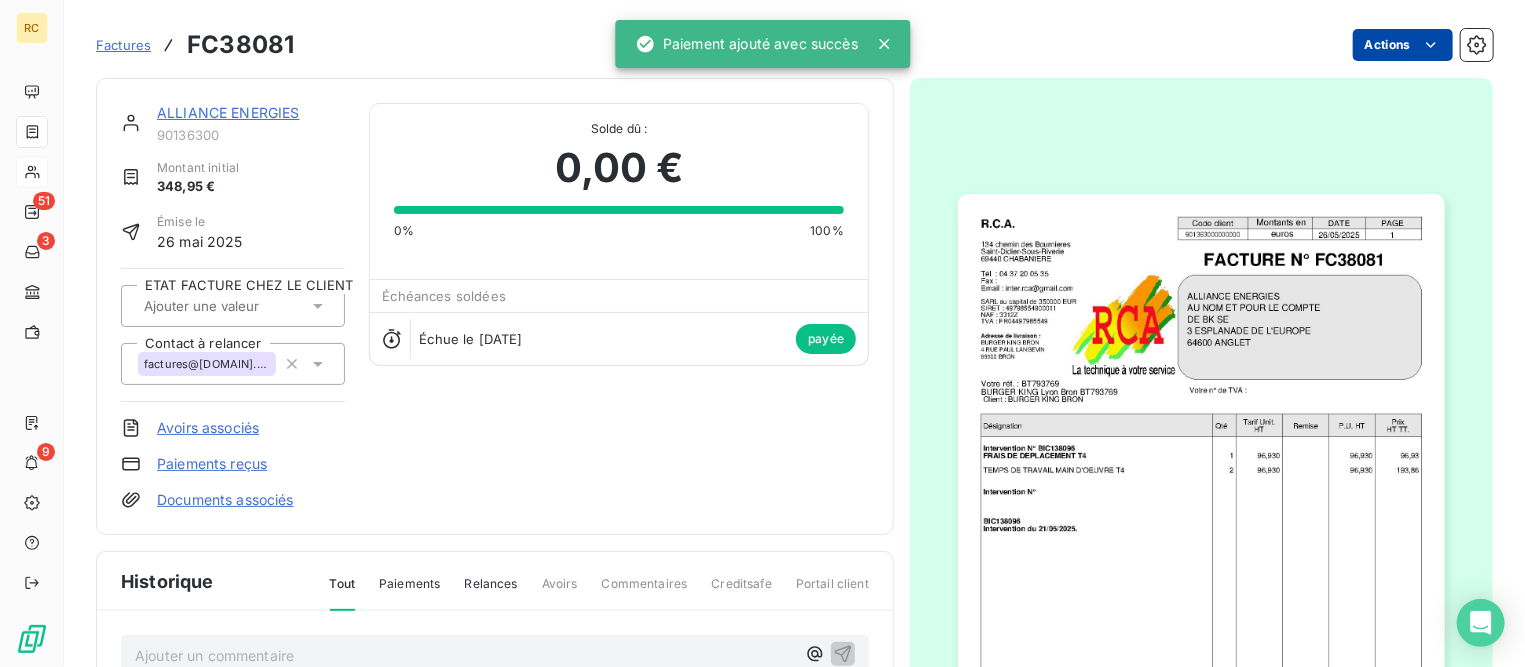 click on "RC 51 3 9 Factures FC38081 Actions ALLIANCE ENERGIES 90136300 Montant initial 348,95 € Émise le 26 mai 2025 ETAT FACTURE CHEZ LE CLIENT Contact à relancer factures@alliance-energies.fr Avoirs associés Paiements reçus Documents associés Solde dû : 0,00 € 0% 100% Échéances soldées Échue le 25 juin 2025 payée Historique Tout Paiements Relances Avoirs Commentaires Creditsafe Portail client Ajouter un commentaire ﻿ 30 juil. 2025 Paiement reçu 348,95 € 25 juin 2025 Échéance de la facture Email 28 mai 2025, 08:49 Notification factures@alliance-energies.fr 26 mai 2025 Émission de la facture Paiement ajouté avec succès" at bounding box center (762, 333) 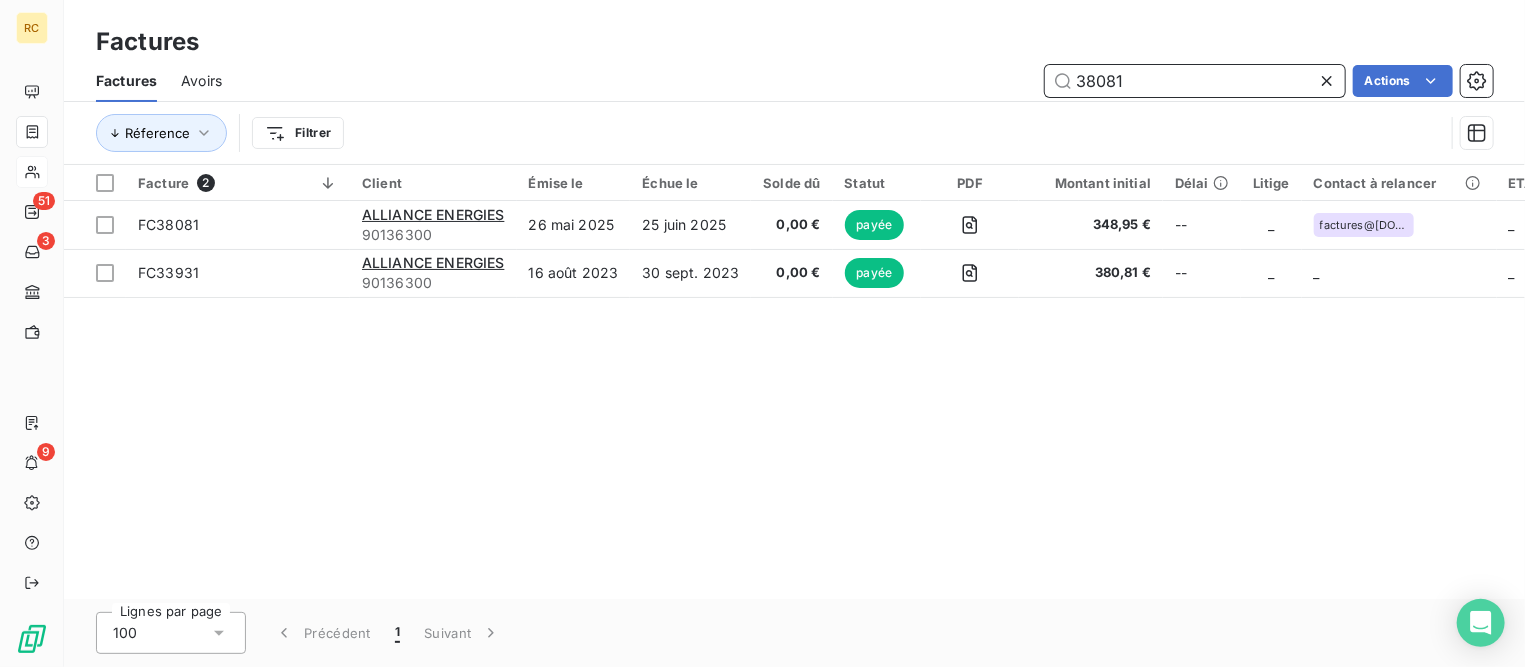 drag, startPoint x: 1149, startPoint y: 88, endPoint x: 982, endPoint y: 69, distance: 168.07736 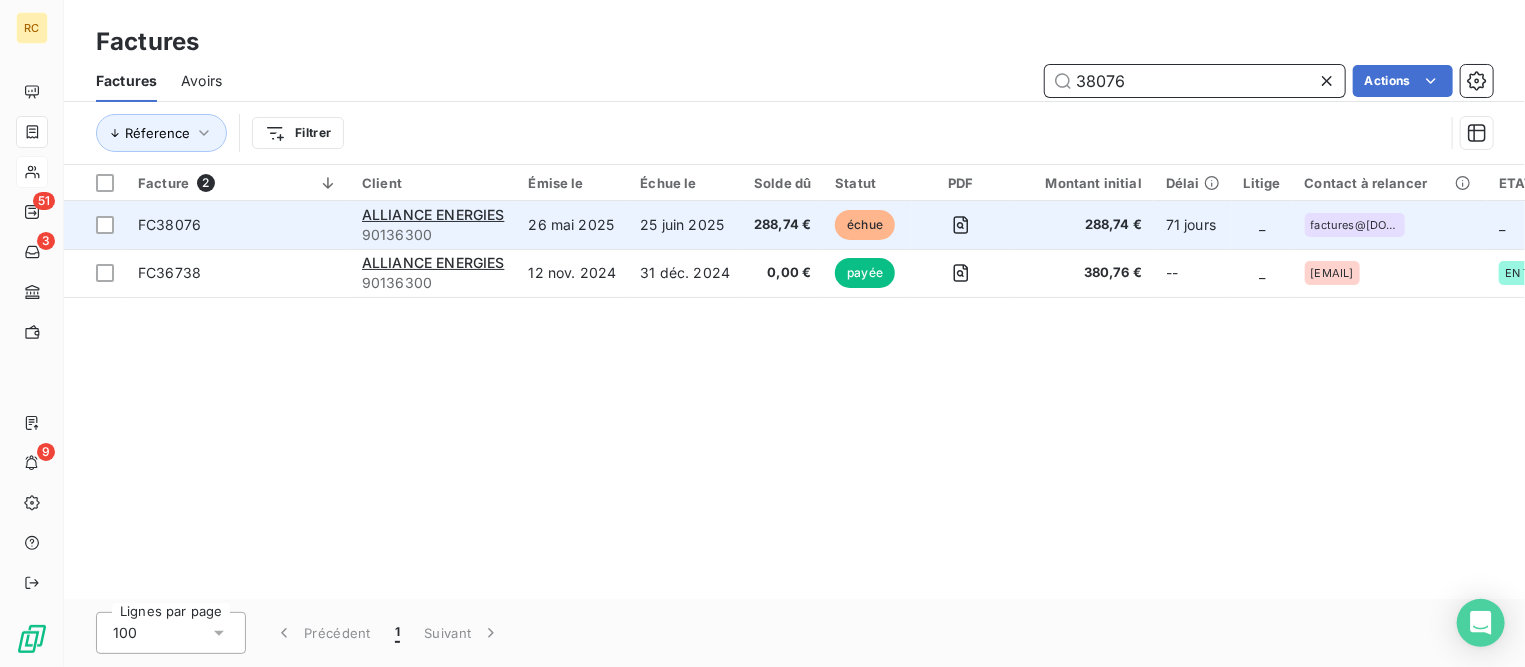 type on "38076" 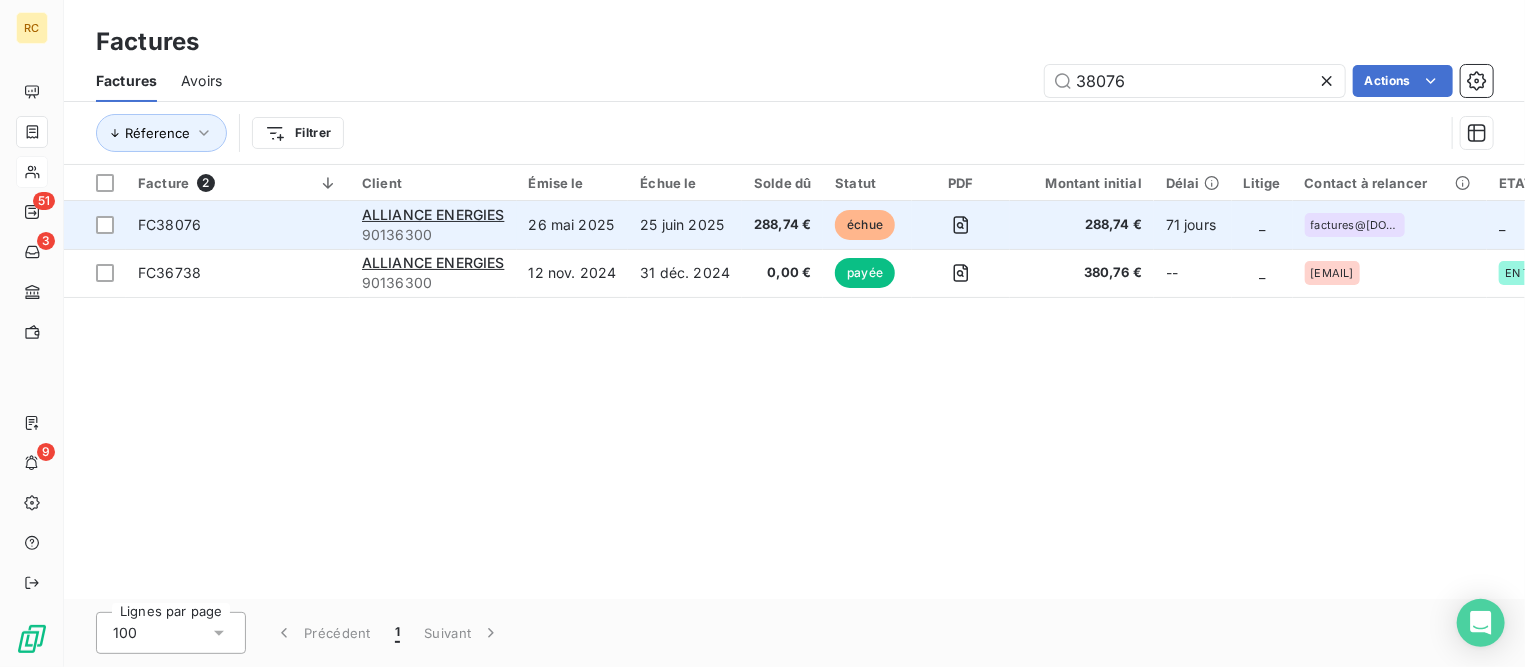 click on "288,74 €" at bounding box center (782, 225) 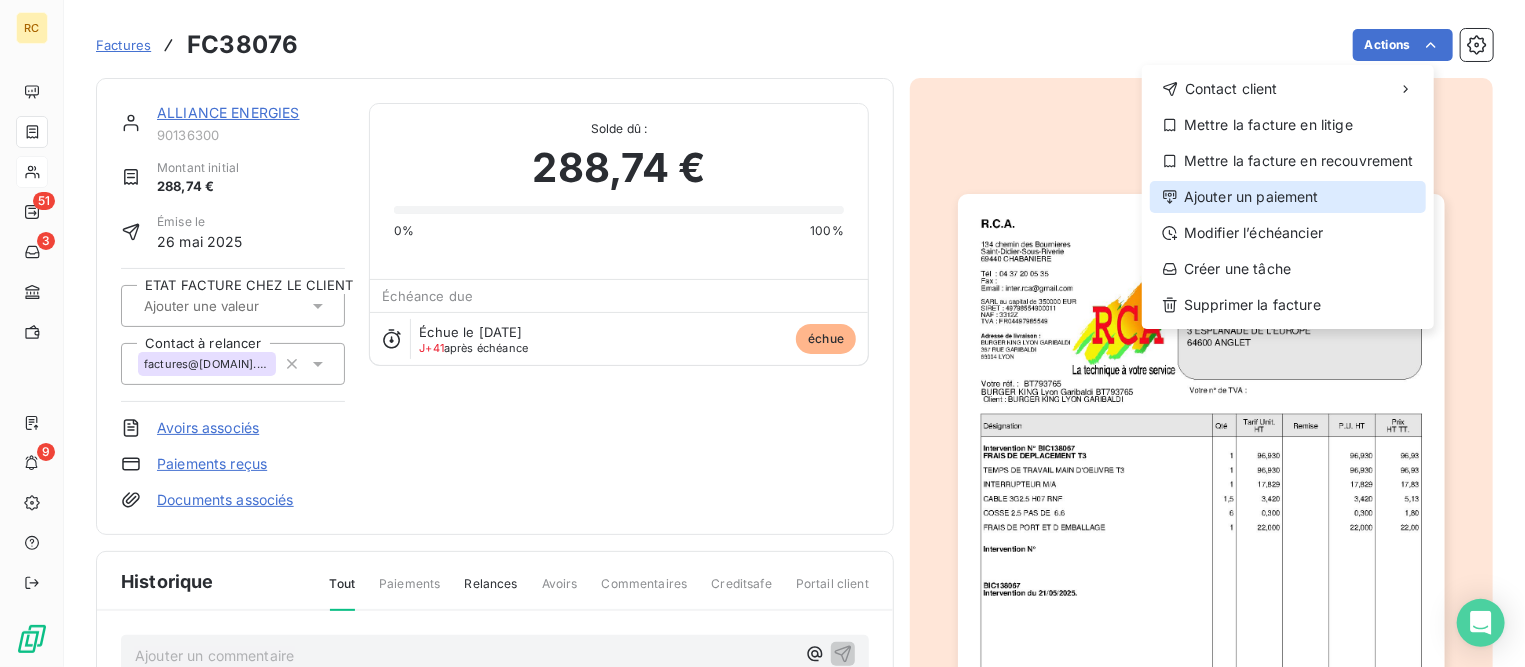 click on "Ajouter un paiement" at bounding box center [1288, 197] 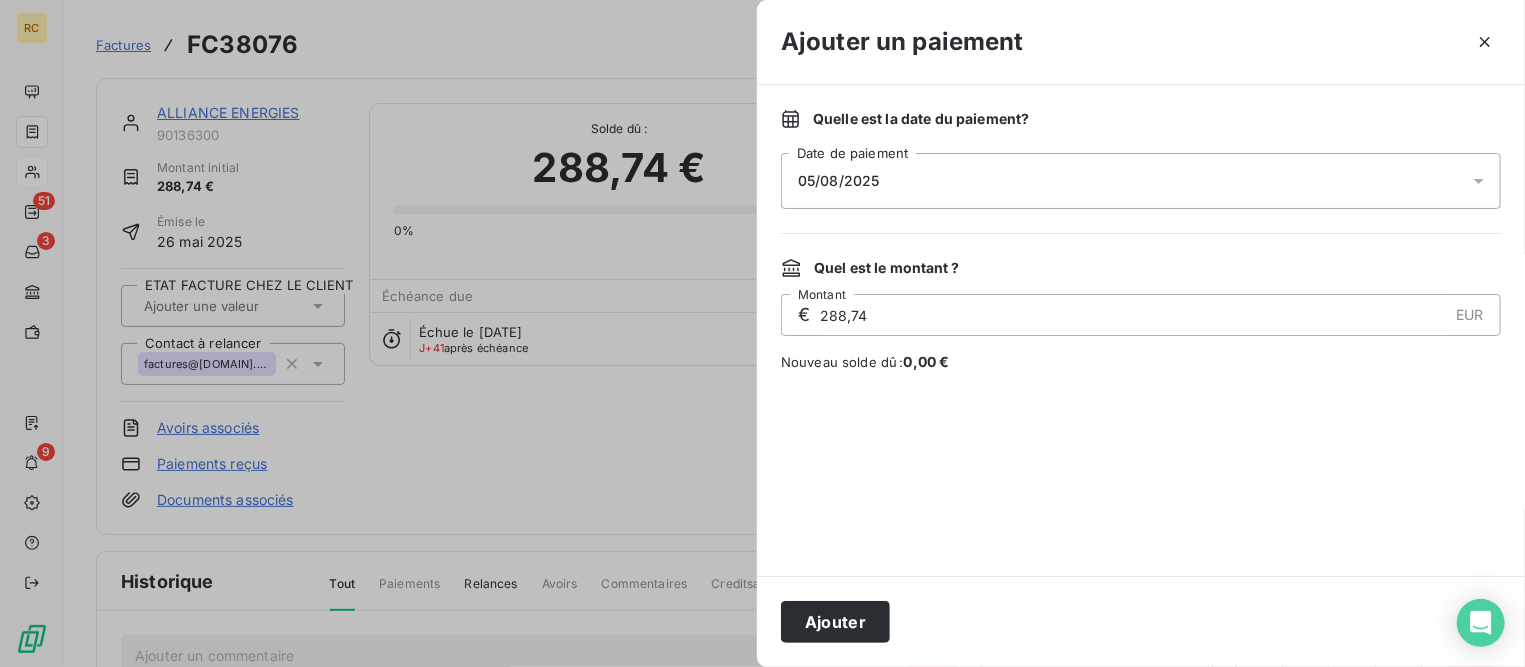click on "05/08/2025" at bounding box center (1141, 181) 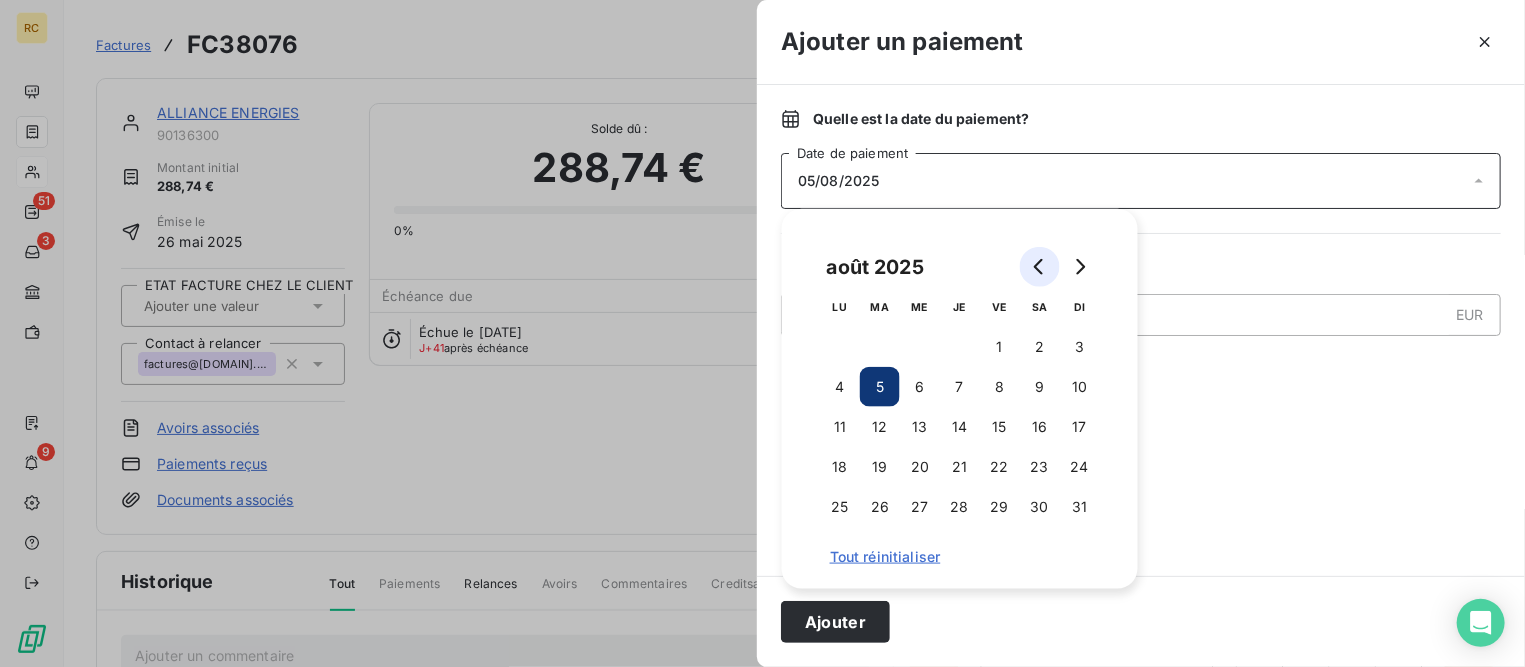click at bounding box center (1040, 267) 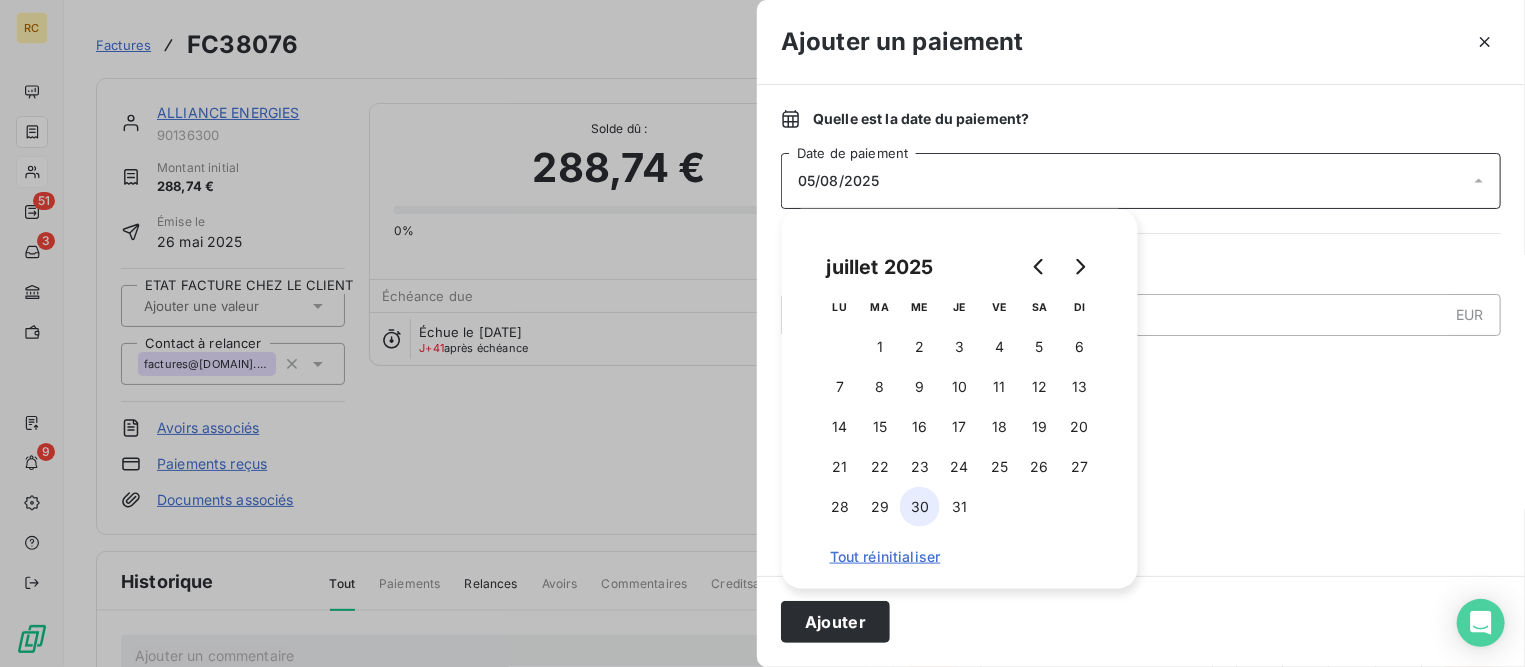 click on "30" at bounding box center (920, 507) 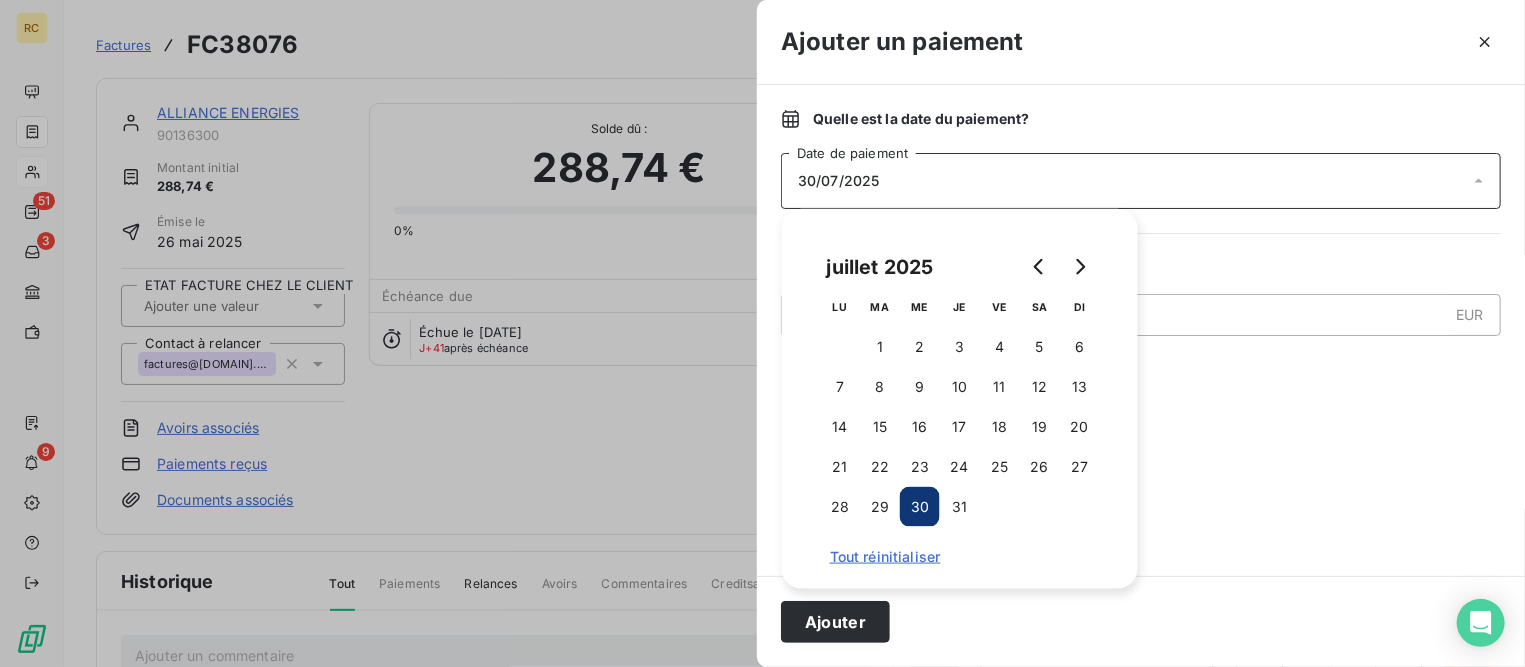 click at bounding box center [1141, 474] 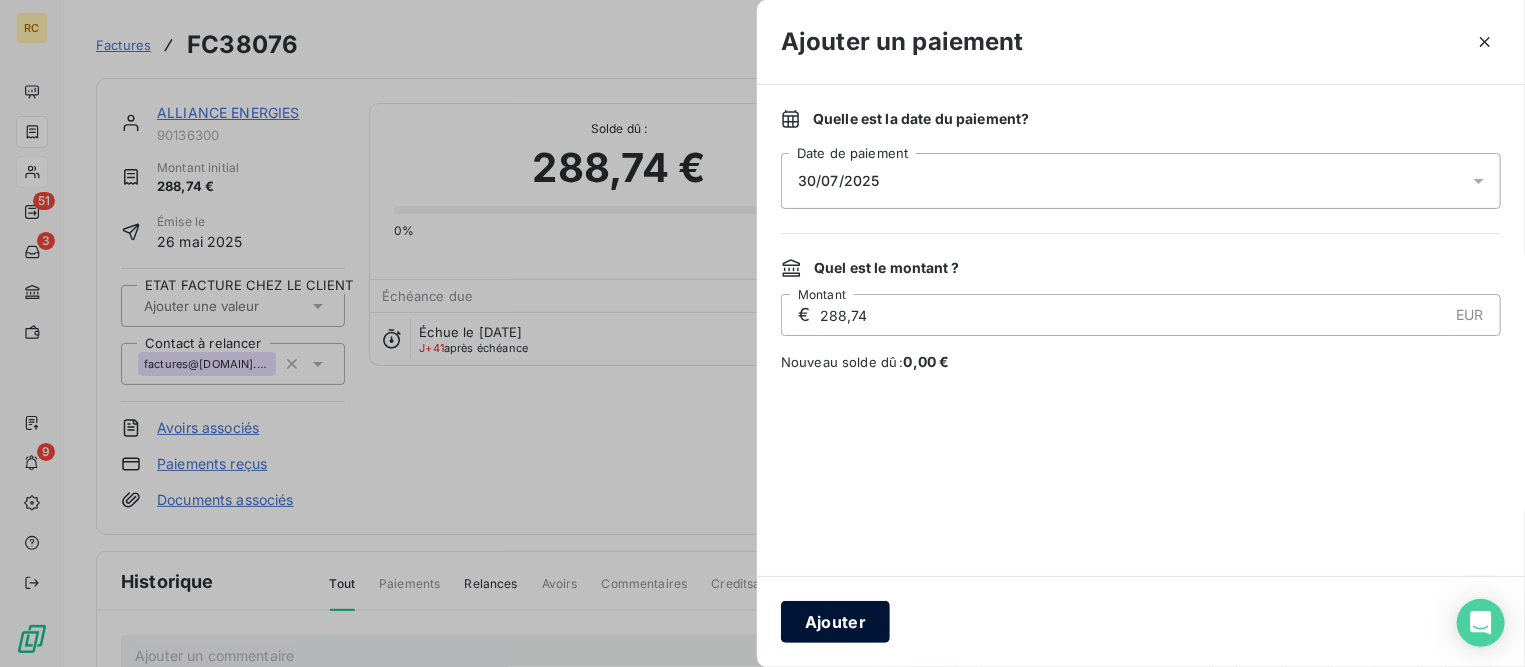 click on "Ajouter" at bounding box center [835, 622] 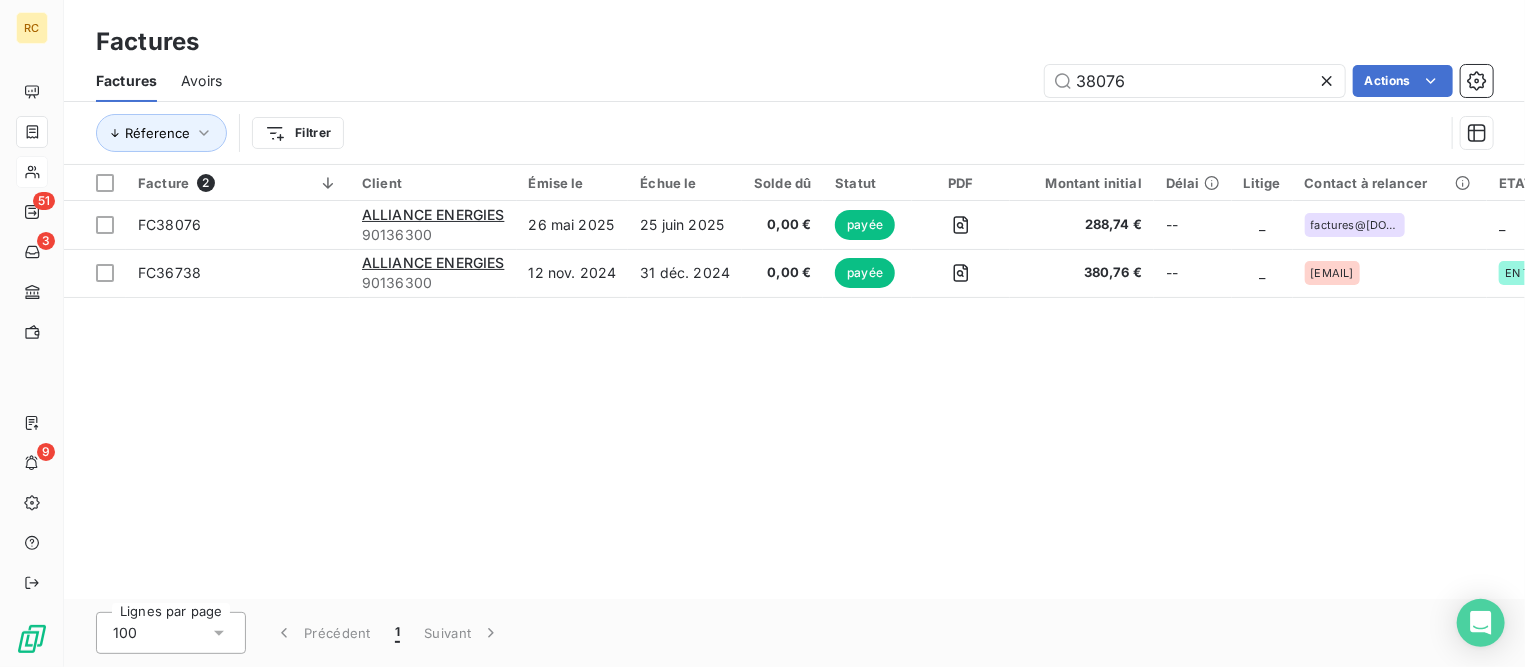 drag, startPoint x: 1123, startPoint y: 69, endPoint x: 1035, endPoint y: 77, distance: 88.362885 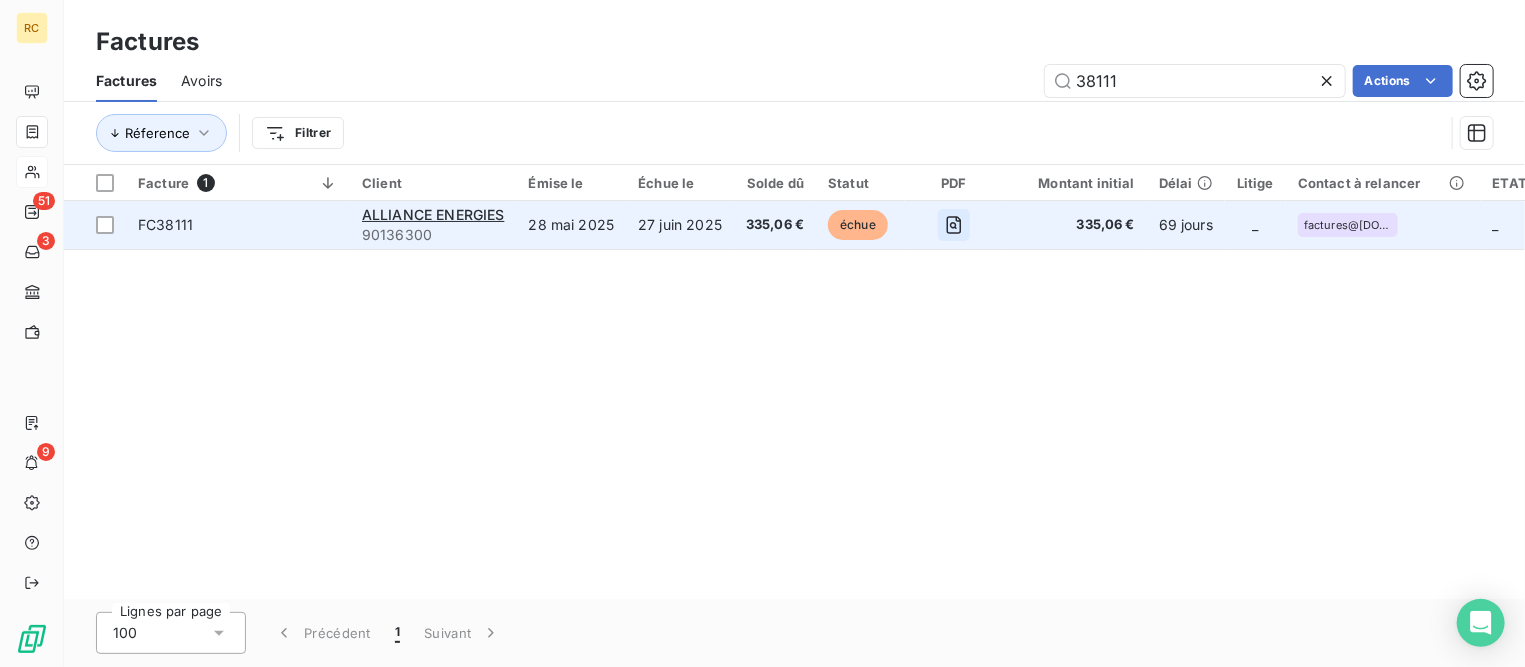 type on "38111" 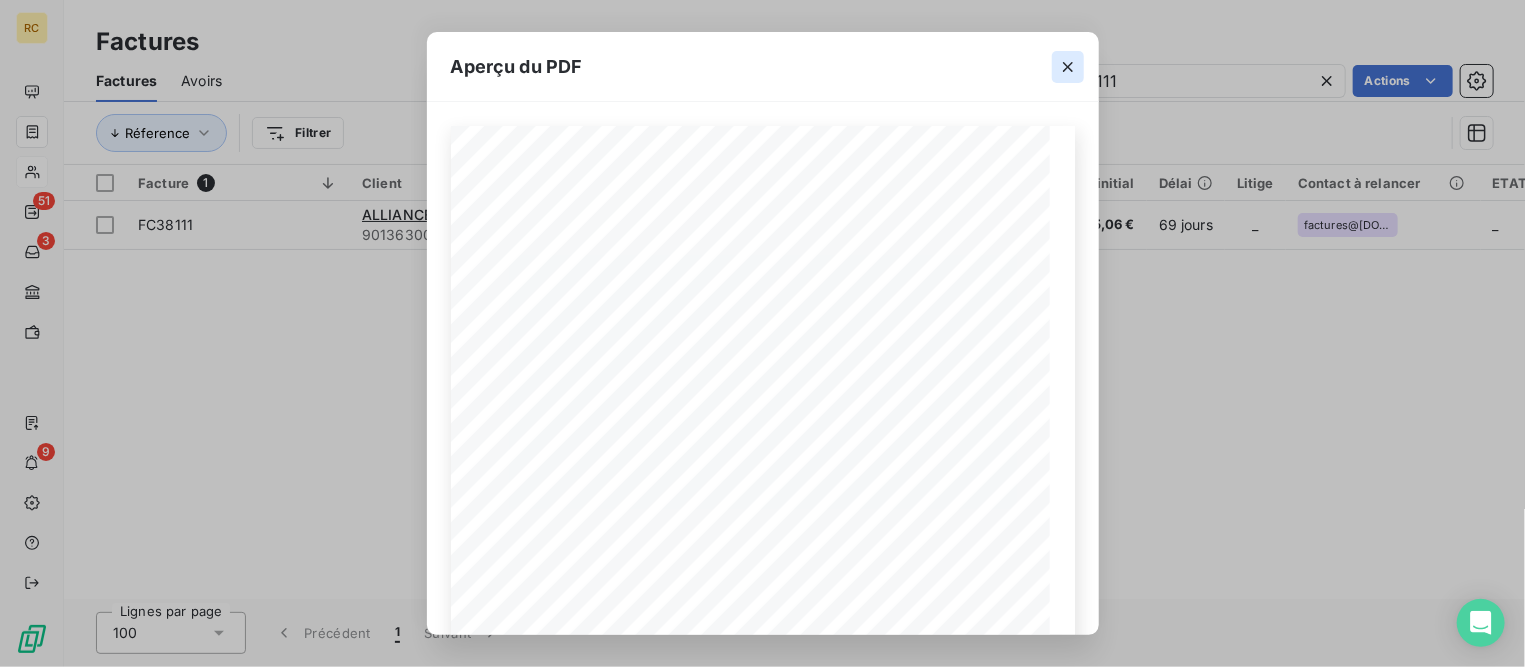 click 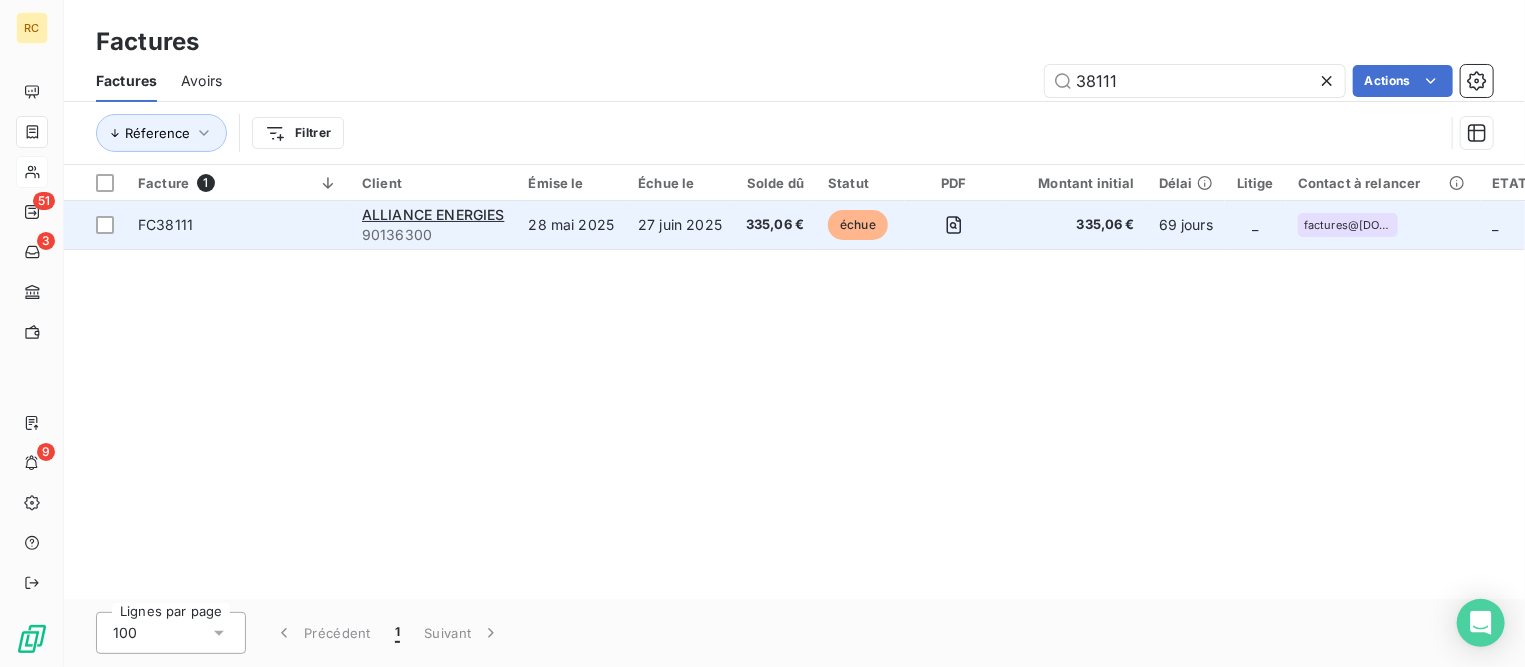 click on "FC38111" at bounding box center [238, 225] 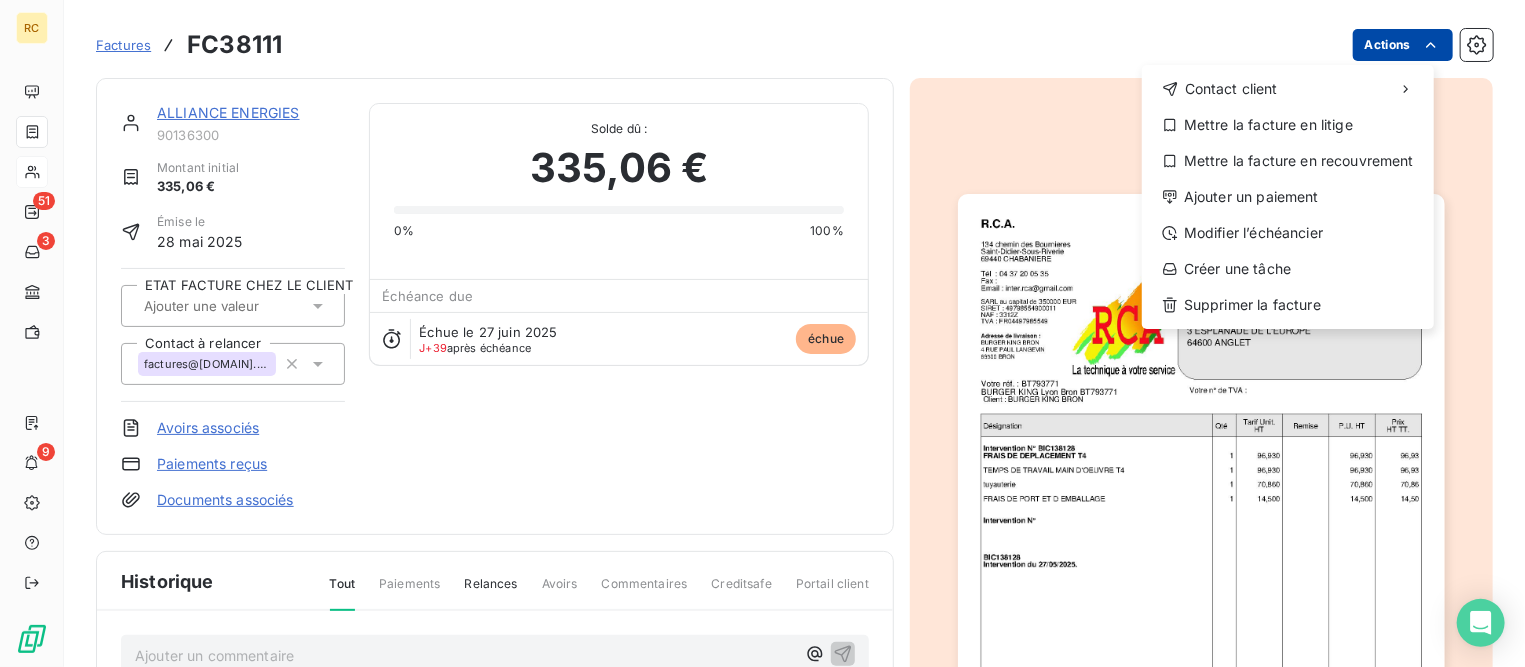 click on "RC 51 3 9 Factures FC38111 Actions Contact client Mettre la facture en litige Mettre la facture en recouvrement Ajouter un paiement Modifier l’échéancier Créer une tâche Supprimer la facture ALLIANCE ENERGIES 90136300 Montant initial 335,06 € Émise le 28 mai 2025 ETAT FACTURE CHEZ LE CLIENT Contact à relancer factures@alliance-energies.fr Avoirs associés Paiements reçus Documents associés Solde dû : 335,06 € 0% 100% Échéance due Échue le 27 juin 2025 J+39  après échéance échue Historique Tout Paiements Relances Avoirs Commentaires Creditsafe Portail client Ajouter un commentaire ﻿ 27 juin 2025 Échéance de la facture Email 30 mai 2025, 08:49 Notification factures@alliance-energies.fr 28 mai 2025 Émission de la facture" at bounding box center [762, 333] 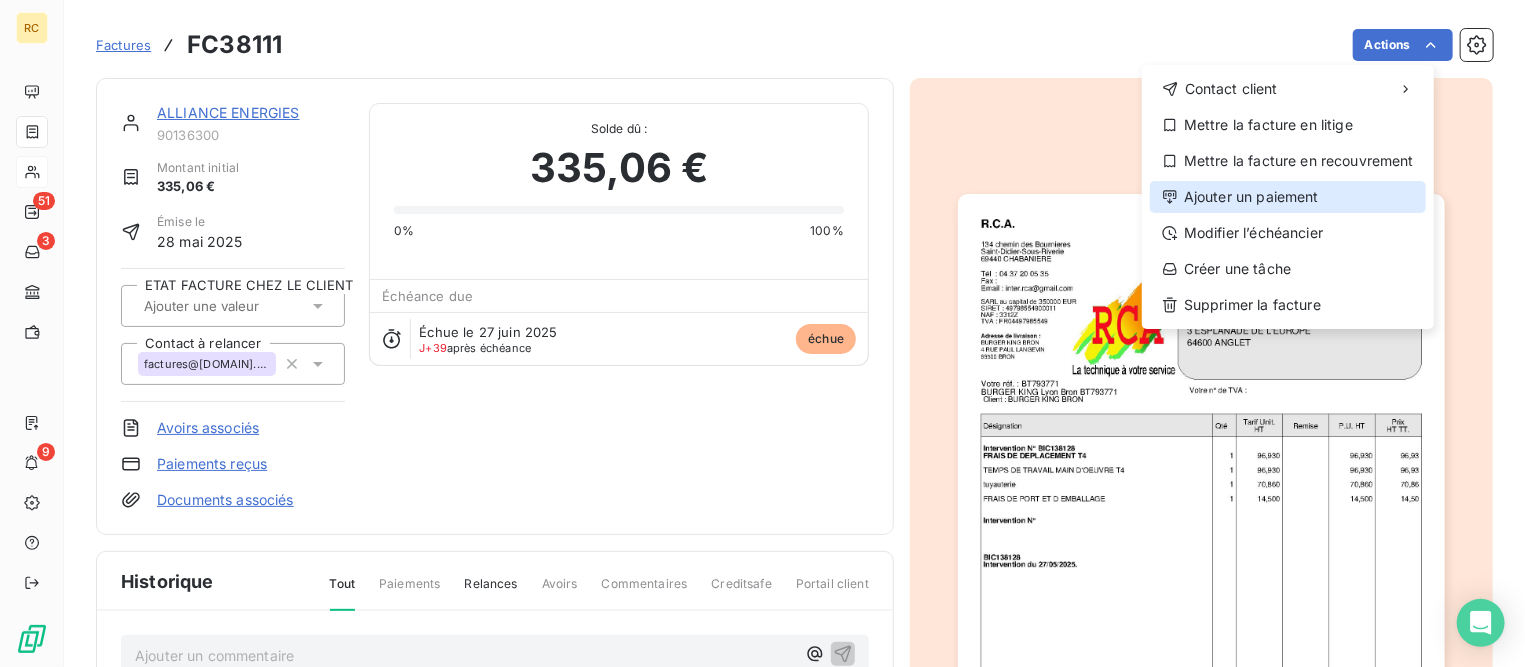 click on "Ajouter un paiement" at bounding box center (1288, 197) 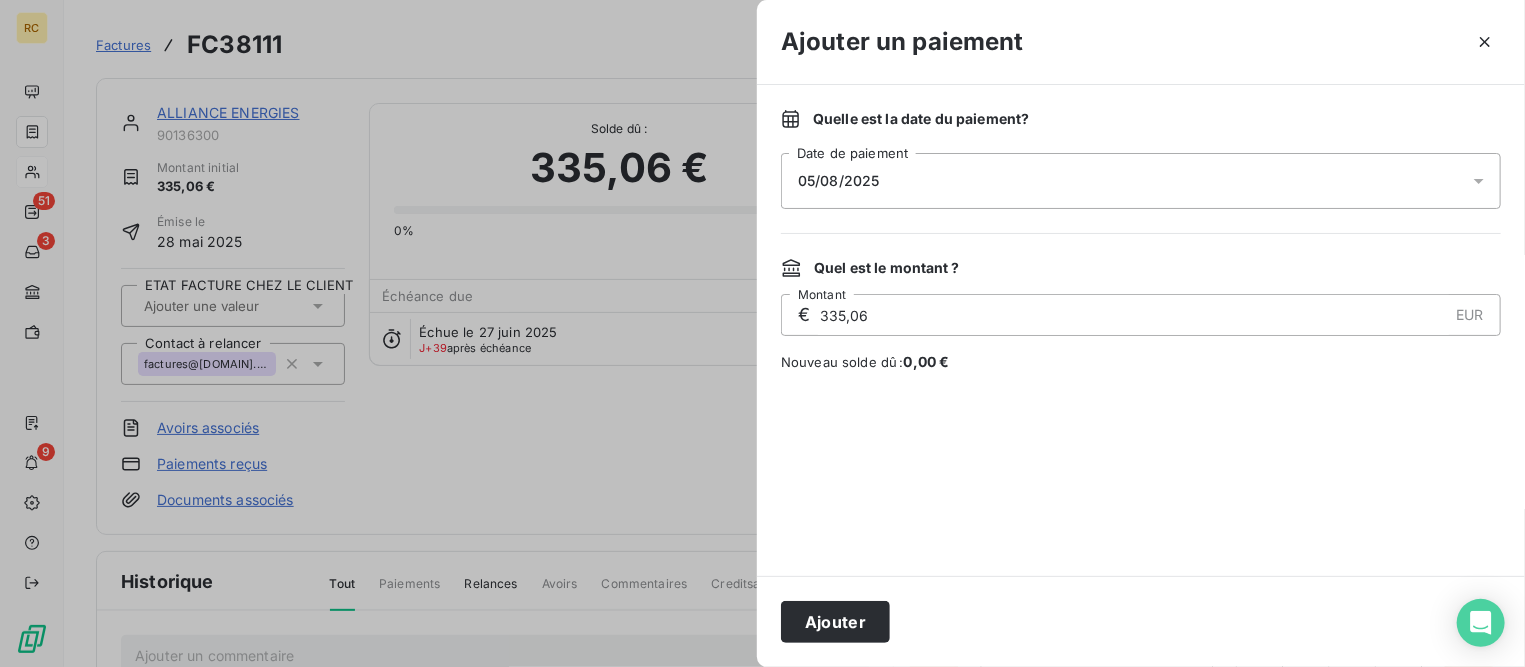 click on "05/08/2025" at bounding box center (839, 181) 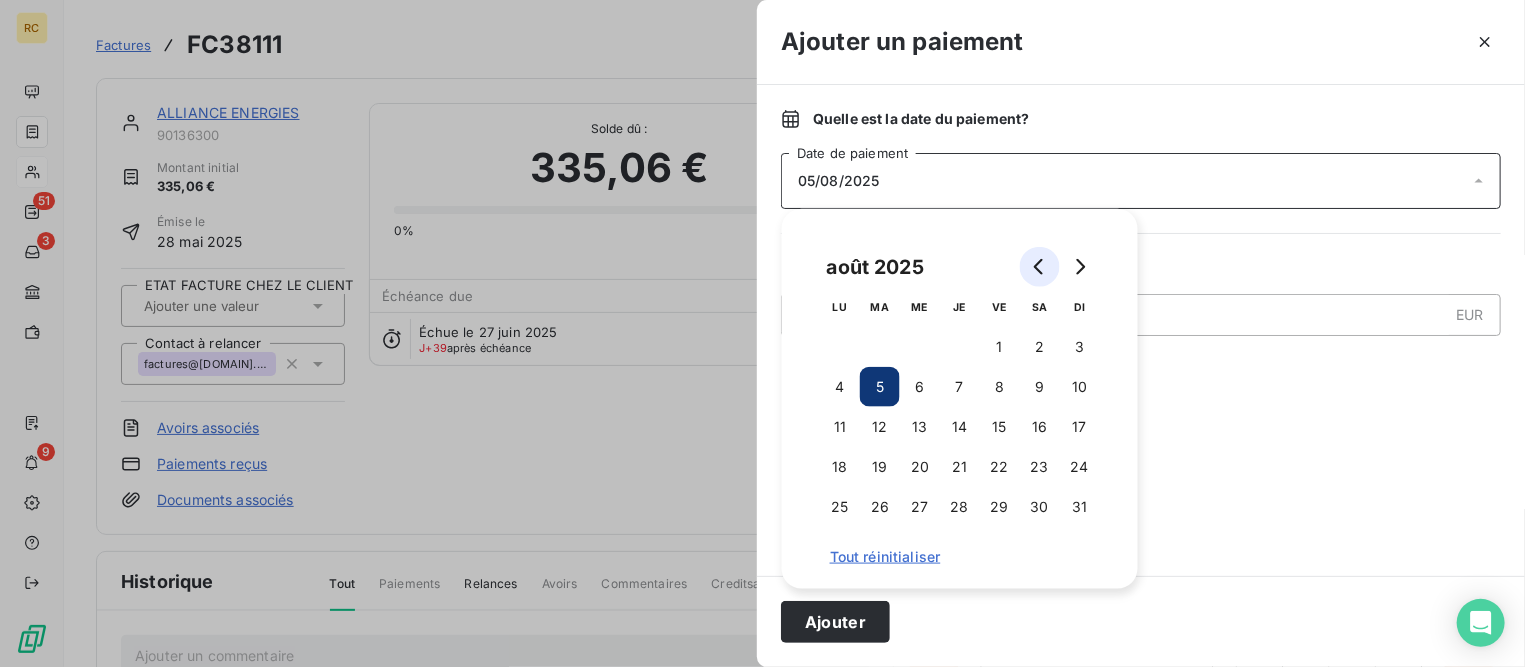 click at bounding box center [1040, 267] 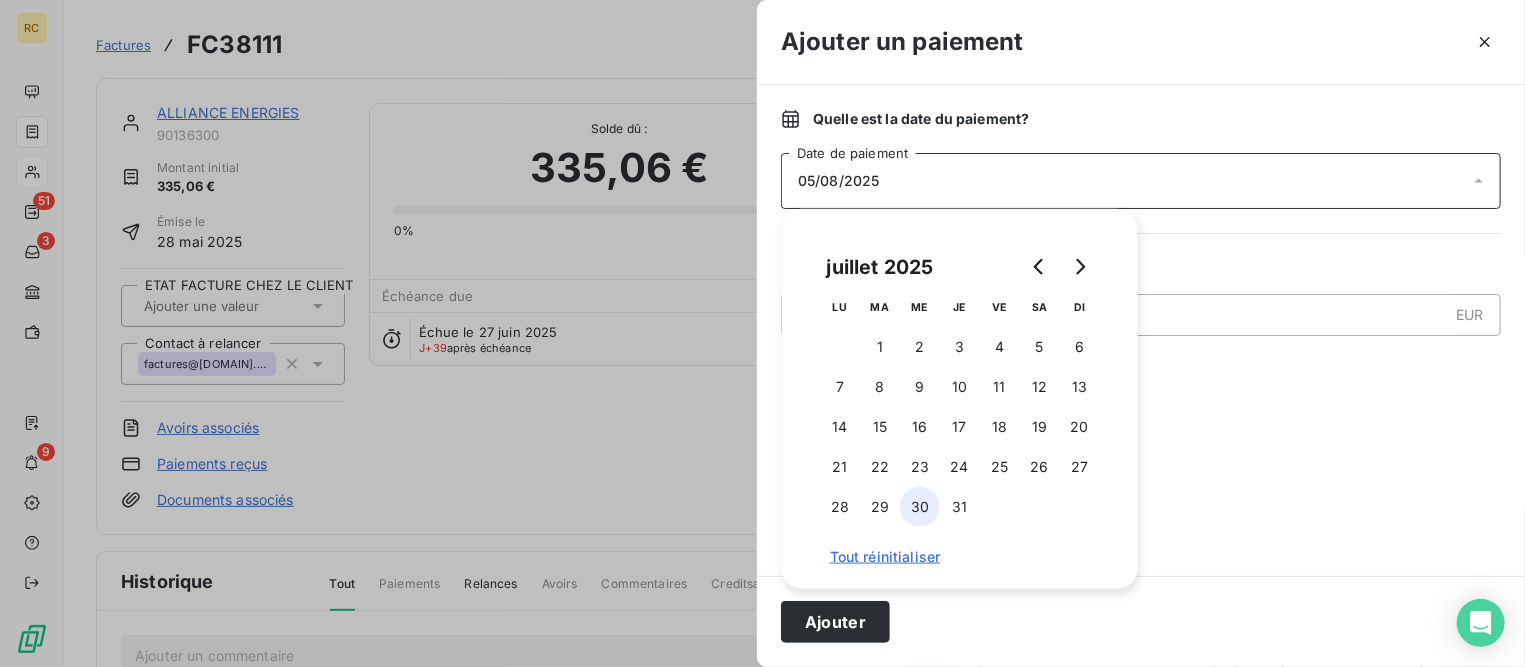 click on "30" at bounding box center (920, 507) 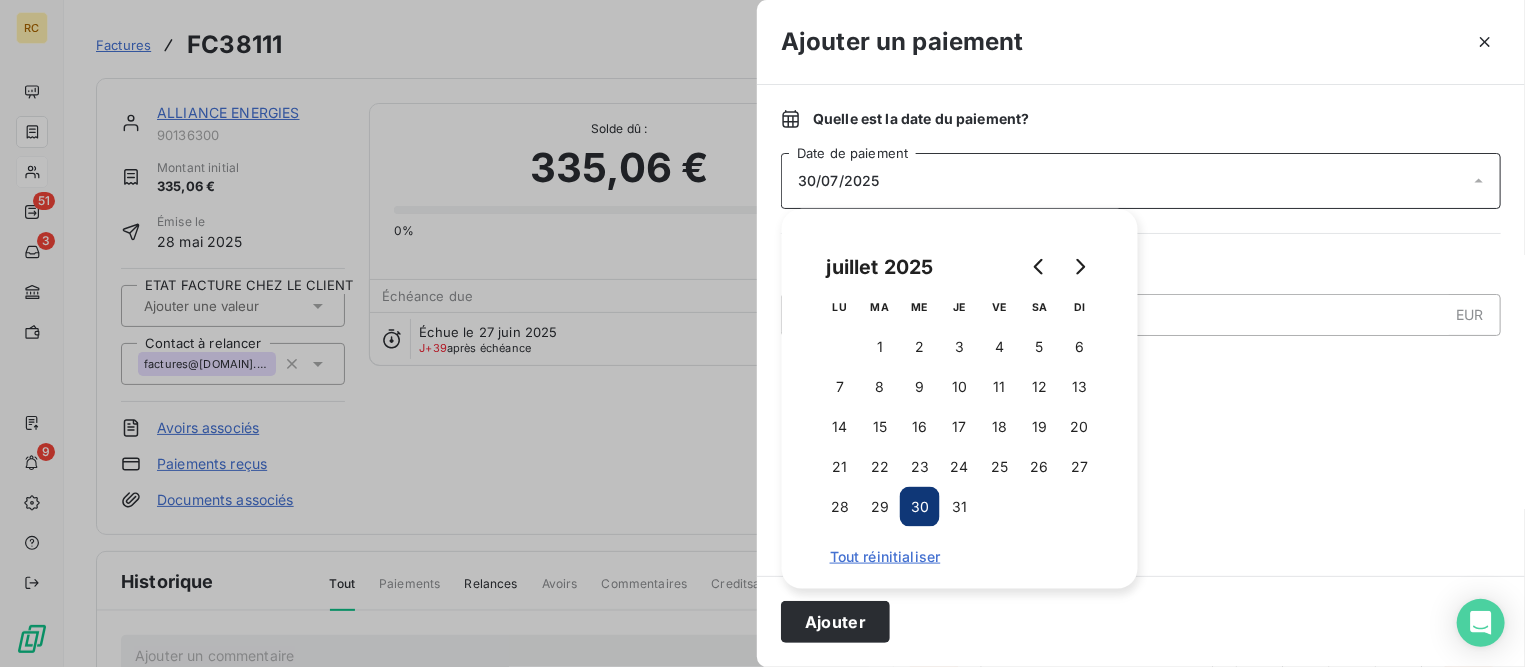 click at bounding box center (1141, 474) 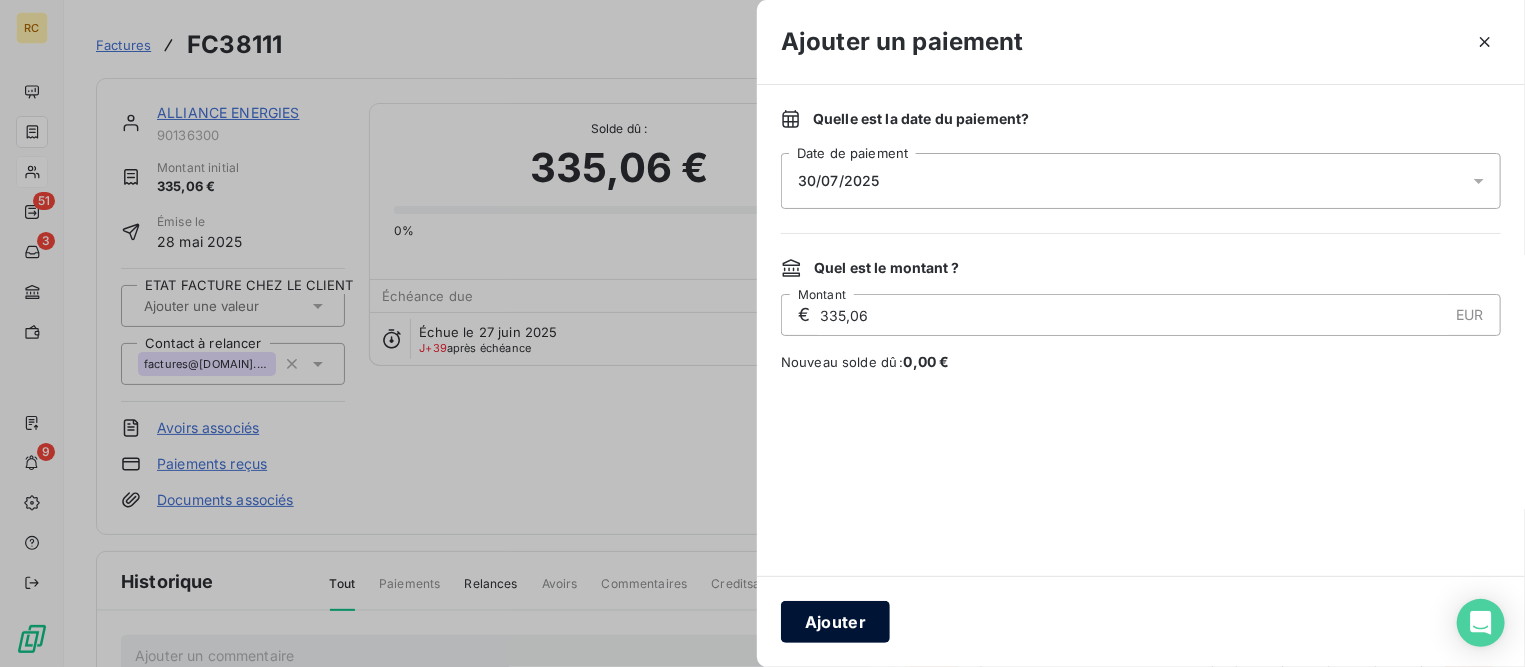 click on "Ajouter" at bounding box center [835, 622] 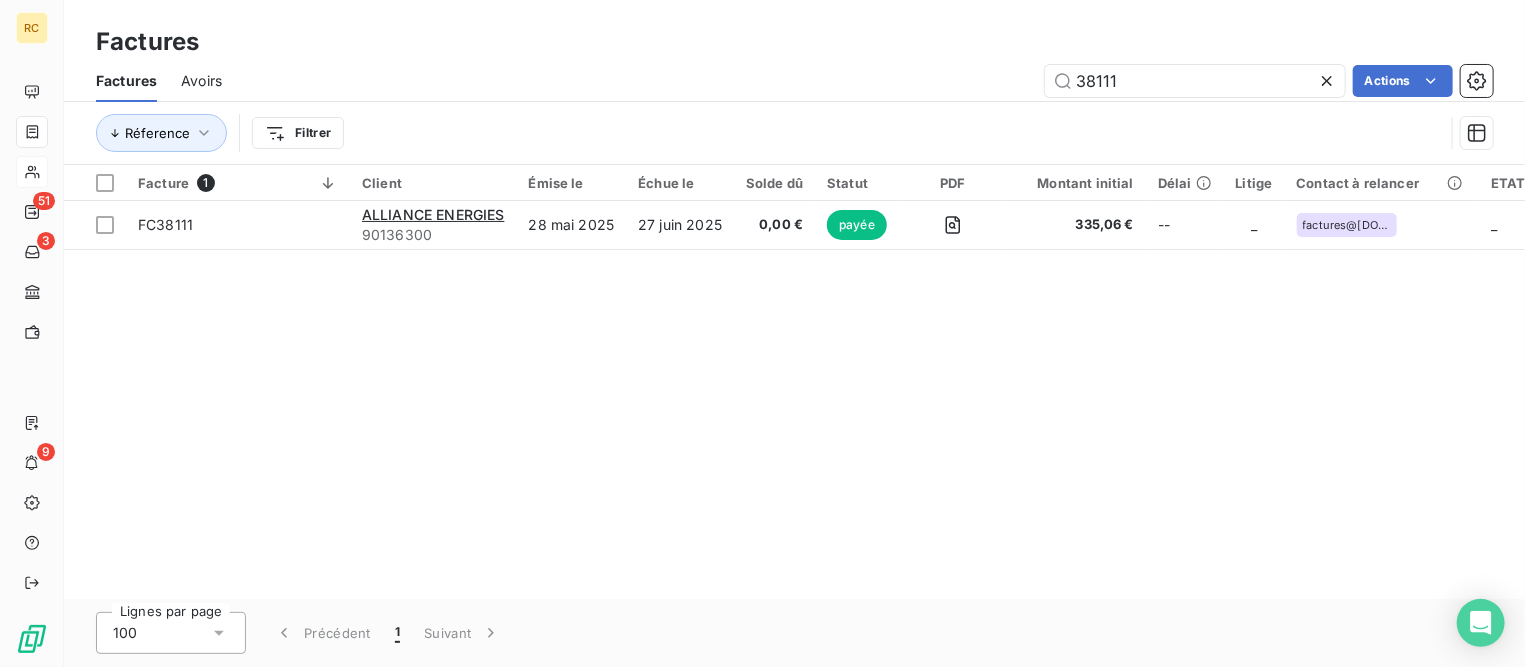 click 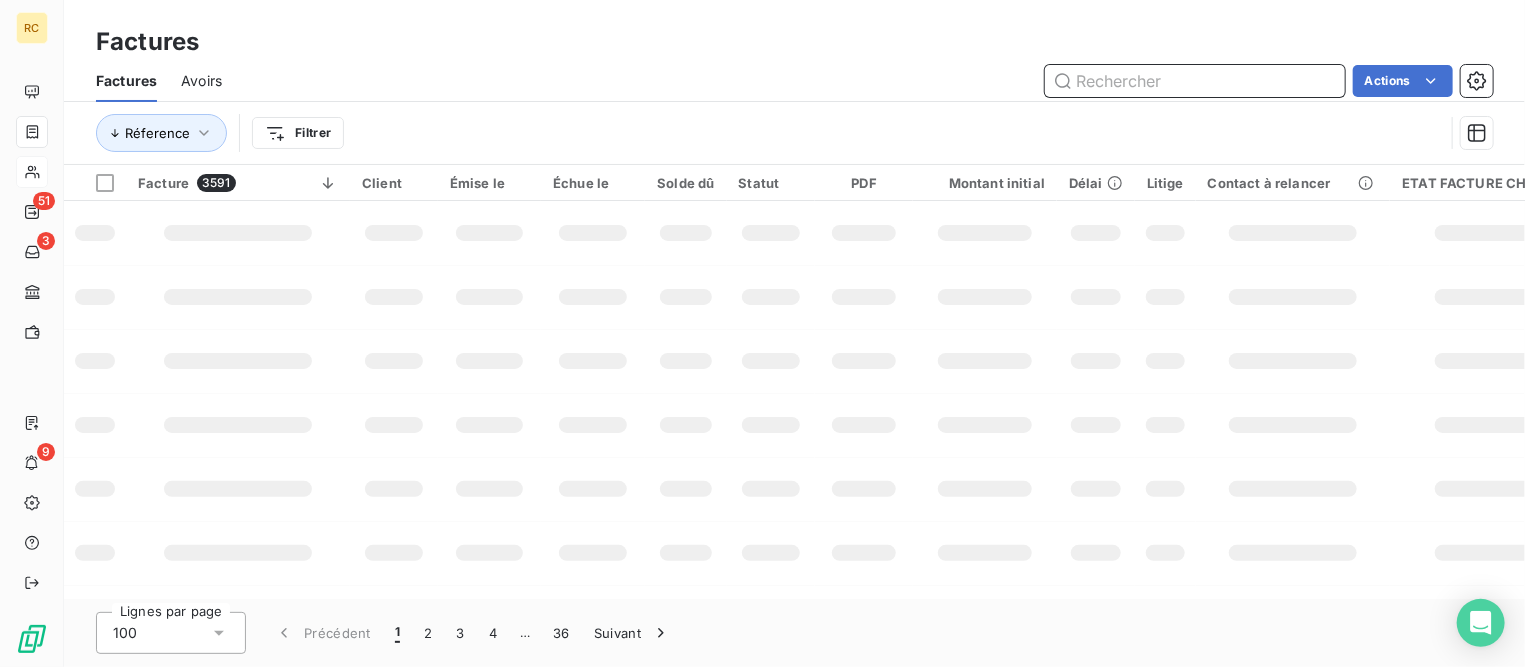 click at bounding box center (1195, 81) 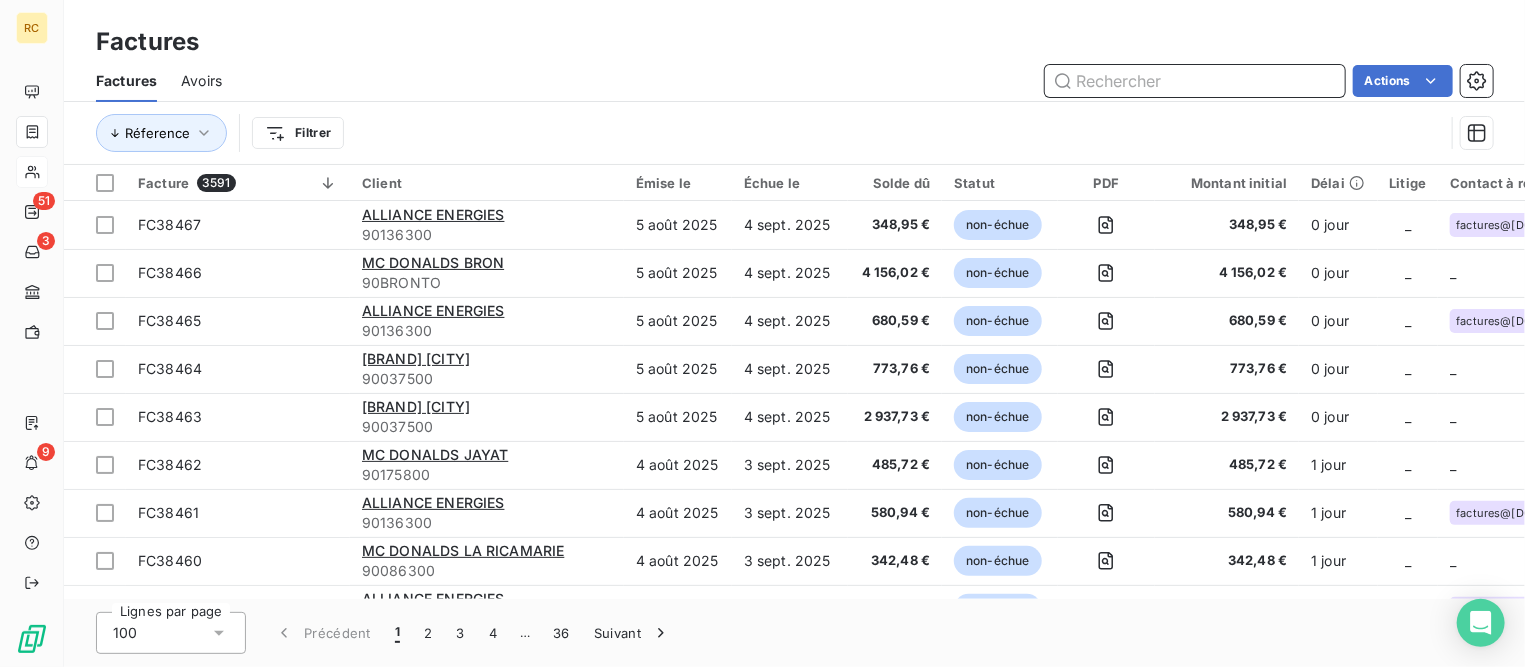 paste on "38117" 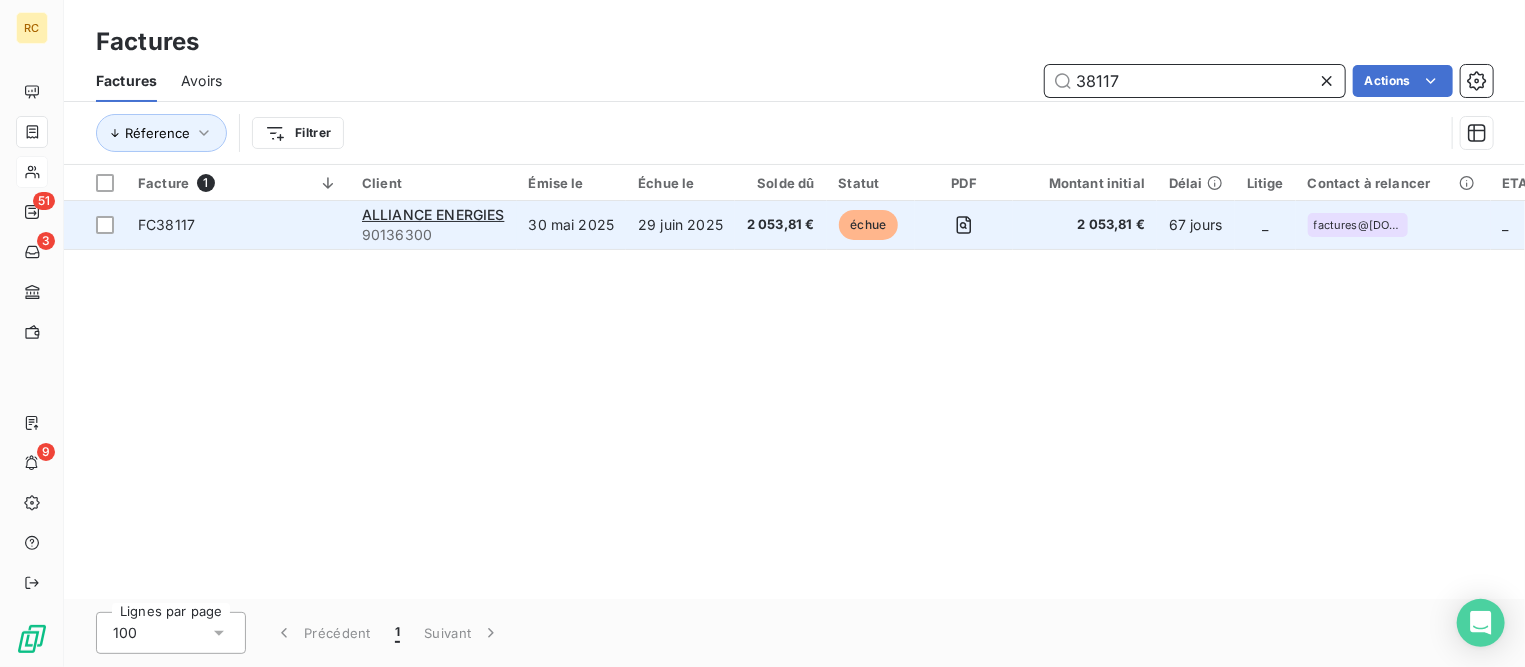 type on "38117" 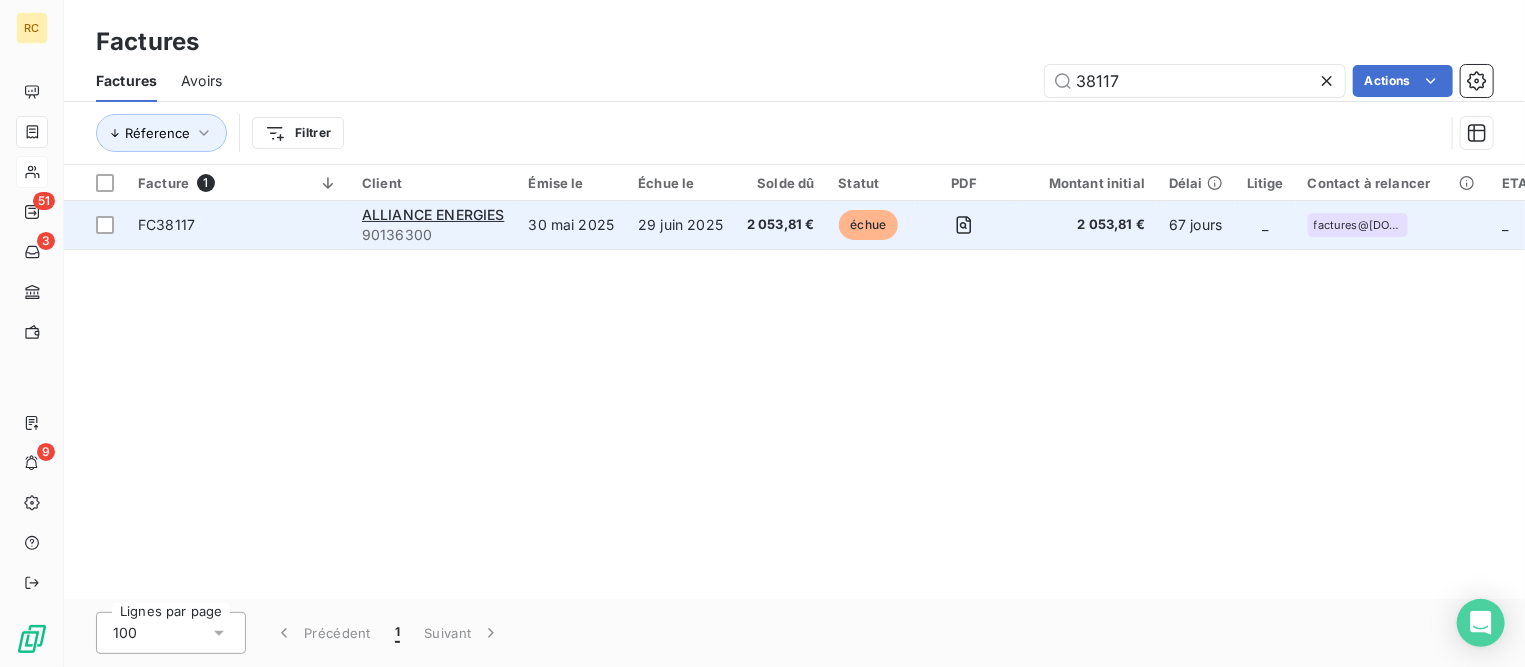 click on "FC38117" at bounding box center (166, 224) 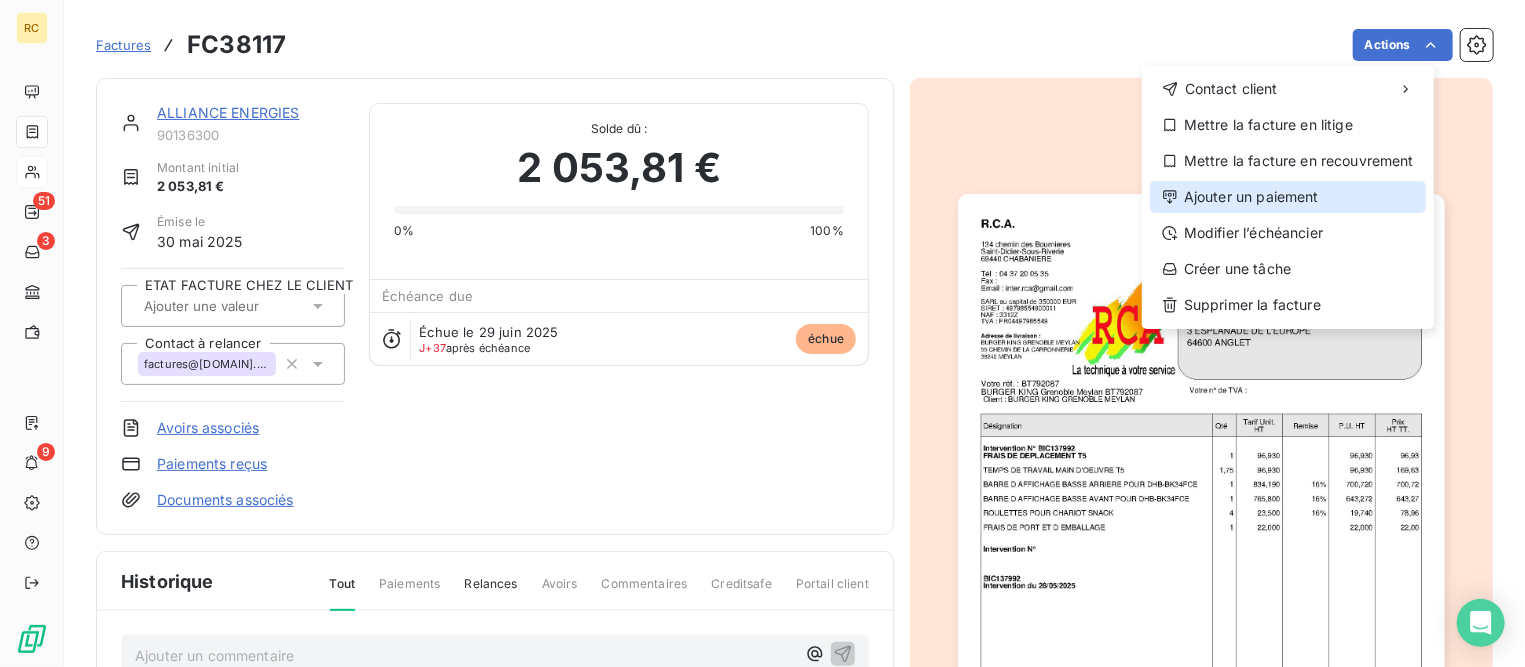 click on "Ajouter un paiement" at bounding box center (1288, 197) 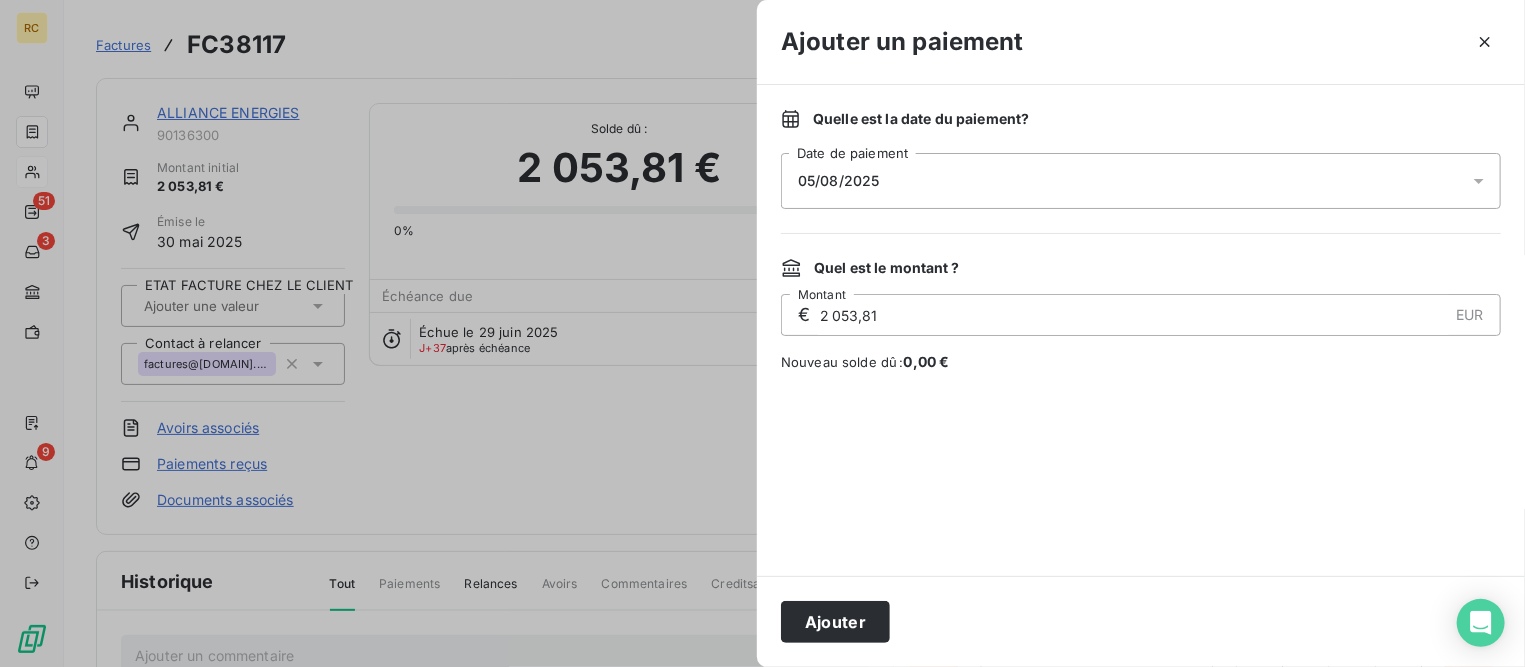 click on "05/08/2025" at bounding box center (1141, 181) 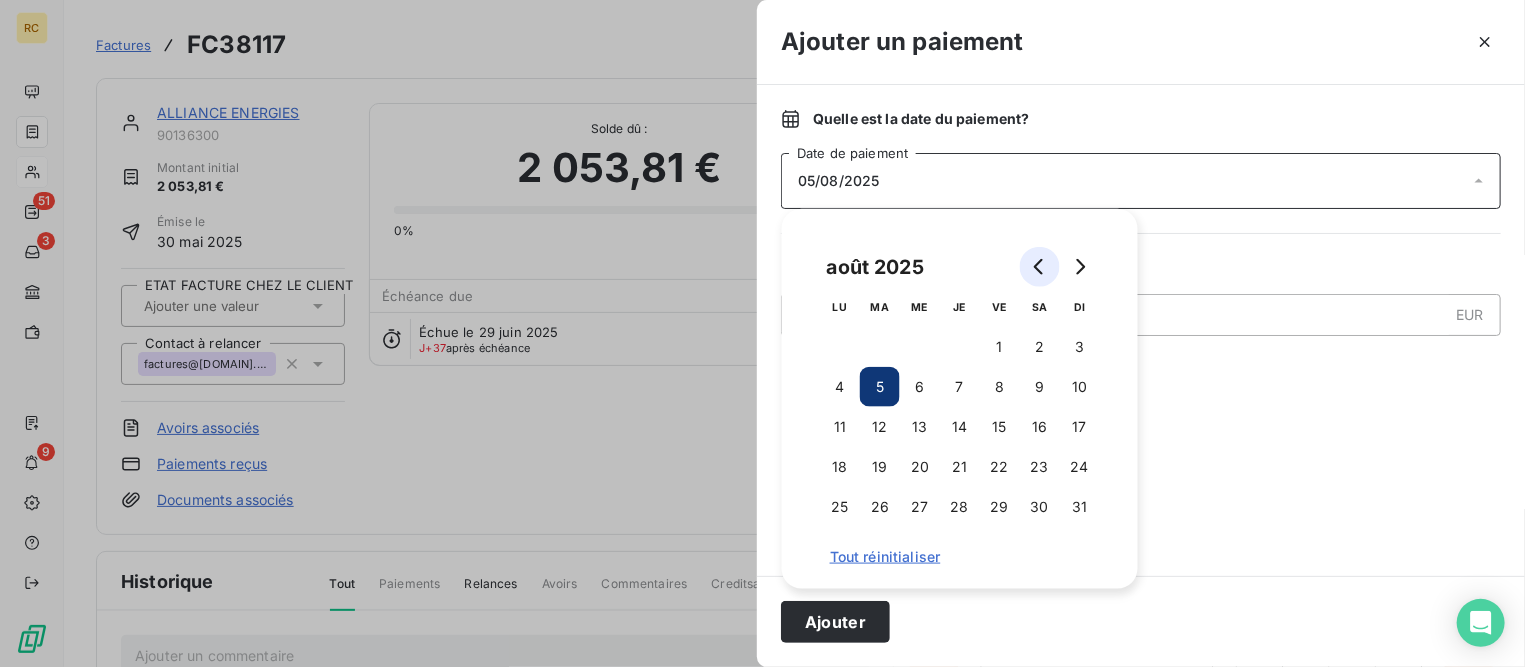 click at bounding box center (1040, 267) 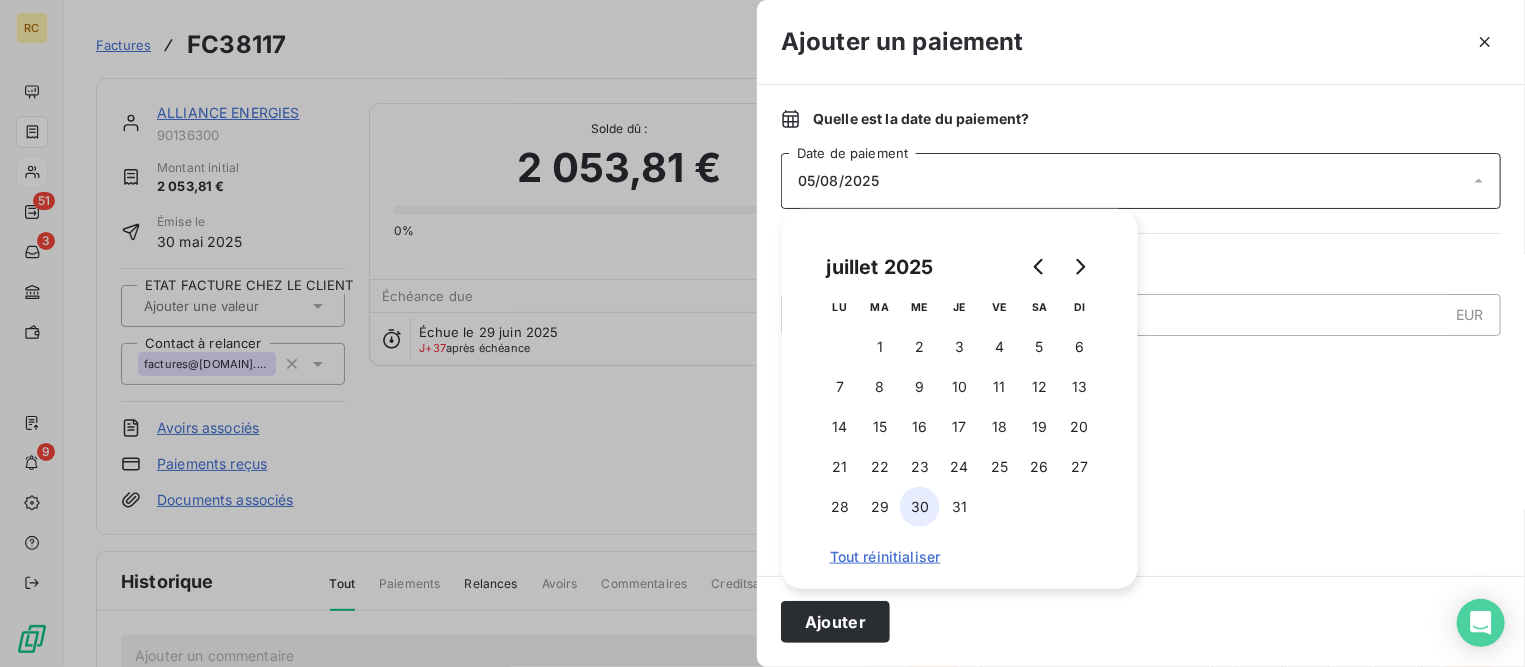 click on "30" at bounding box center (920, 507) 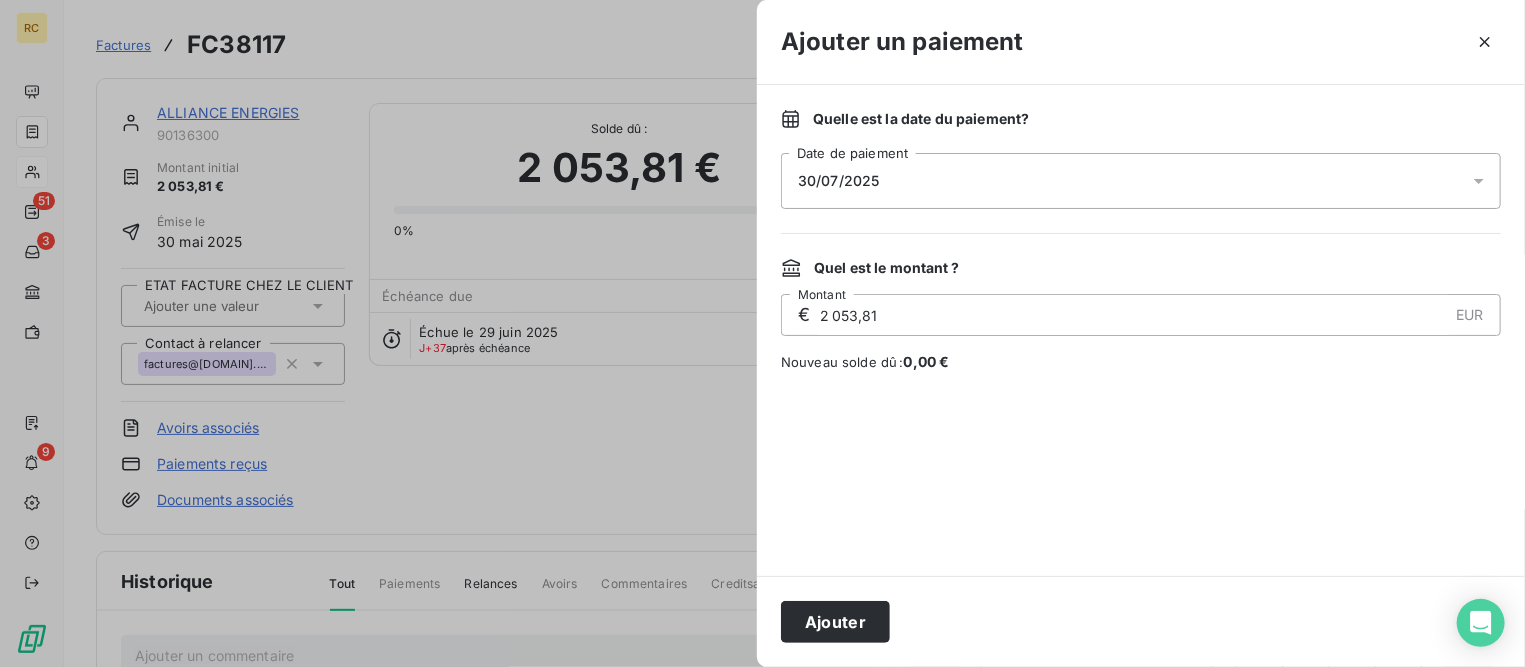 click at bounding box center [1141, 474] 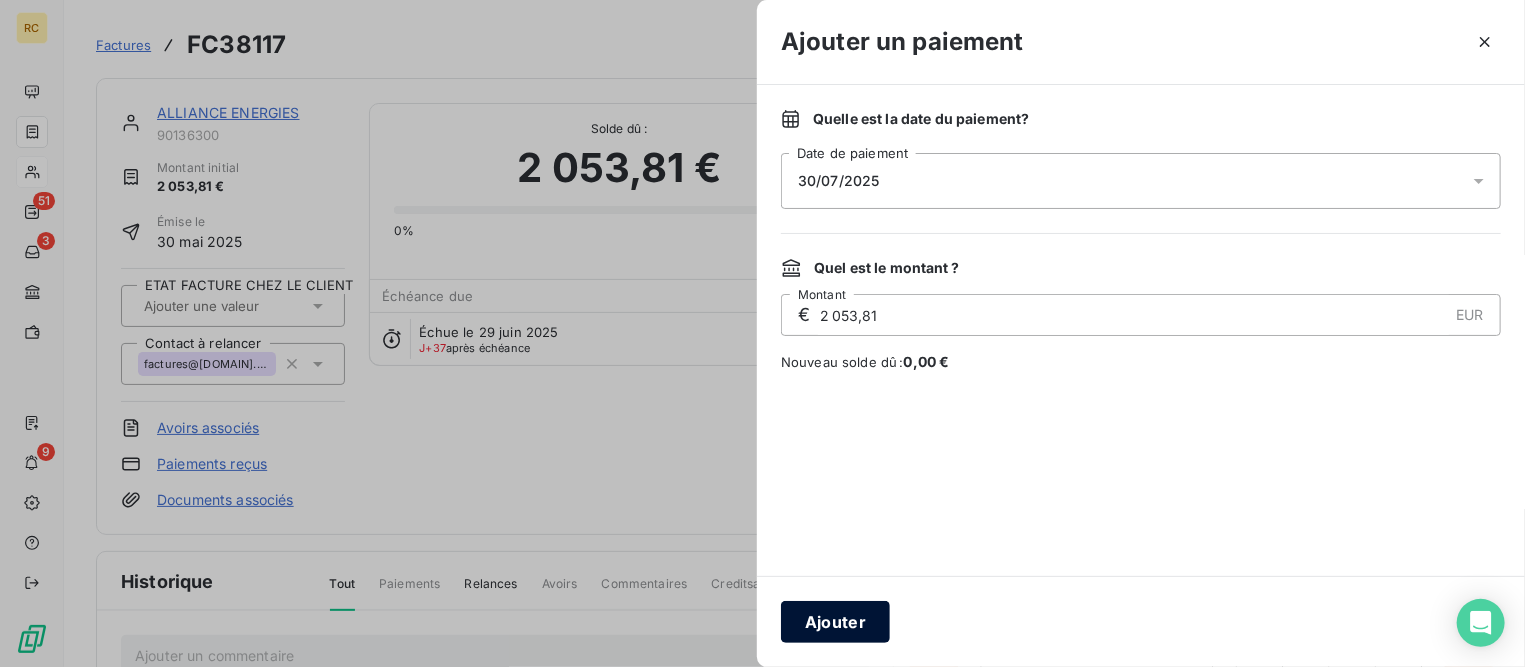 click on "Ajouter" at bounding box center [835, 622] 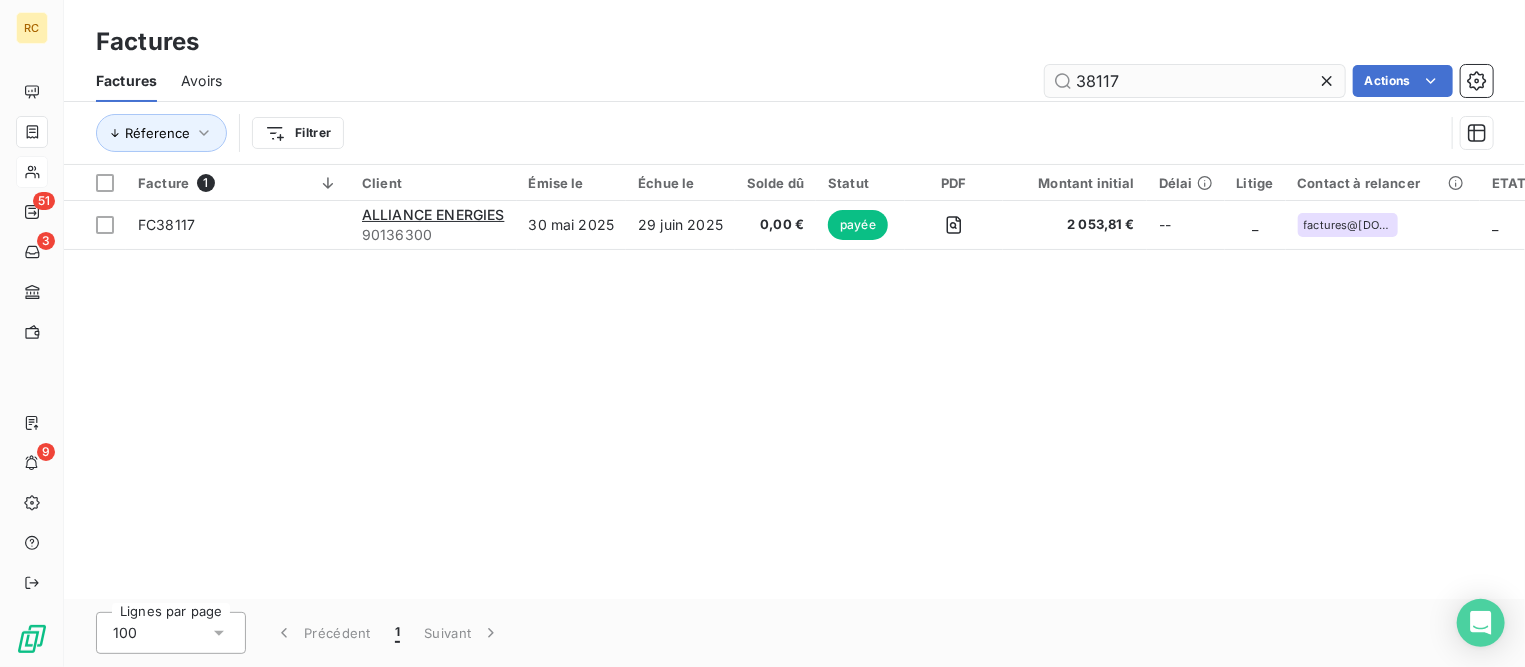 click at bounding box center (1331, 81) 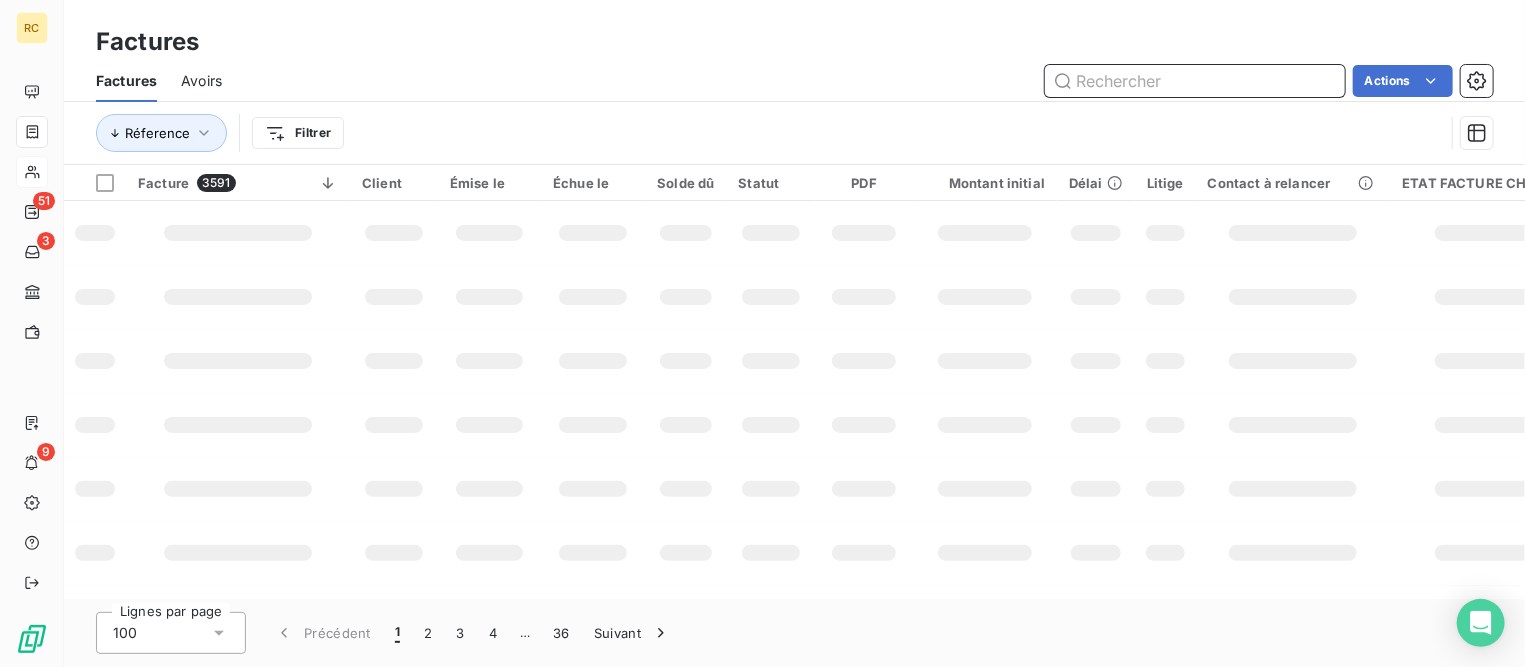 click at bounding box center [1195, 81] 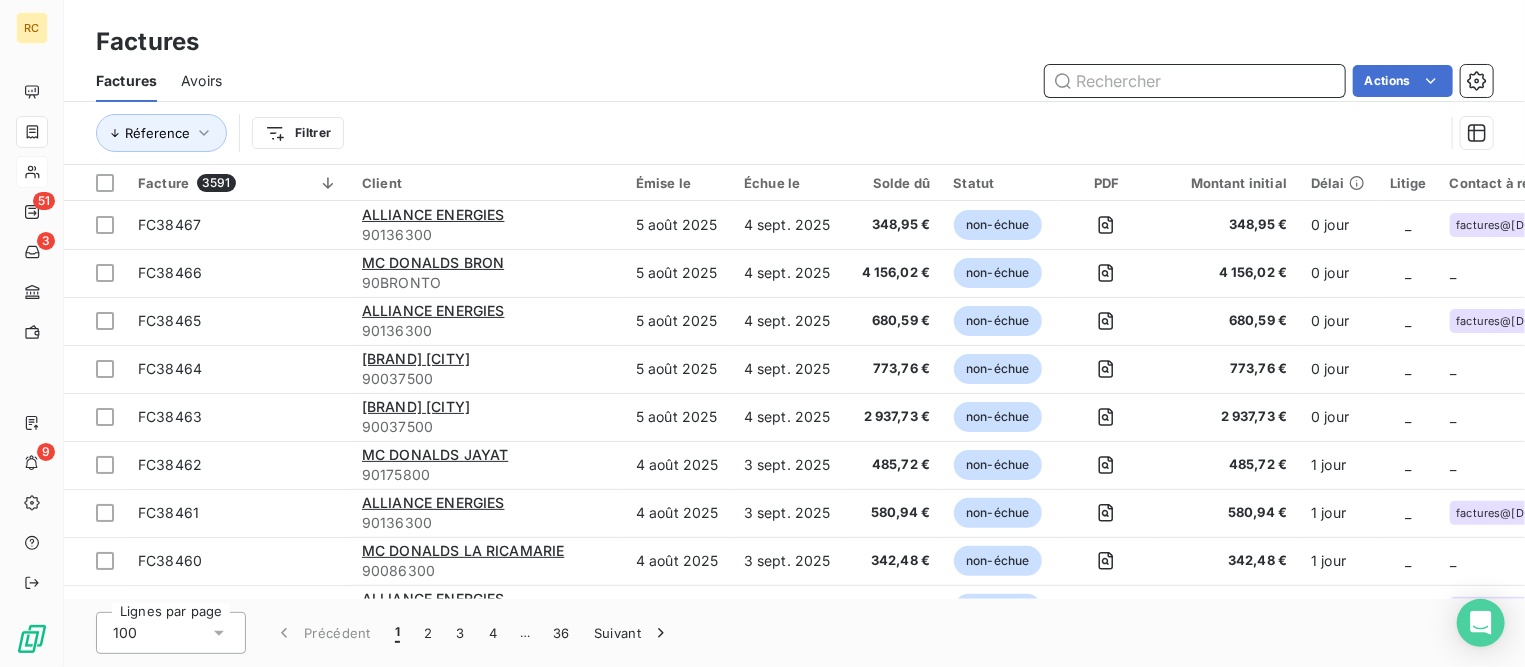 paste on "38172" 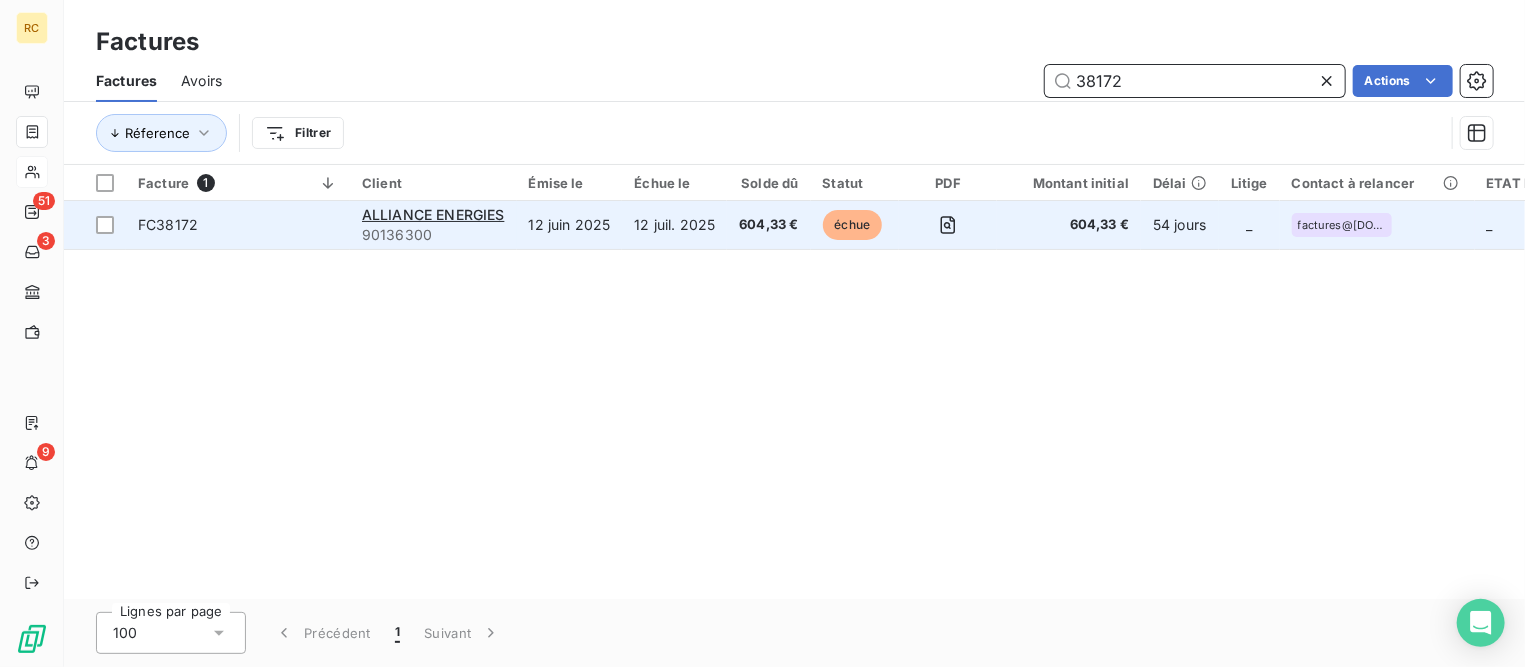 type on "38172" 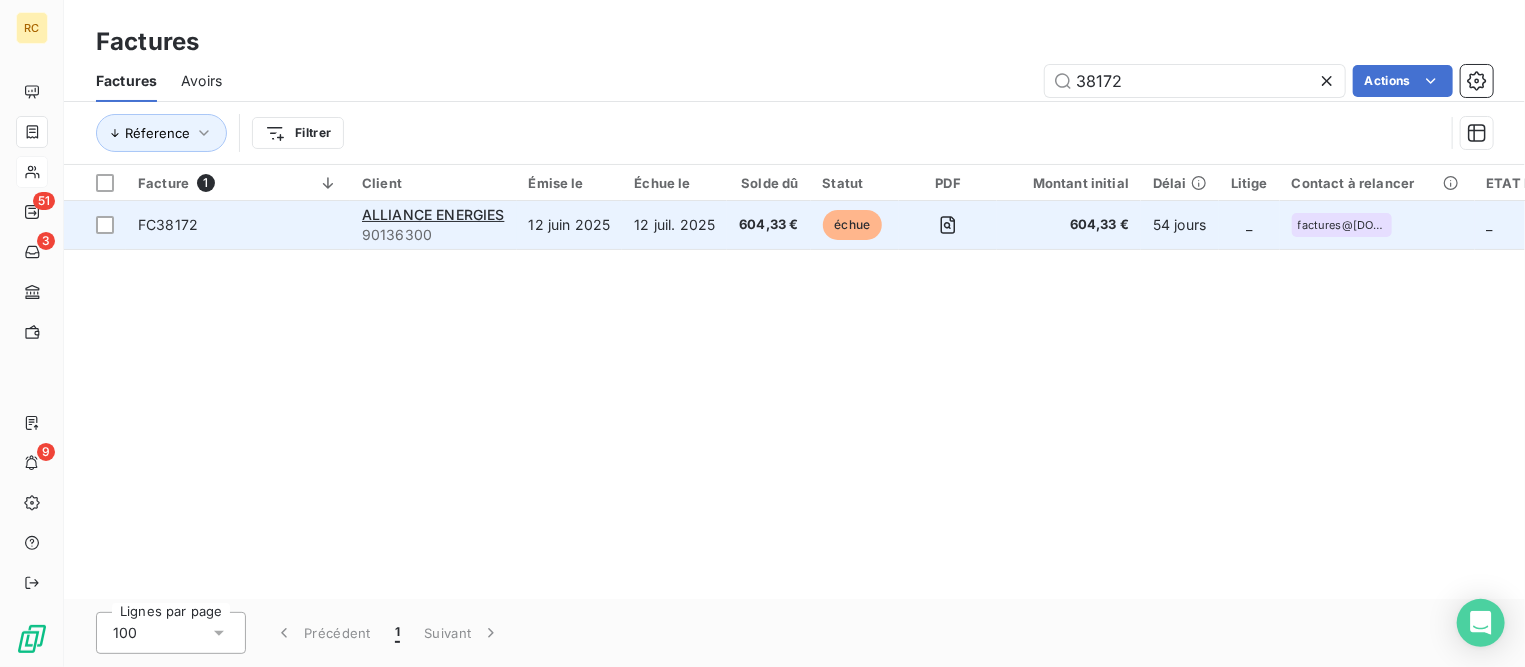 click on "604,33 €" at bounding box center [768, 225] 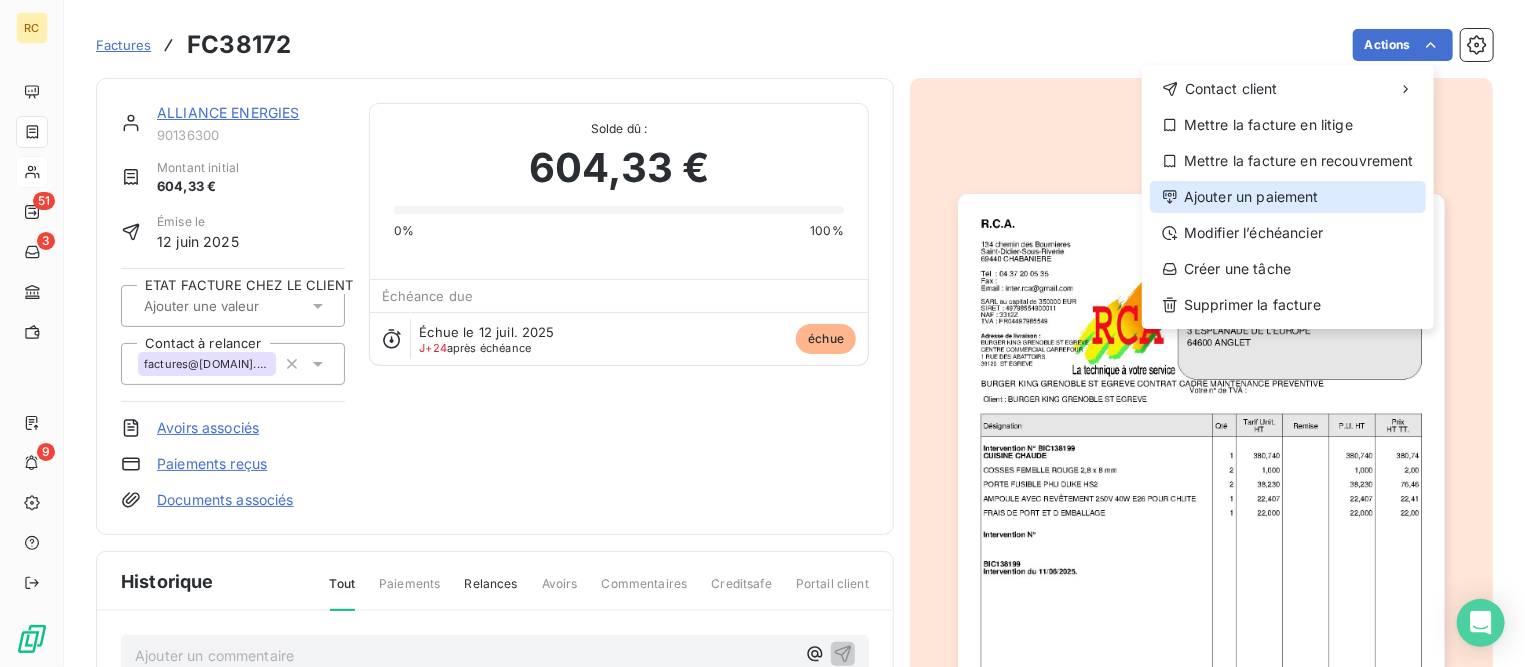 click on "Ajouter un paiement" at bounding box center (1288, 197) 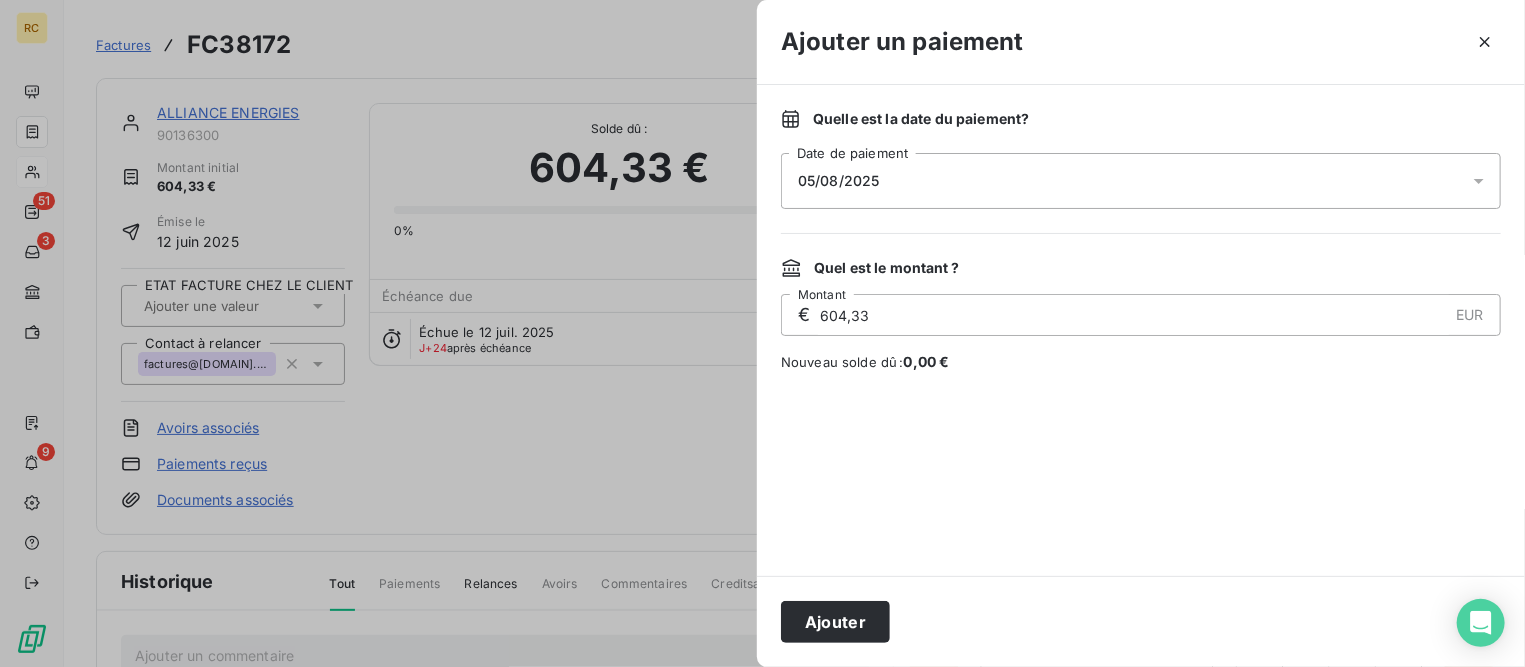 click on "05/08/2025" at bounding box center [1141, 181] 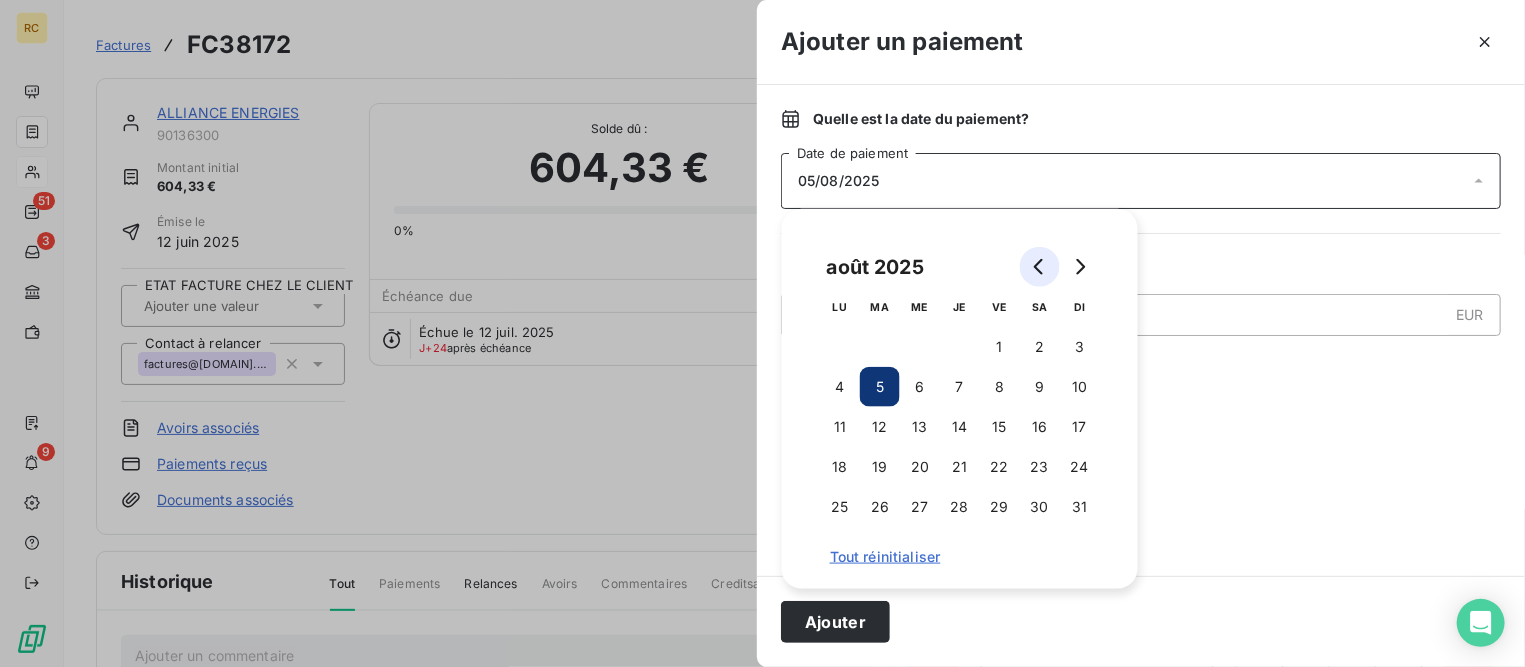 click 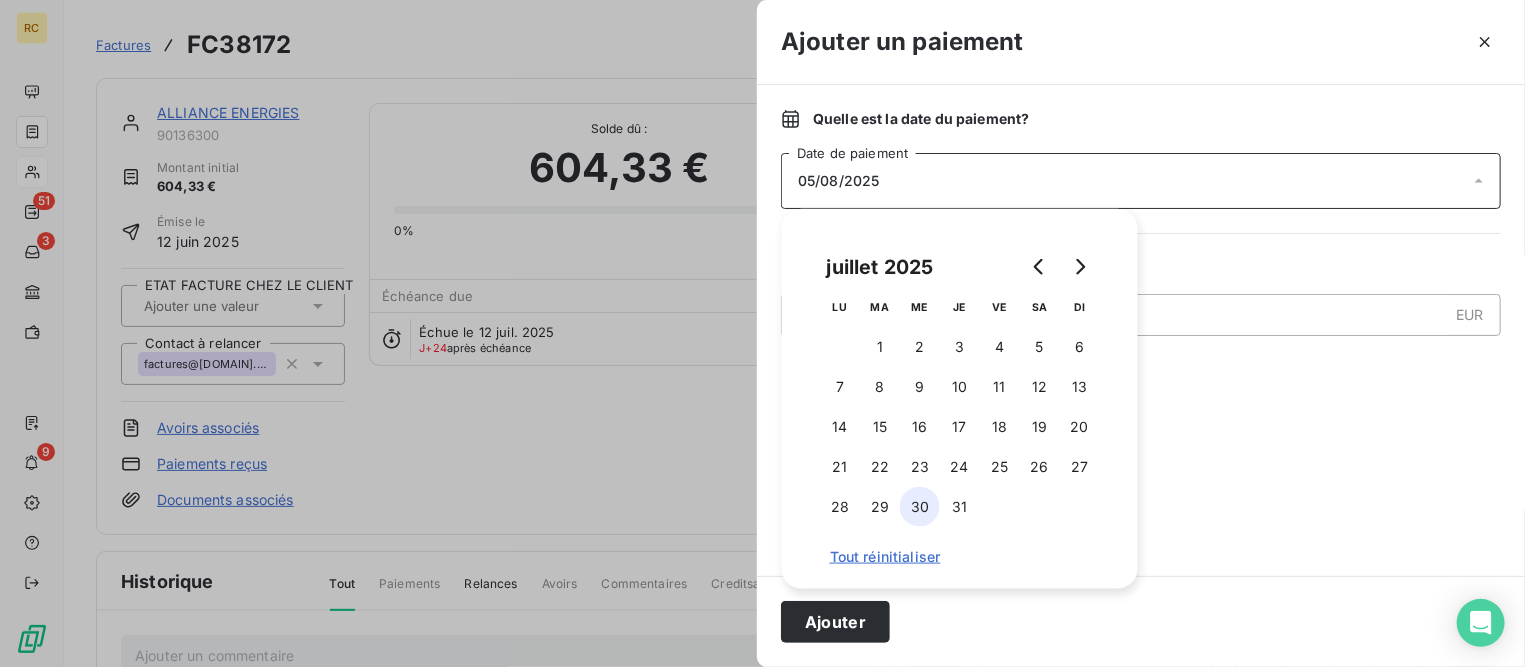 click on "30" at bounding box center (920, 507) 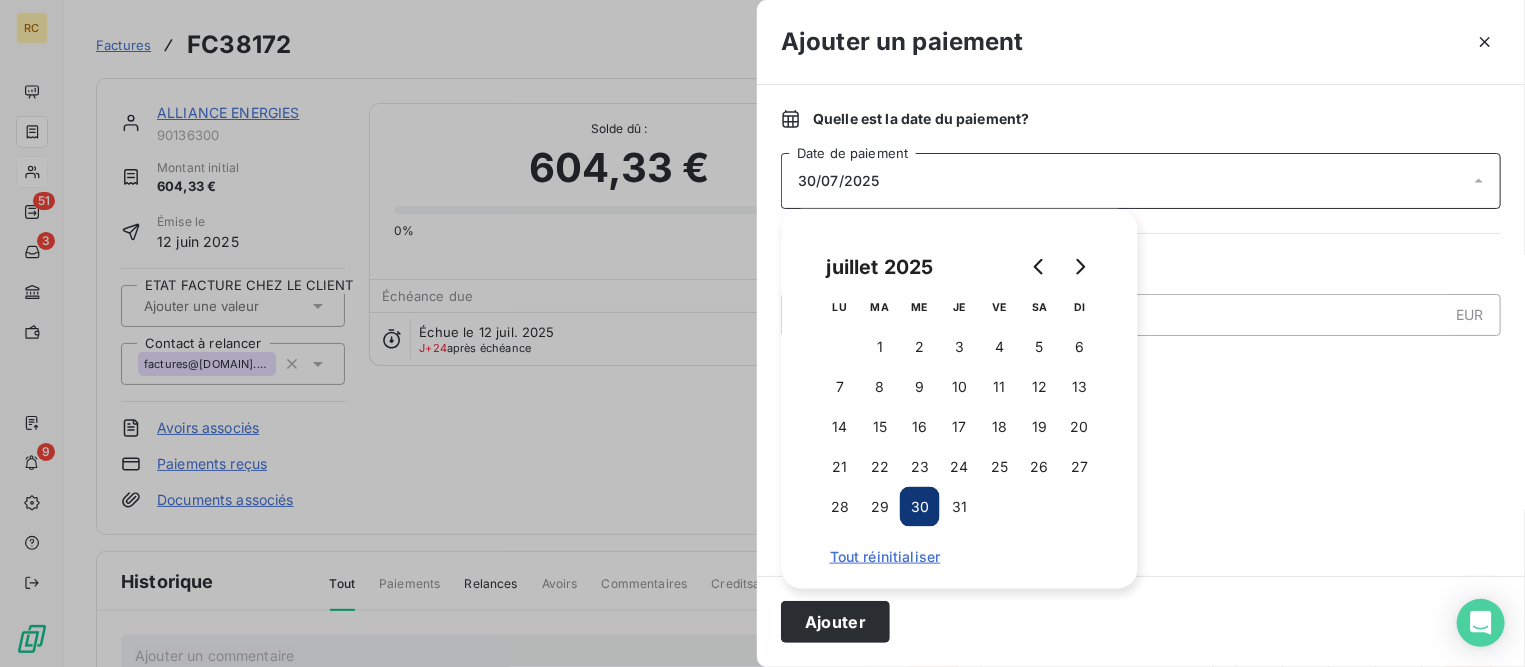 click on "juillet 2025 LU MA ME JE VE SA DI 1 2 3 4 5 6 7 8 9 10 11 12 13 14 15 16 17 18 19 20 21 22 23 24 25 26 27 28 29 30 31 Tout réinitialiser" at bounding box center (960, 399) 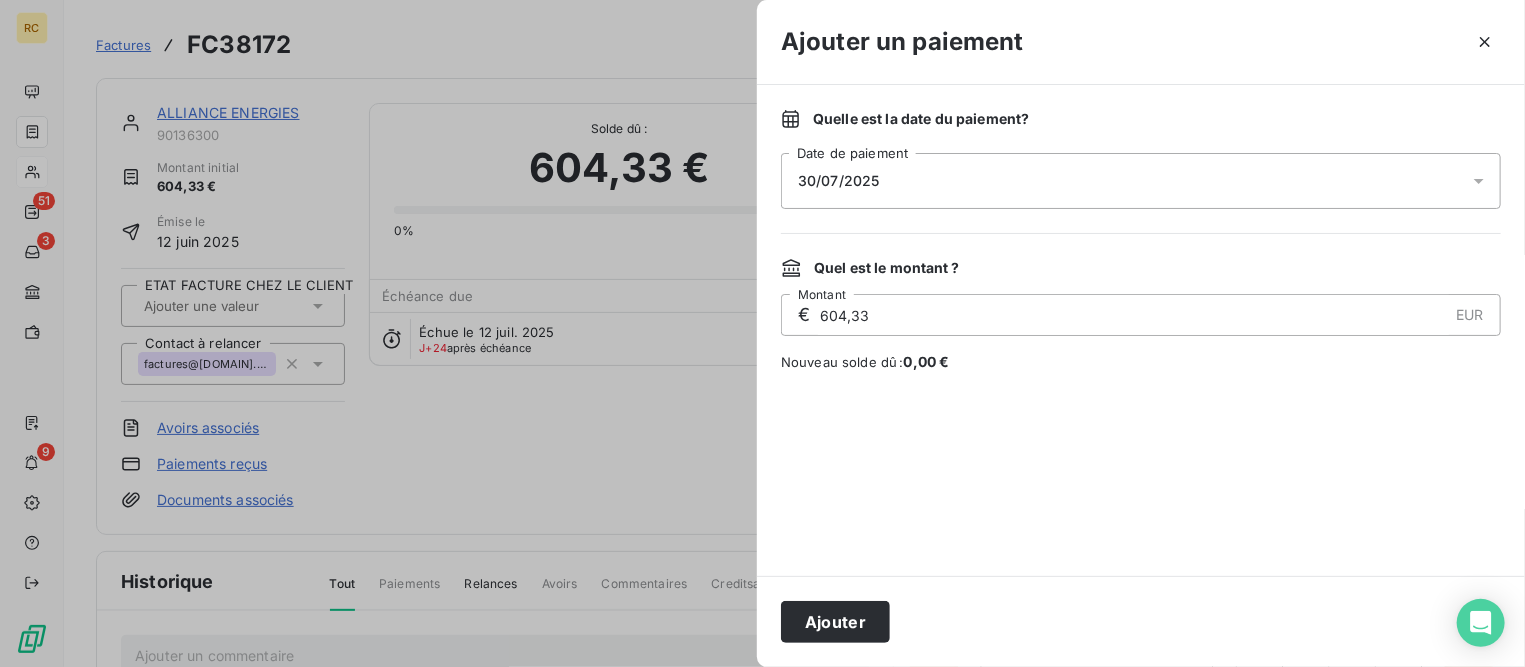 click on "Ajouter" at bounding box center [835, 622] 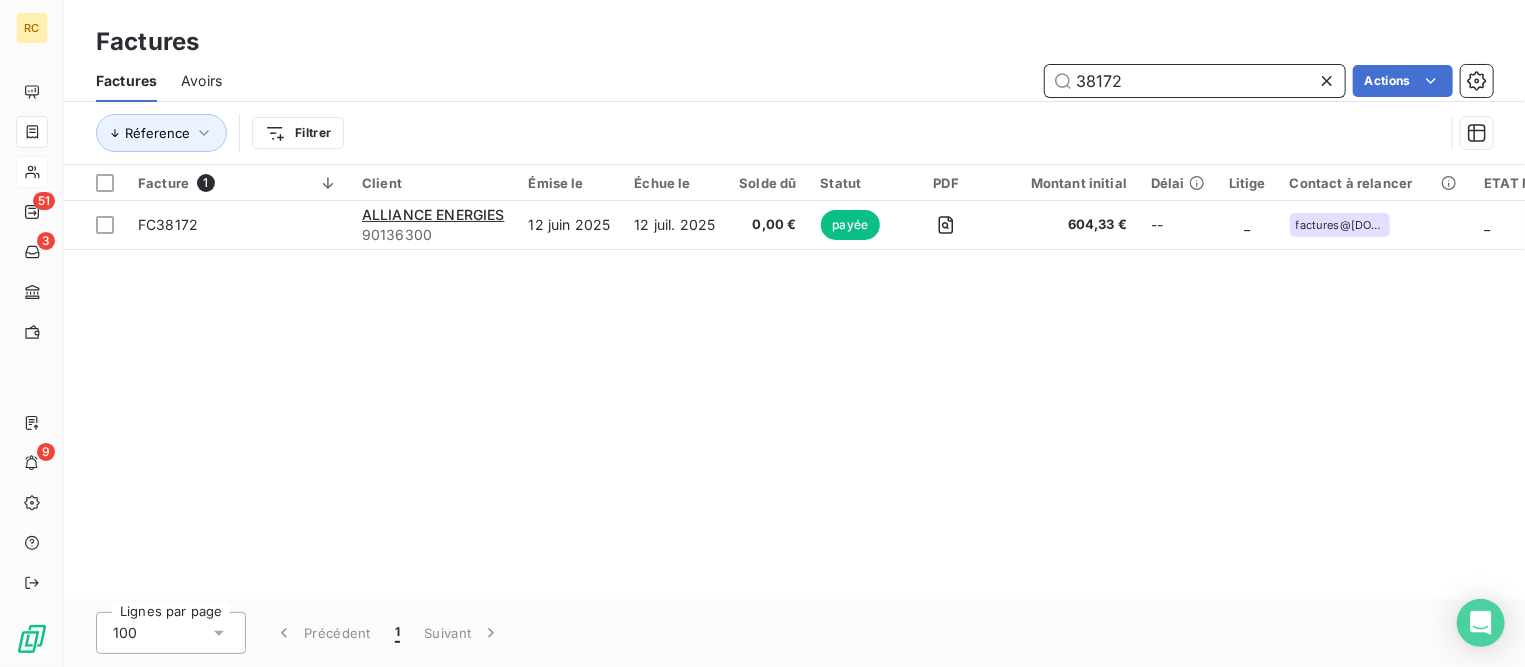 drag, startPoint x: 1183, startPoint y: 88, endPoint x: 944, endPoint y: 65, distance: 240.10414 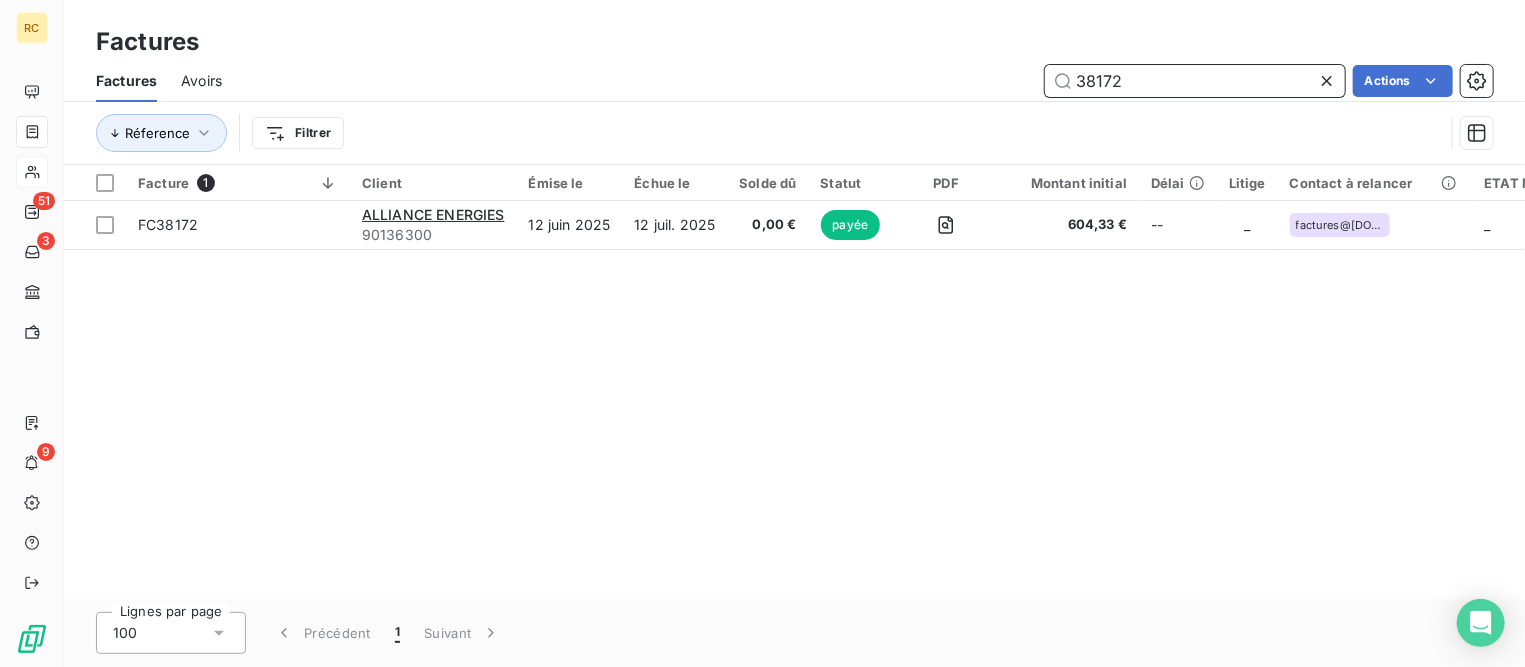paste on "69" 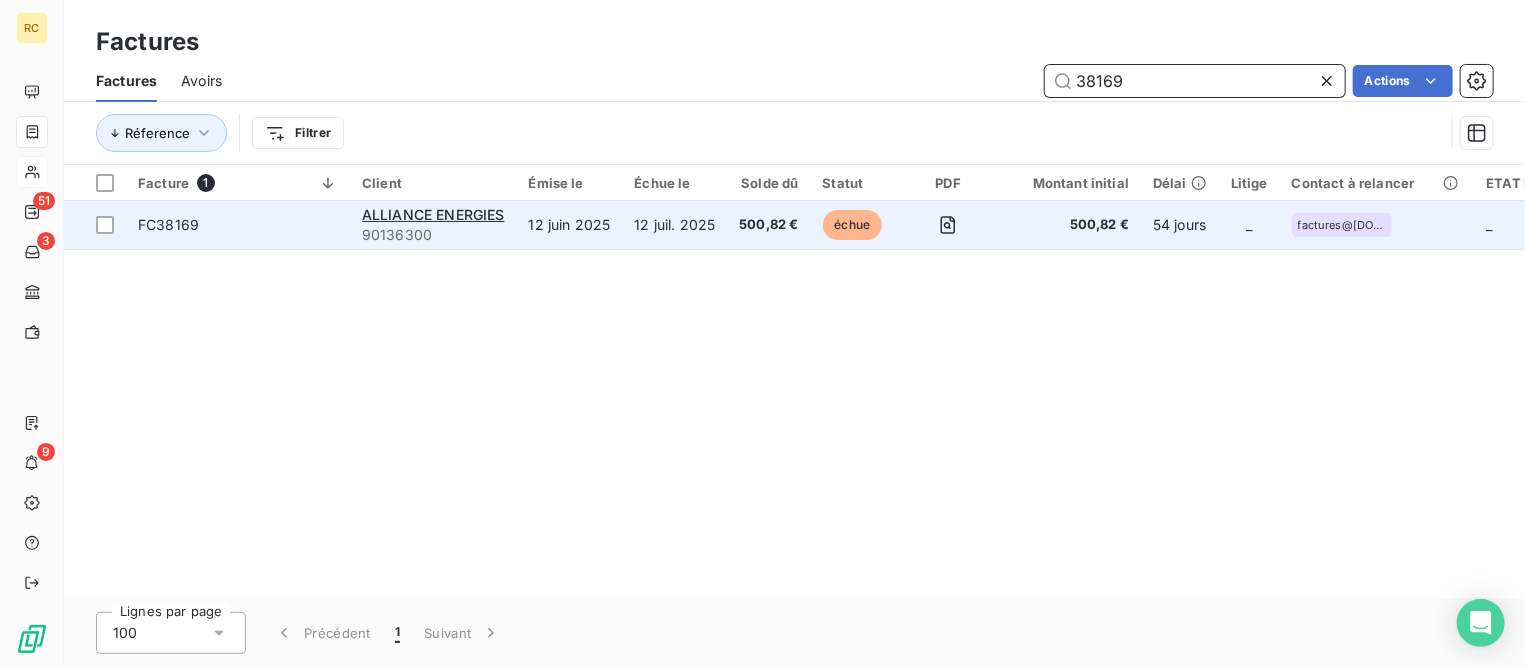 type on "38169" 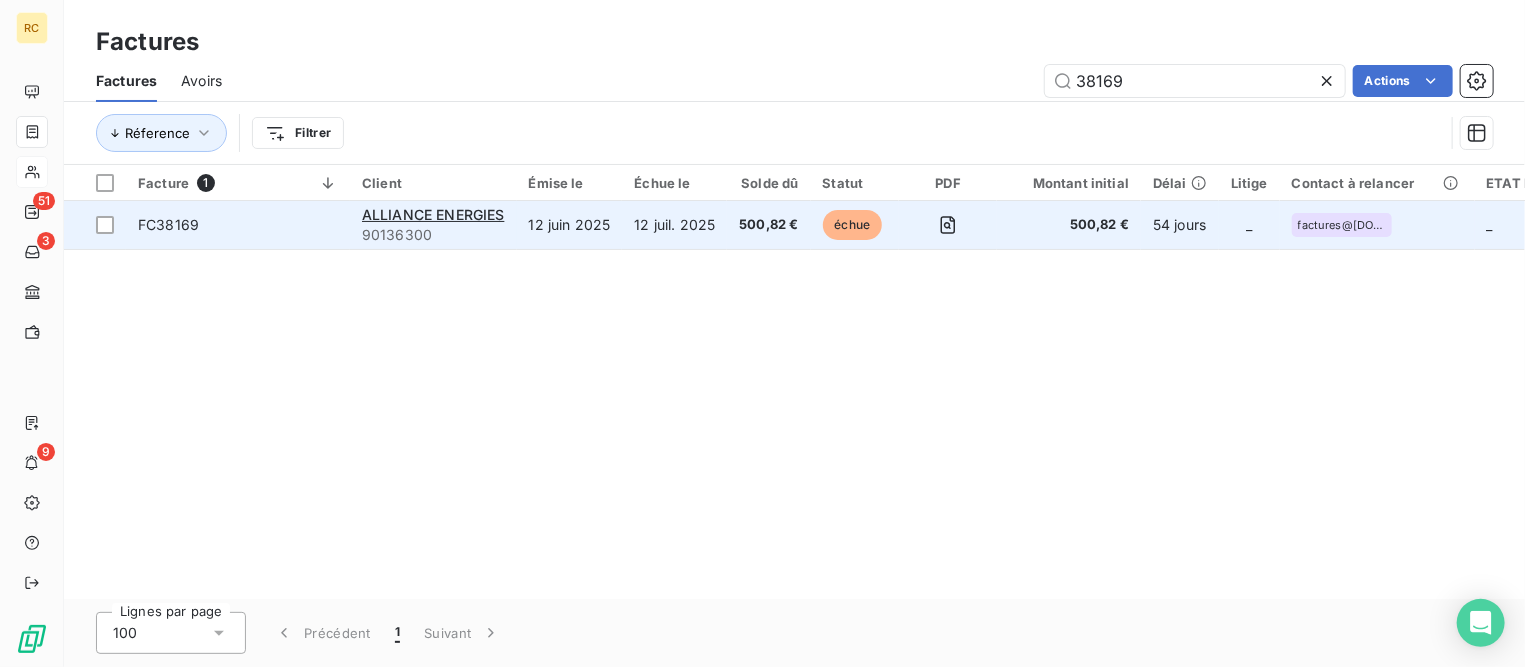 click on "500,82 €" at bounding box center (768, 225) 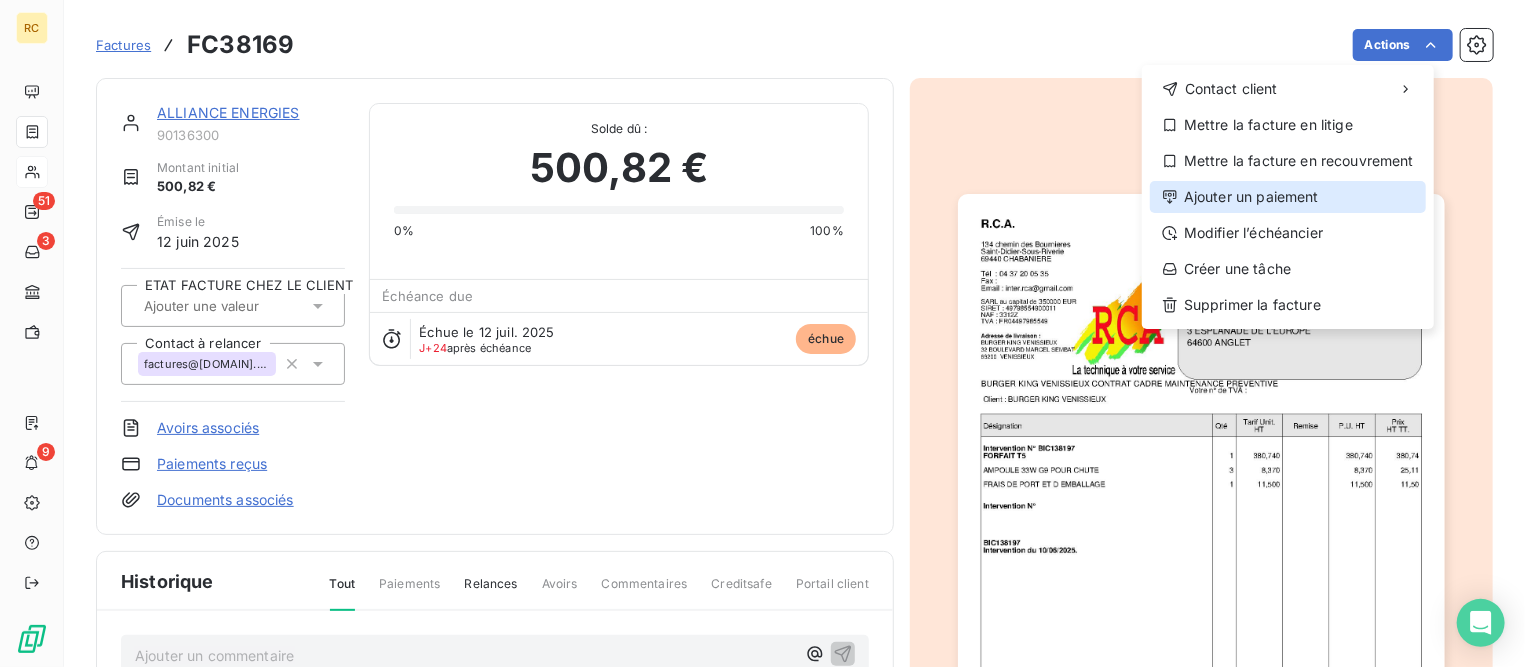 click on "Ajouter un paiement" at bounding box center [1288, 197] 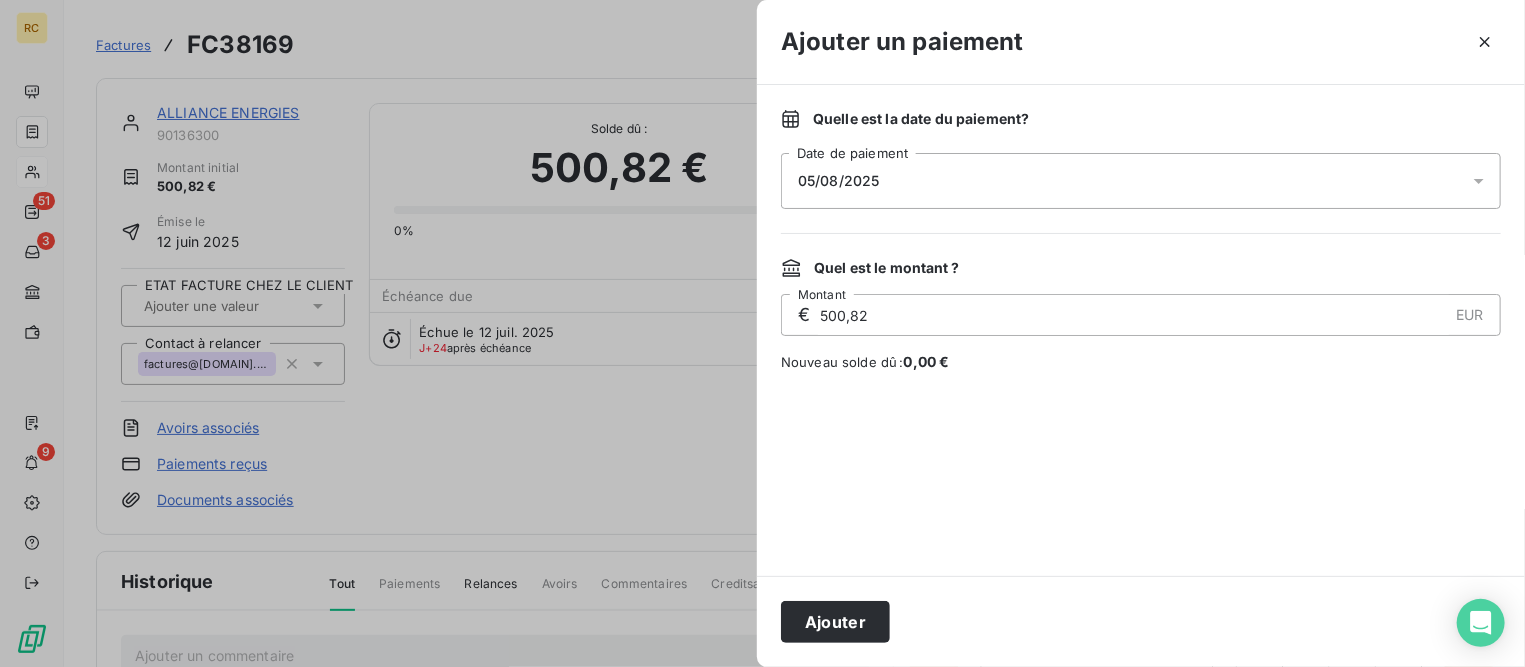 click on "05/08/2025" at bounding box center (1141, 181) 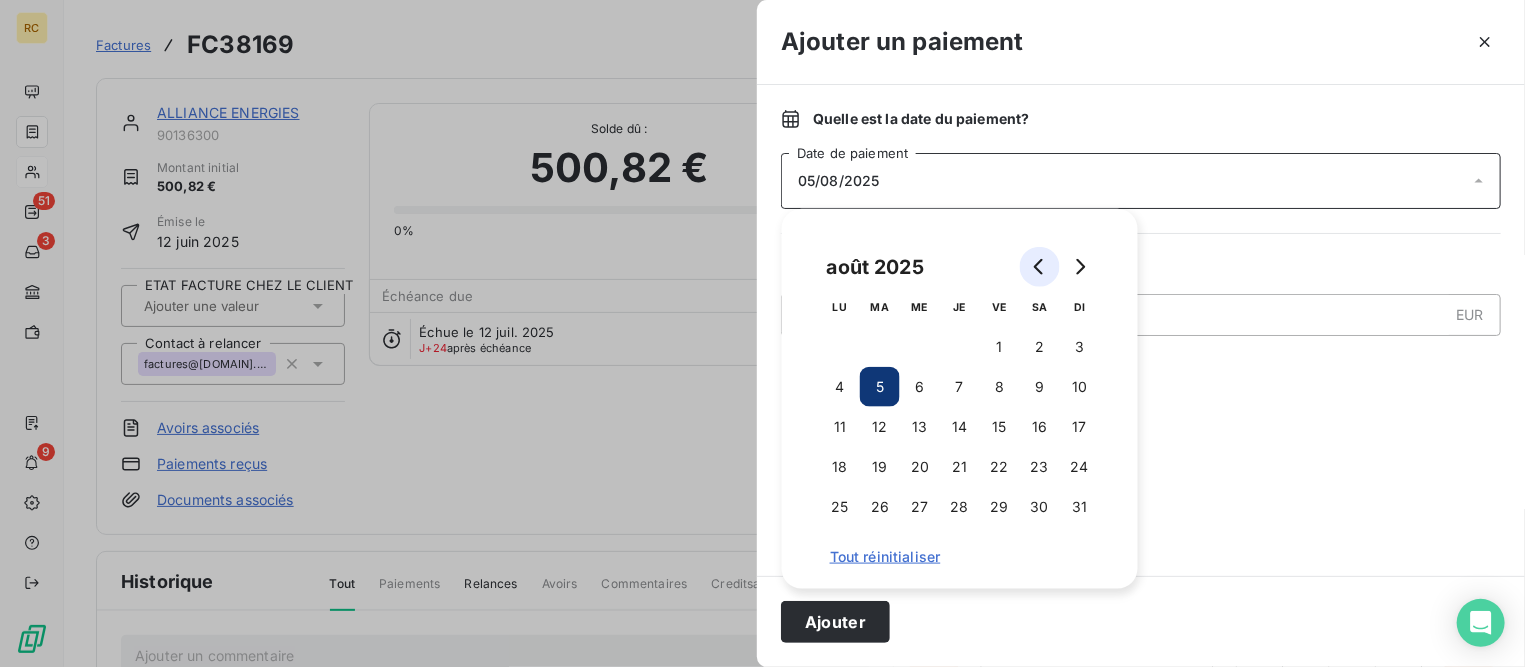 click 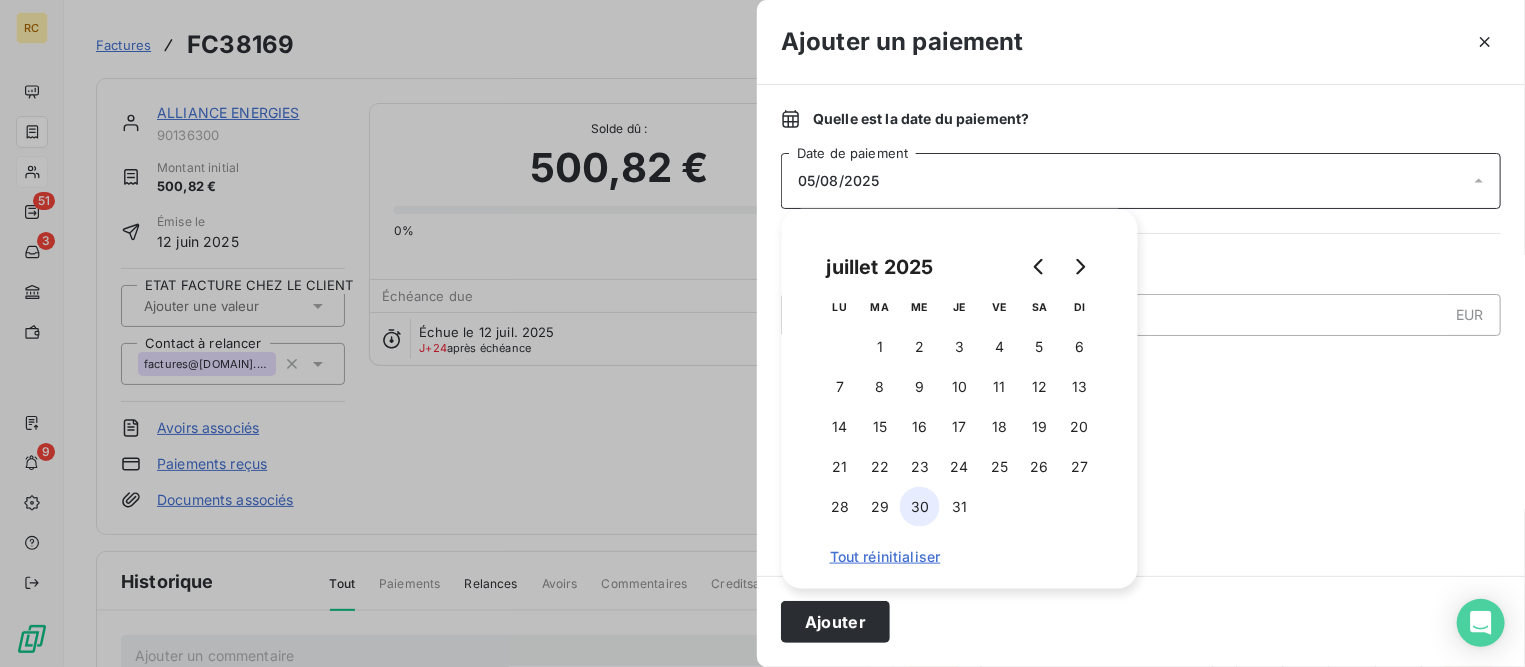 click on "30" at bounding box center (920, 507) 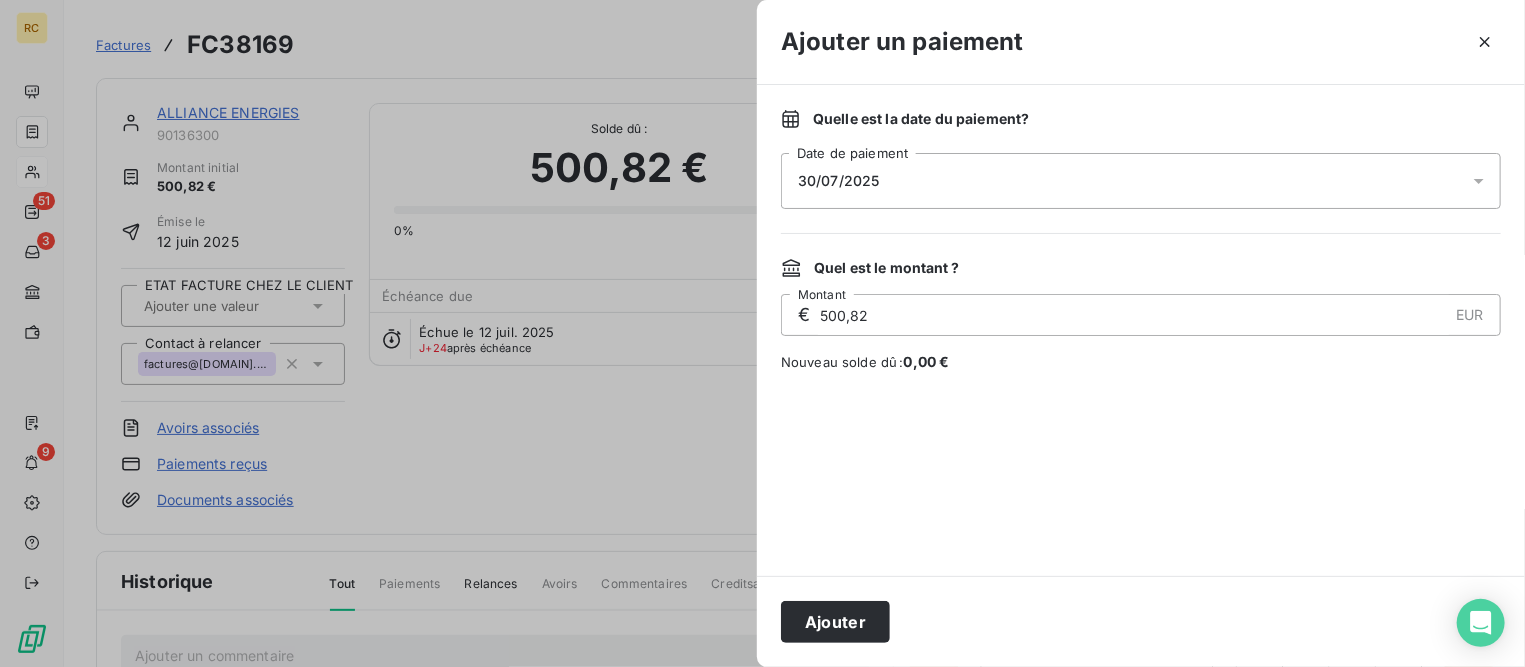 click at bounding box center [1141, 474] 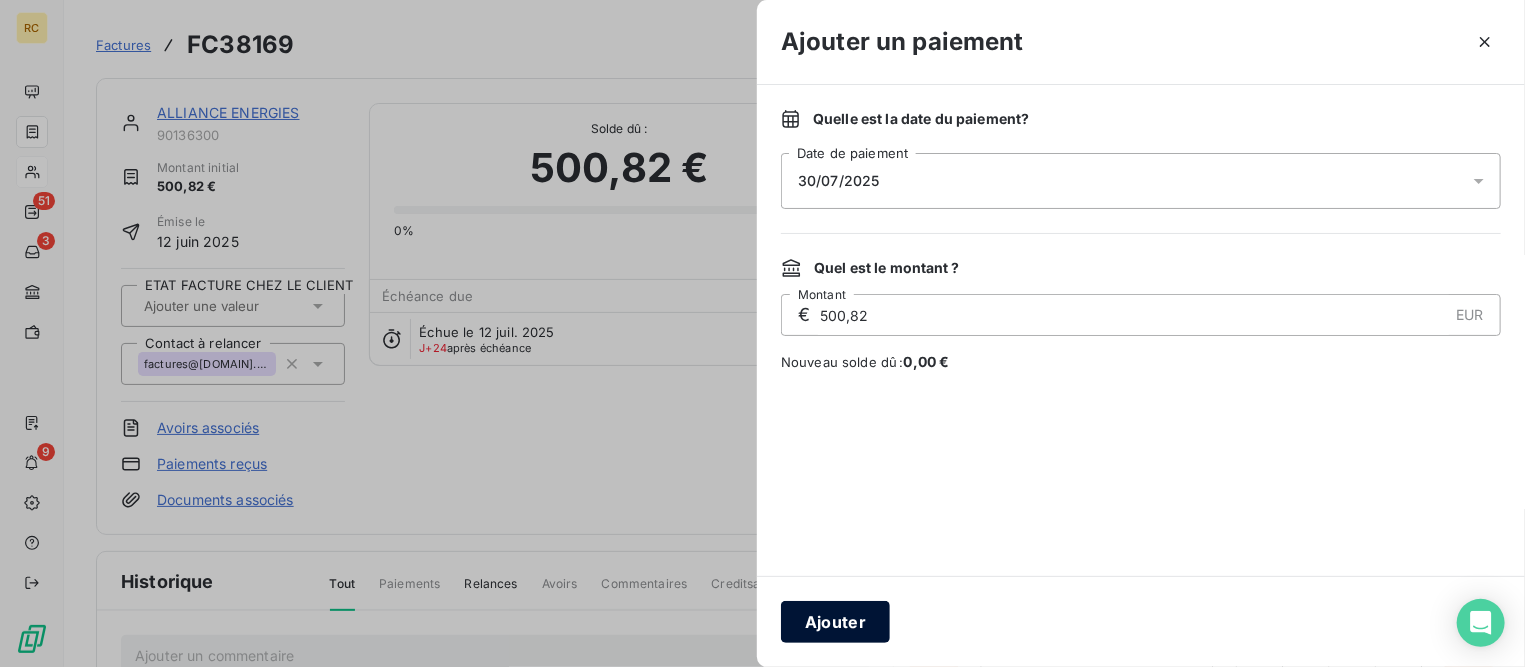 click on "Ajouter" at bounding box center [835, 622] 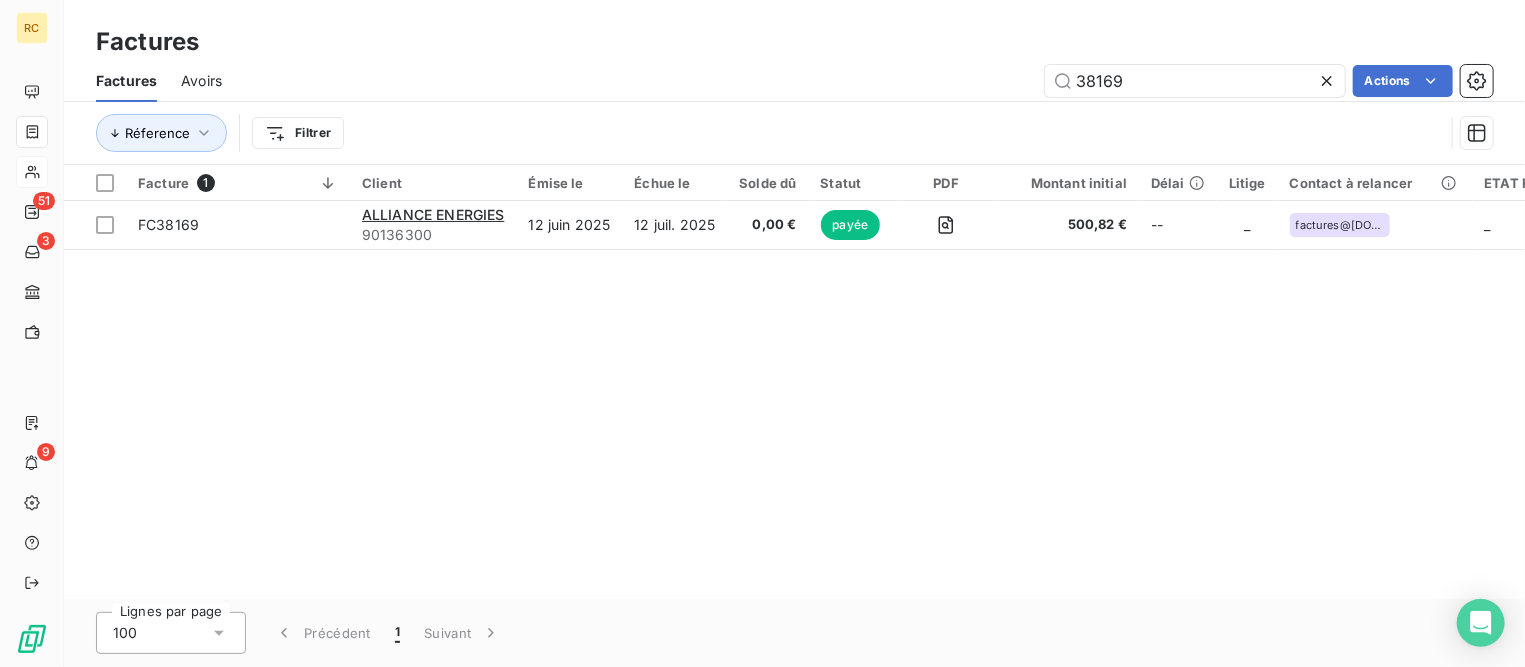 drag, startPoint x: 1160, startPoint y: 84, endPoint x: 1007, endPoint y: 78, distance: 153.1176 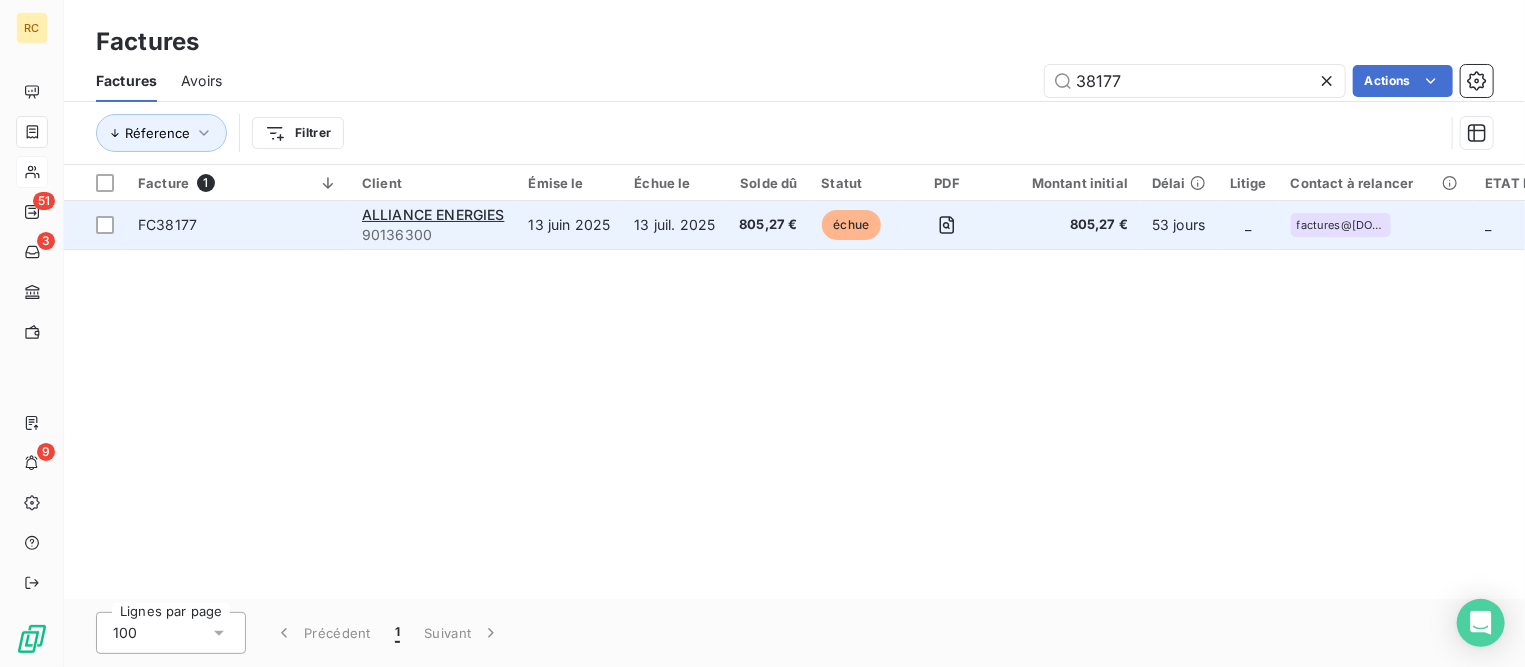 type on "38177" 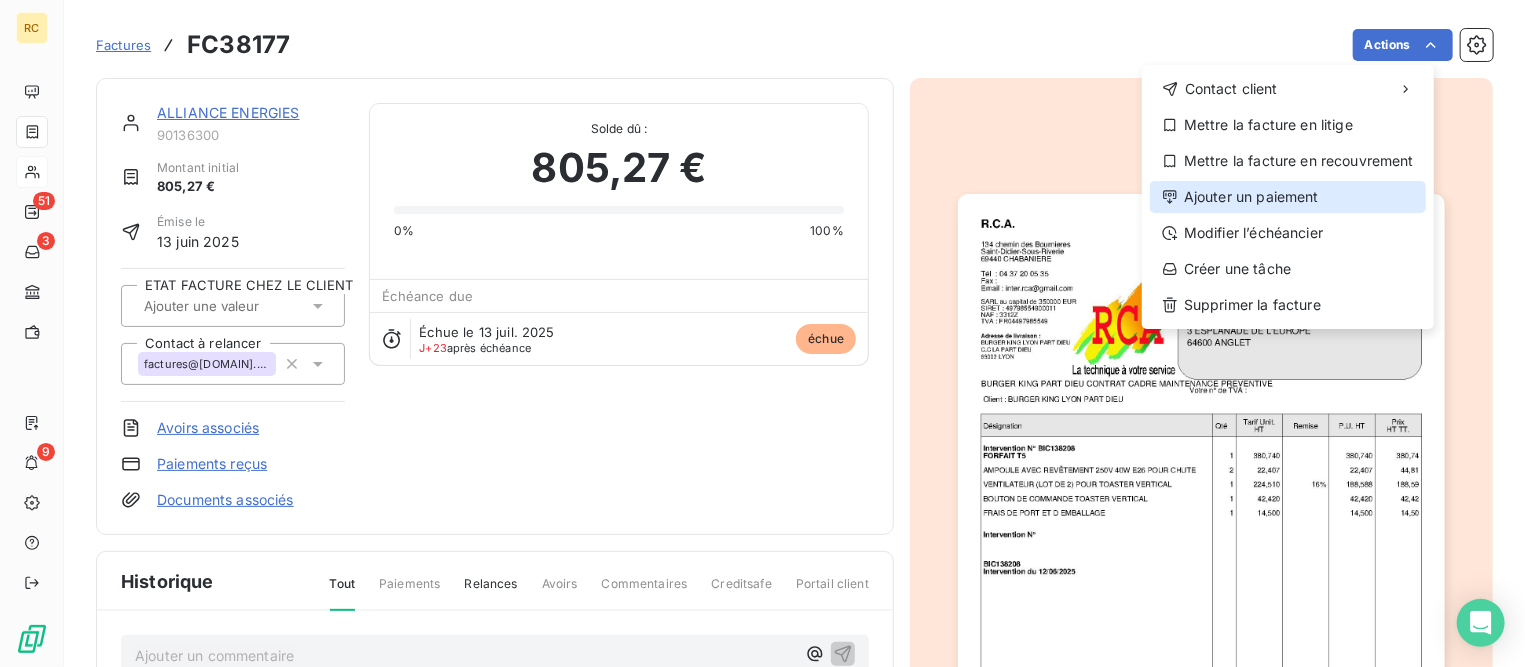 click on "Ajouter un paiement" at bounding box center (1288, 197) 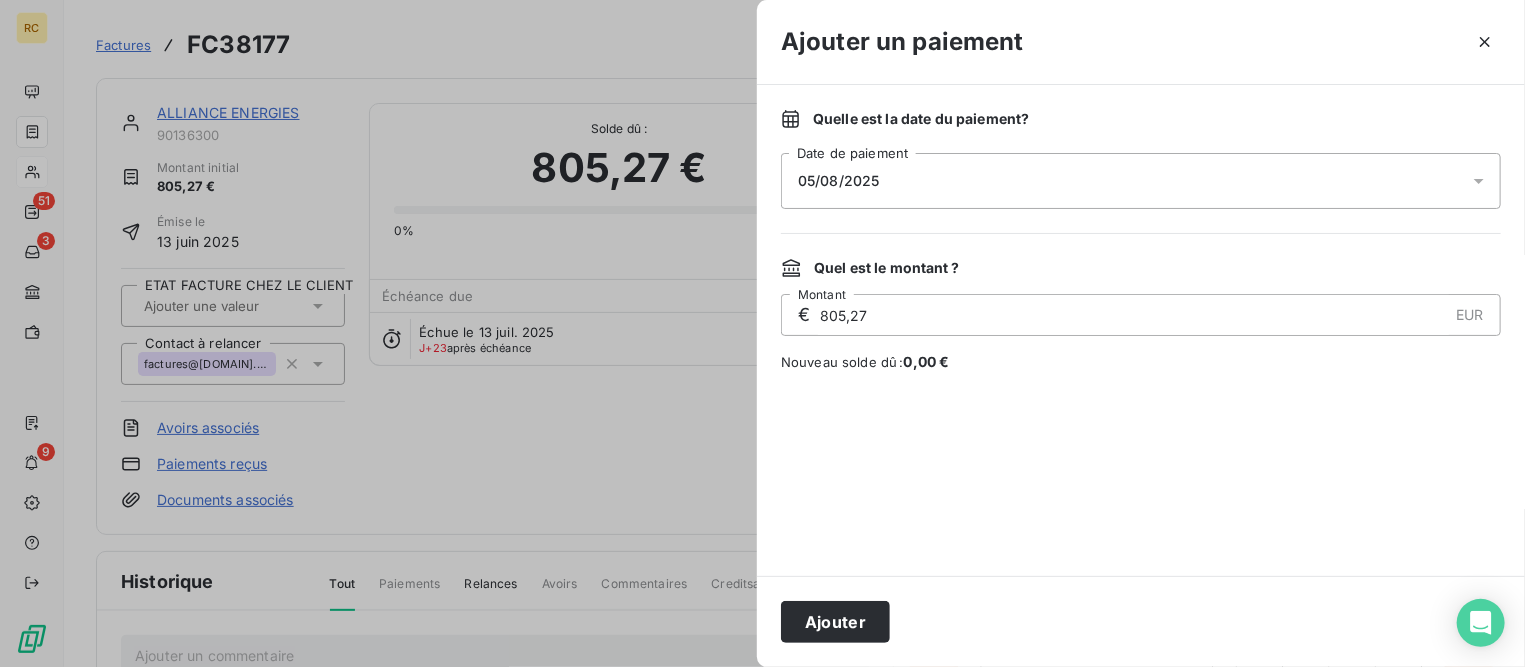 click on "05/08/2025" at bounding box center [1141, 181] 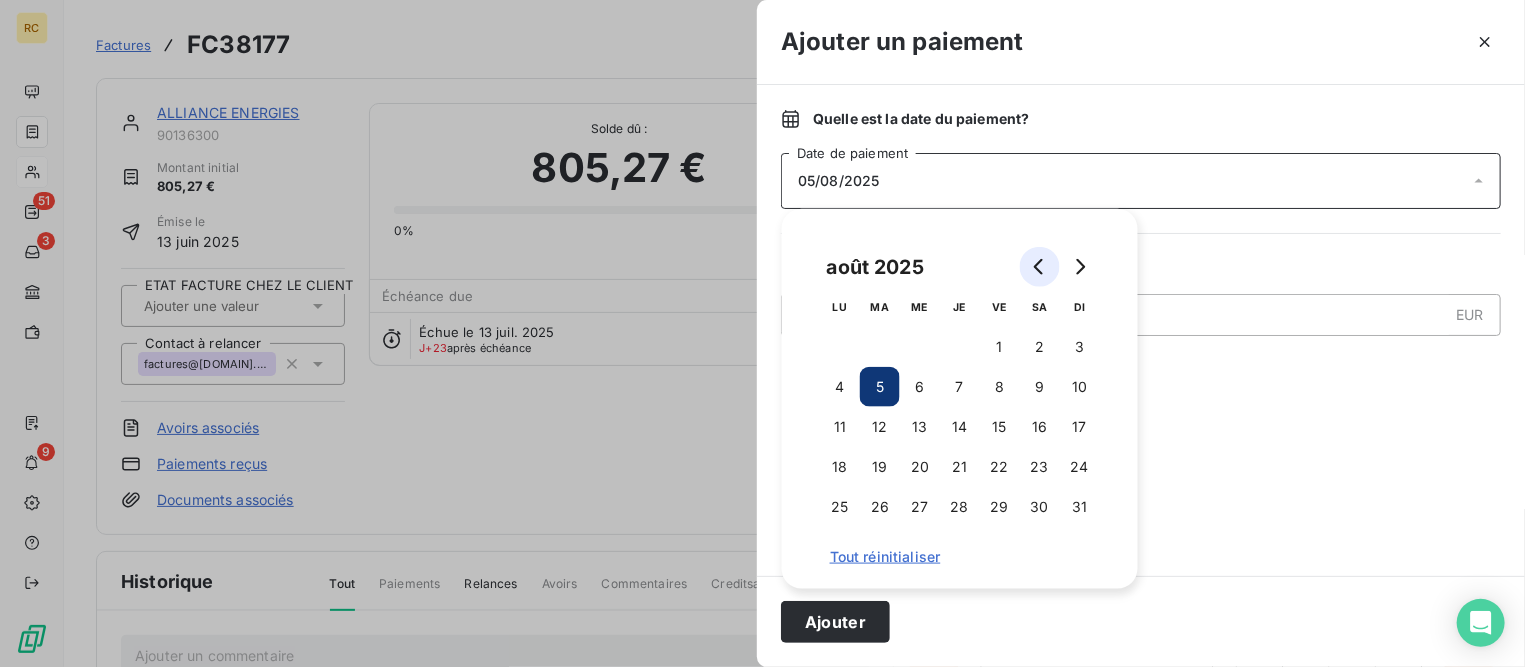 click 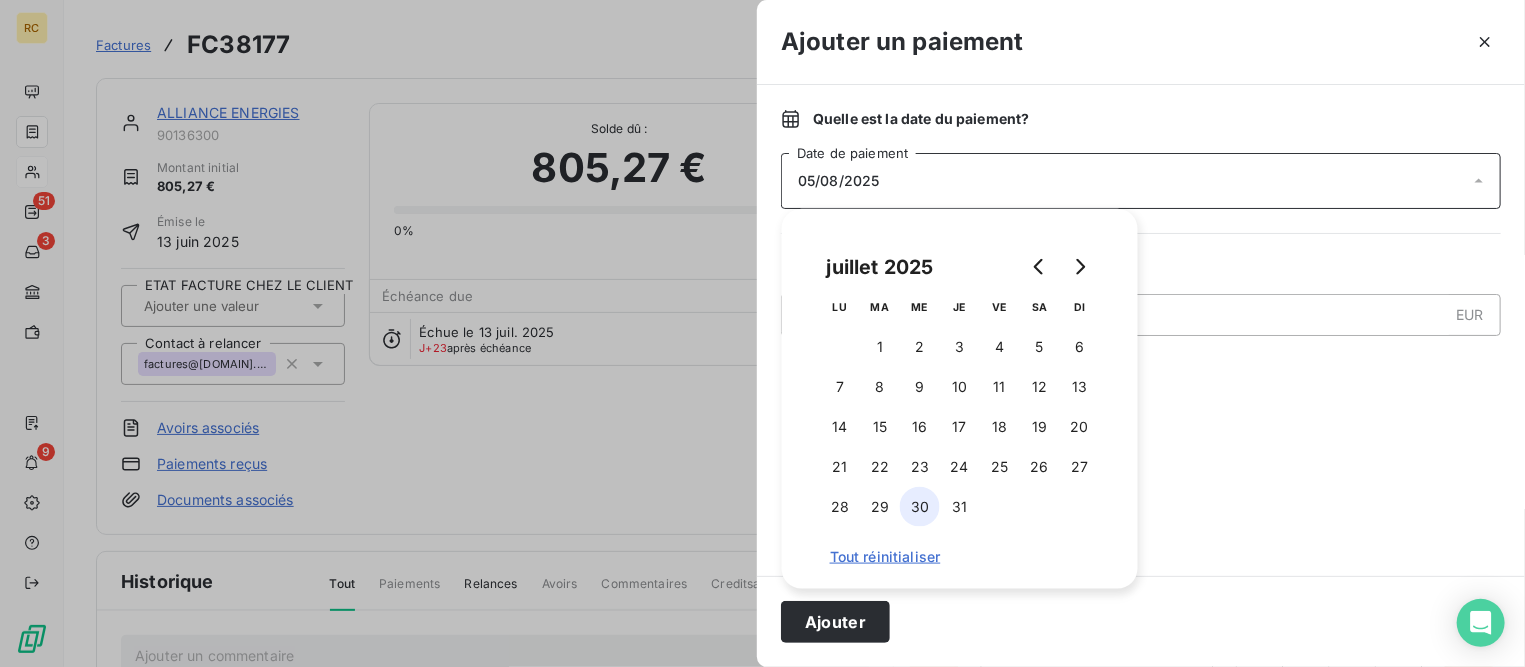 click on "30" at bounding box center (920, 507) 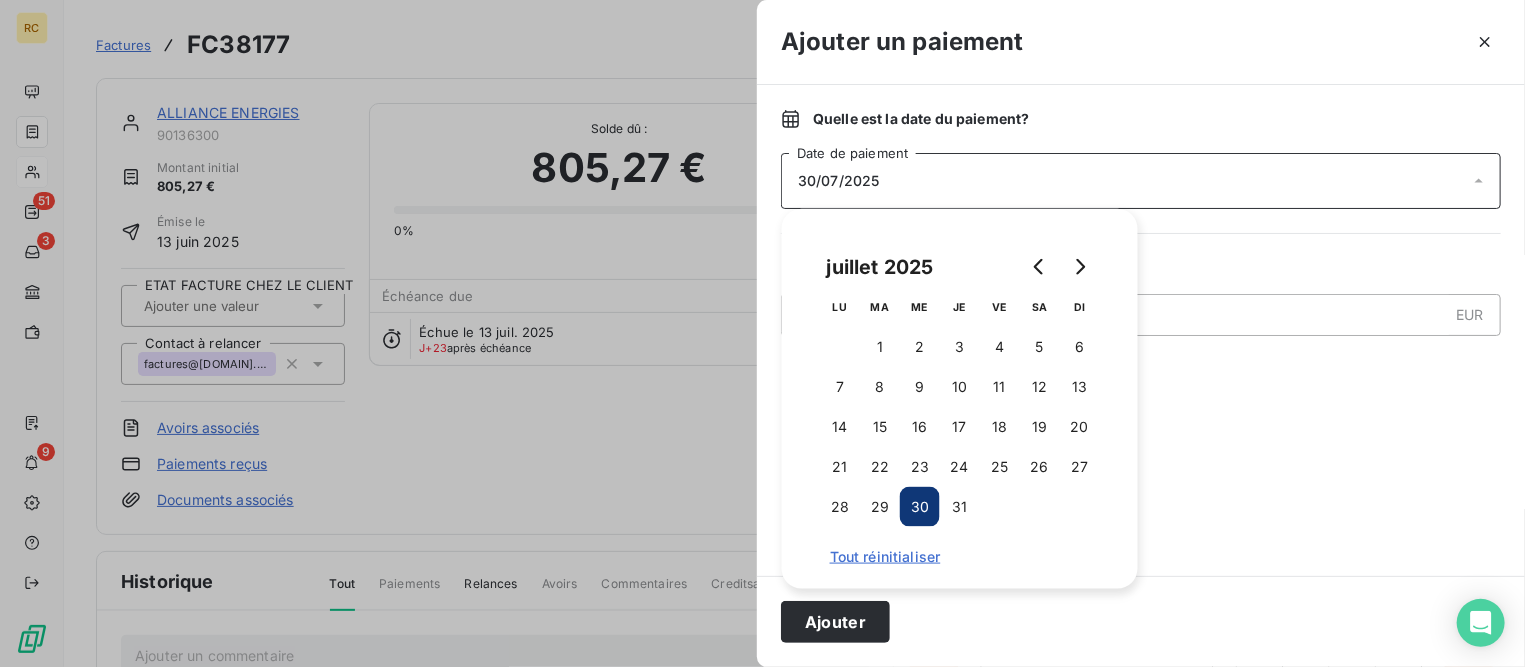 click at bounding box center (1141, 474) 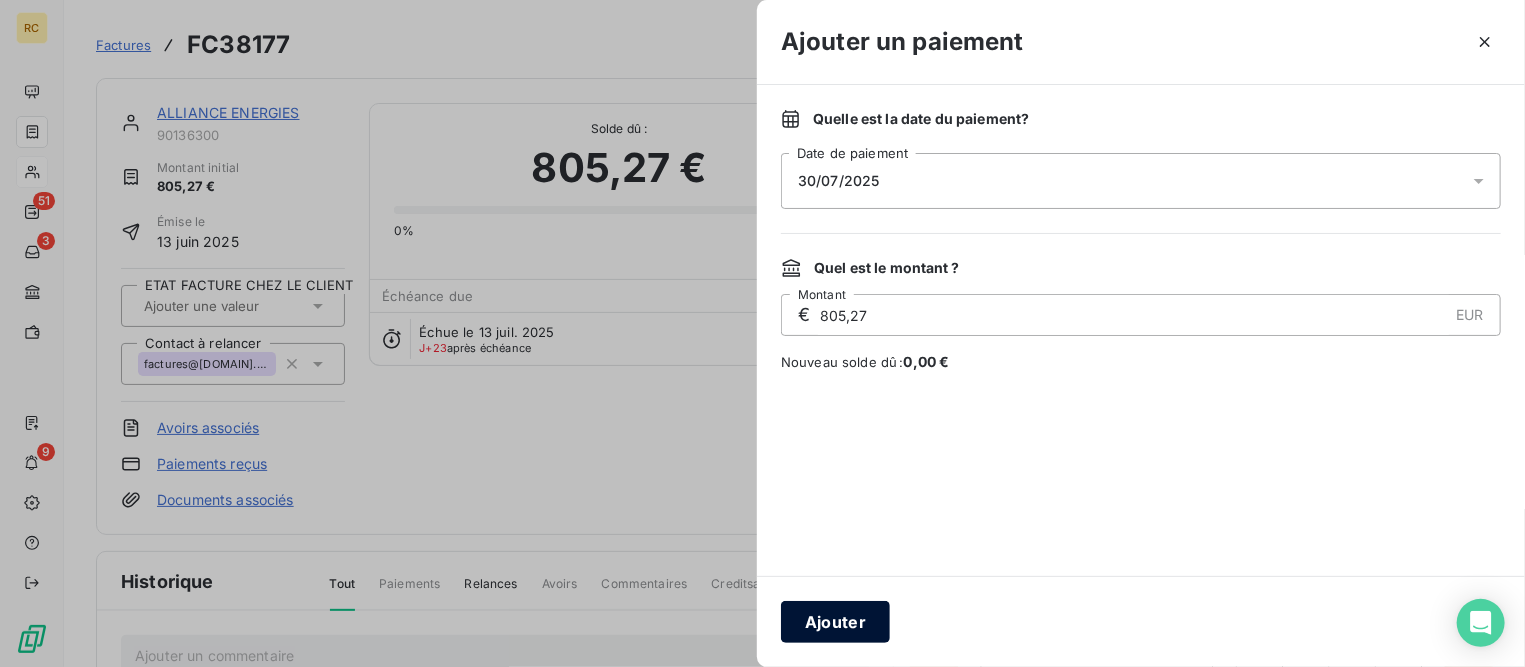 click on "Ajouter" at bounding box center [835, 622] 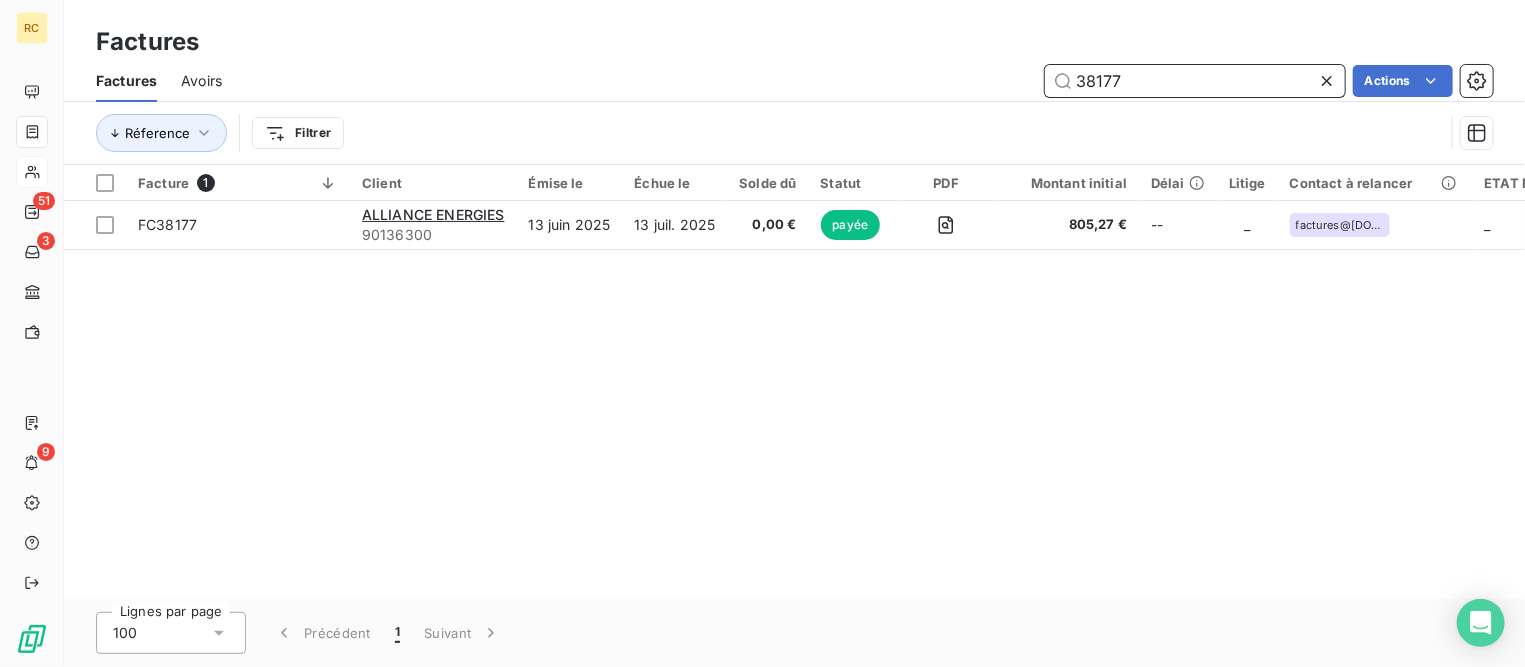 drag, startPoint x: 1145, startPoint y: 71, endPoint x: 973, endPoint y: 65, distance: 172.10461 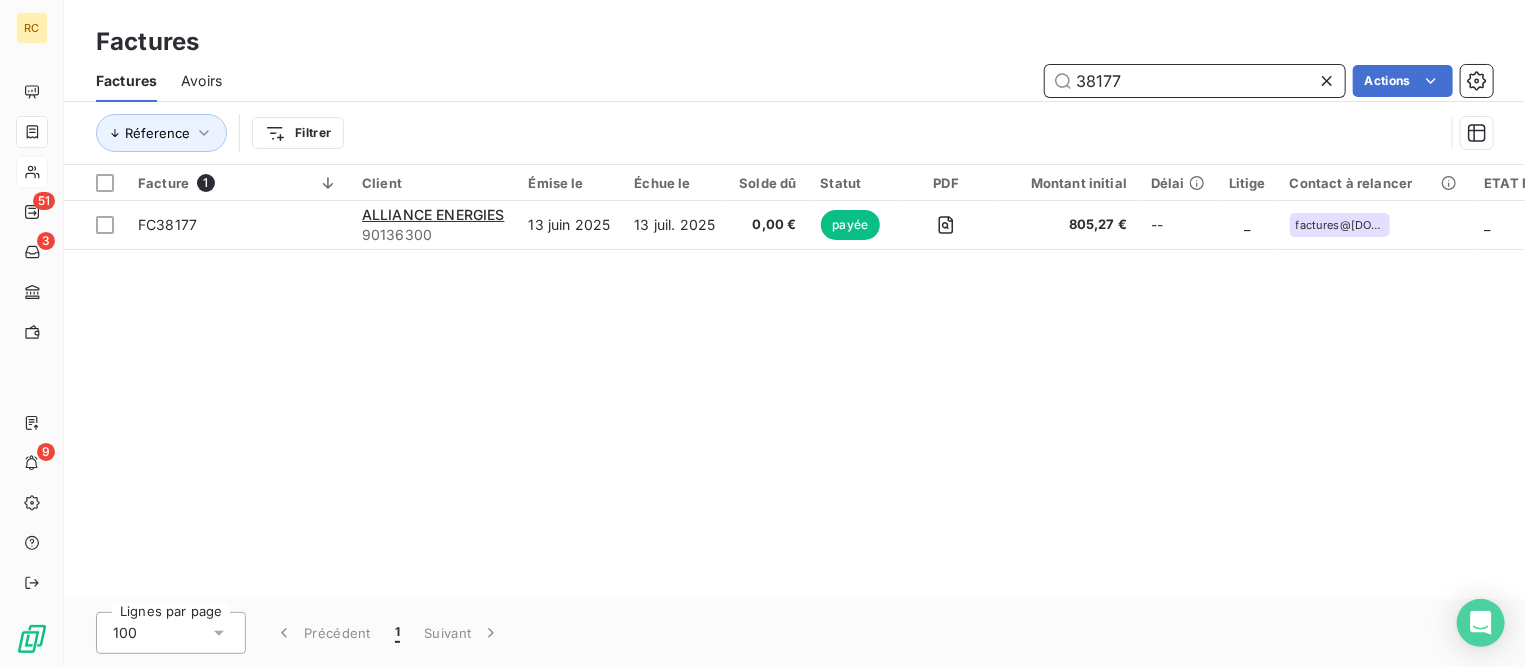 paste on "37" 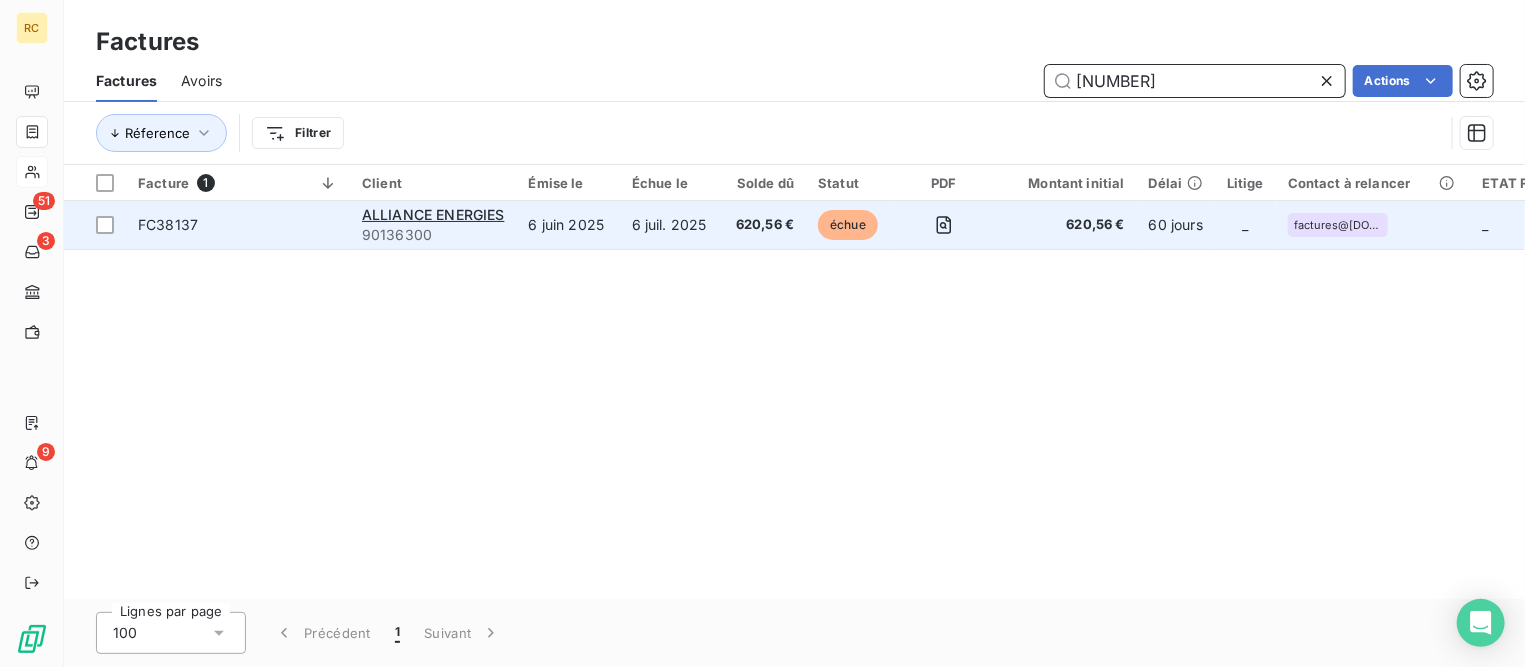 type on "38137" 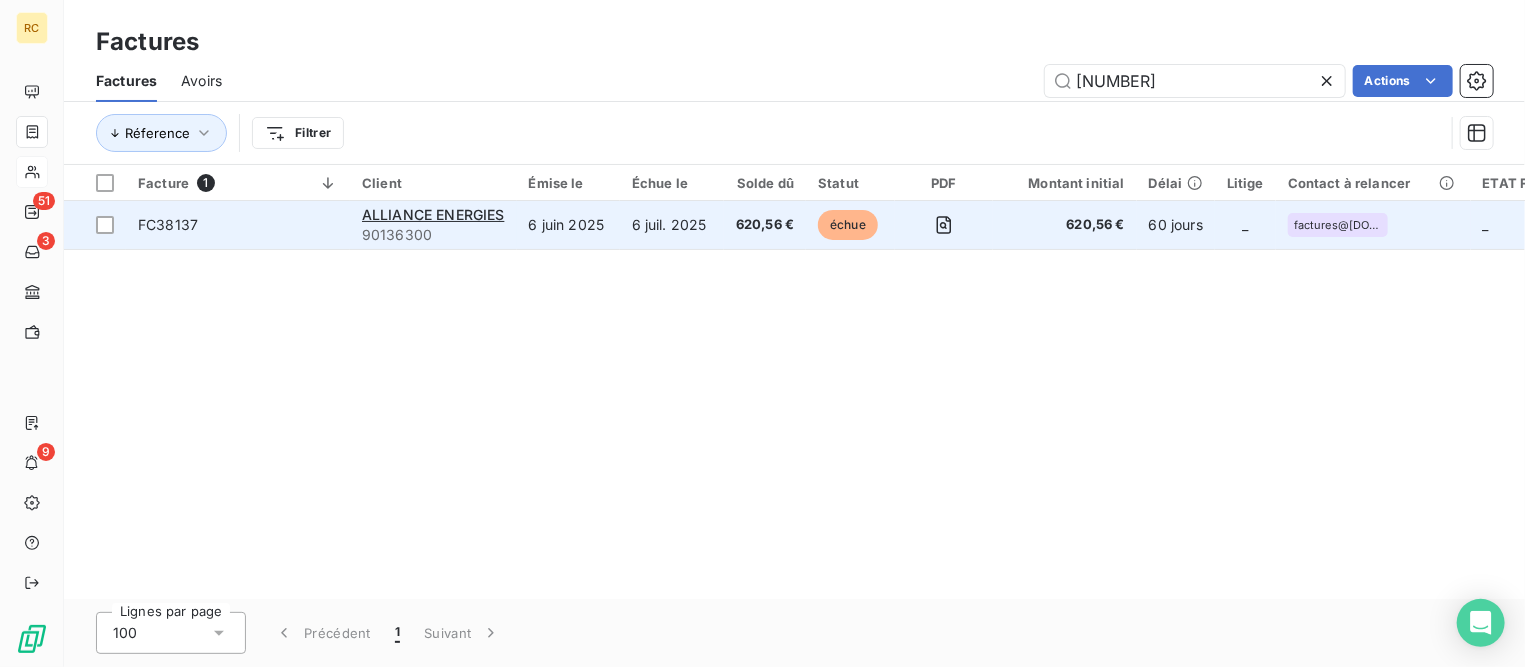 click at bounding box center (943, 225) 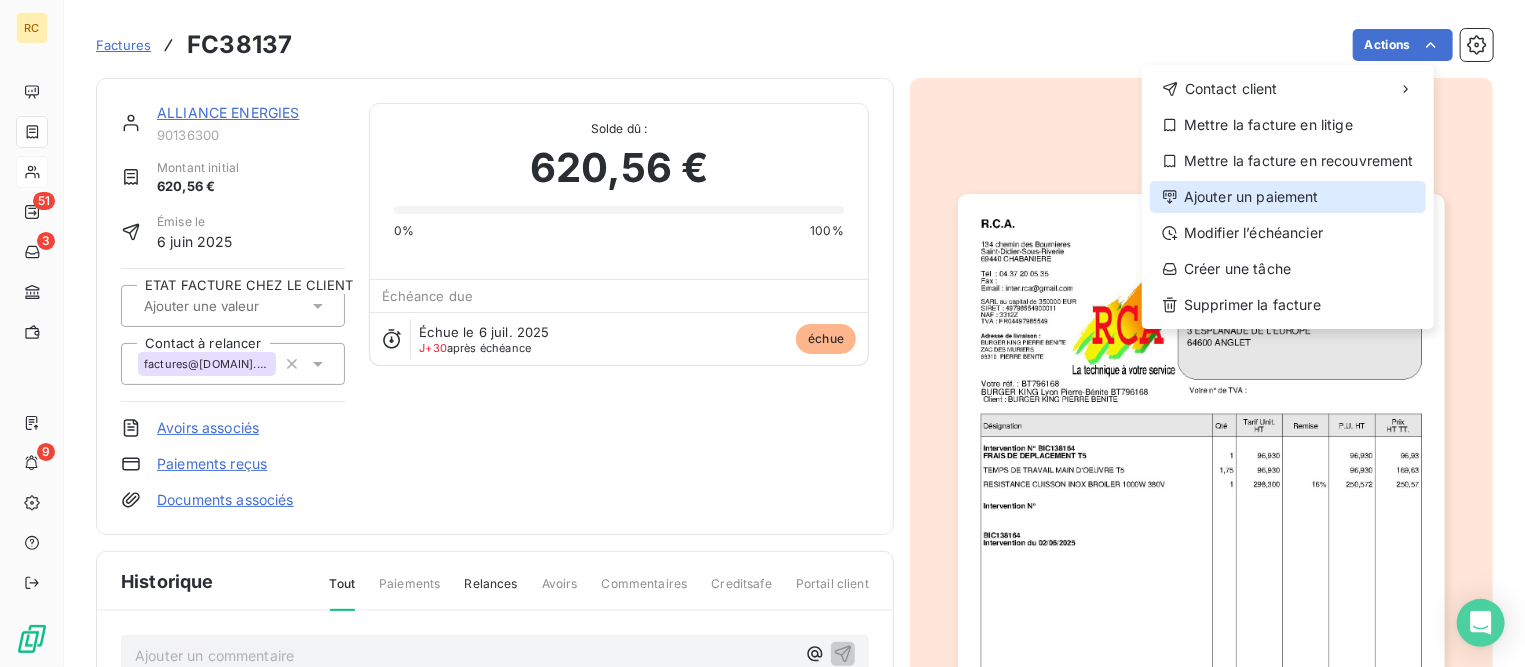 click on "Ajouter un paiement" at bounding box center (1288, 197) 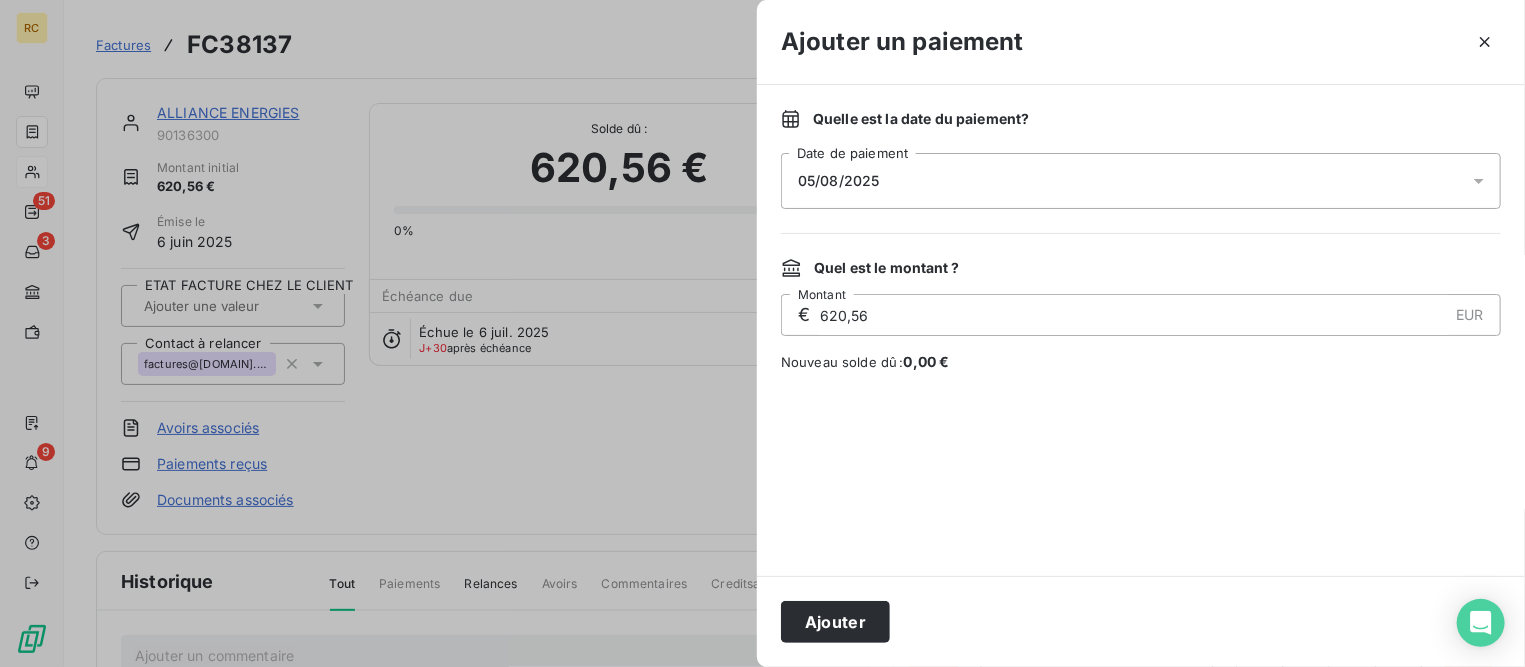 click on "05/08/2025" at bounding box center [1141, 181] 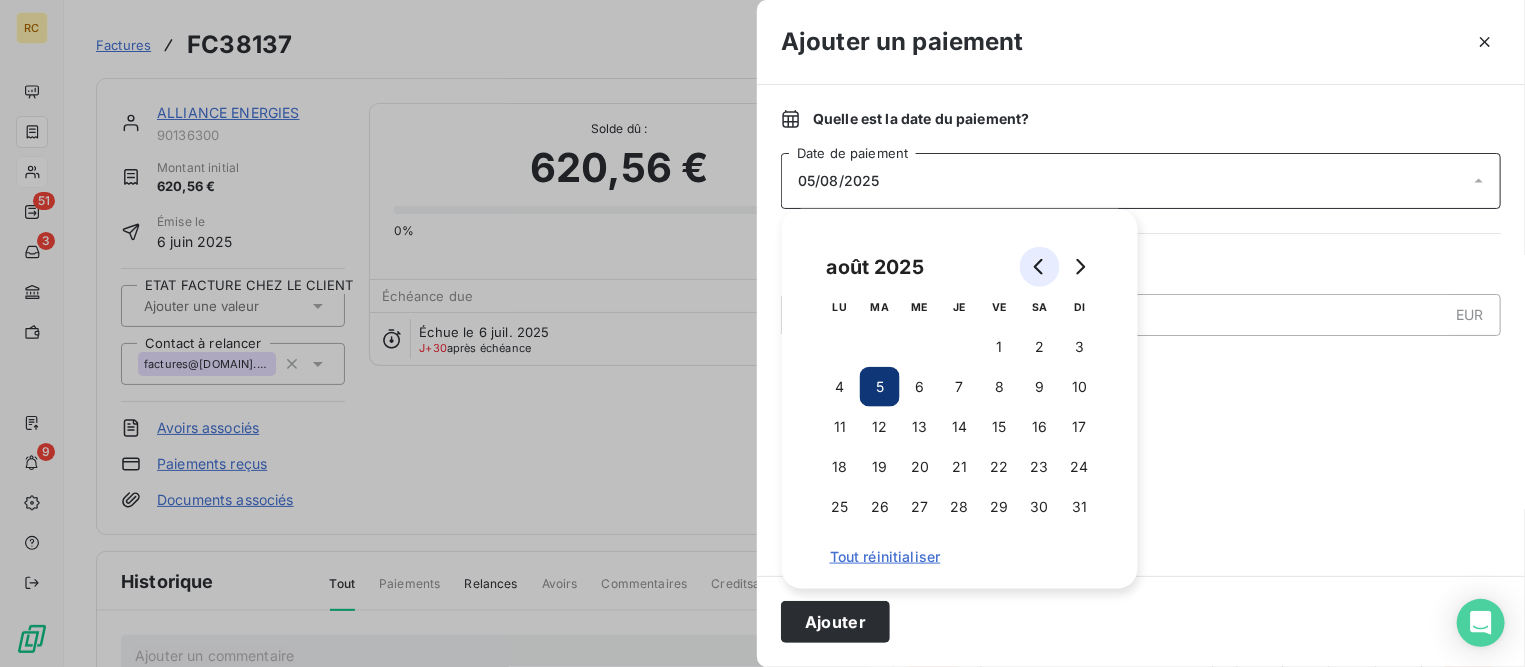 click at bounding box center (1040, 267) 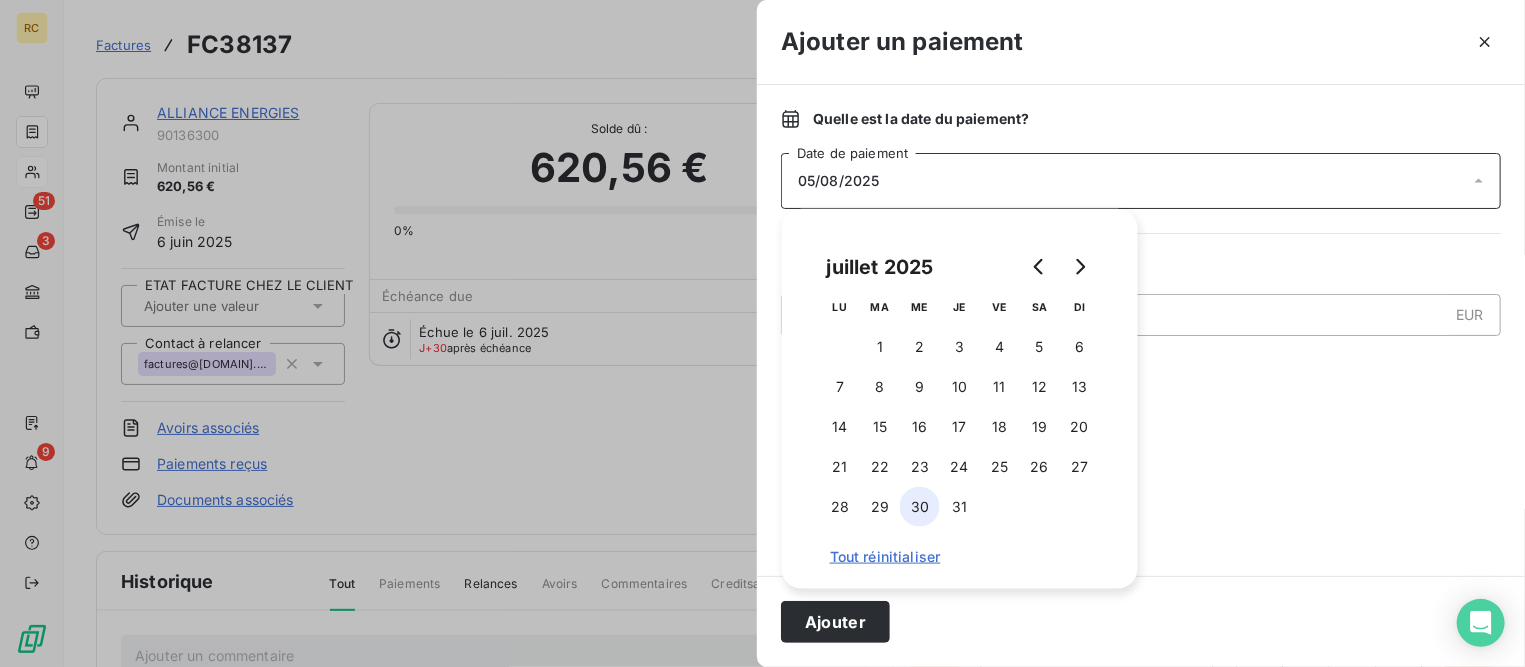 click on "30" at bounding box center [920, 507] 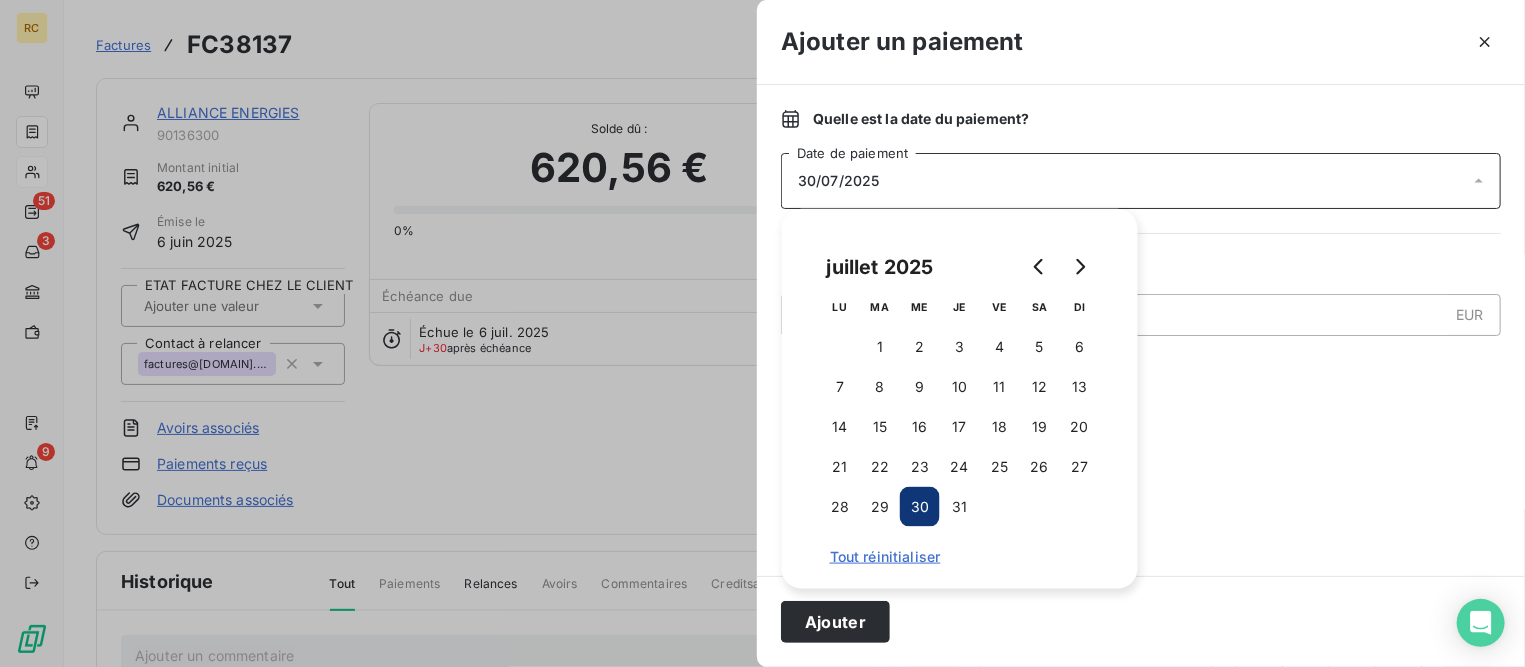 click at bounding box center (1141, 474) 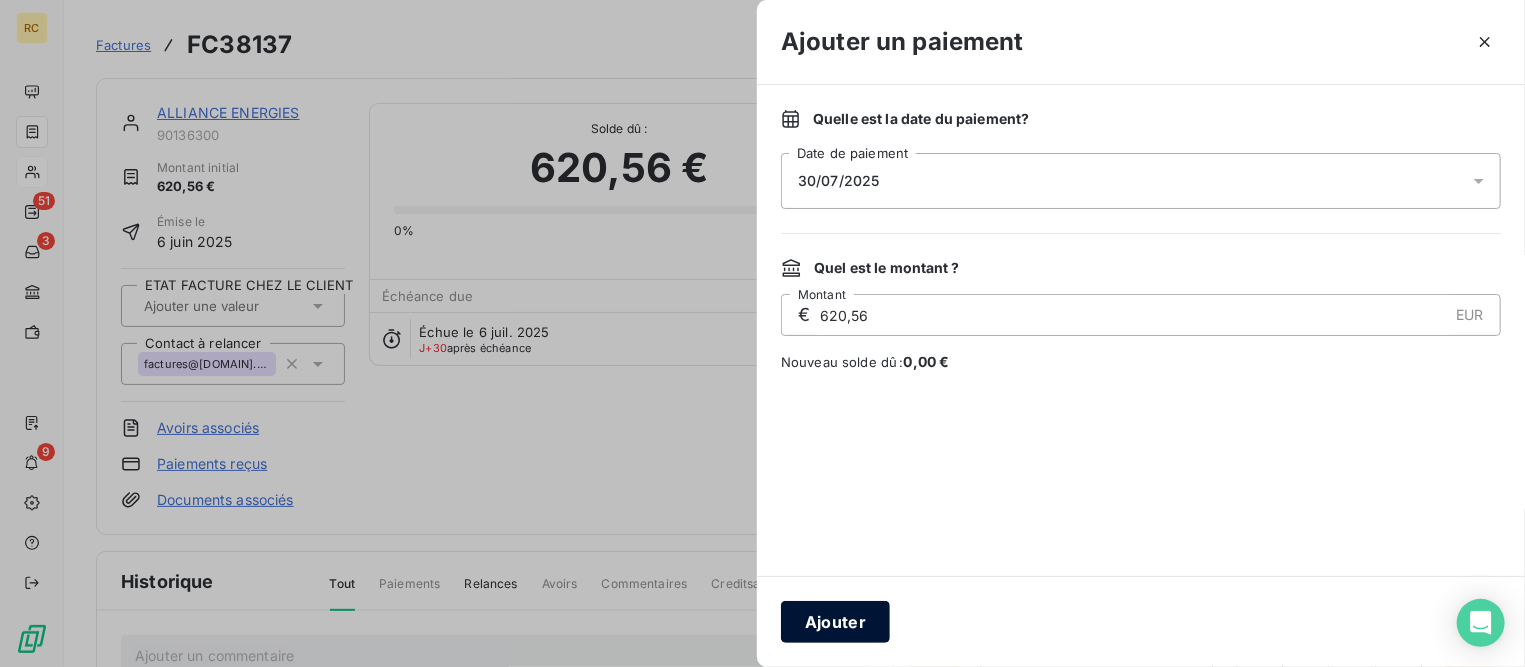 click on "Ajouter" at bounding box center [835, 622] 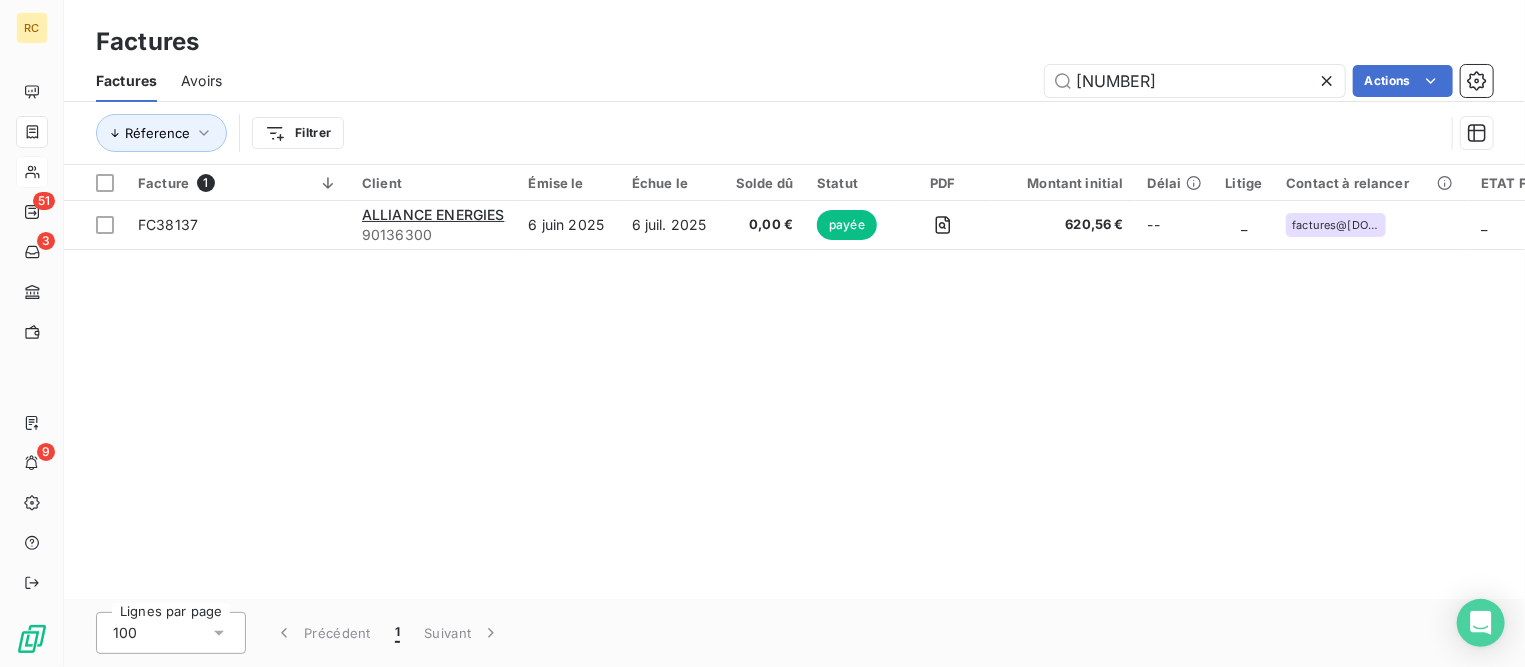 drag, startPoint x: 1184, startPoint y: 81, endPoint x: 999, endPoint y: 51, distance: 187.41664 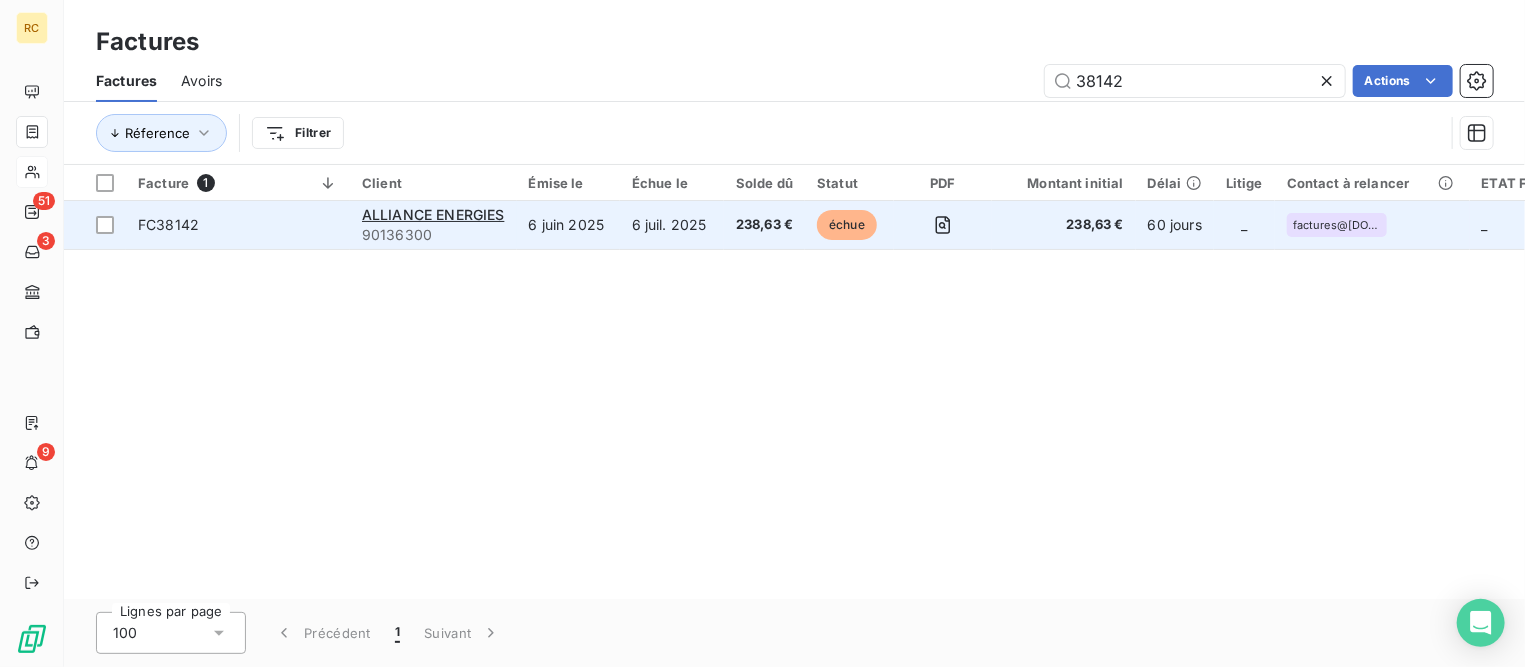 type on "38142" 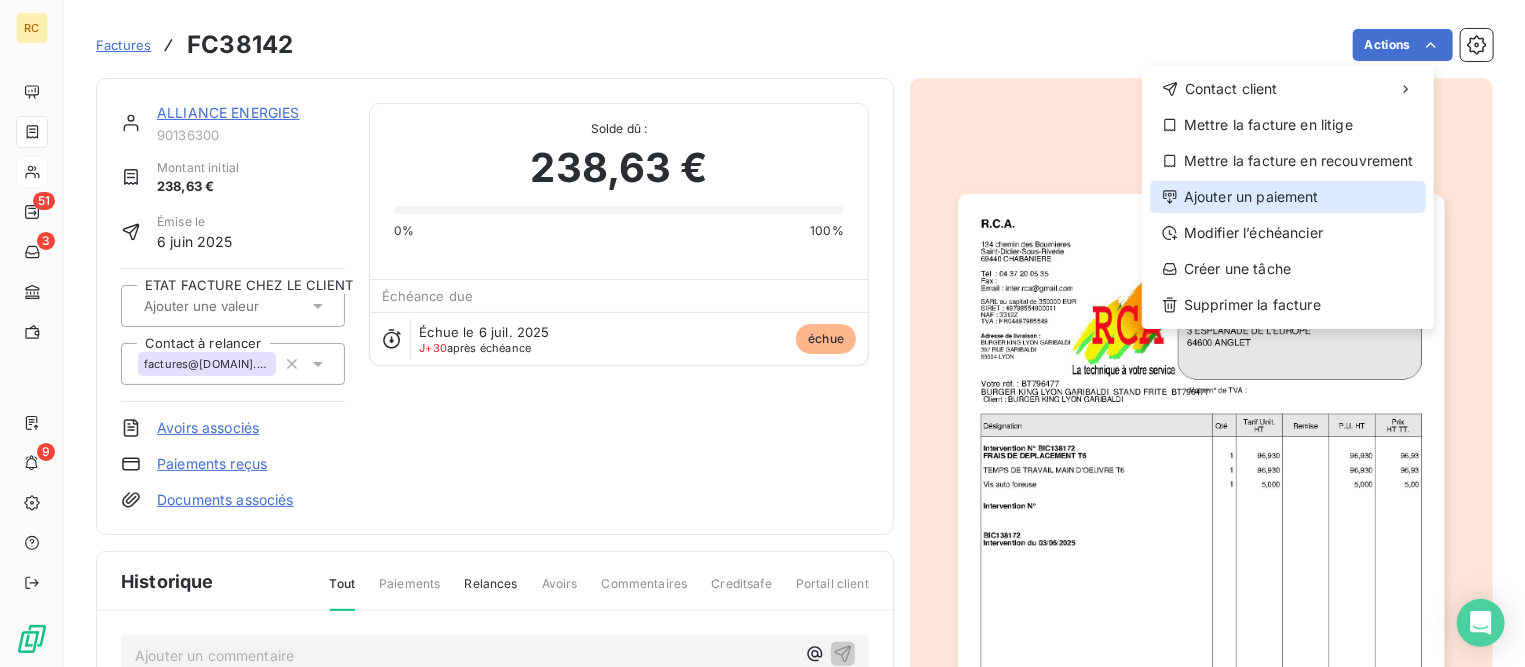 click on "Ajouter un paiement" at bounding box center (1288, 197) 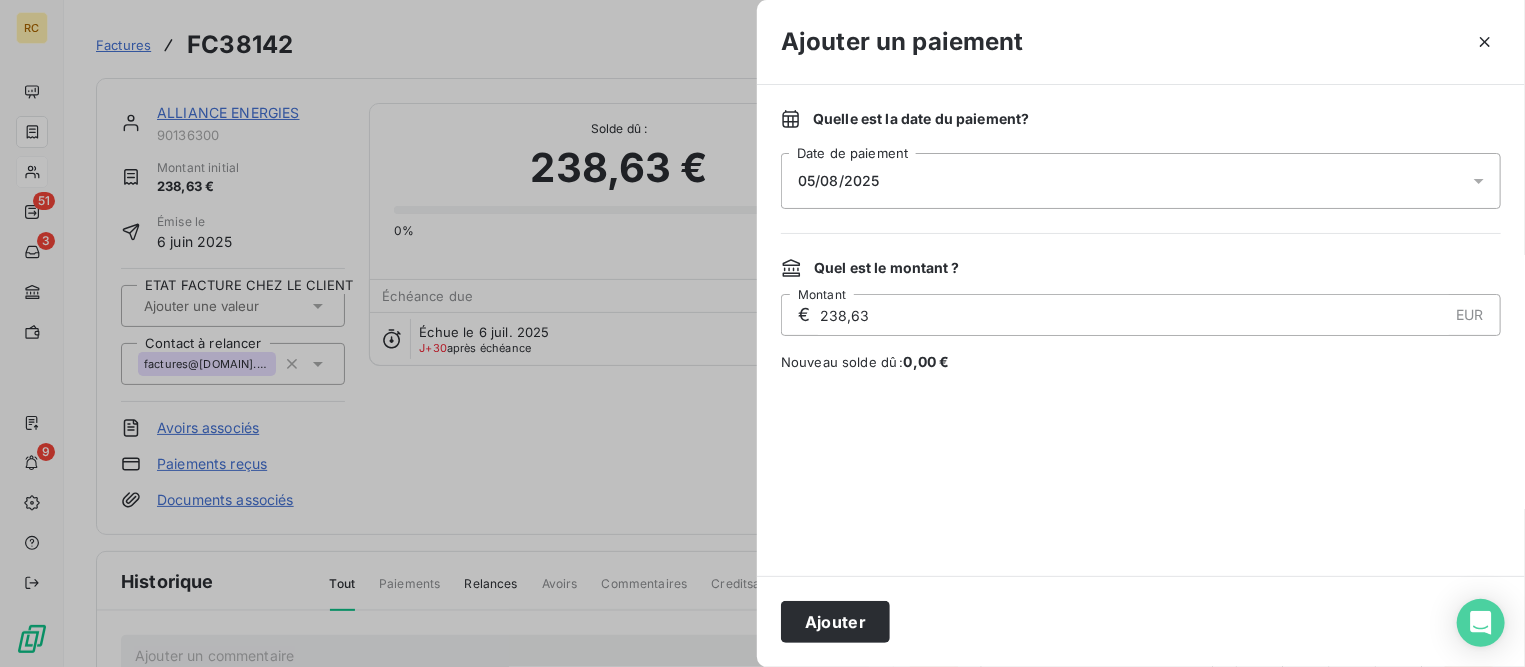 click on "05/08/2025" at bounding box center (1141, 181) 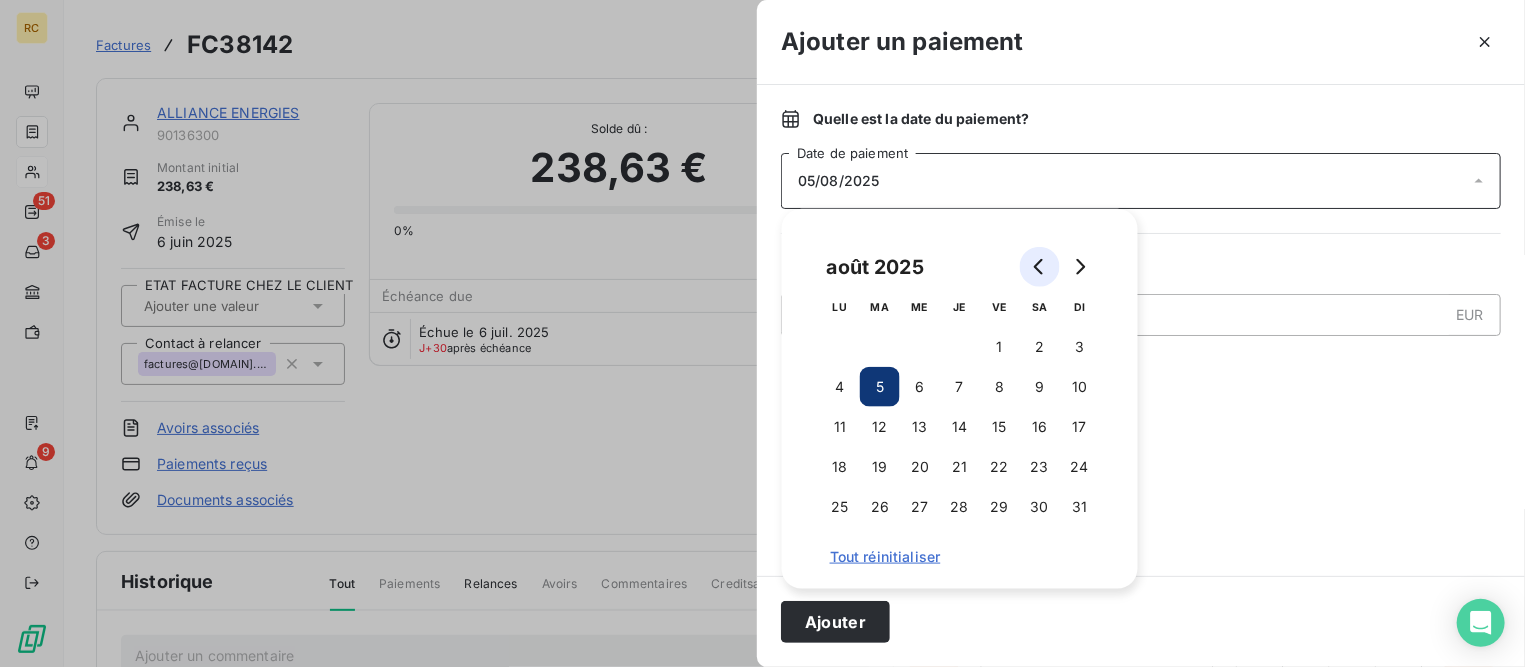 click 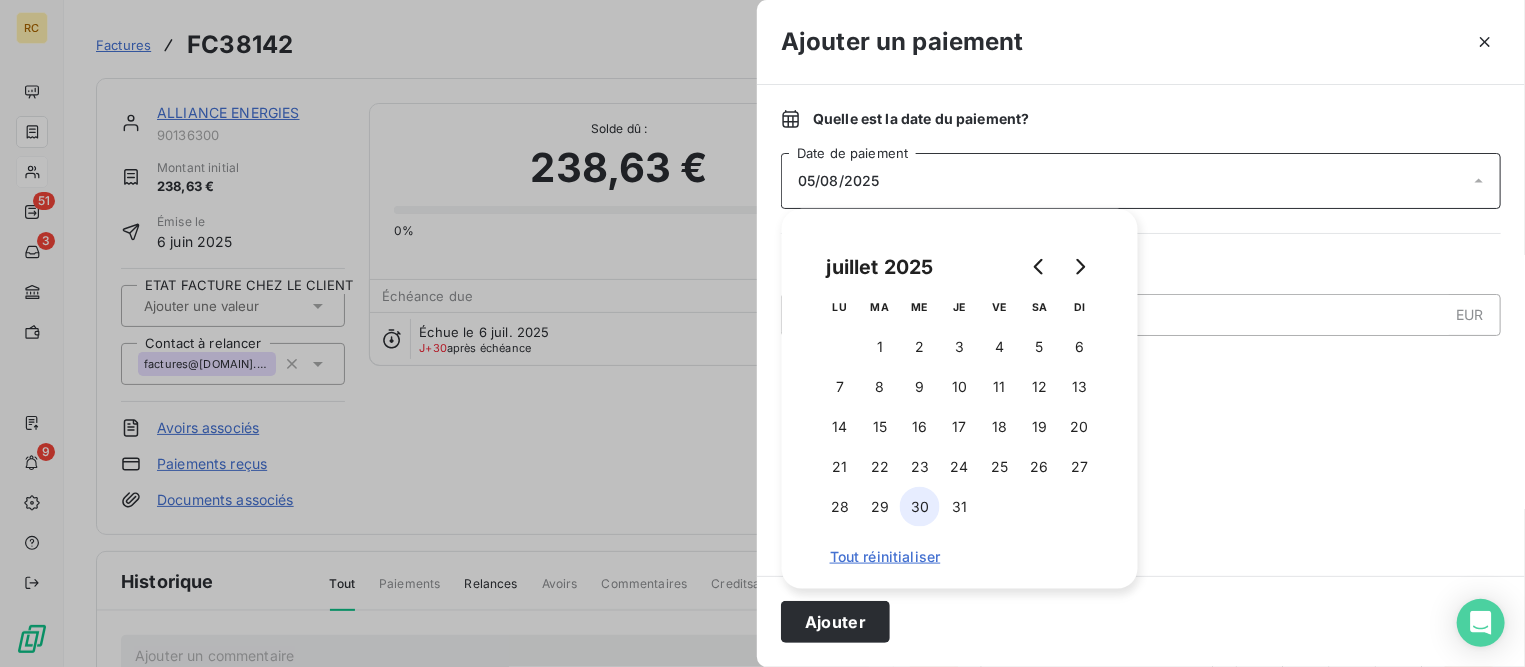 click on "30" at bounding box center [920, 507] 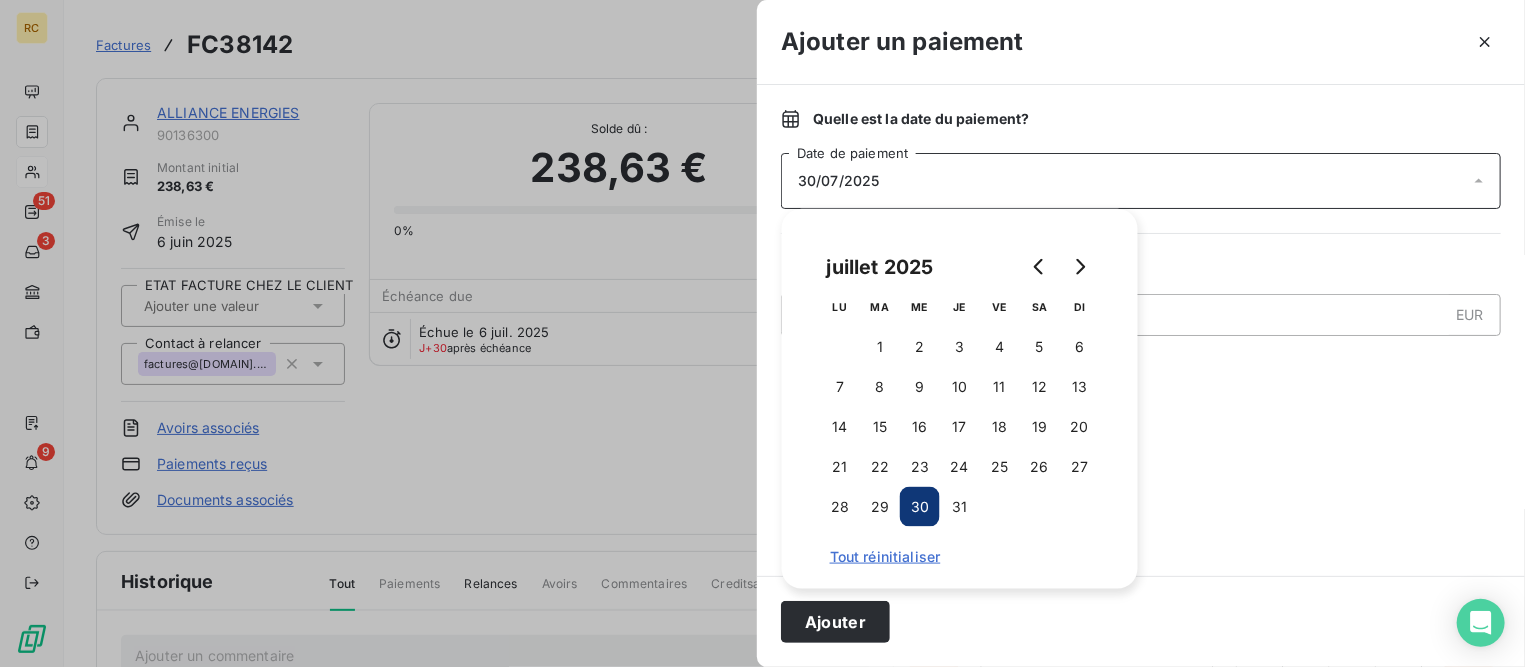 click at bounding box center (1141, 474) 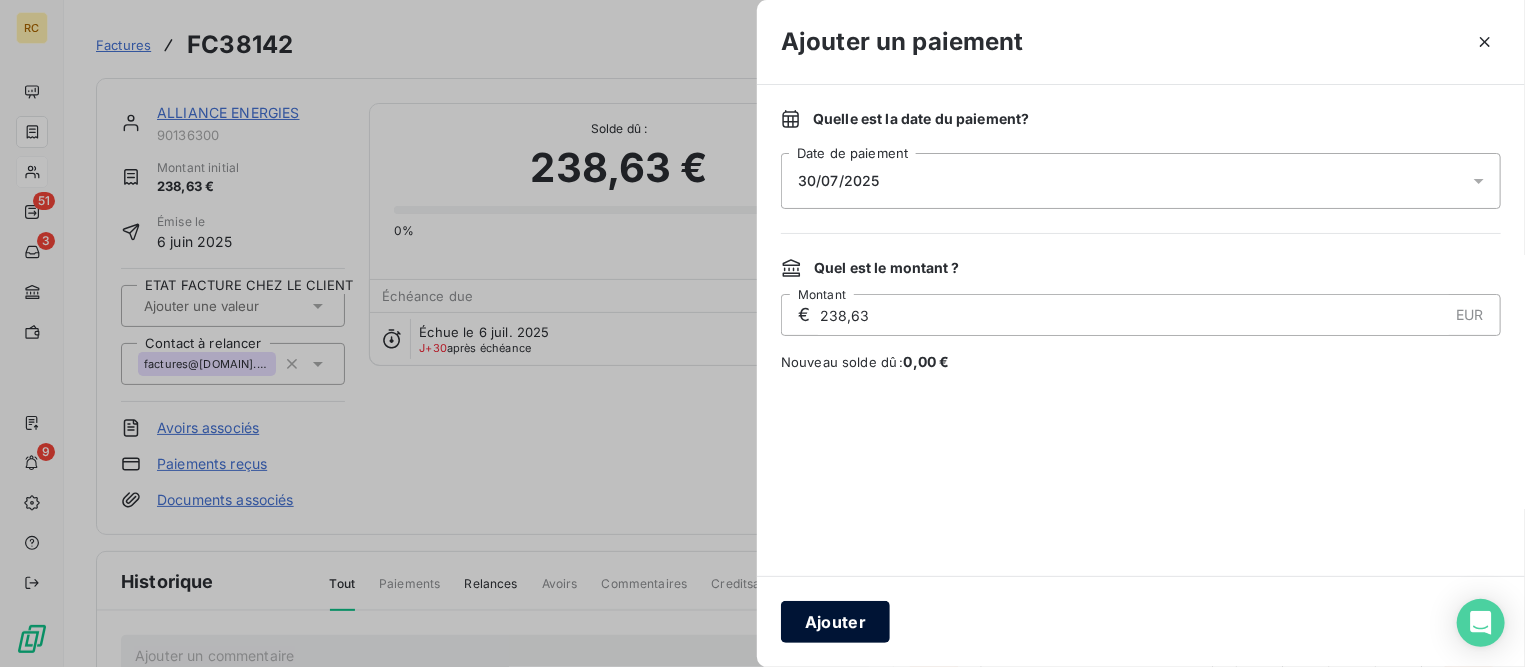 click on "Ajouter" at bounding box center (835, 622) 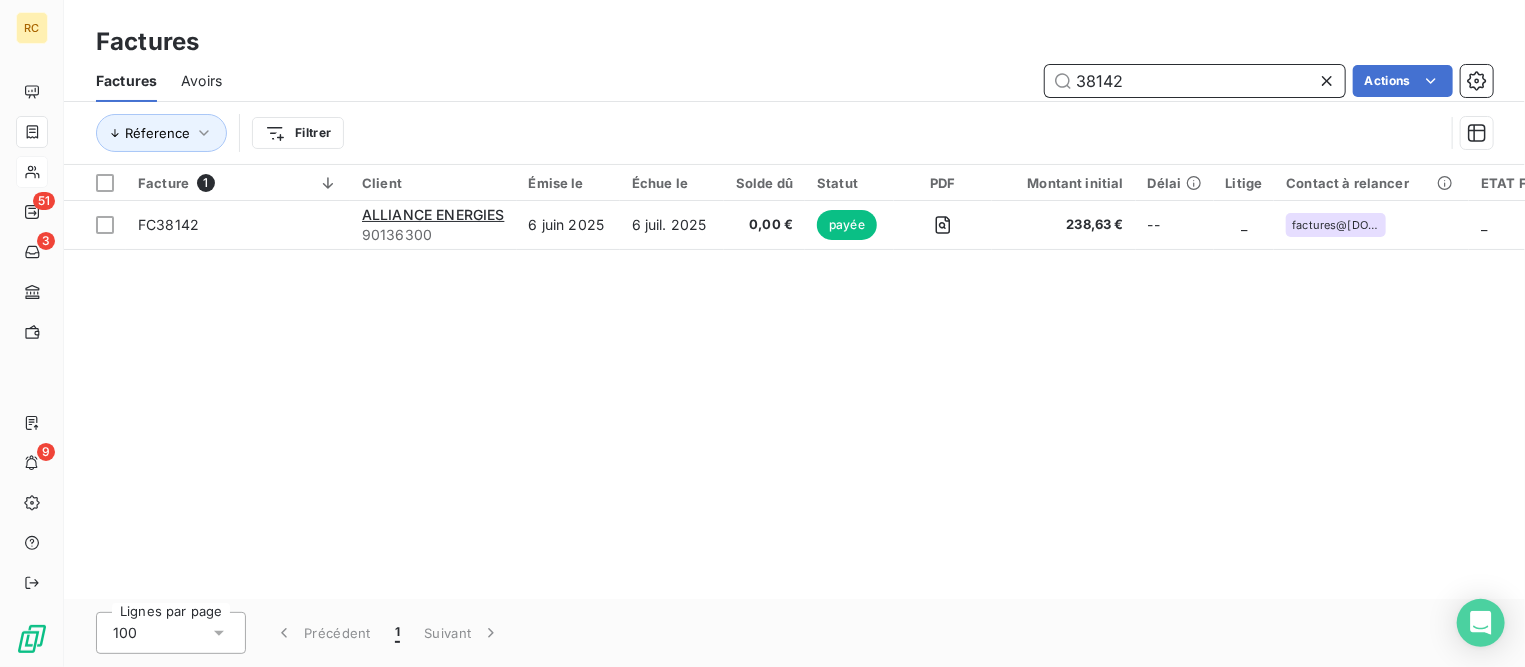 drag, startPoint x: 1137, startPoint y: 81, endPoint x: 996, endPoint y: 92, distance: 141.42842 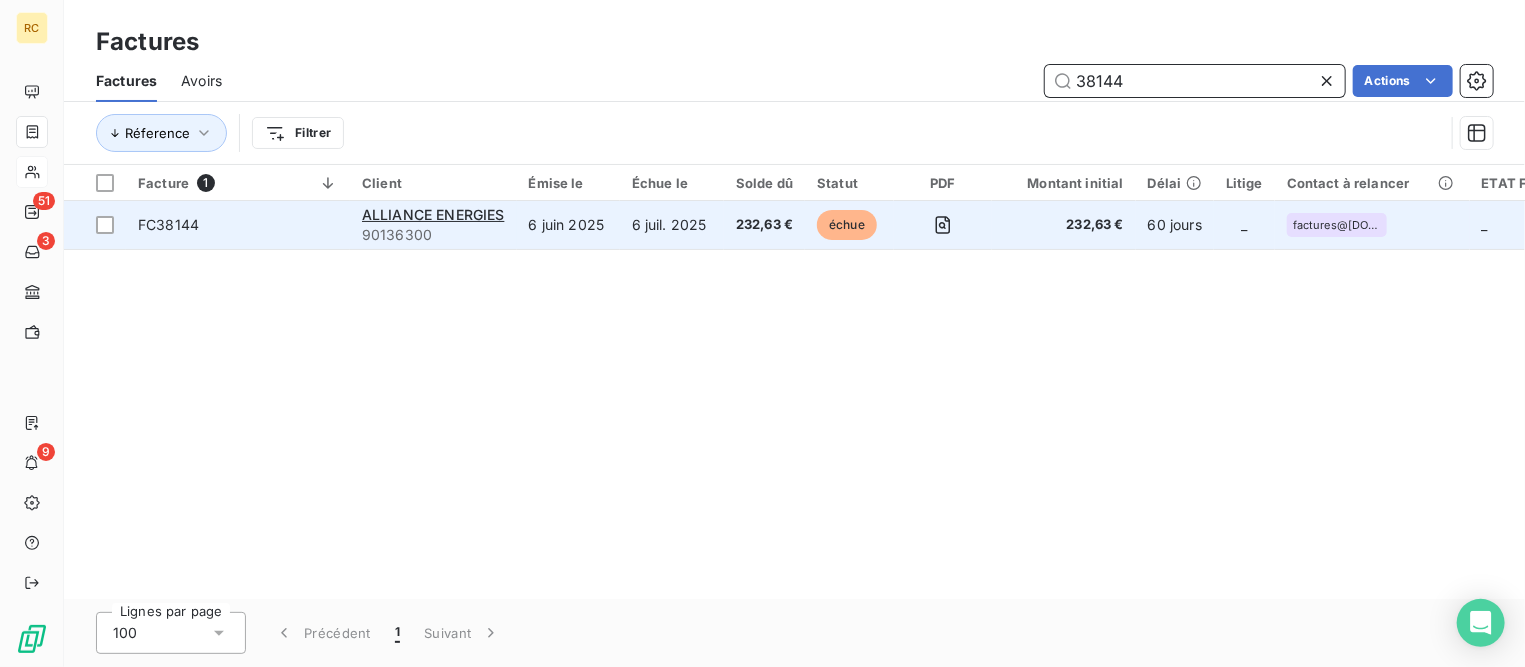 type on "38144" 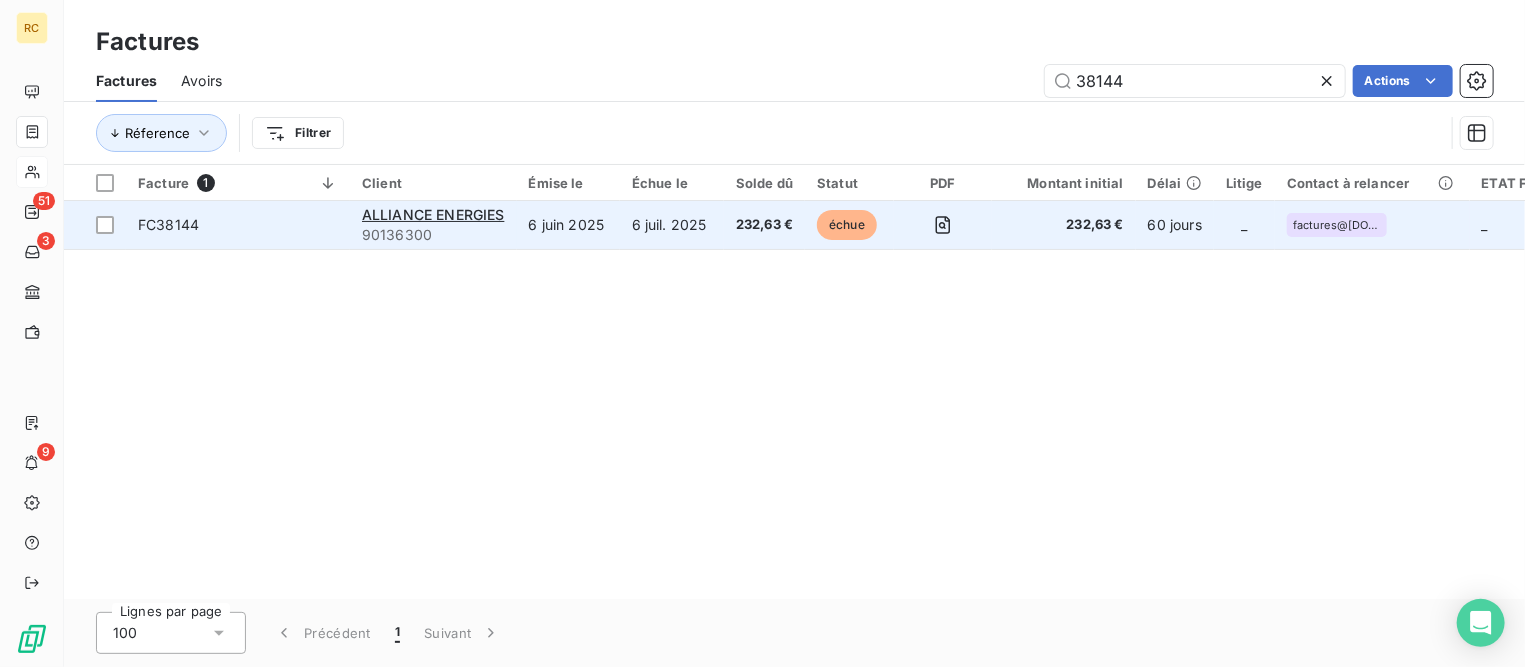 click on "FC38144" at bounding box center [238, 225] 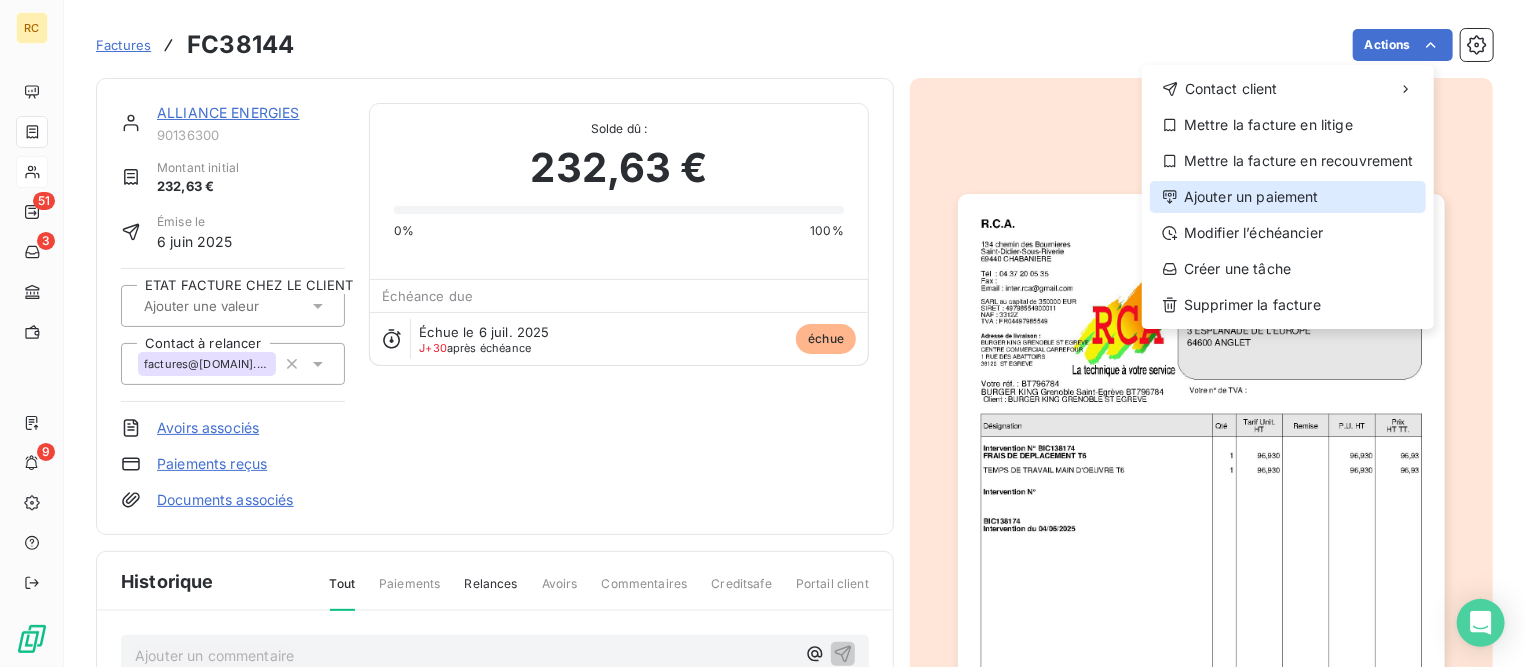 click on "Ajouter un paiement" at bounding box center [1288, 197] 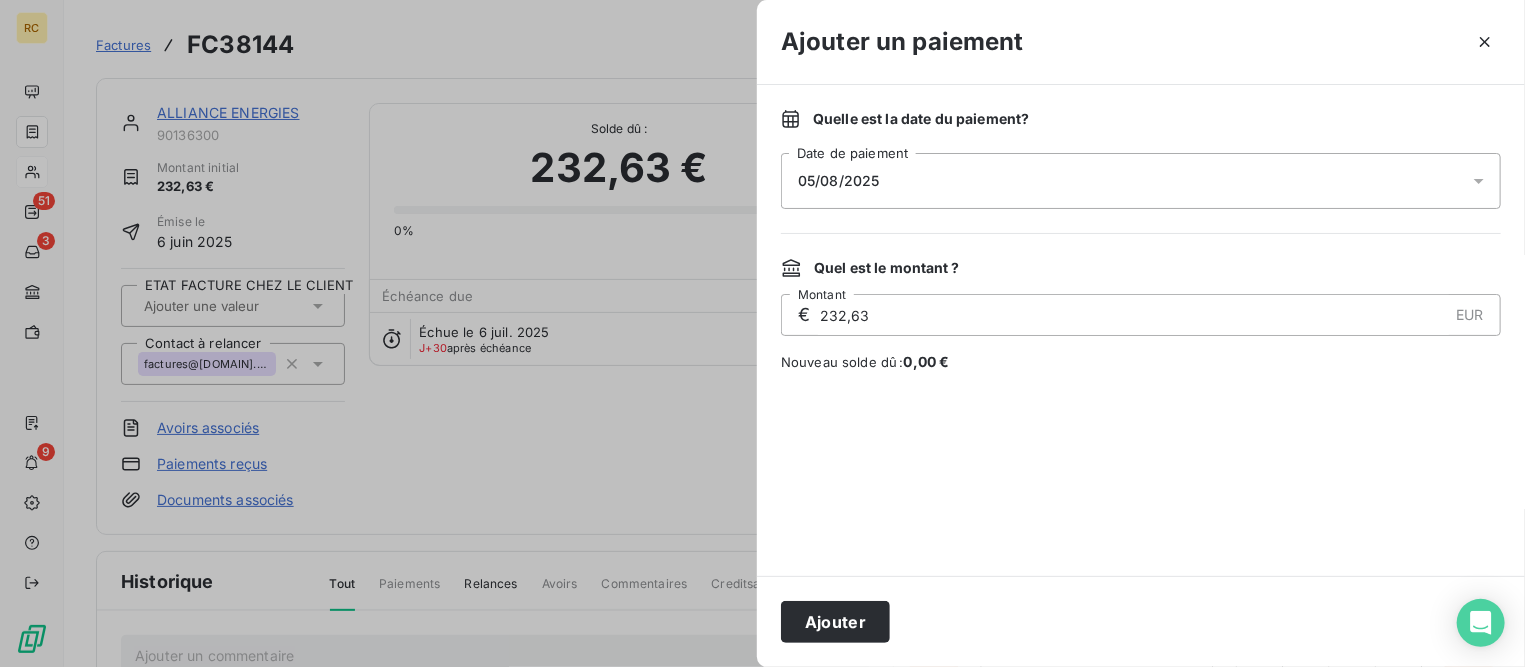 click on "05/08/2025" at bounding box center [1141, 181] 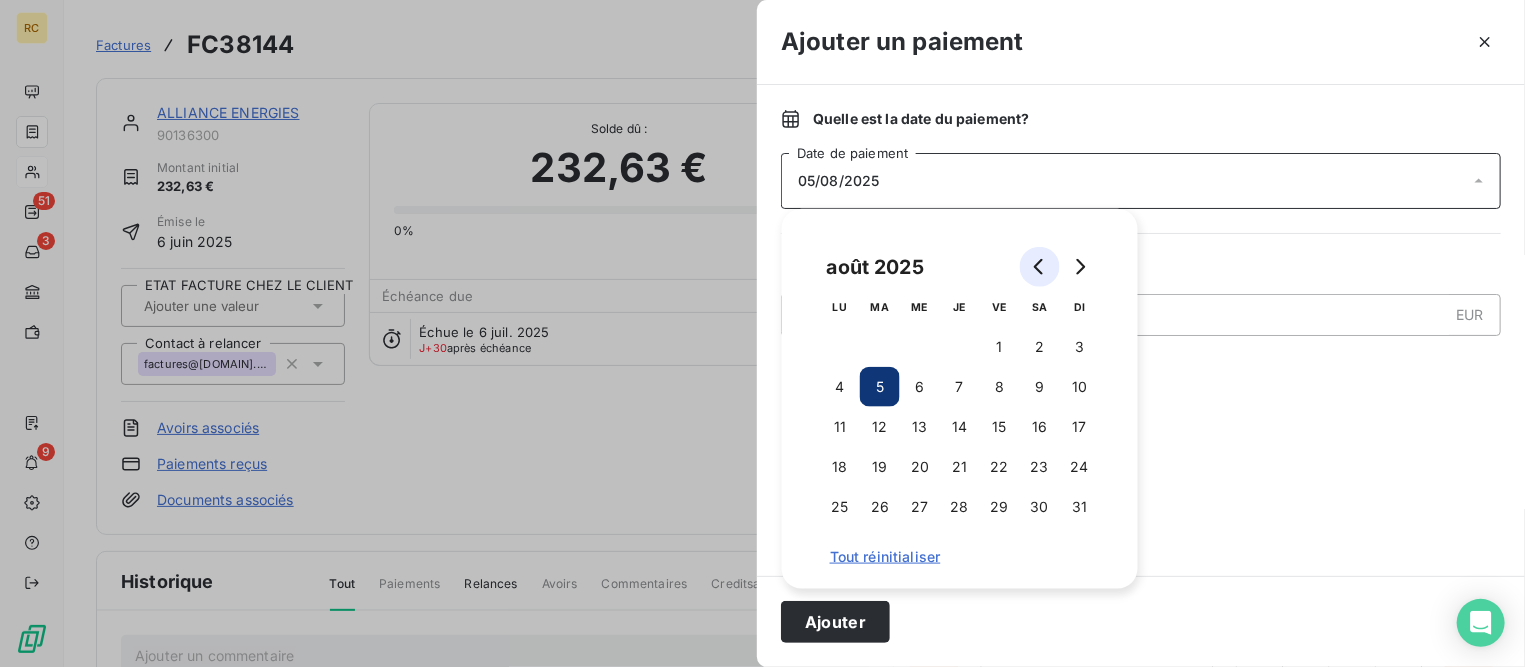 click at bounding box center (1040, 267) 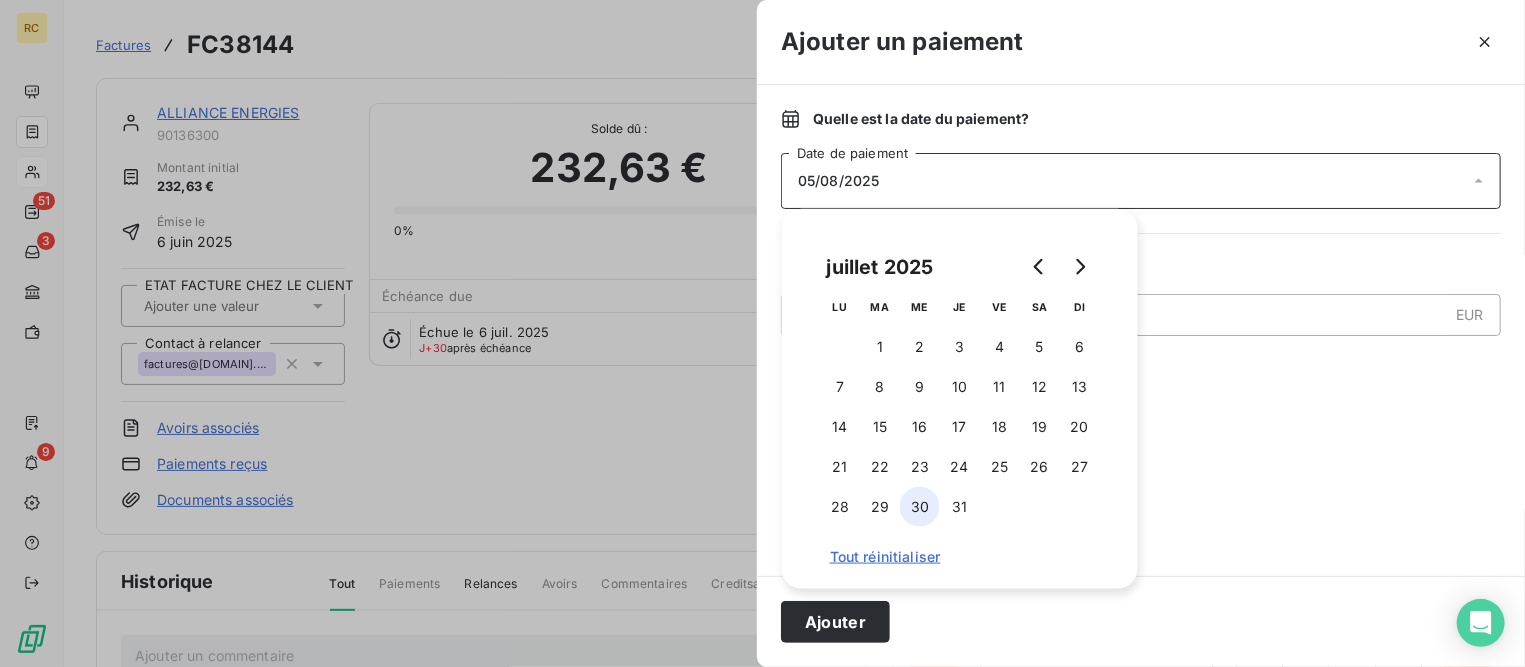 click on "30" at bounding box center [920, 507] 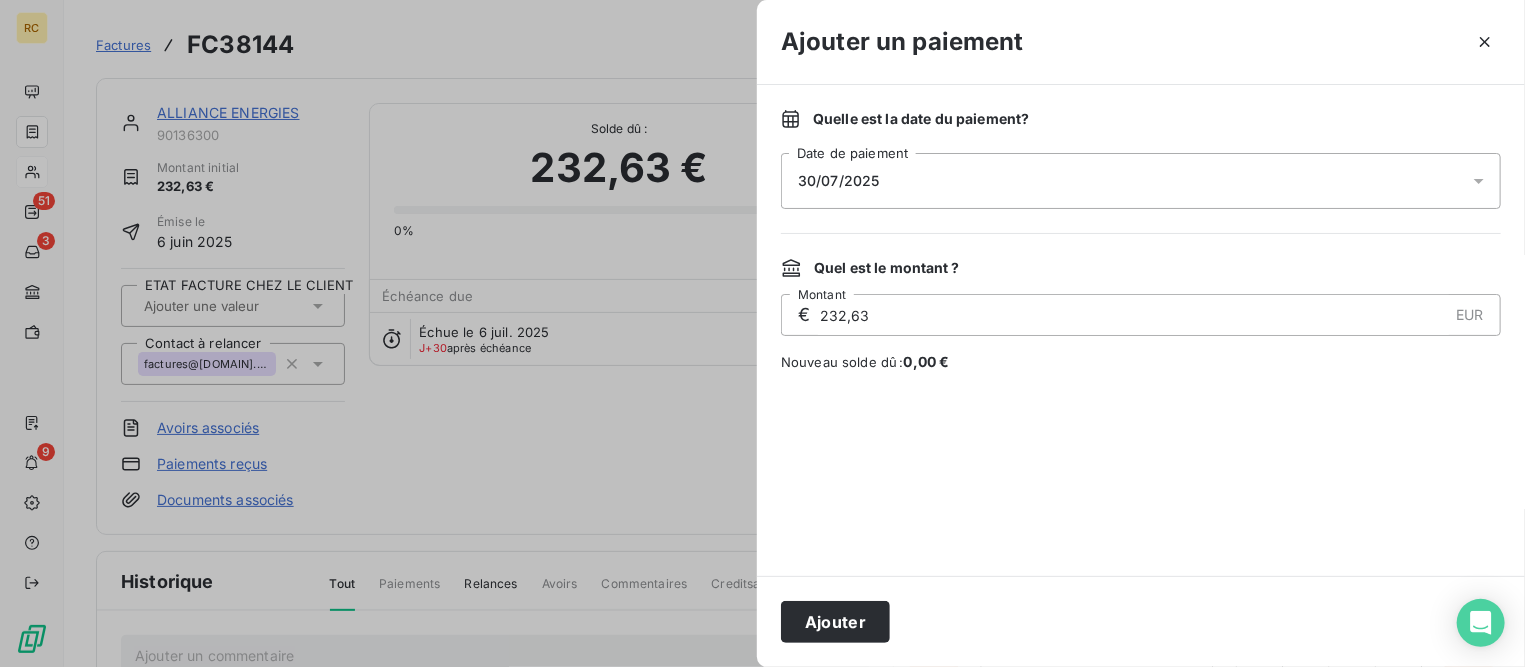 click at bounding box center (1141, 474) 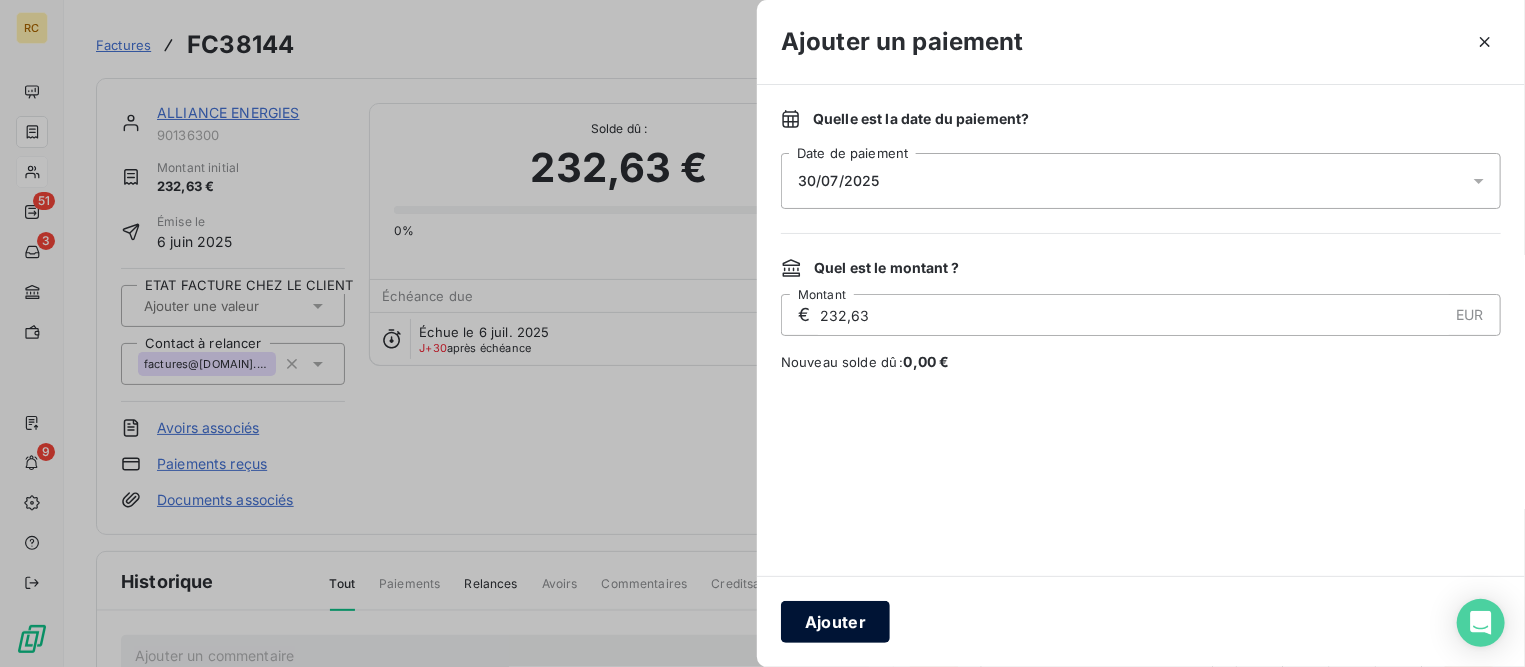 click on "Ajouter" at bounding box center [835, 622] 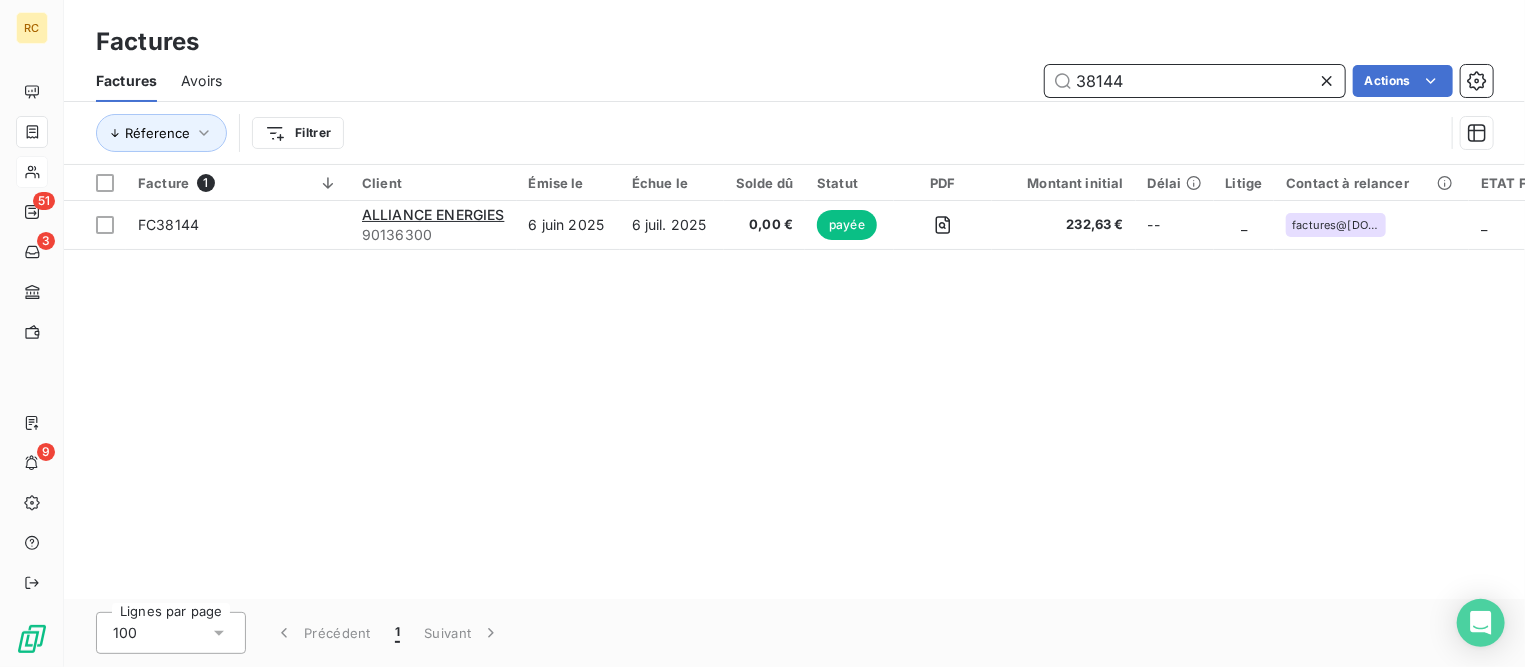 drag, startPoint x: 1199, startPoint y: 82, endPoint x: 1027, endPoint y: 72, distance: 172.29045 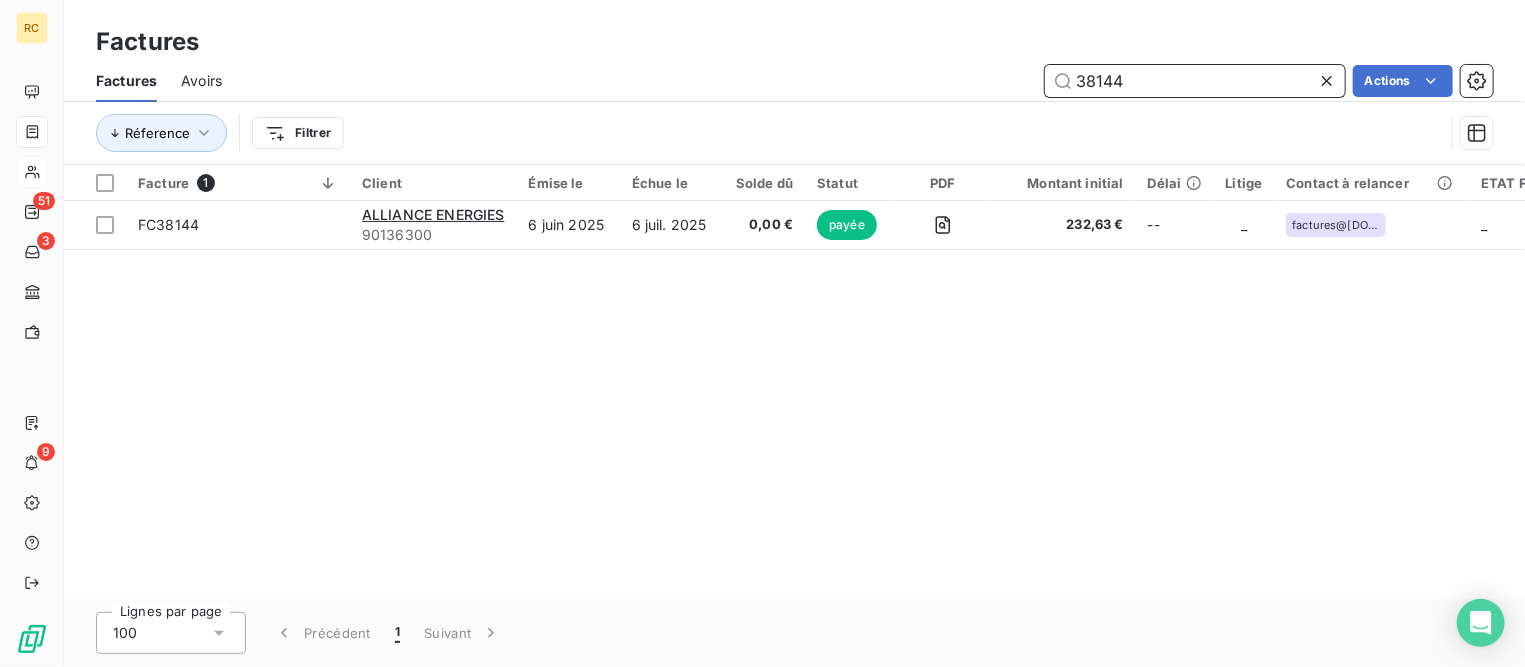 paste on "3" 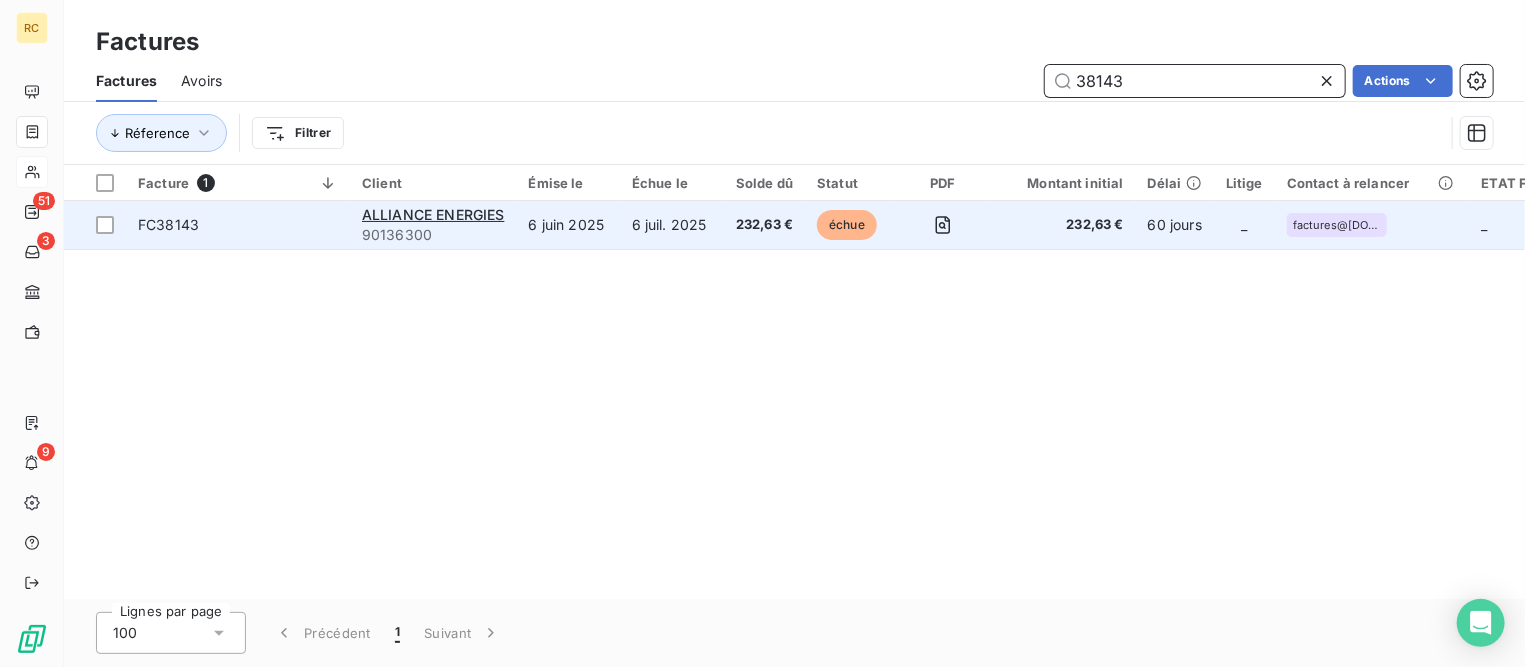 type on "38143" 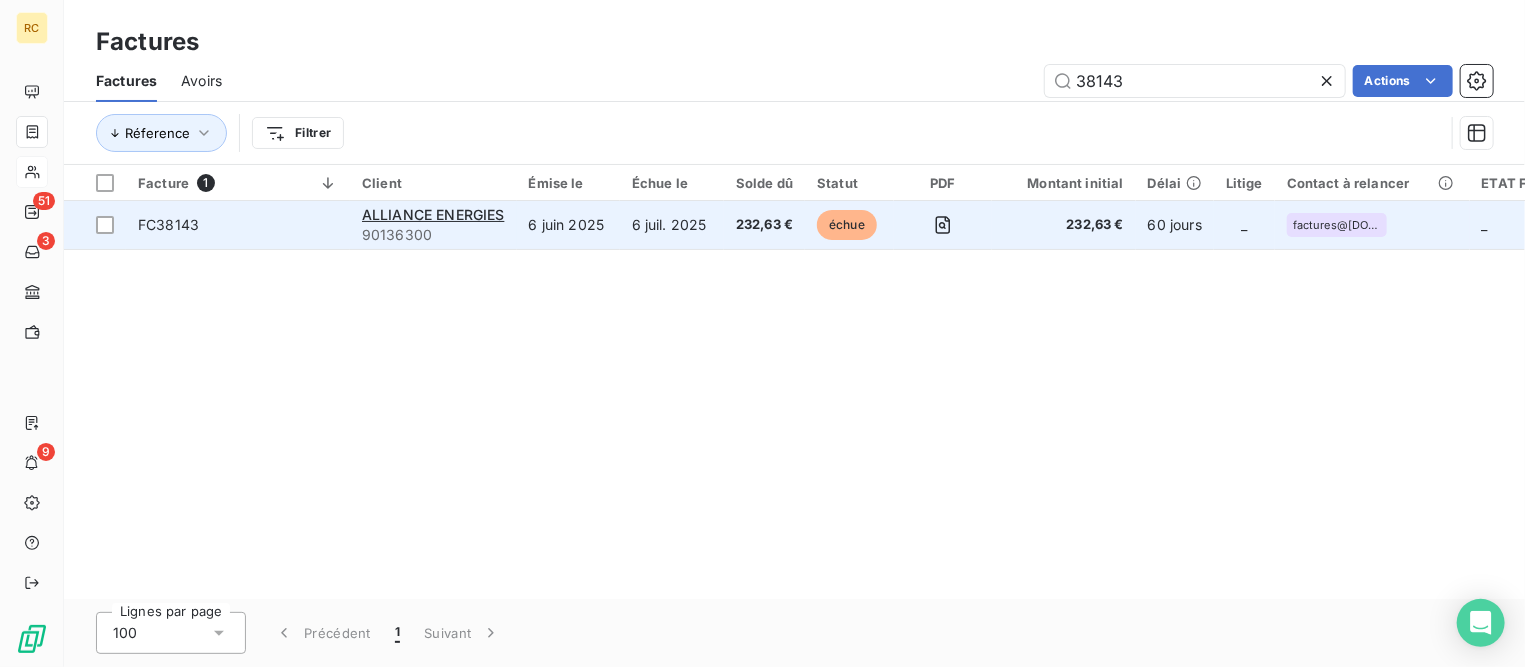 click on "FC38143" at bounding box center (238, 225) 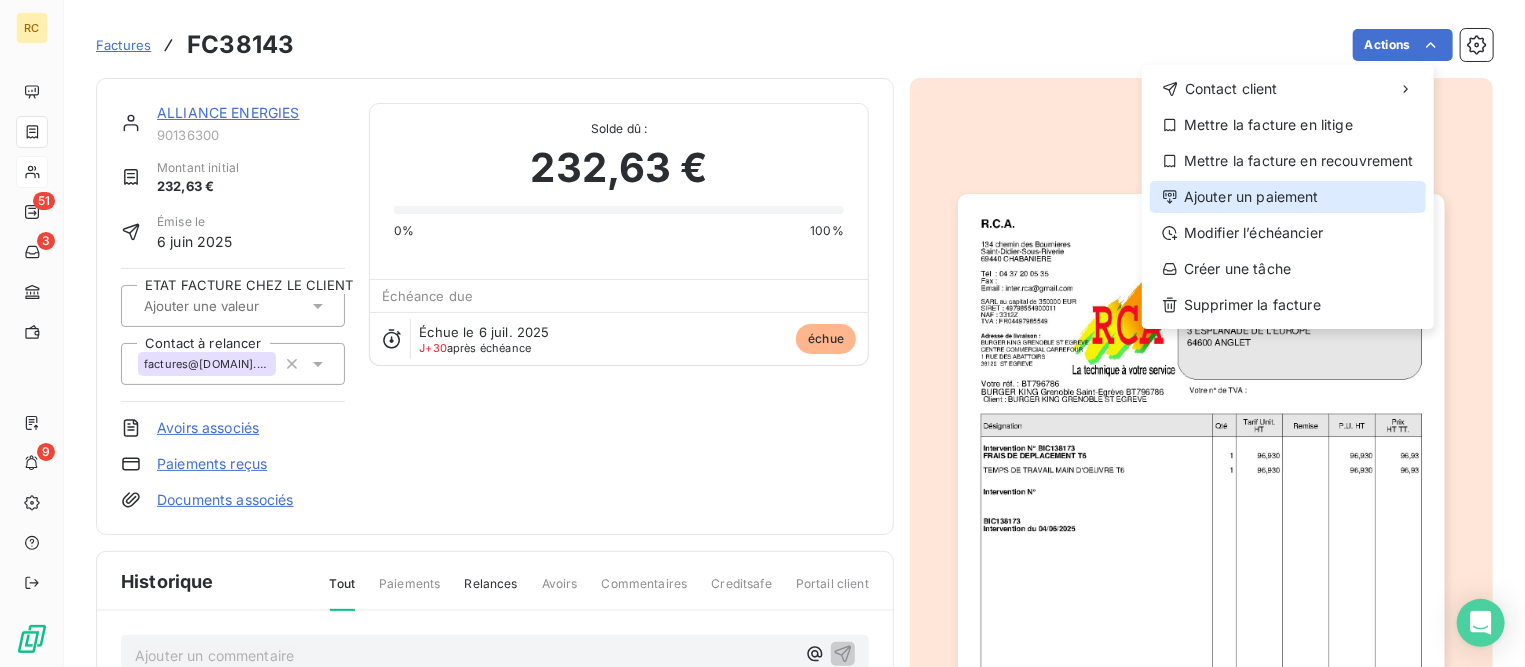 click on "Ajouter un paiement" at bounding box center [1288, 197] 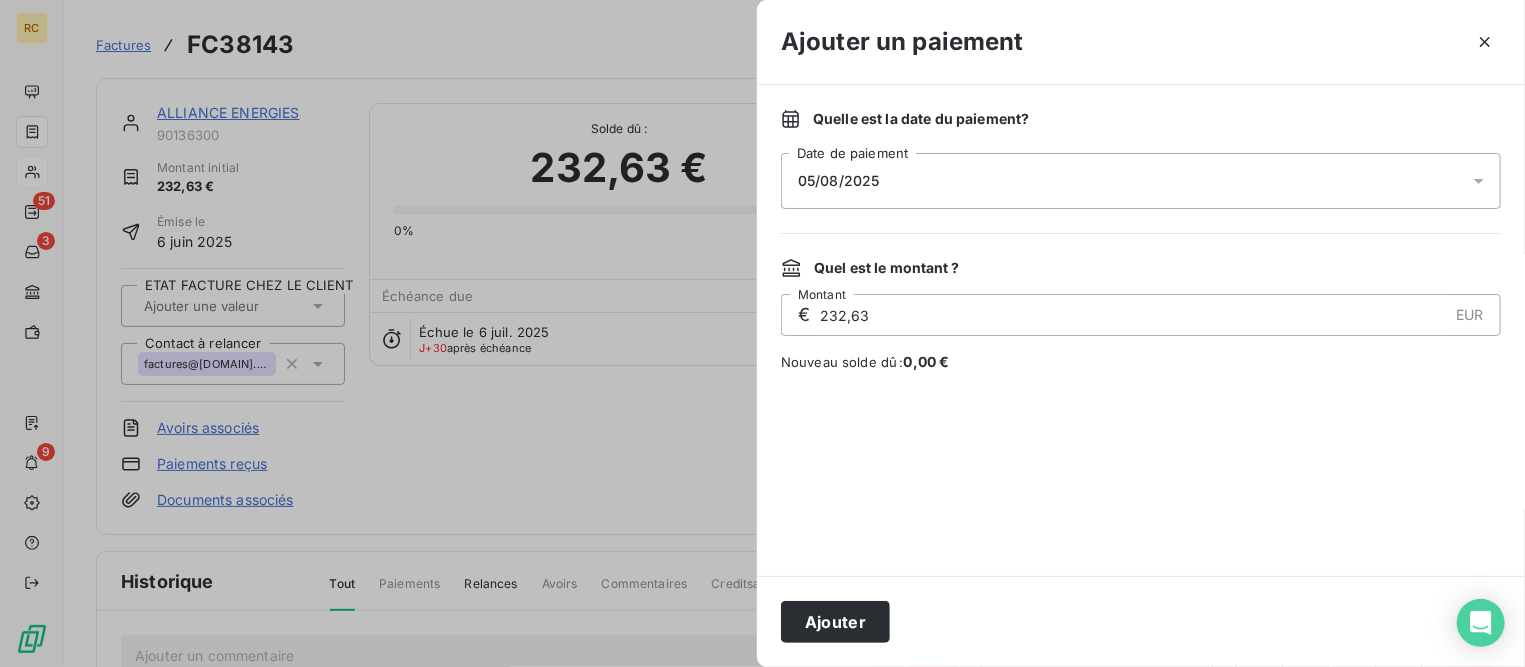 click on "05/08/2025" at bounding box center (1141, 181) 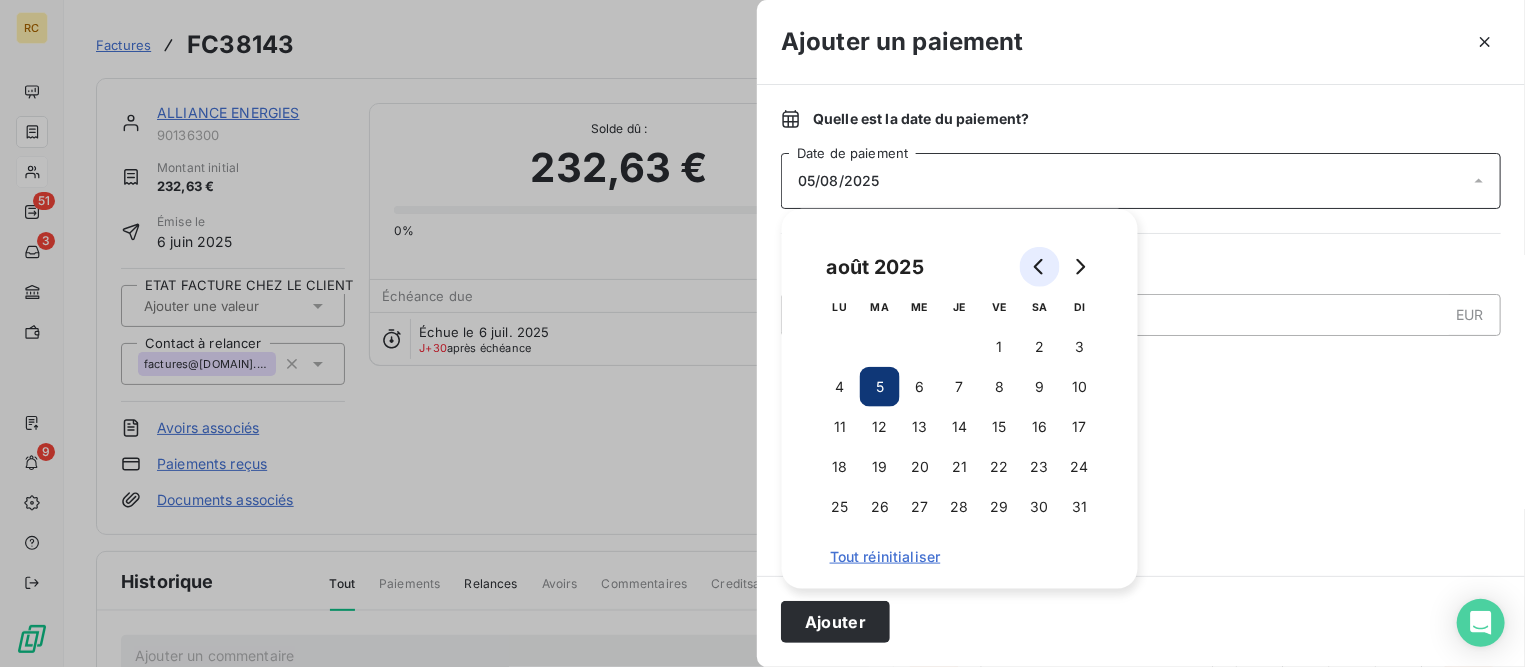 click 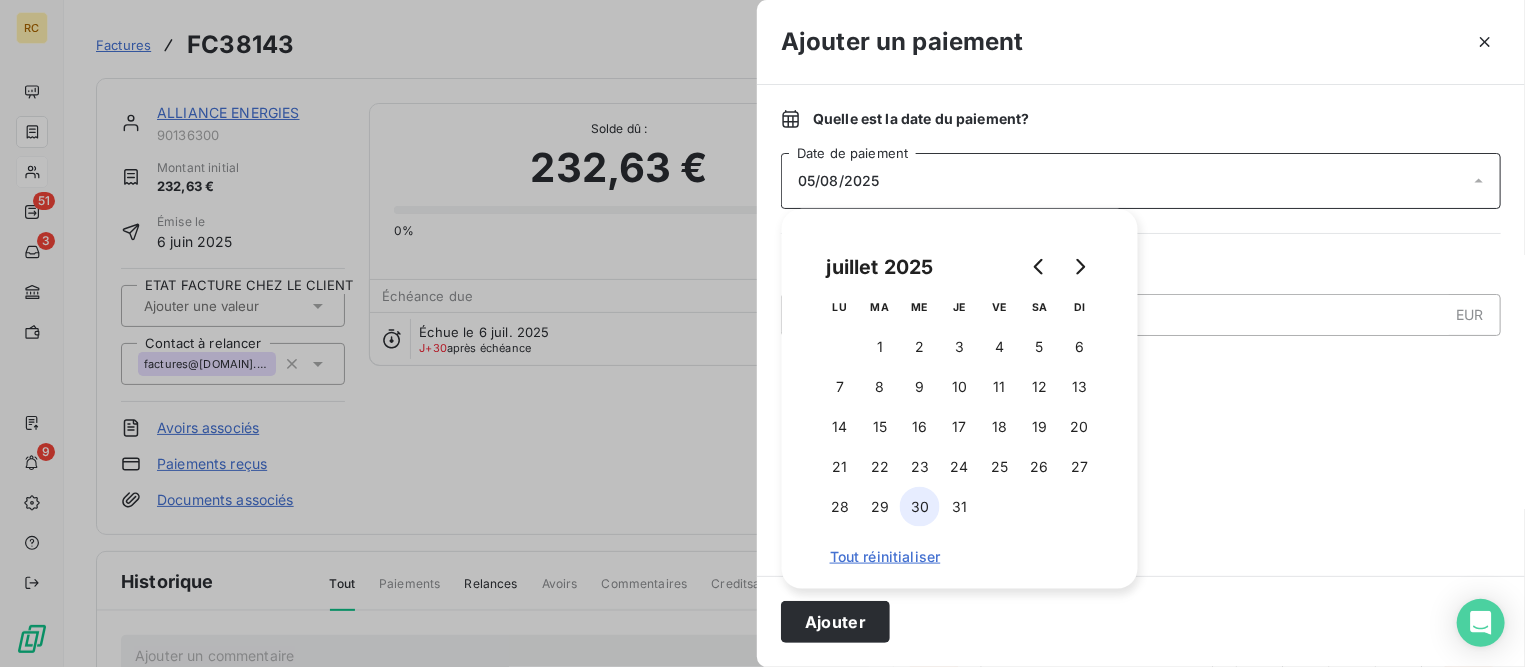 click on "30" at bounding box center (920, 507) 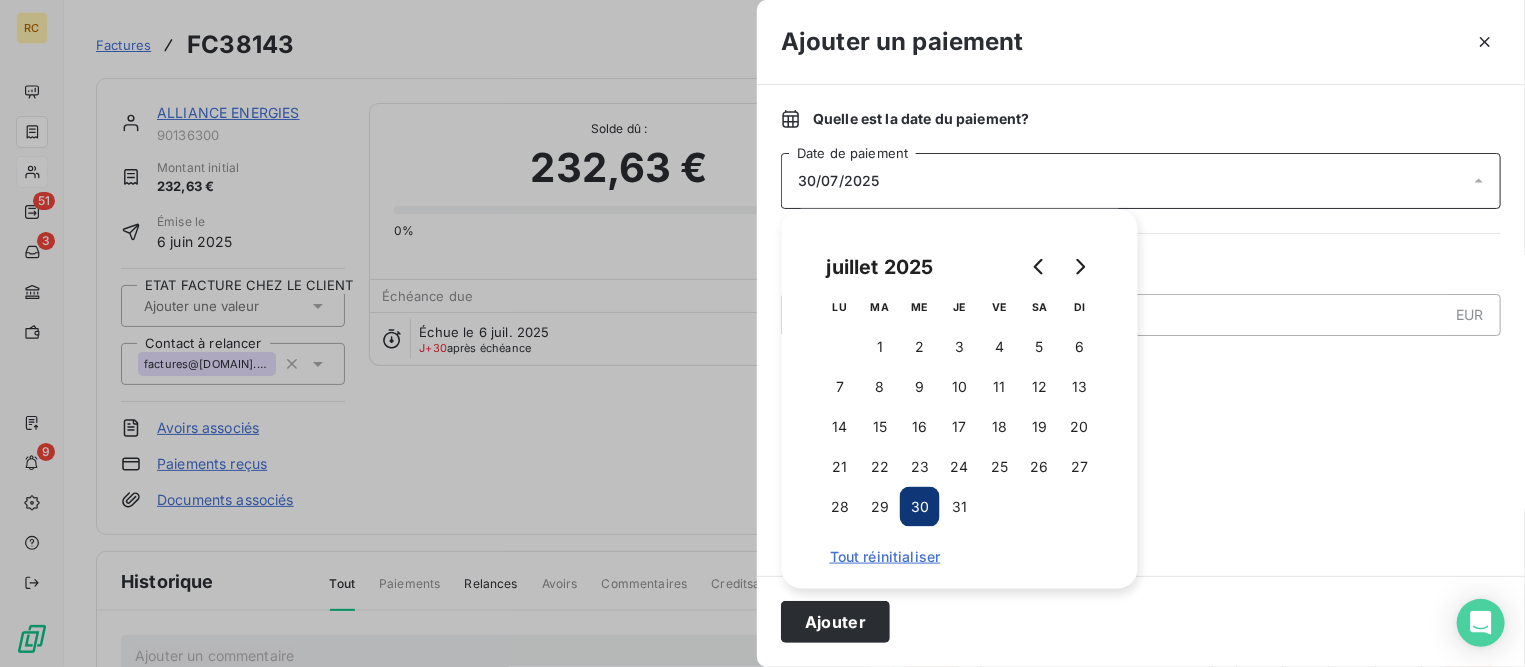 click at bounding box center [1141, 474] 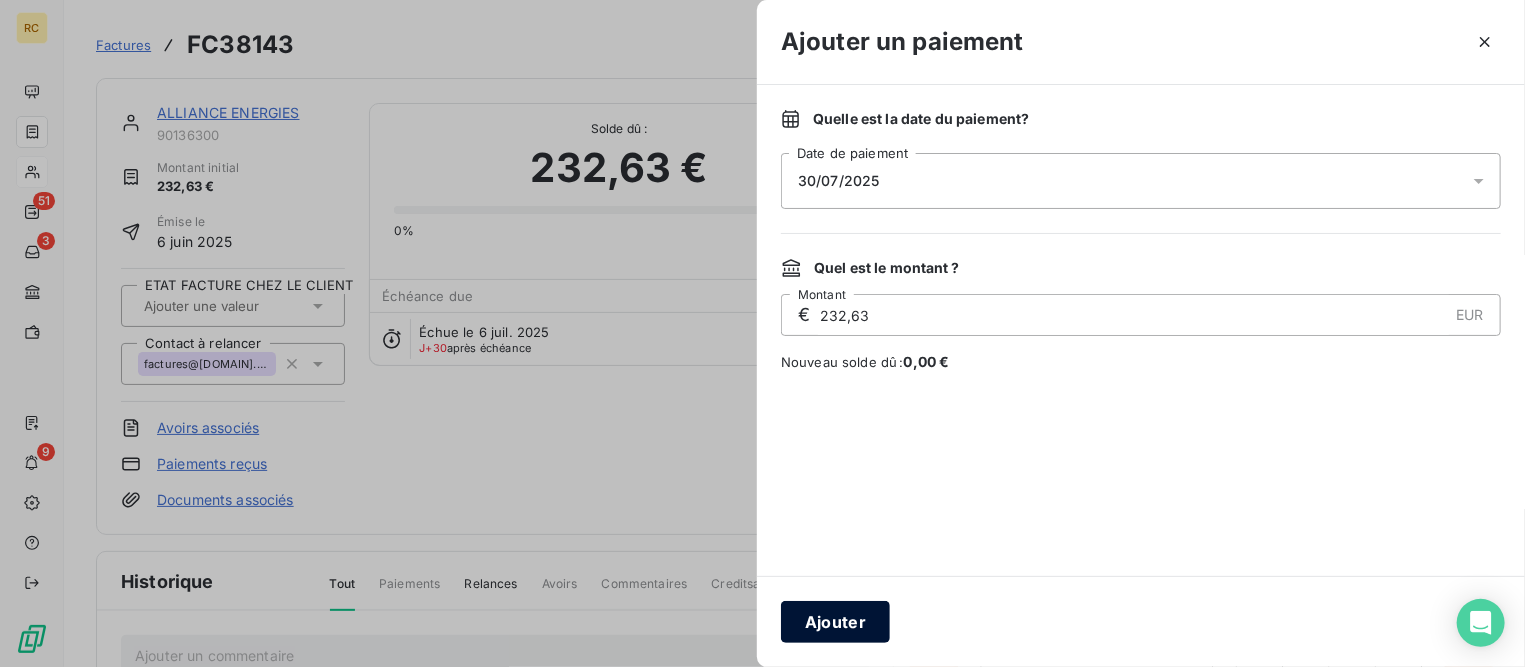 click on "Ajouter" at bounding box center (835, 622) 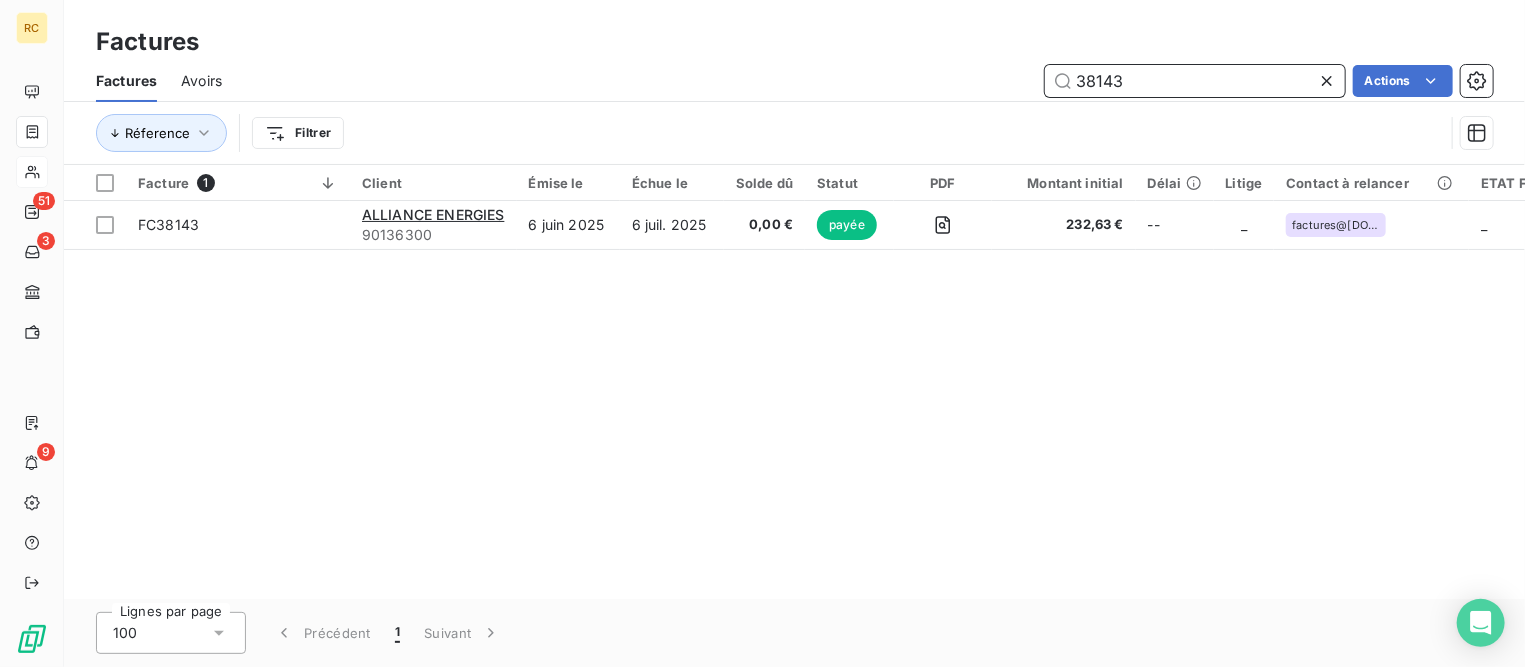 drag, startPoint x: 1148, startPoint y: 81, endPoint x: 998, endPoint y: 76, distance: 150.08331 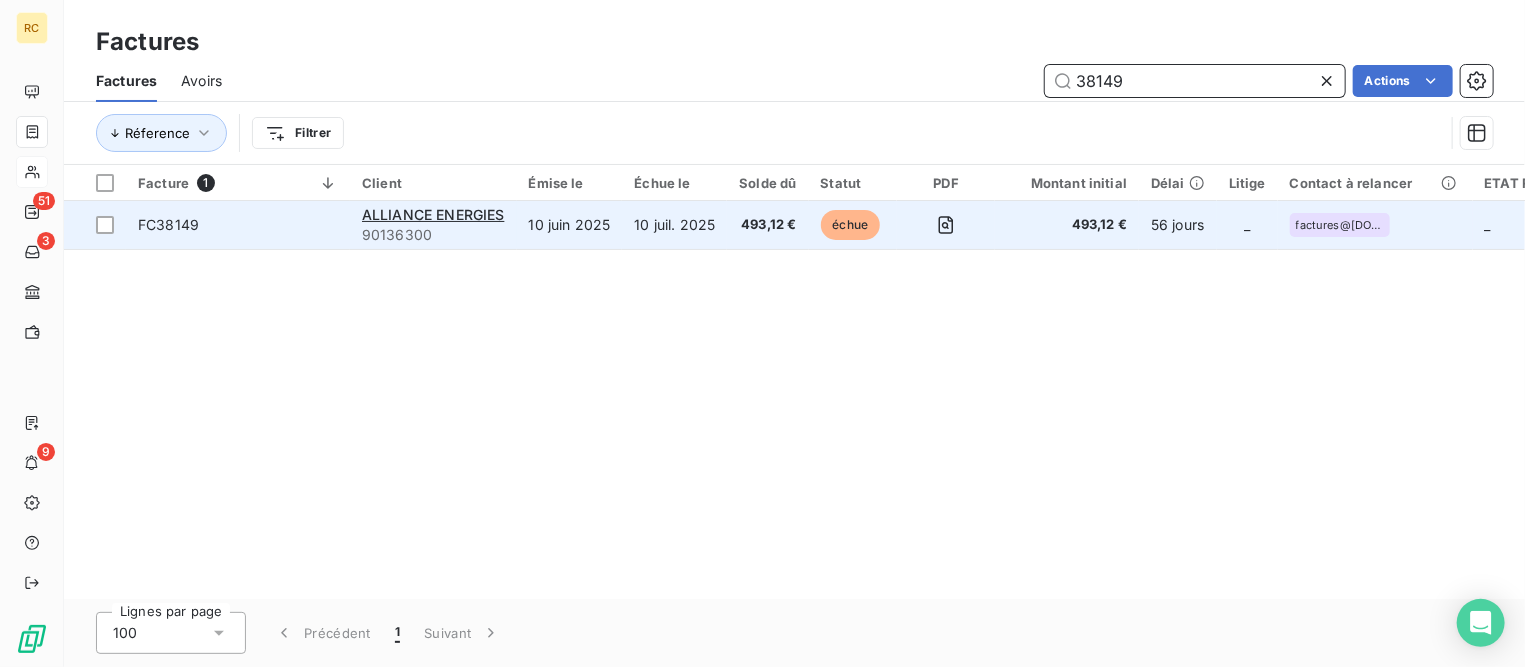 type on "38149" 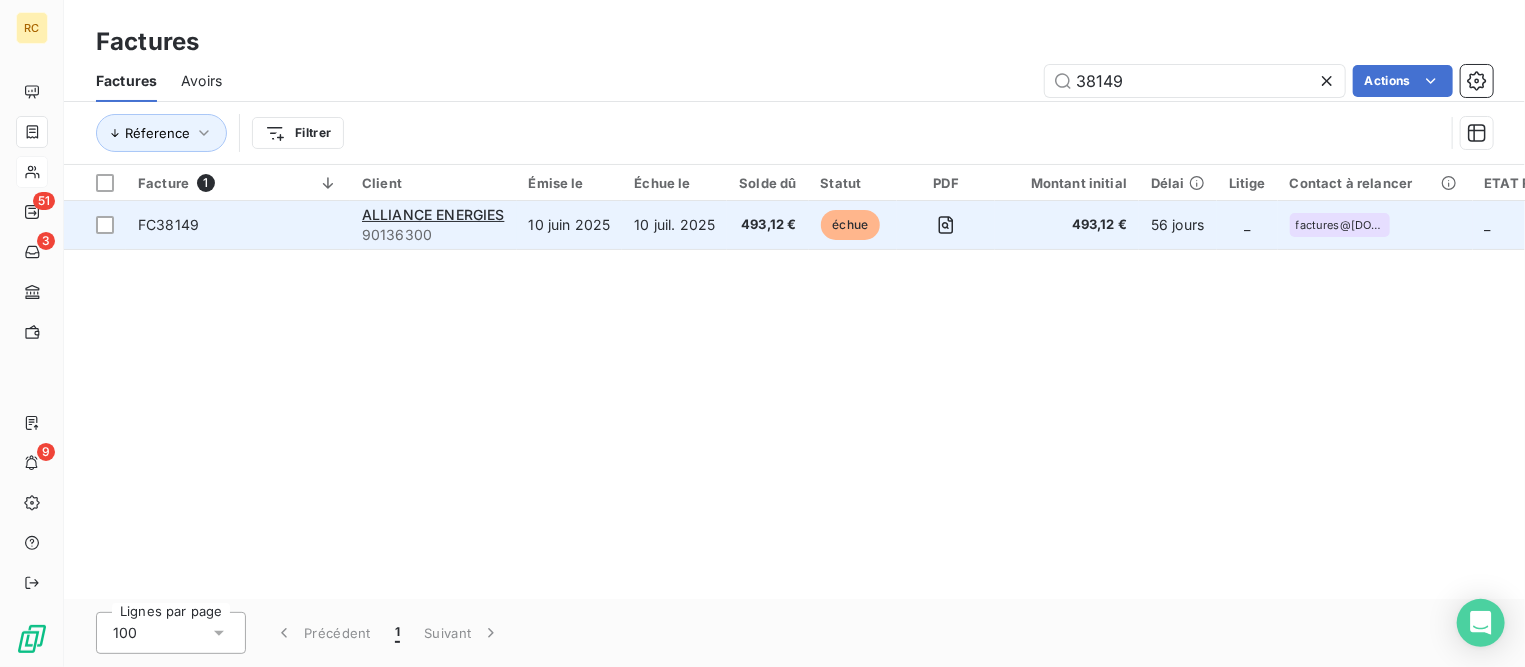click on "FC38149" at bounding box center [238, 225] 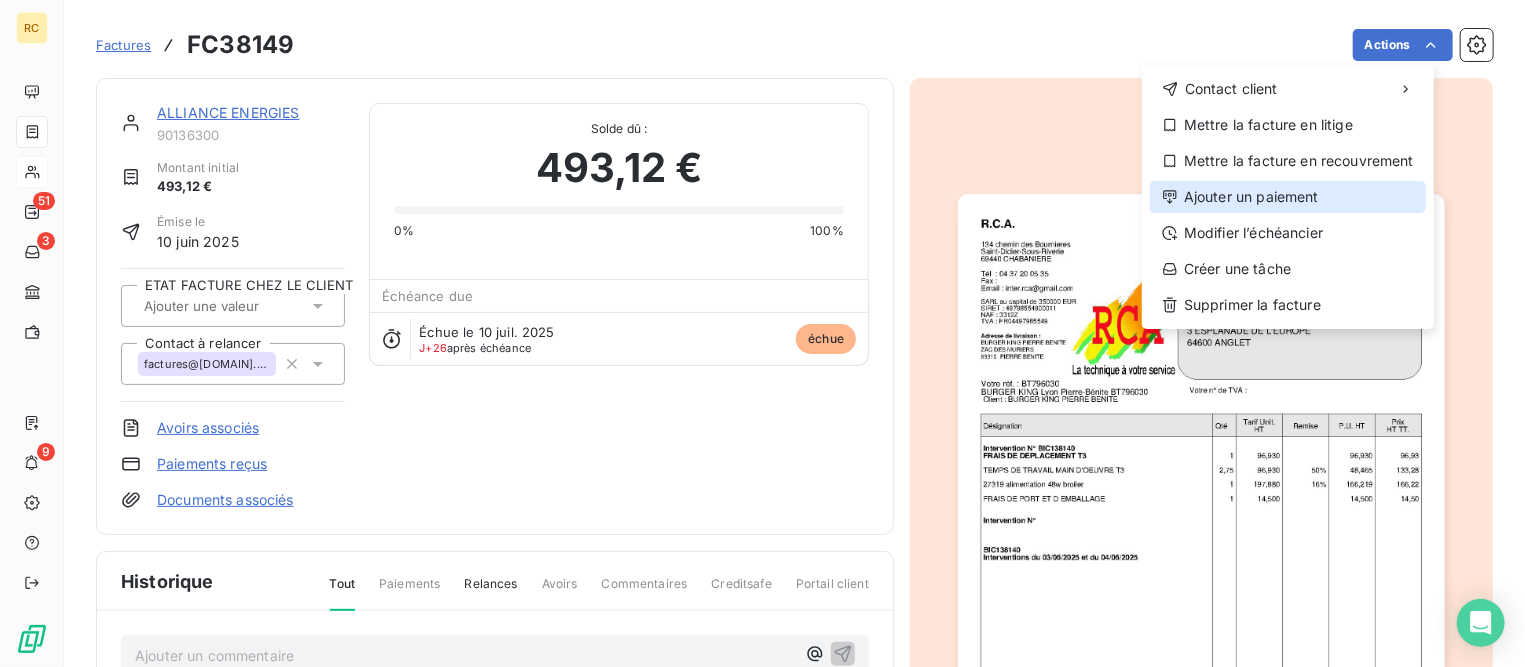 click on "Ajouter un paiement" at bounding box center [1288, 197] 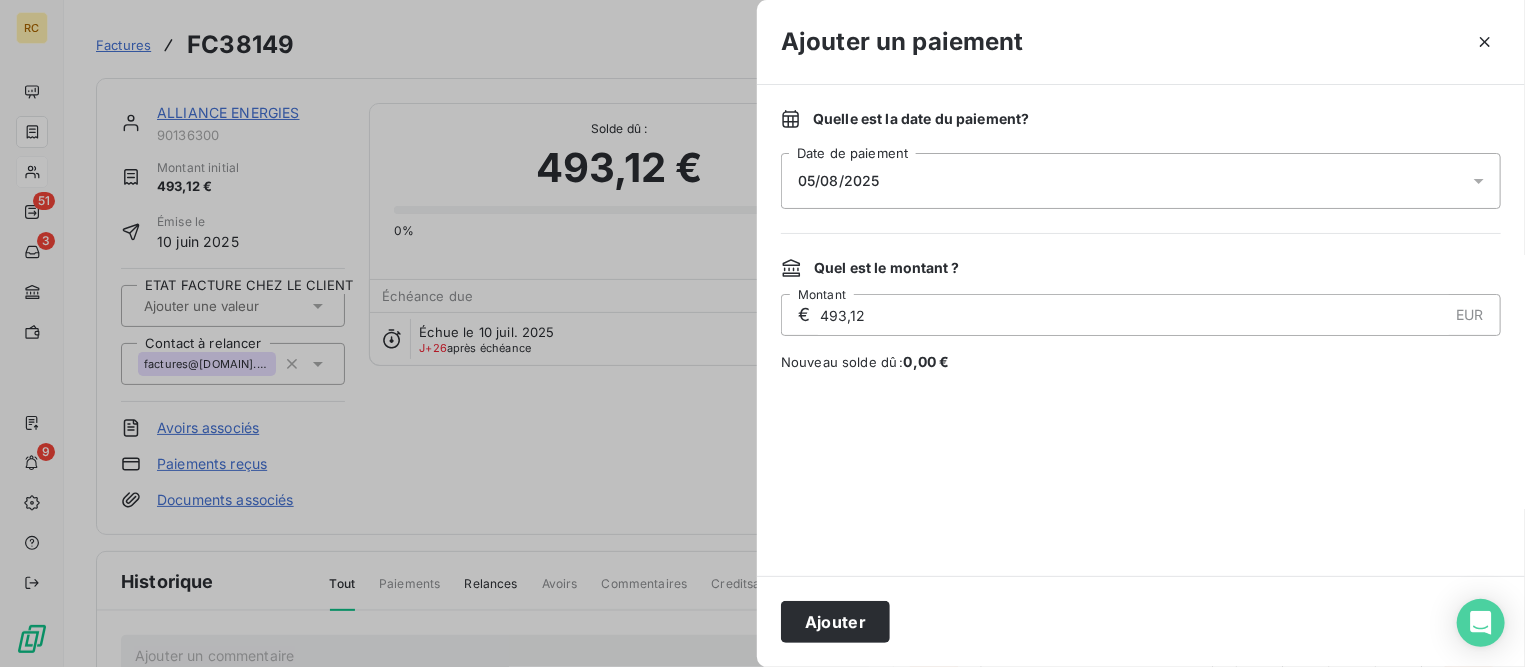 click on "05/08/2025" at bounding box center [1141, 181] 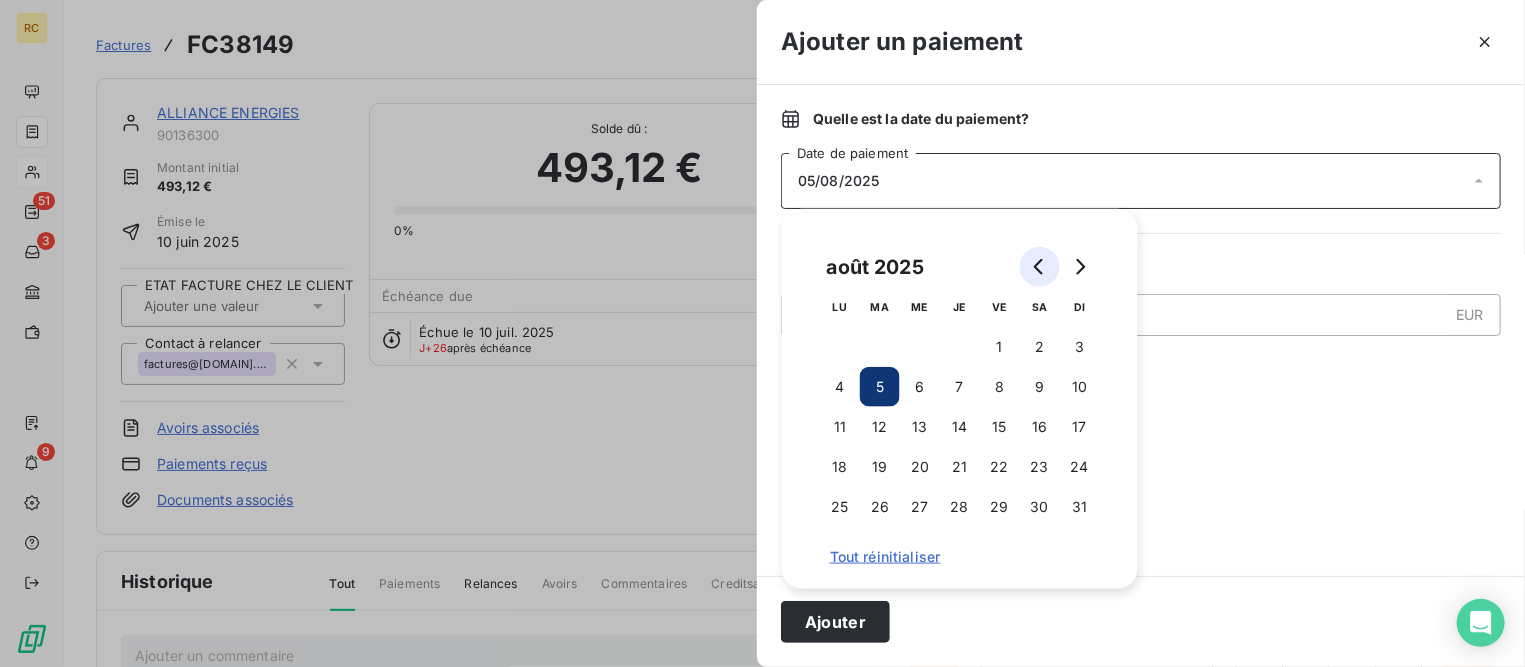 click at bounding box center (1040, 267) 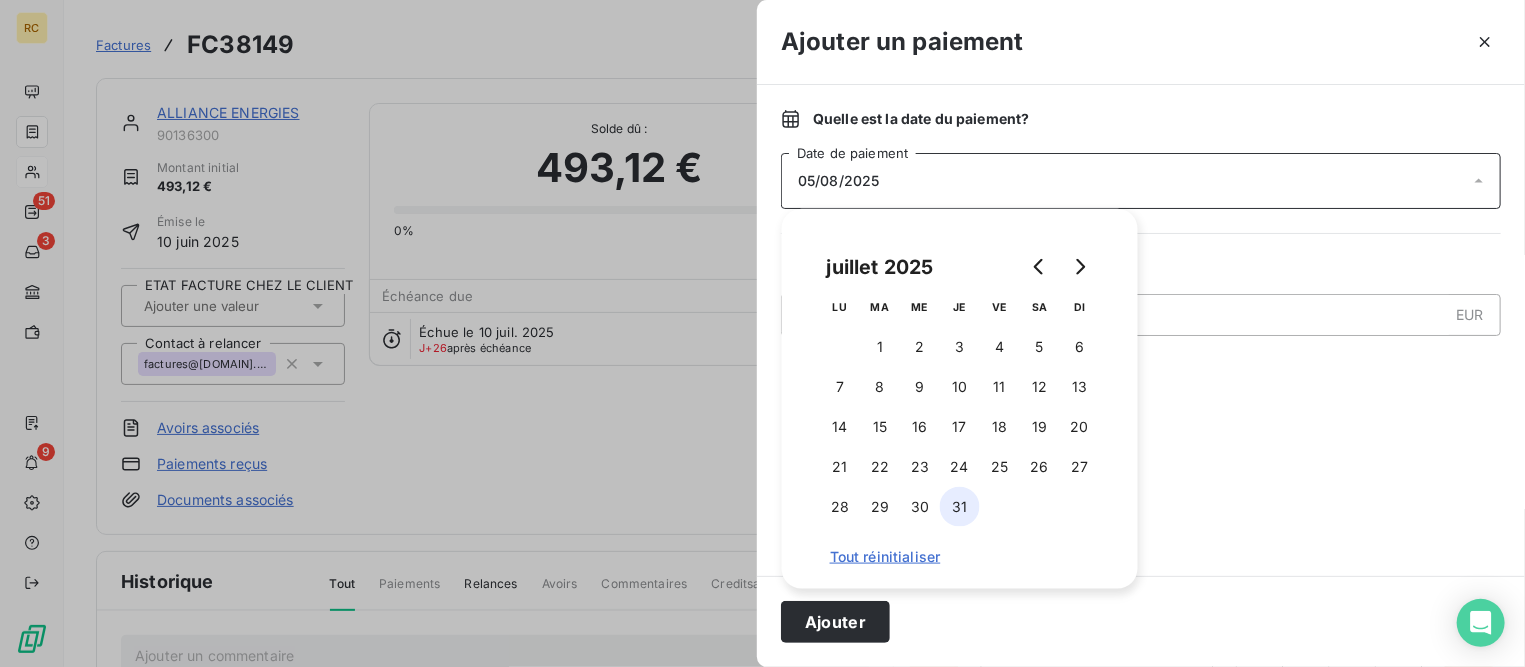 drag, startPoint x: 910, startPoint y: 502, endPoint x: 962, endPoint y: 486, distance: 54.405884 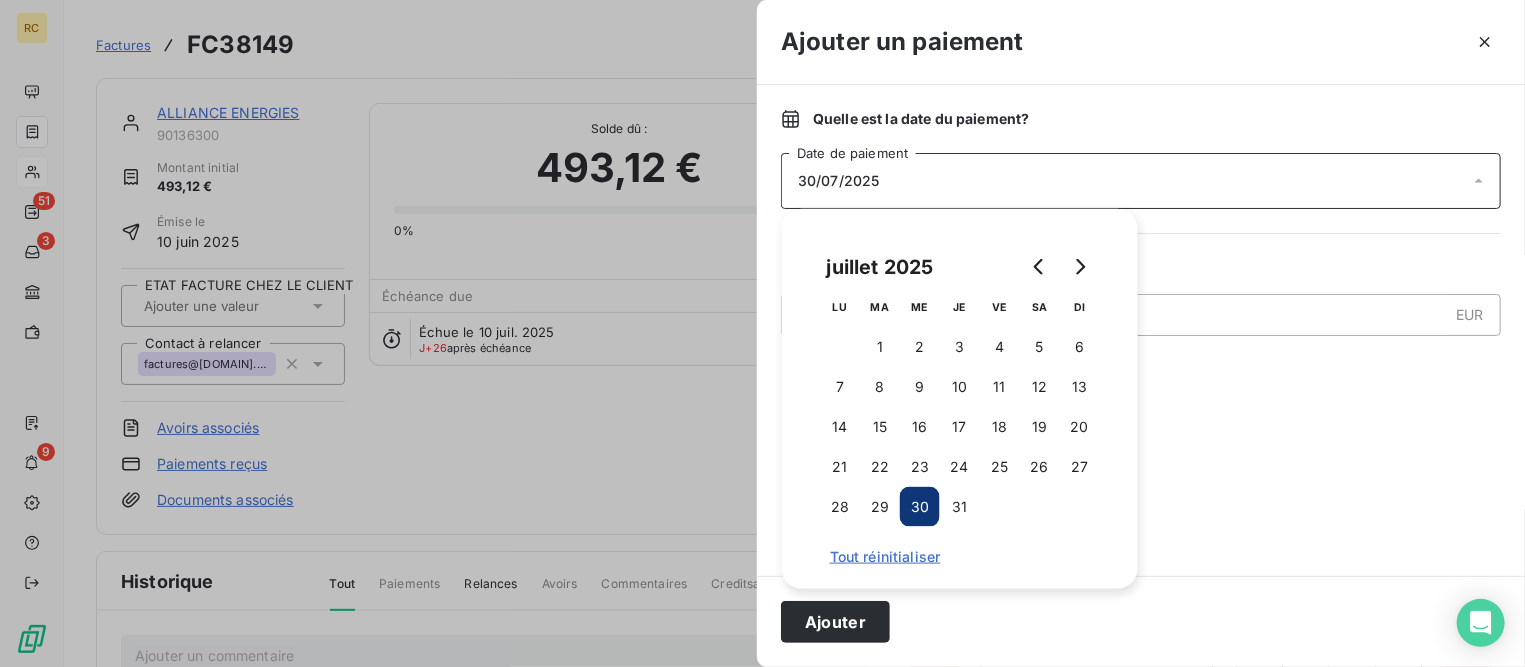 click at bounding box center [1141, 474] 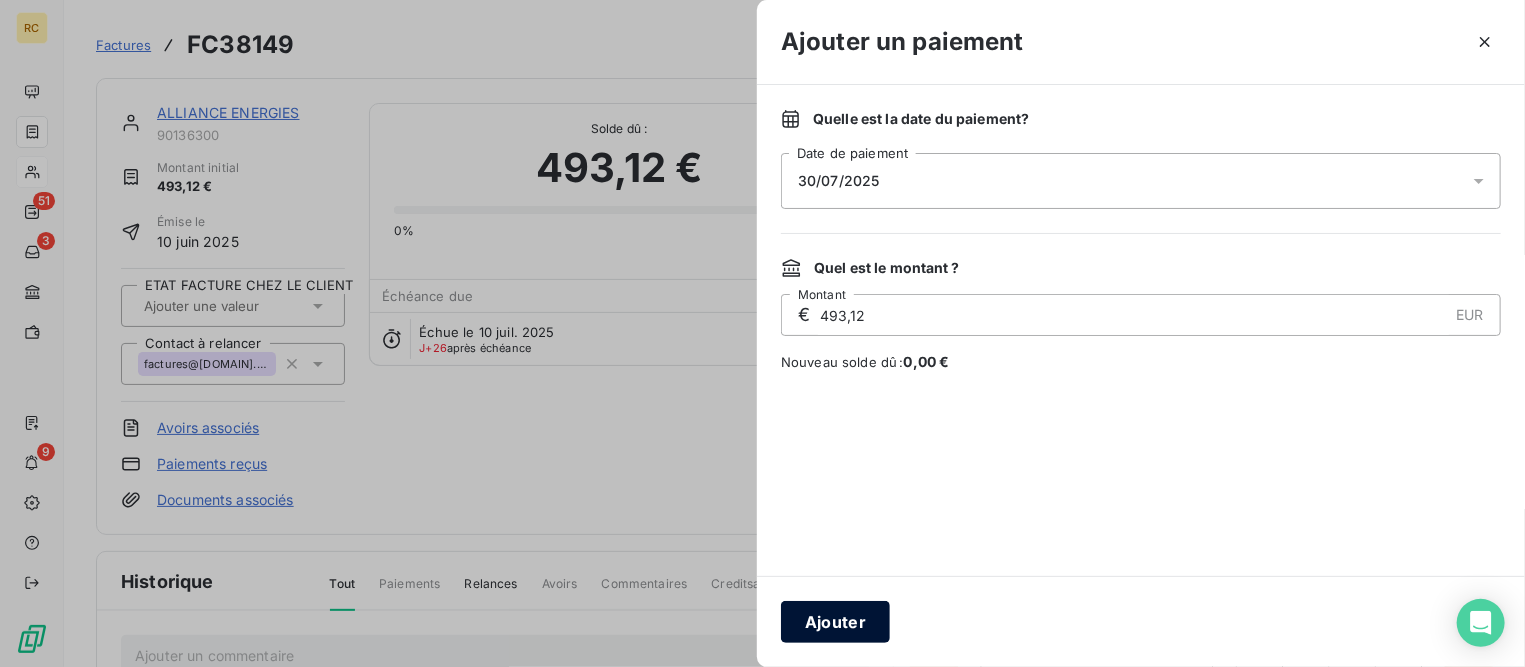 click on "Ajouter" at bounding box center [835, 622] 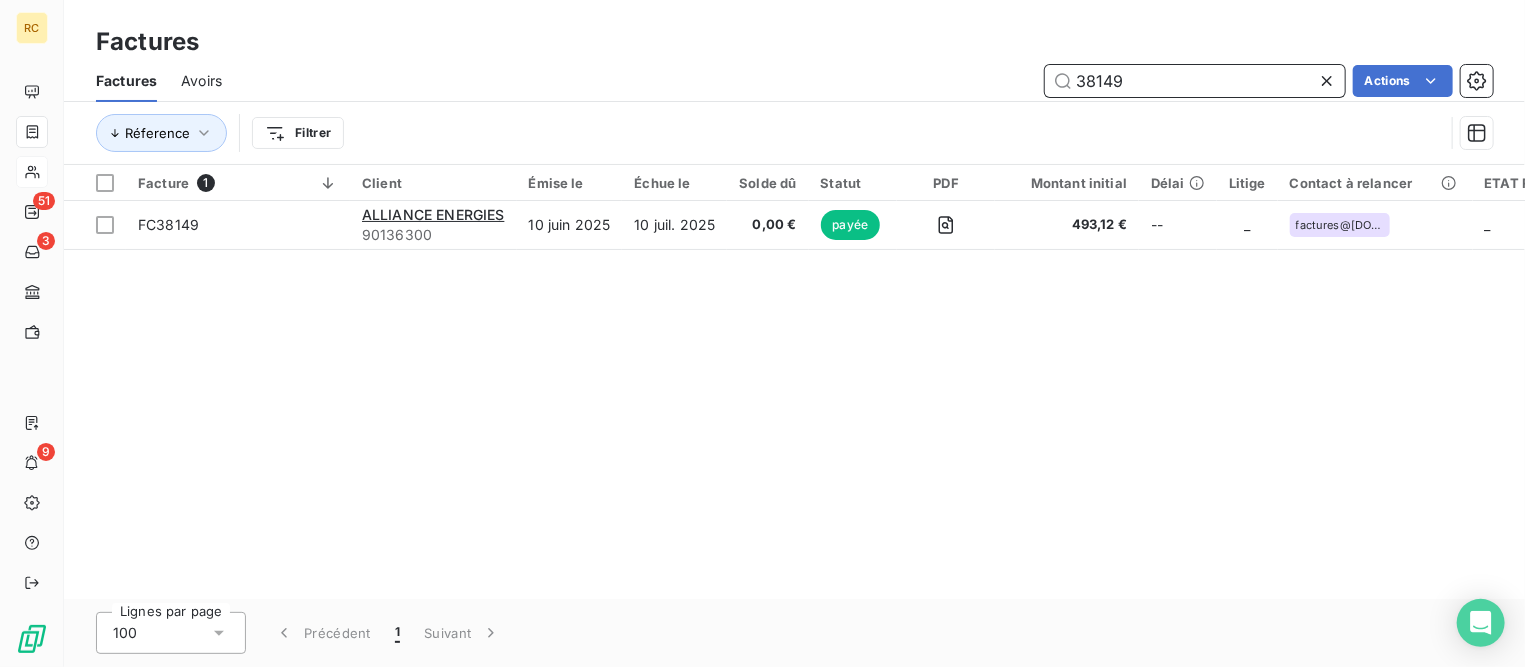 drag, startPoint x: 1139, startPoint y: 77, endPoint x: 1022, endPoint y: 77, distance: 117 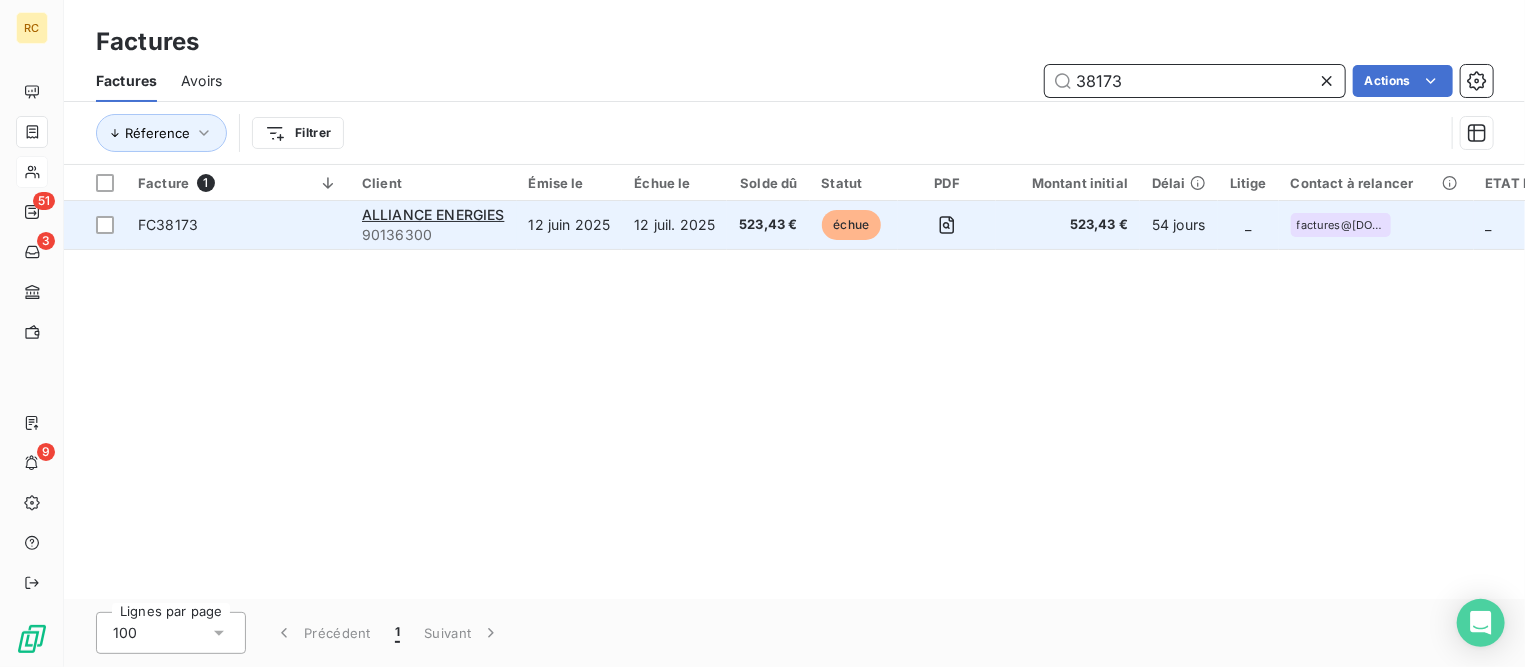 type on "38173" 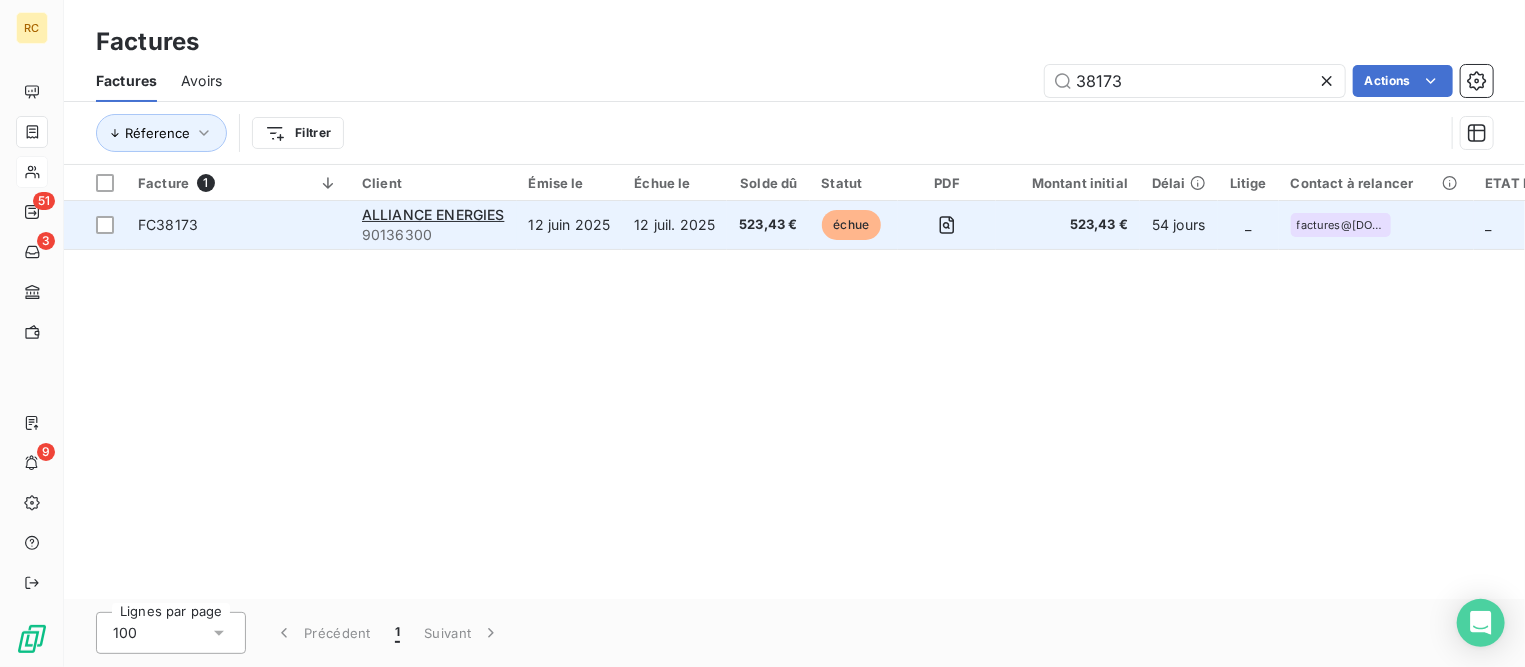 click on "FC38173" at bounding box center [238, 225] 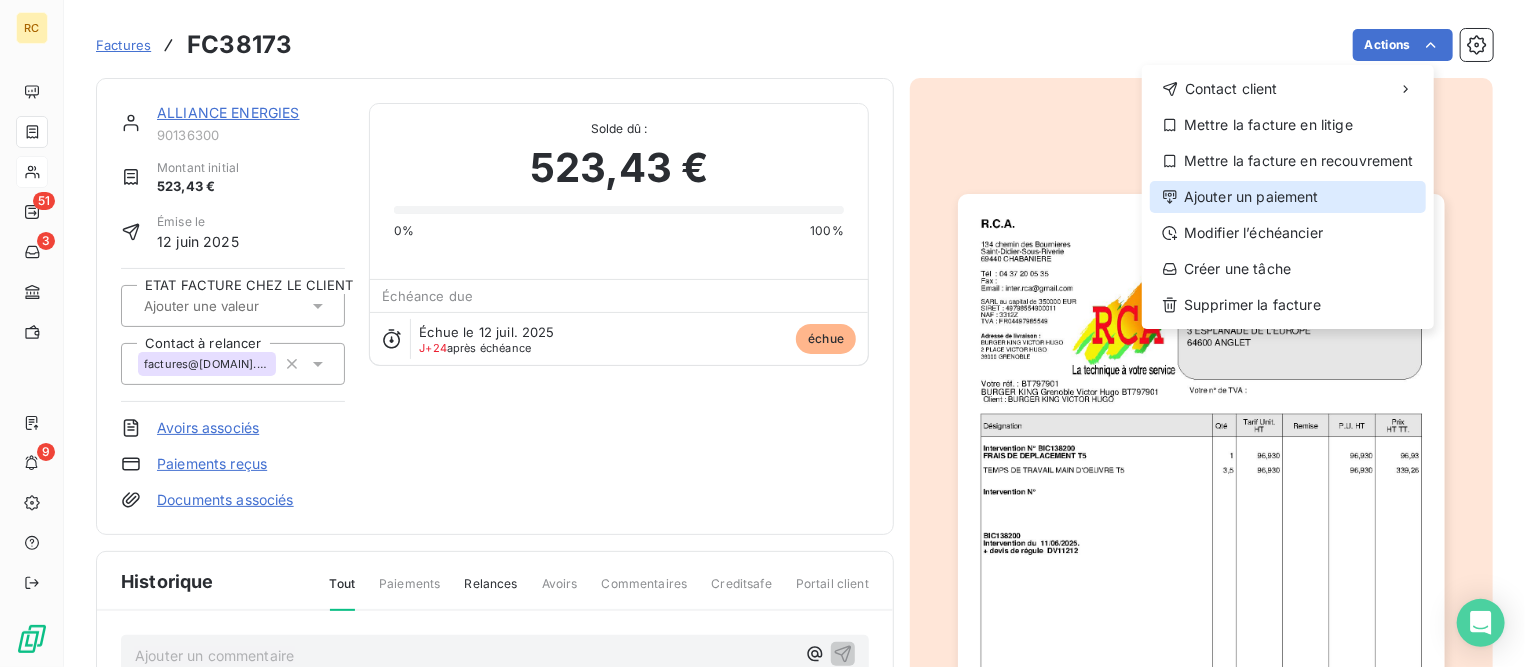 click on "Ajouter un paiement" at bounding box center [1288, 197] 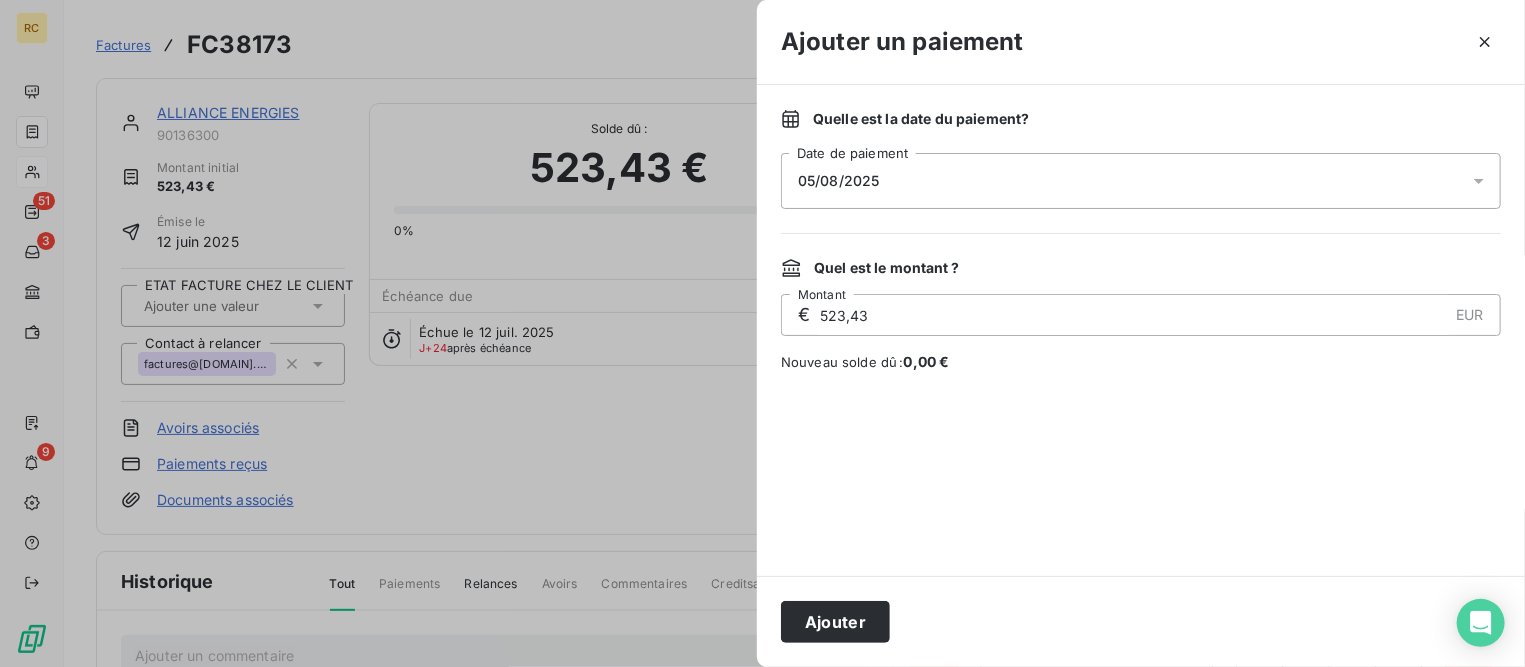 click on "05/08/2025" at bounding box center [1141, 181] 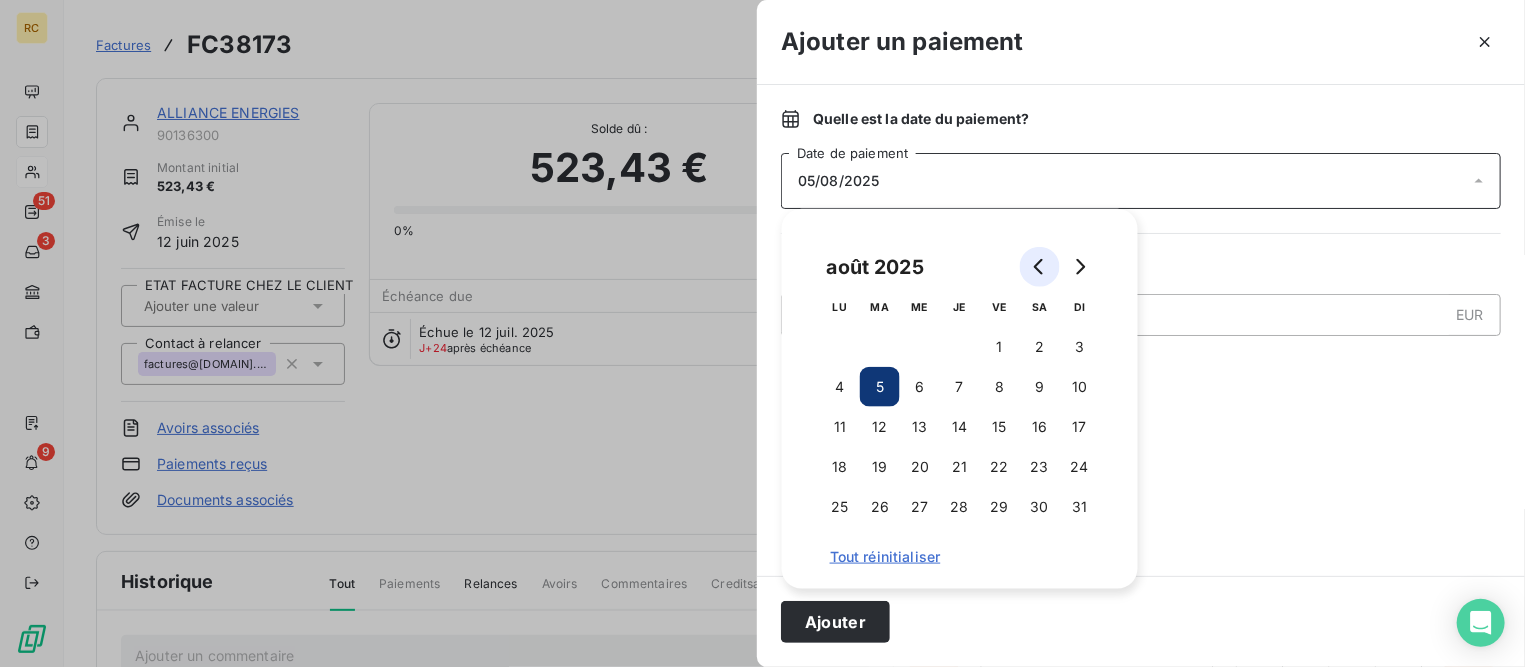 click 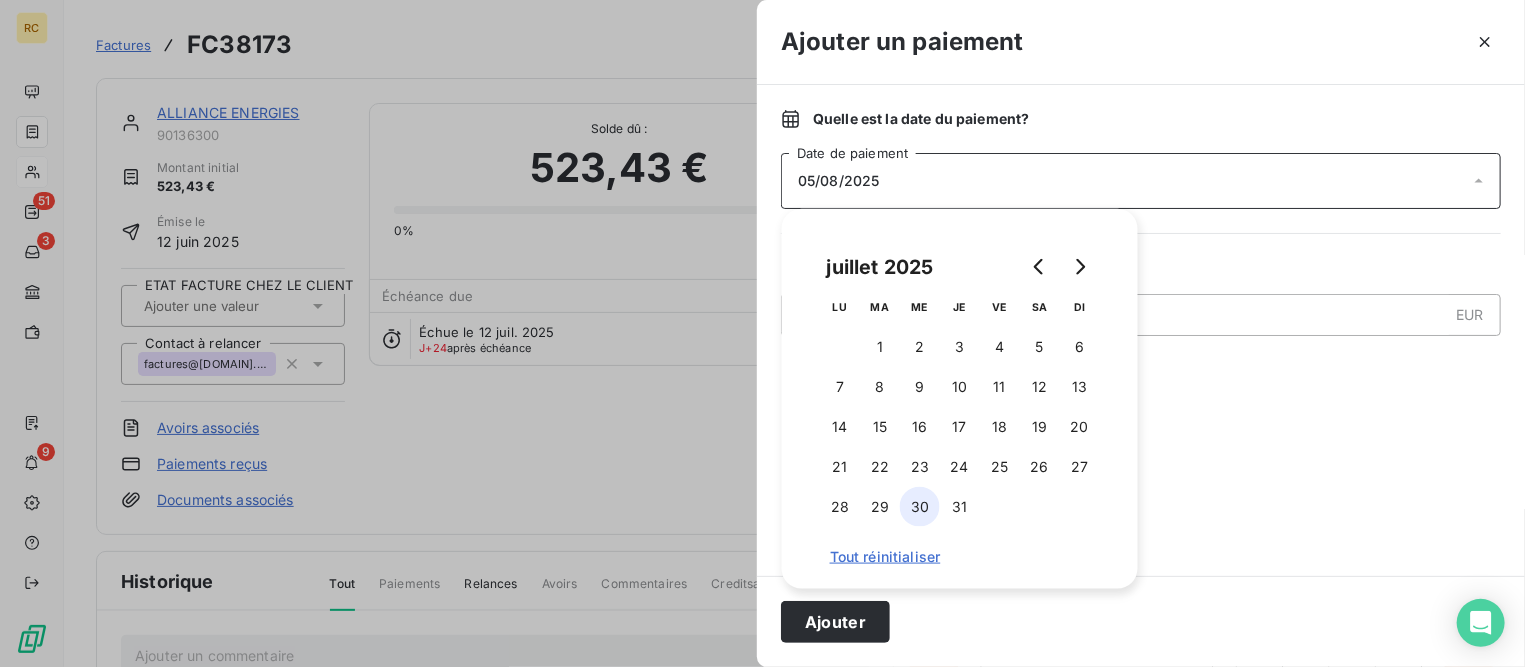 click on "30" at bounding box center [920, 507] 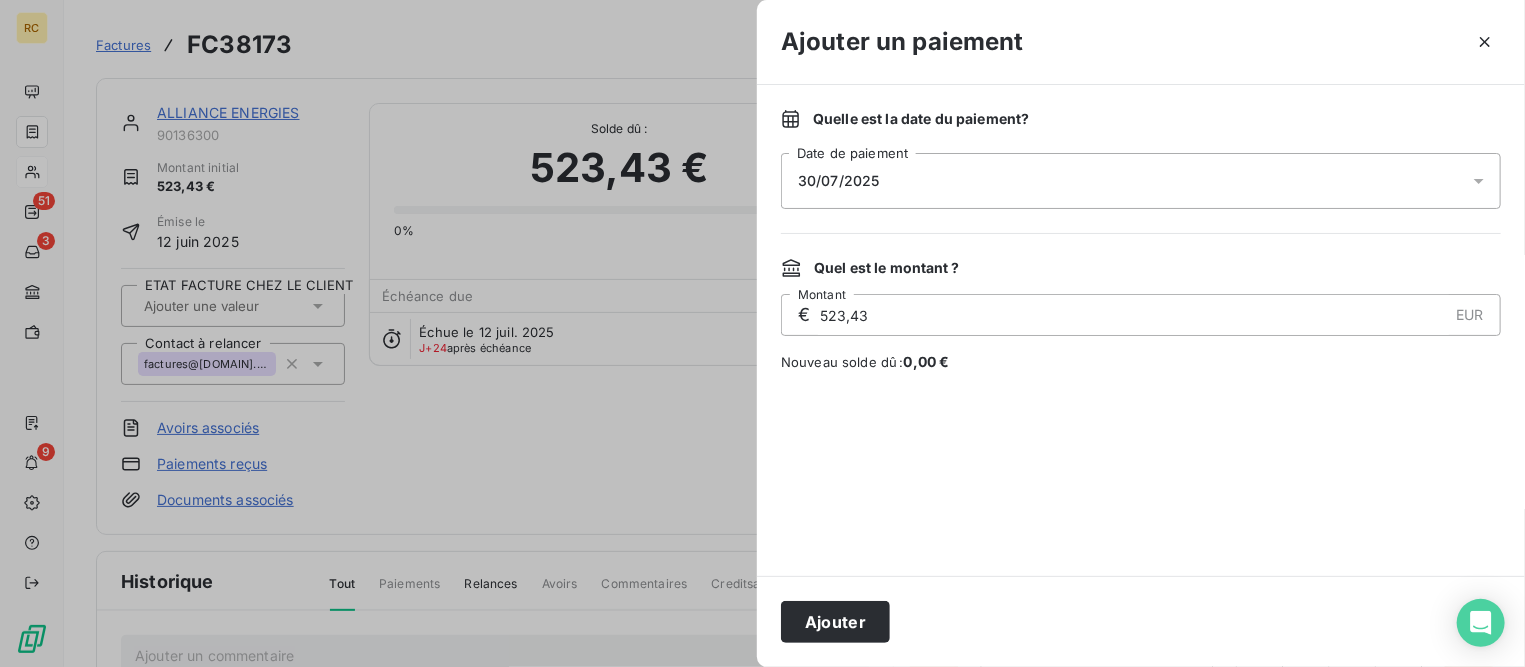 click at bounding box center [1141, 474] 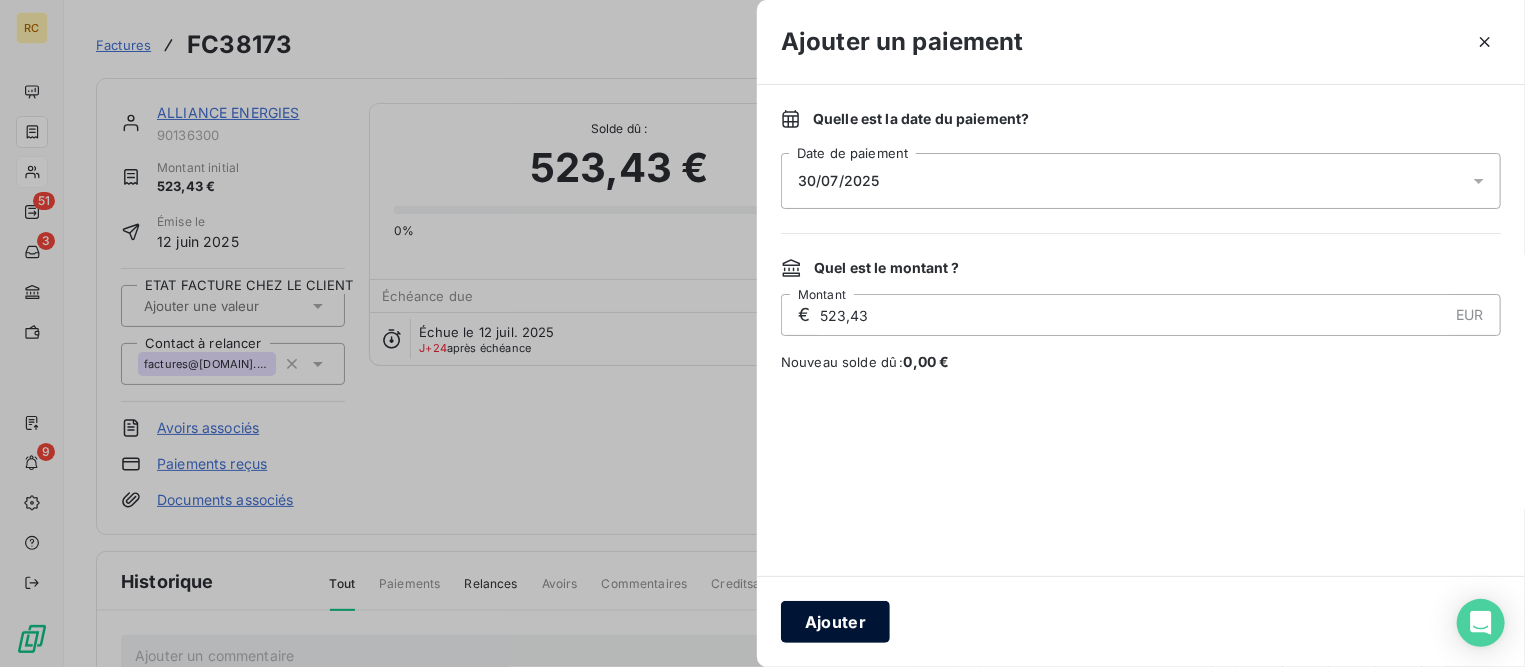 click on "Ajouter" at bounding box center [835, 622] 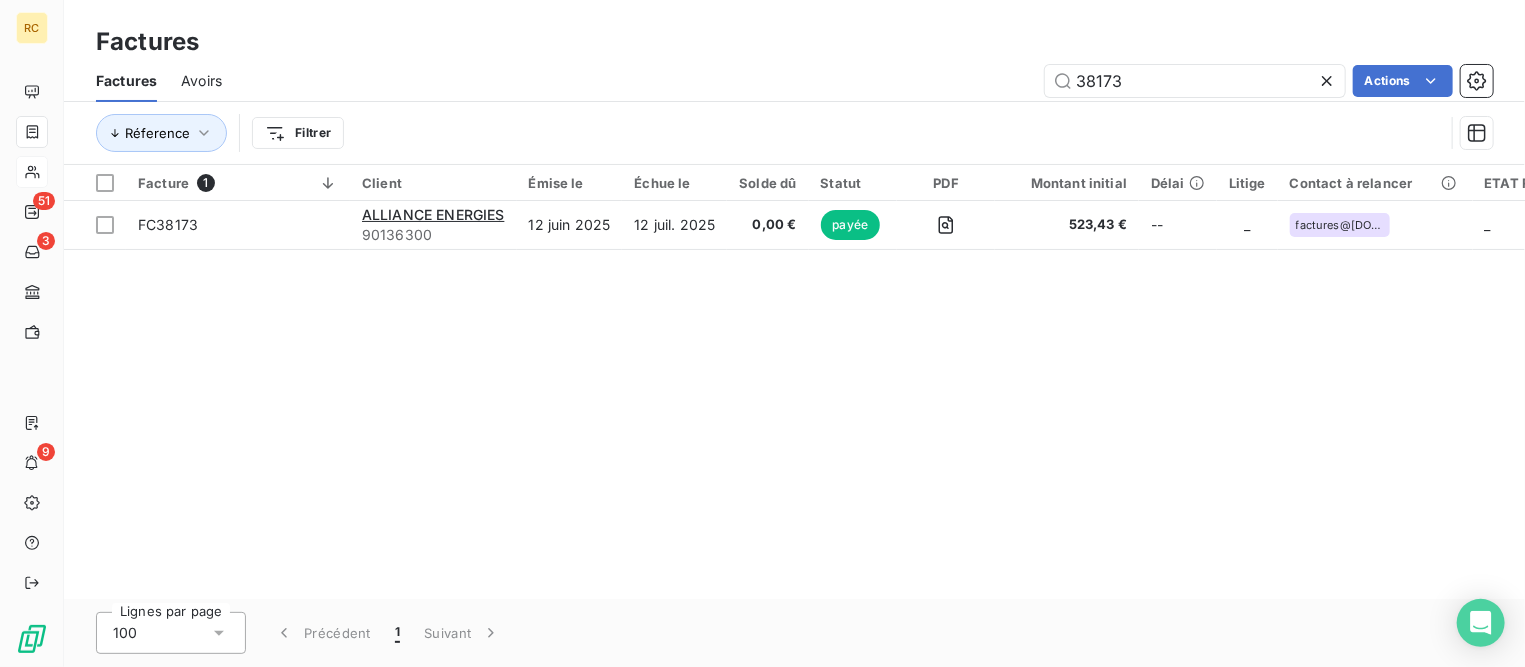 drag, startPoint x: 1100, startPoint y: 77, endPoint x: 945, endPoint y: 76, distance: 155.00322 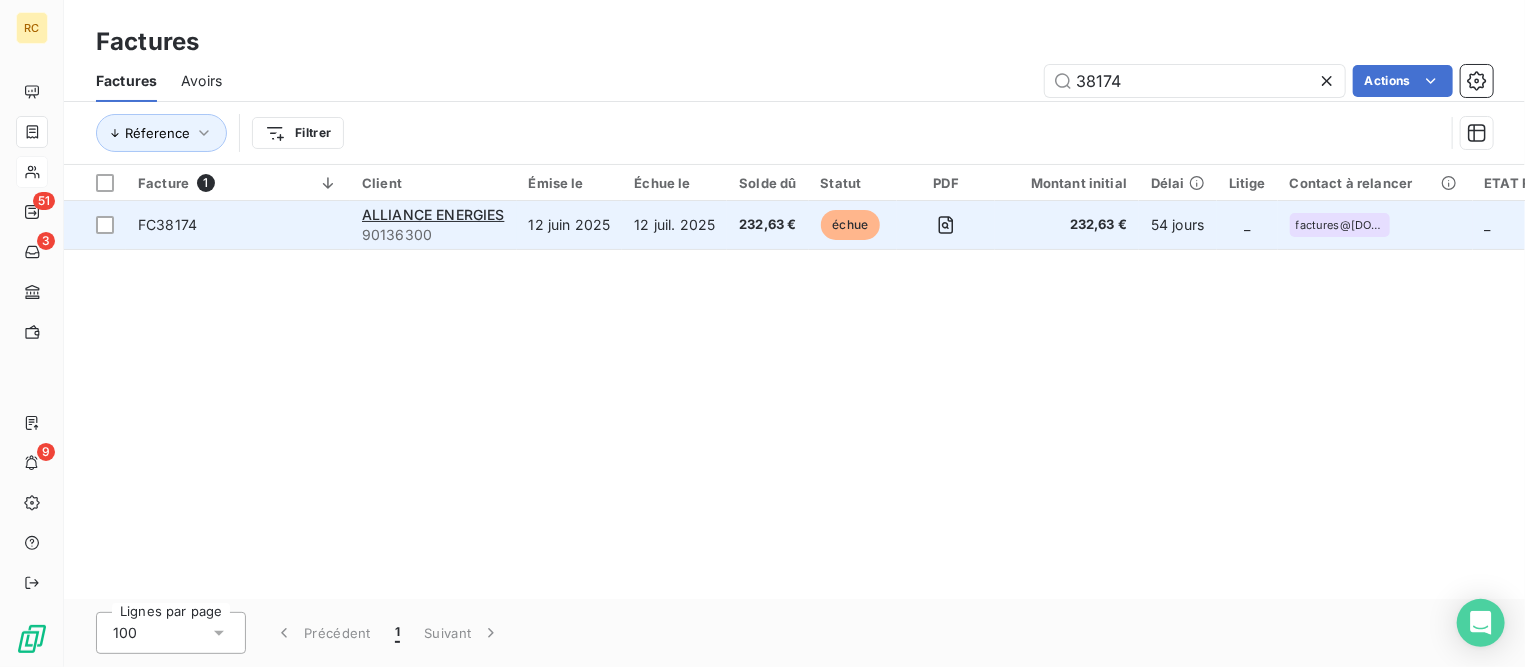 type on "38174" 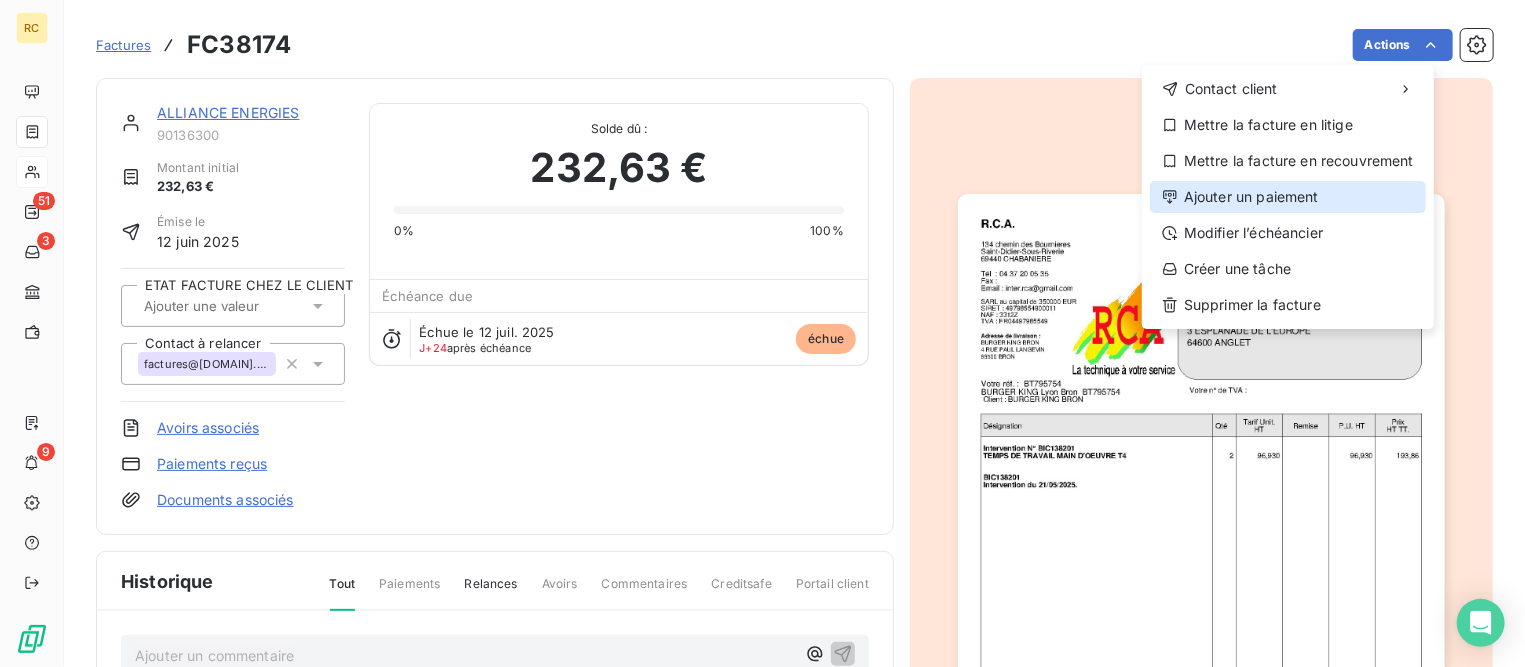 click on "Ajouter un paiement" at bounding box center [1288, 197] 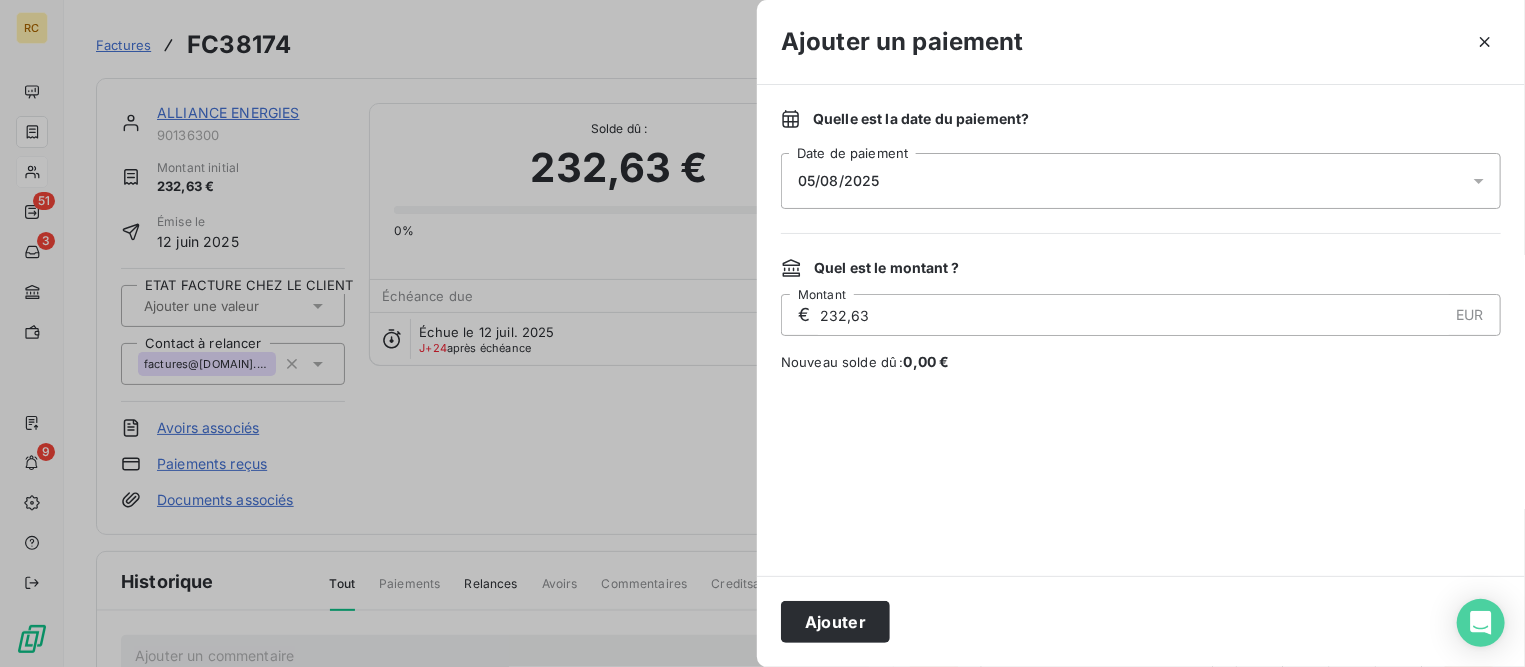 click on "05/08/2025" at bounding box center [1141, 181] 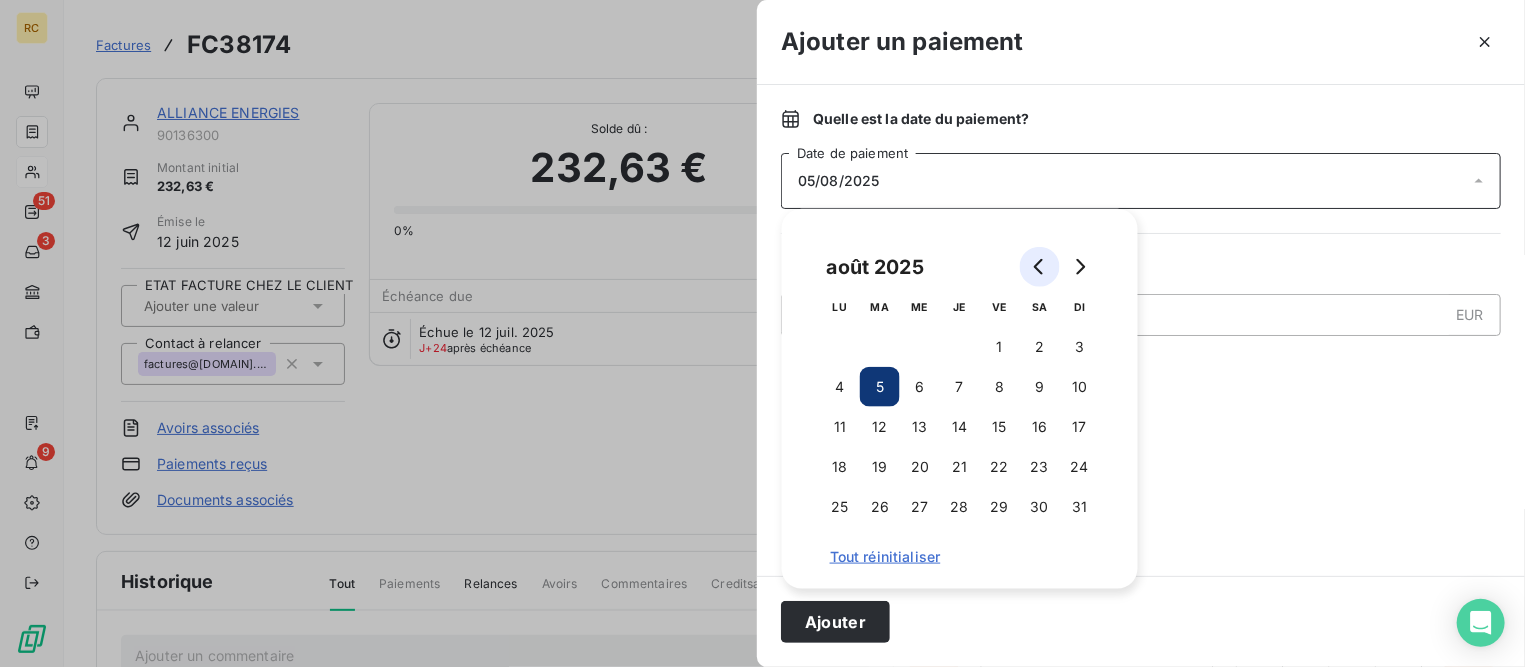 click at bounding box center [1040, 267] 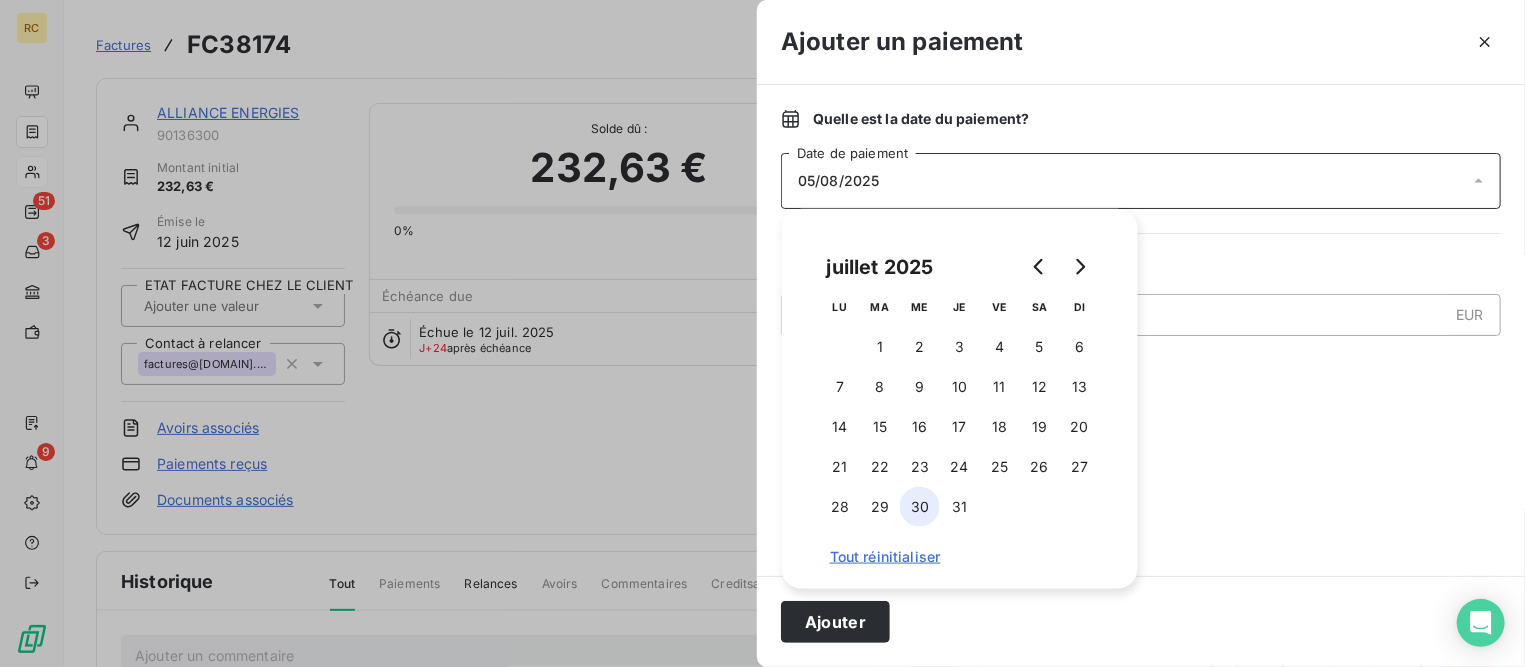 click on "30" at bounding box center (920, 507) 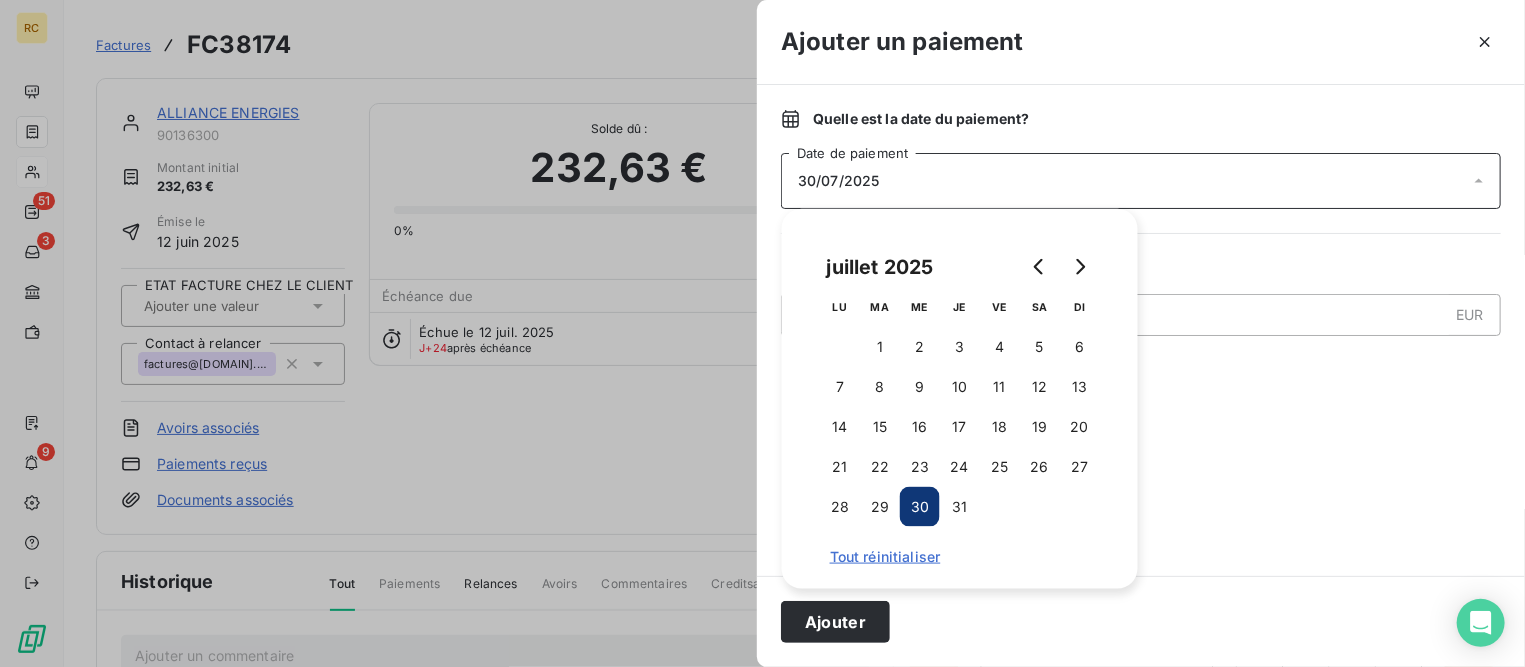 click at bounding box center [1141, 474] 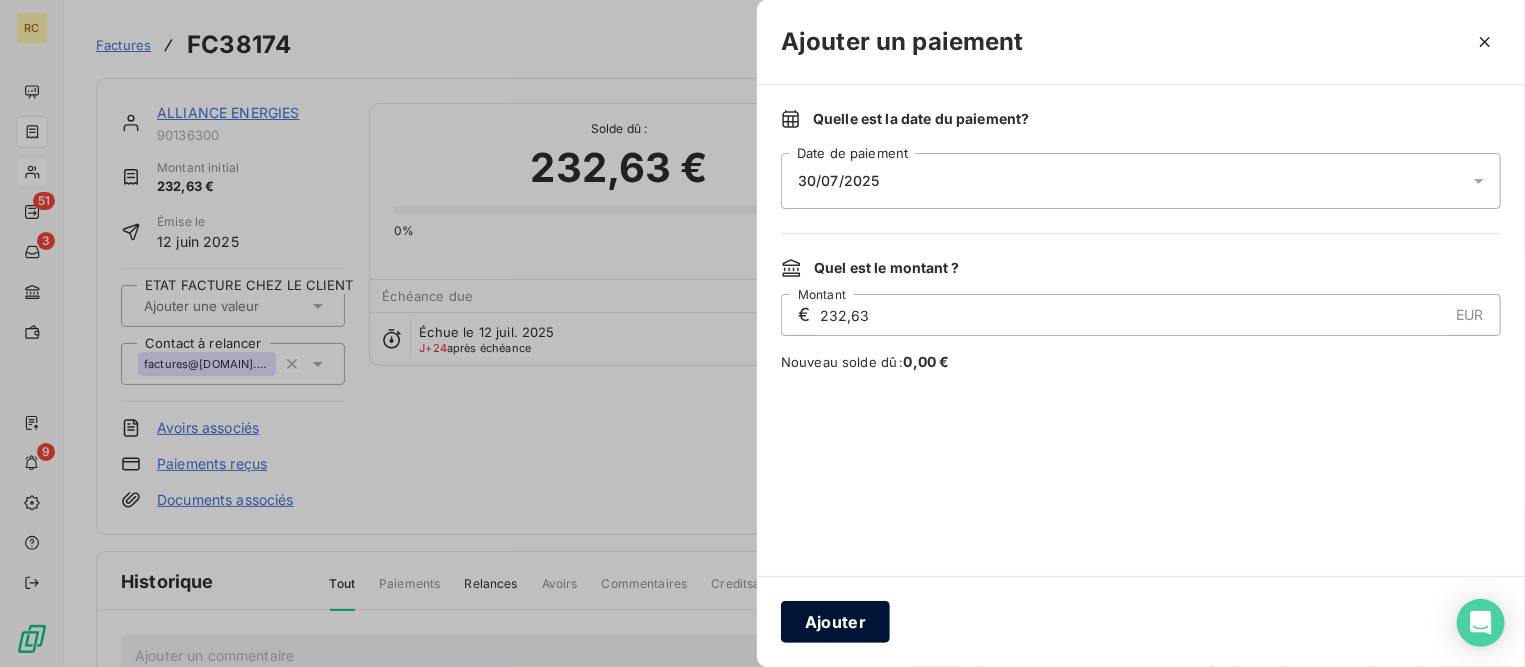 click on "Ajouter" at bounding box center (835, 622) 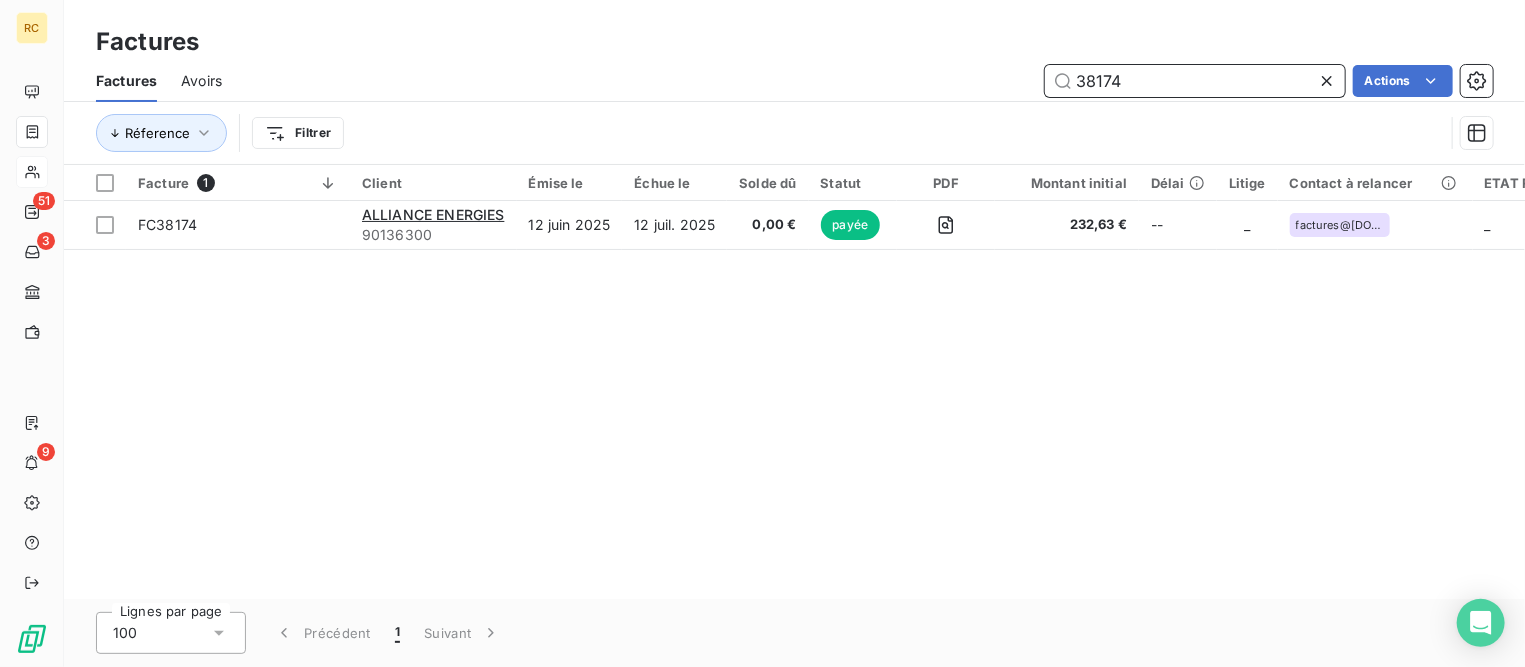 drag, startPoint x: 1127, startPoint y: 80, endPoint x: 1024, endPoint y: 68, distance: 103.69667 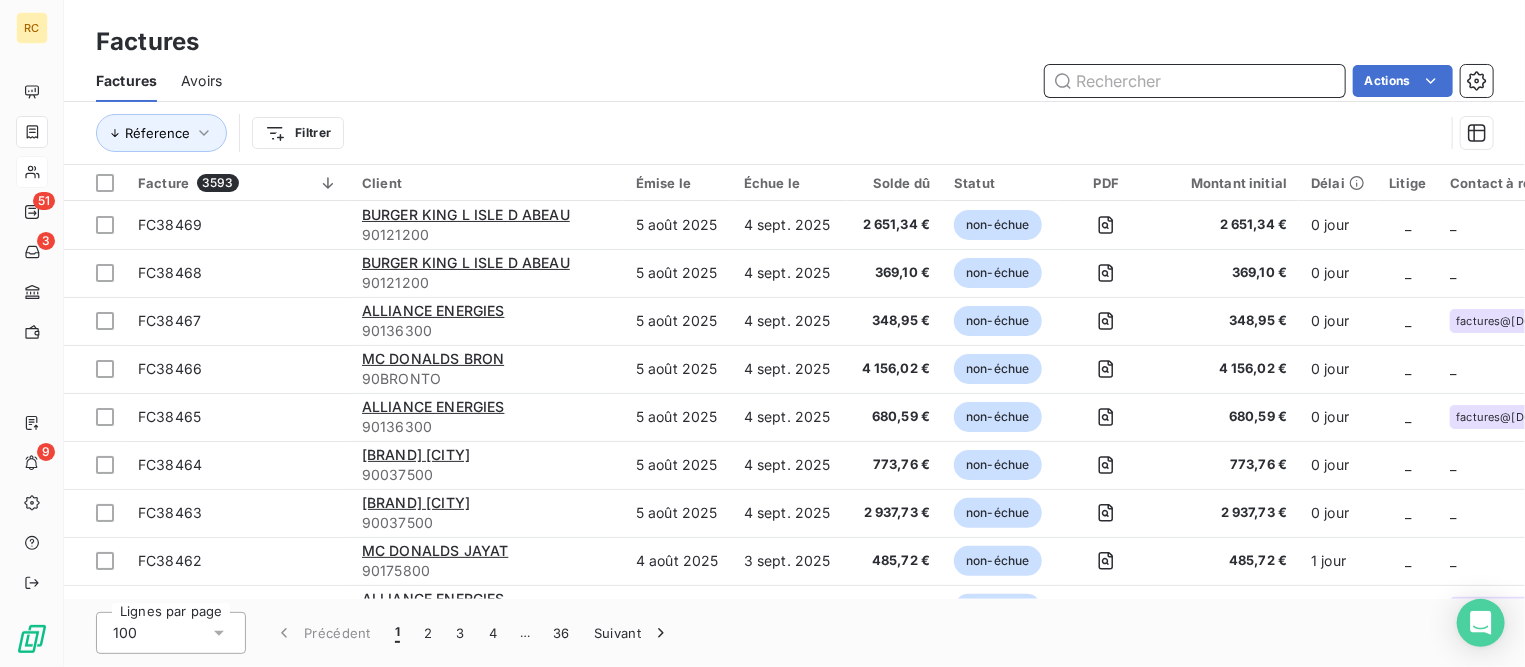 paste on "38190" 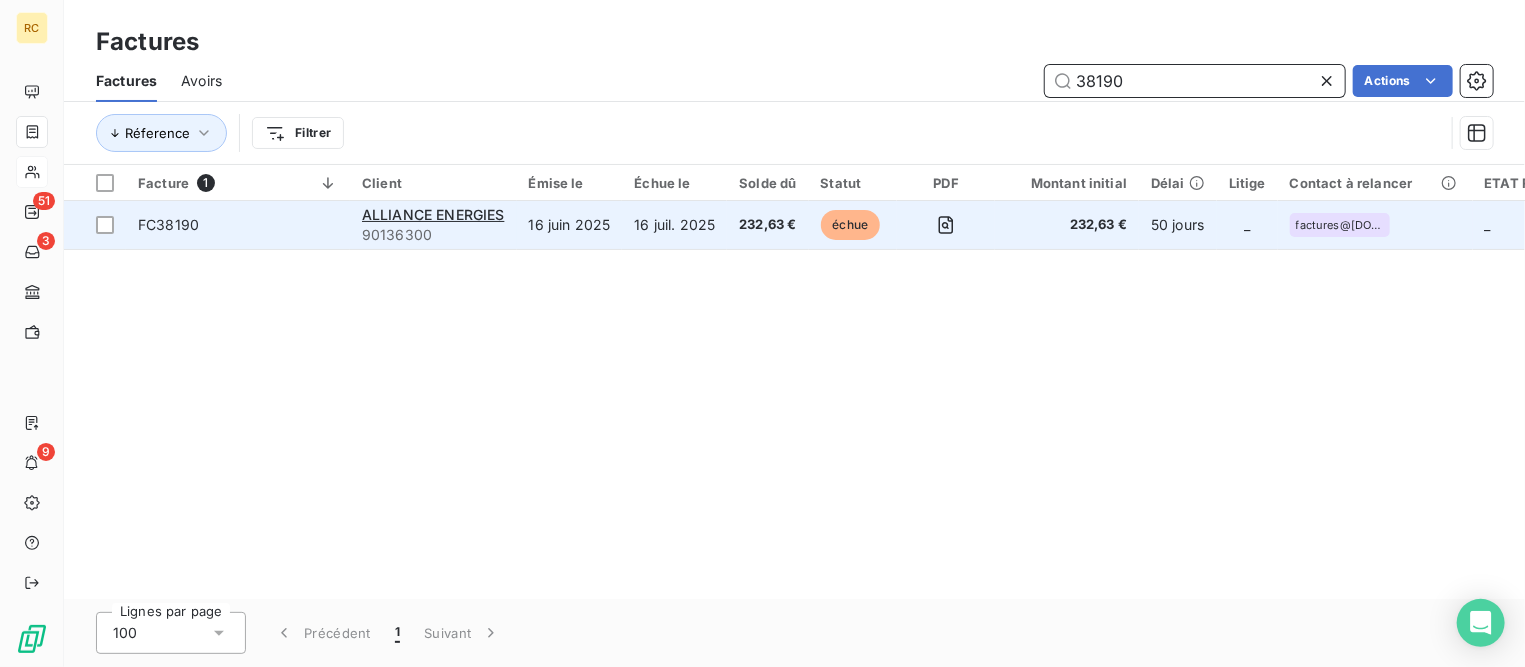 type on "38190" 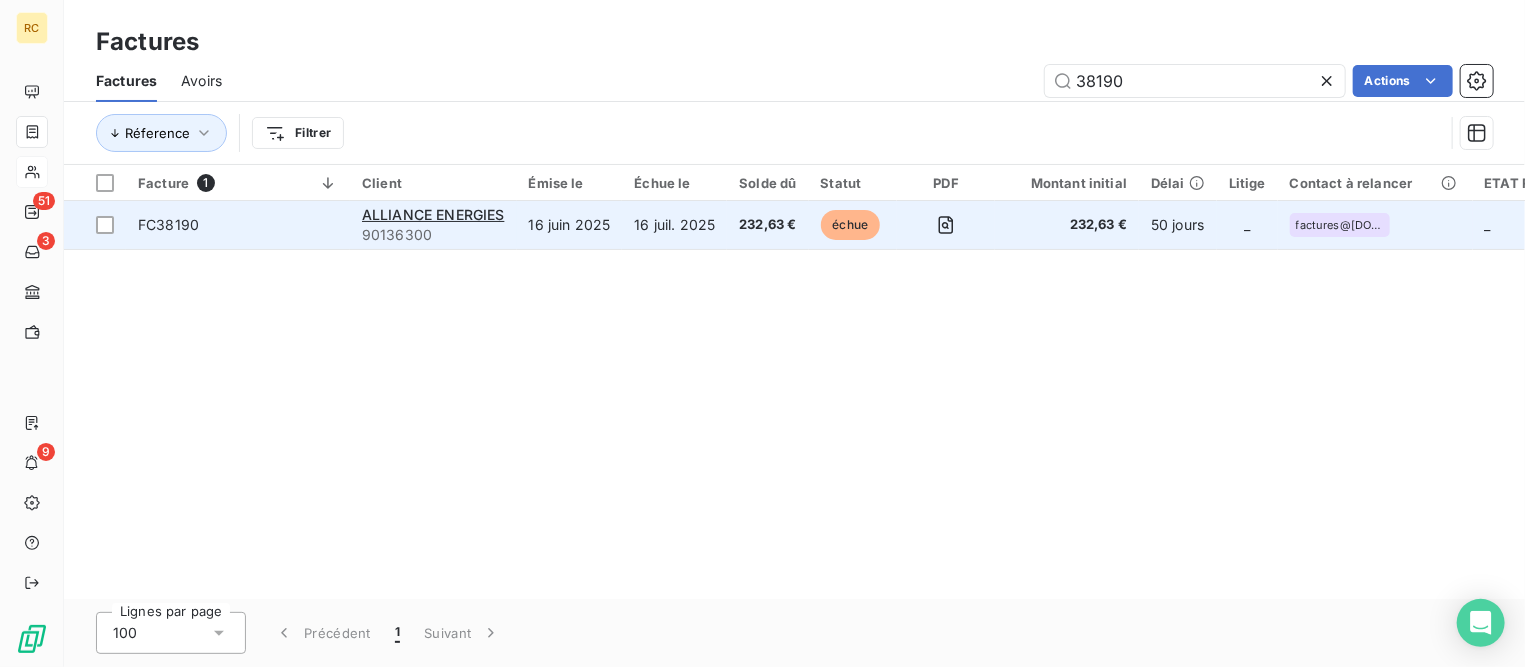 click on "FC38190" at bounding box center (168, 224) 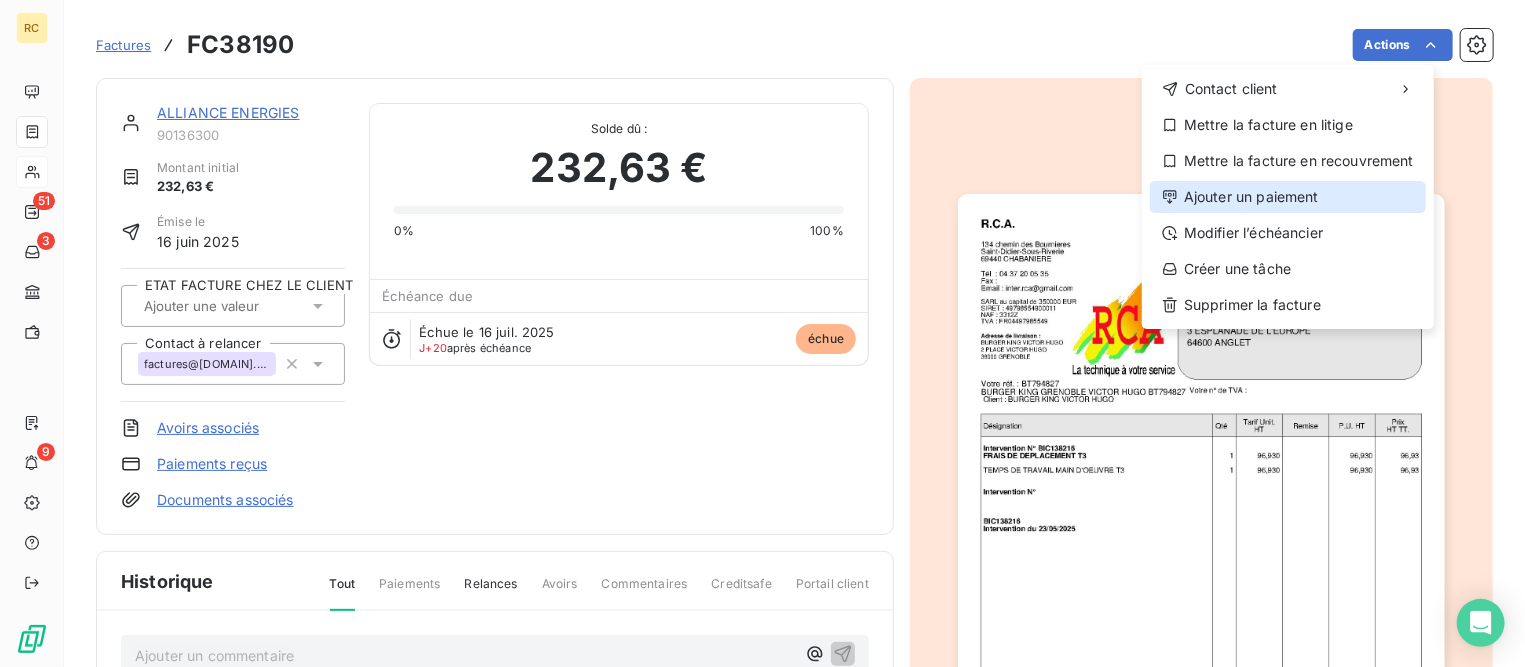 click on "Ajouter un paiement" at bounding box center [1288, 197] 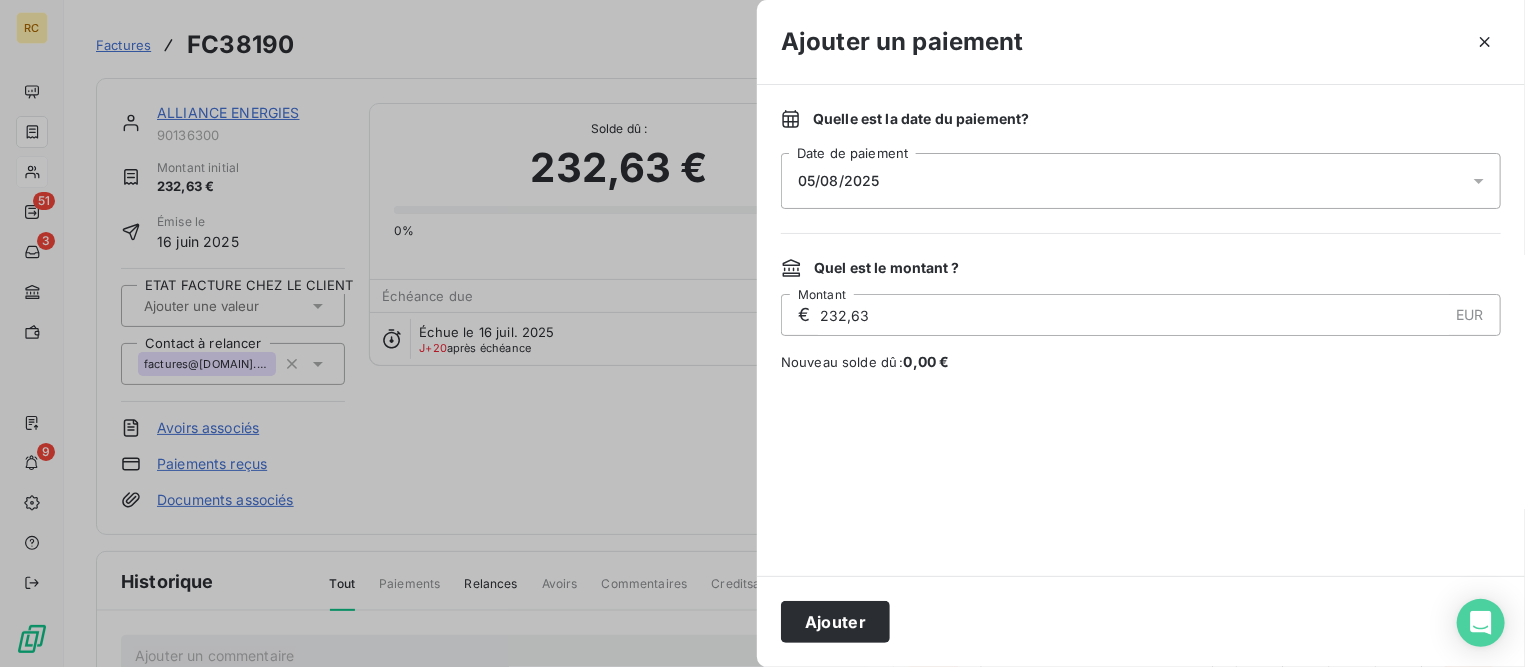click on "05/08/2025" at bounding box center [1141, 181] 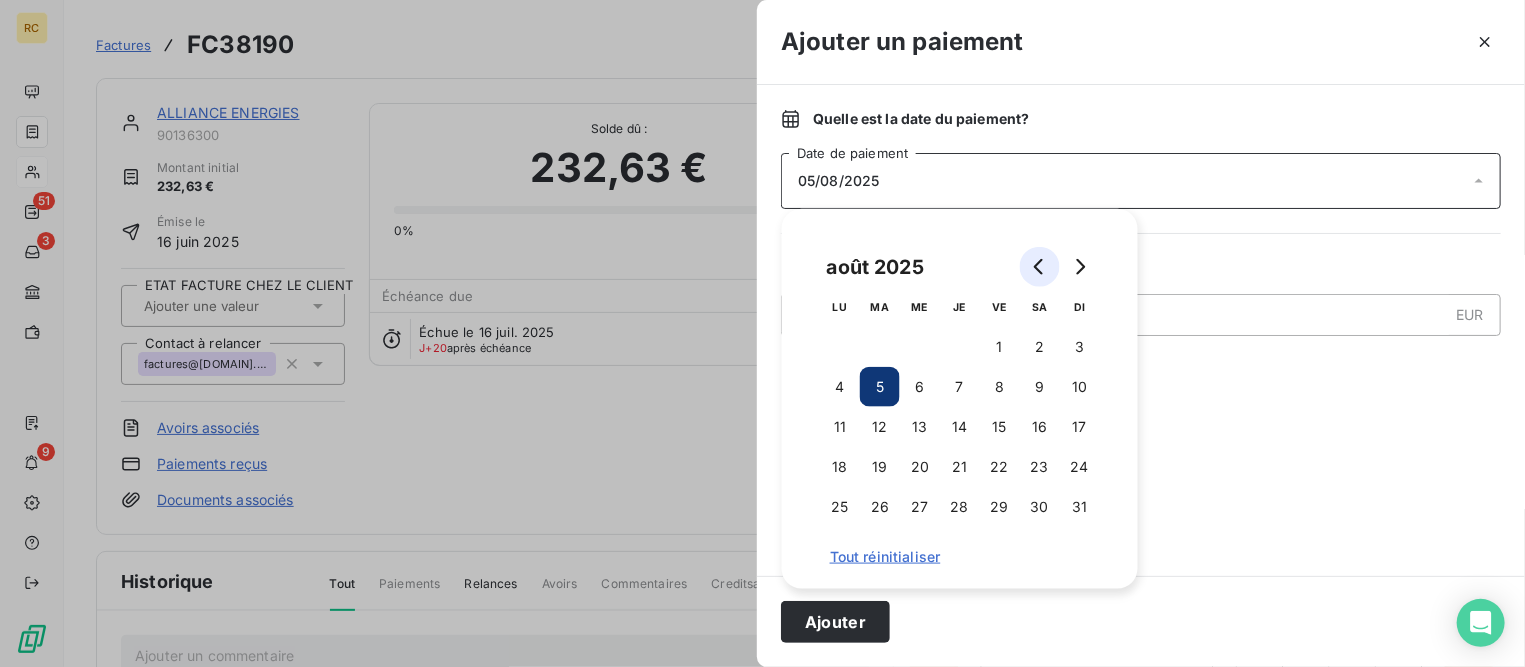 click at bounding box center (1040, 267) 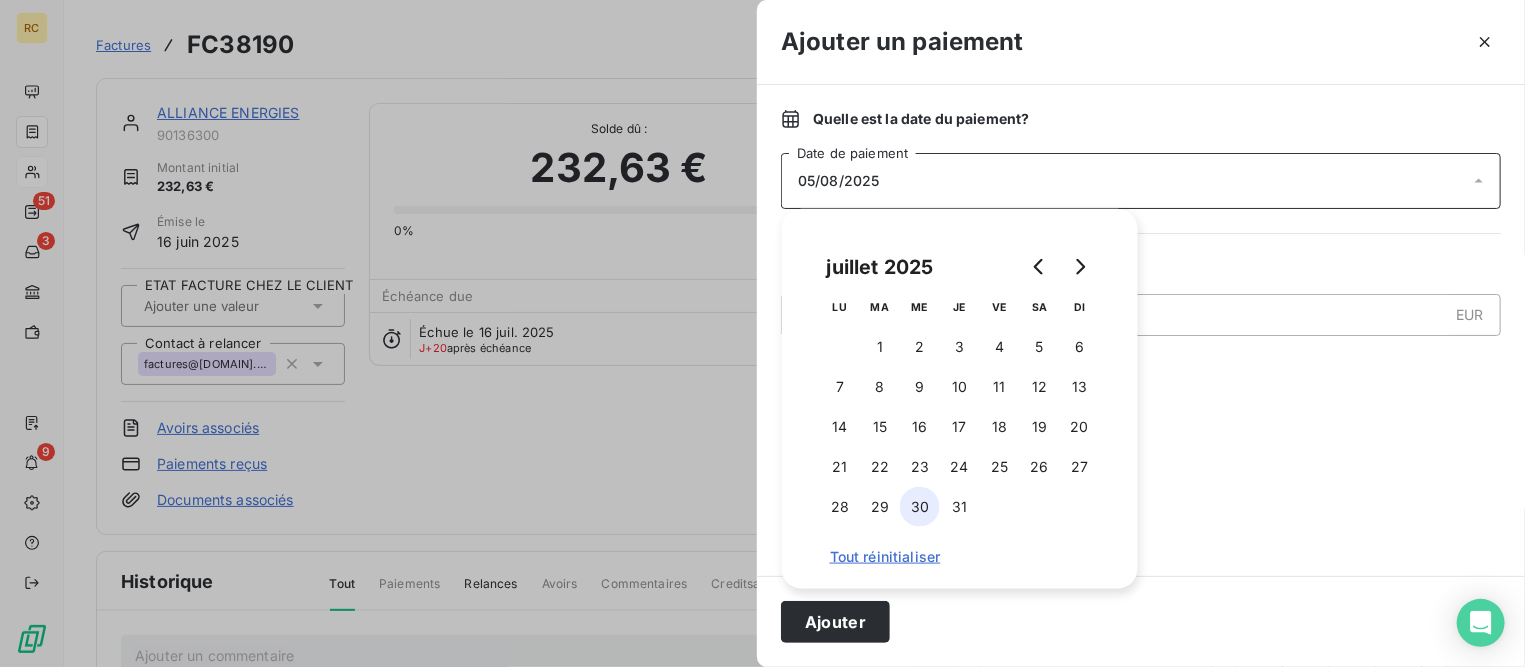 click on "30" at bounding box center [920, 507] 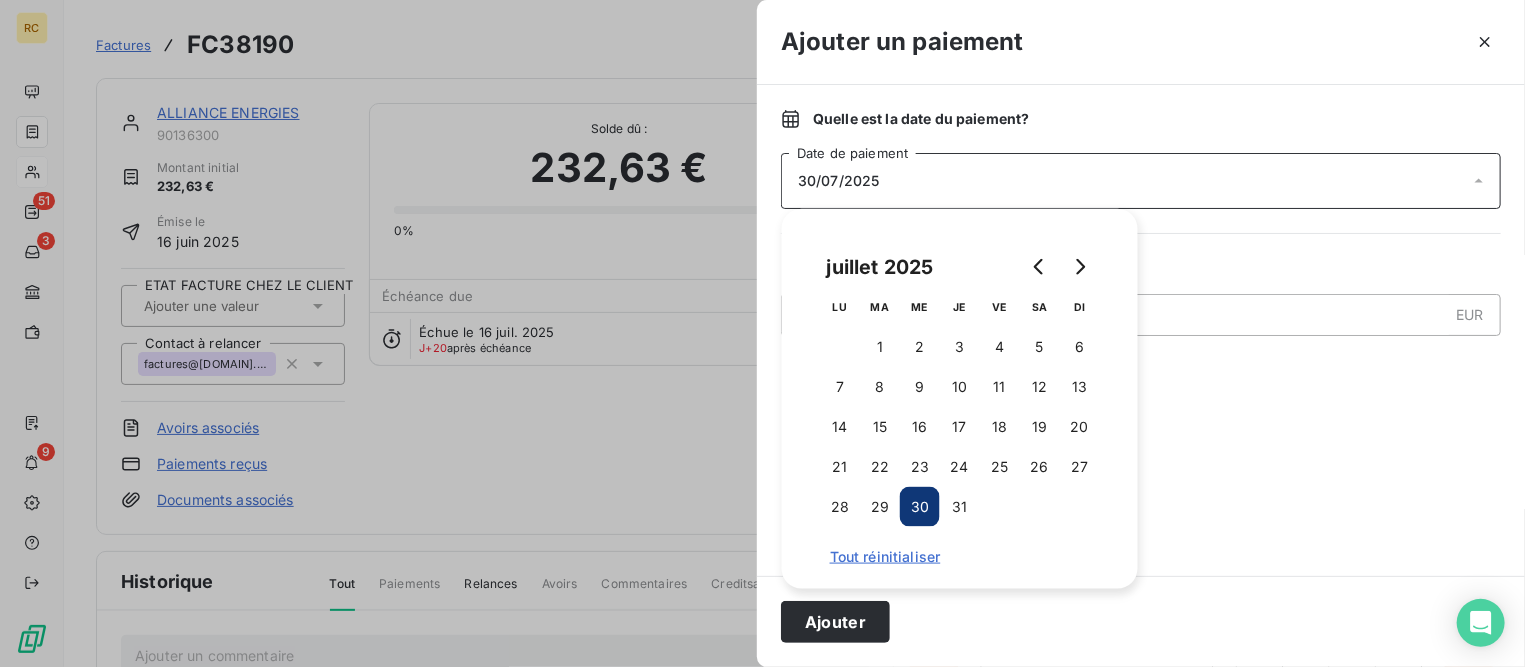 click at bounding box center (1141, 474) 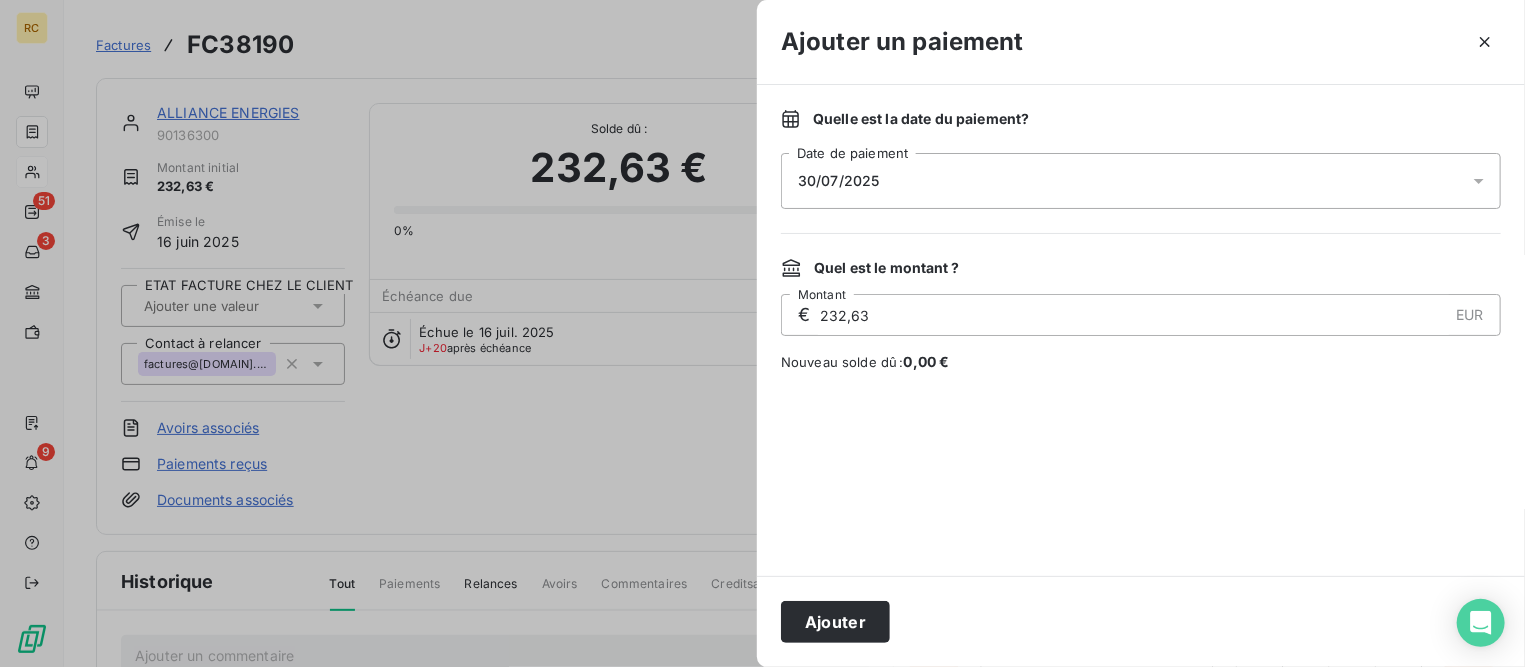 click on "Ajouter" at bounding box center [835, 622] 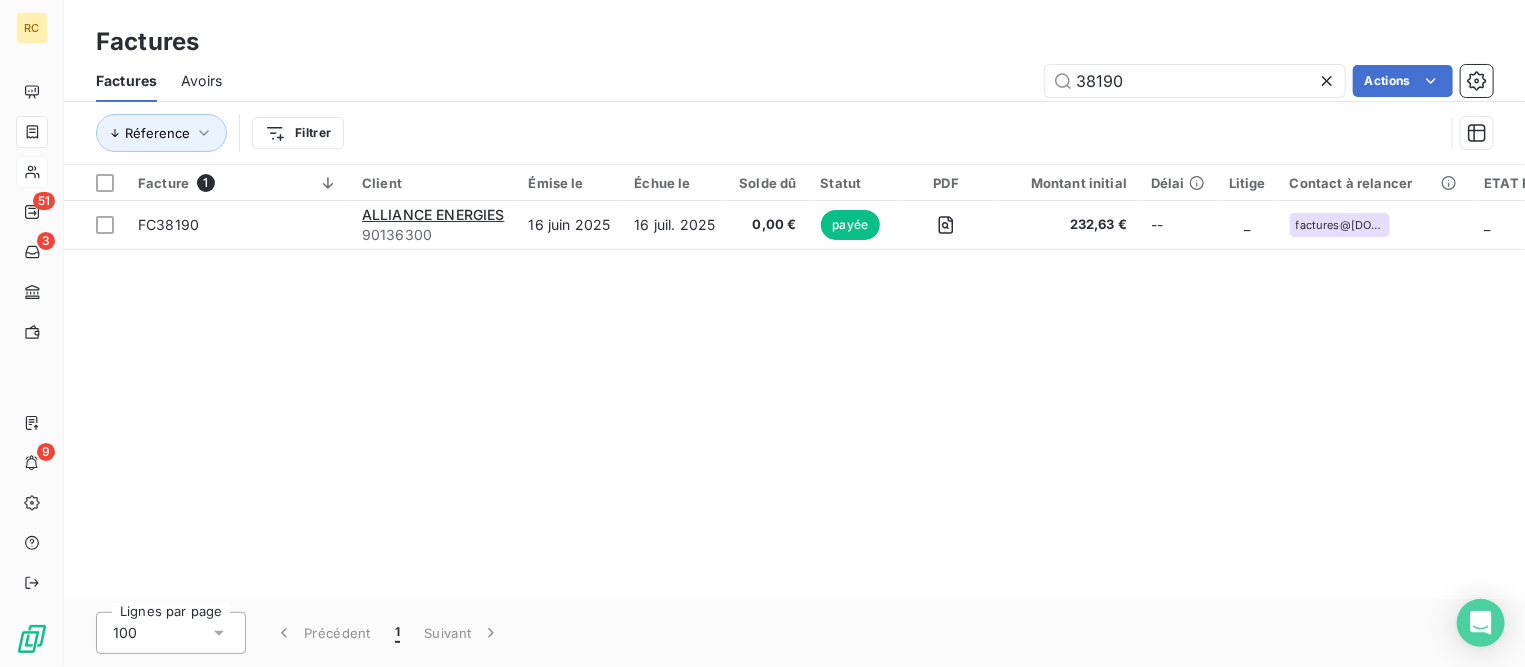 drag, startPoint x: 1134, startPoint y: 82, endPoint x: 1009, endPoint y: 58, distance: 127.28315 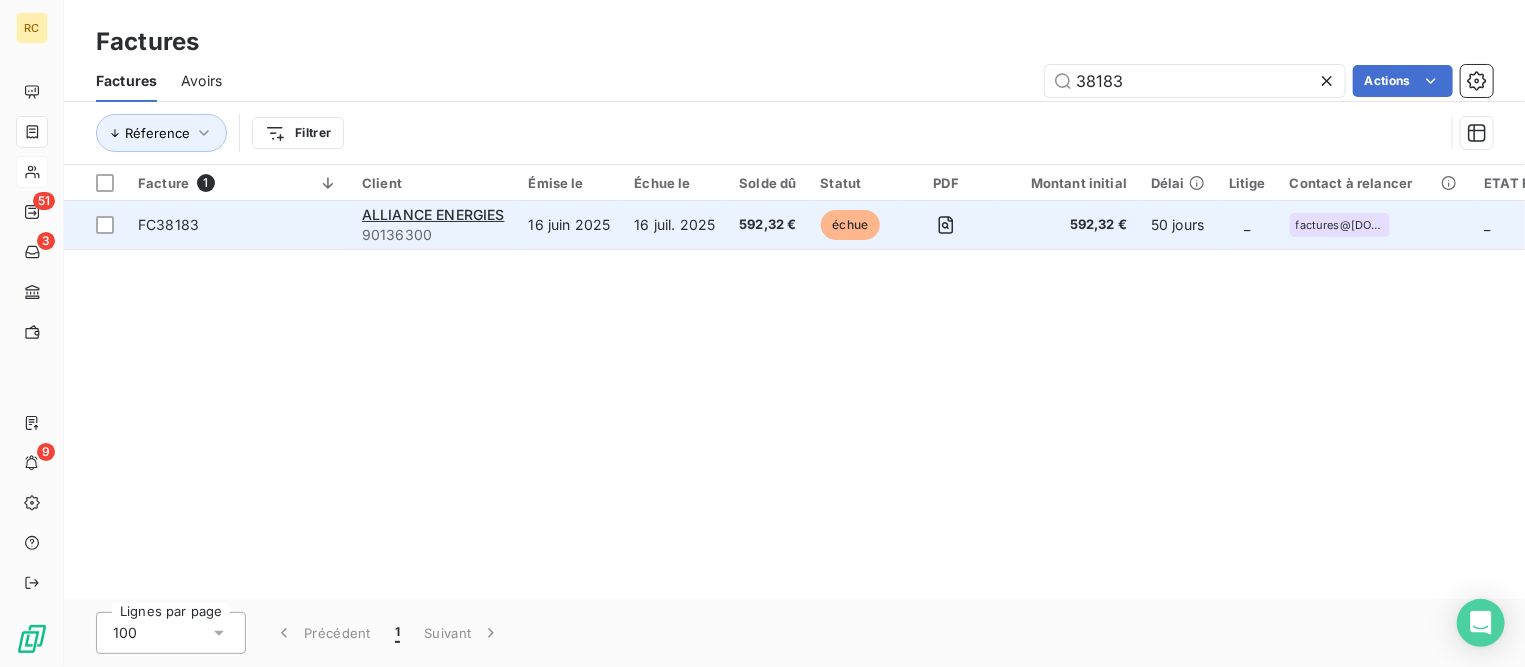 type on "38183" 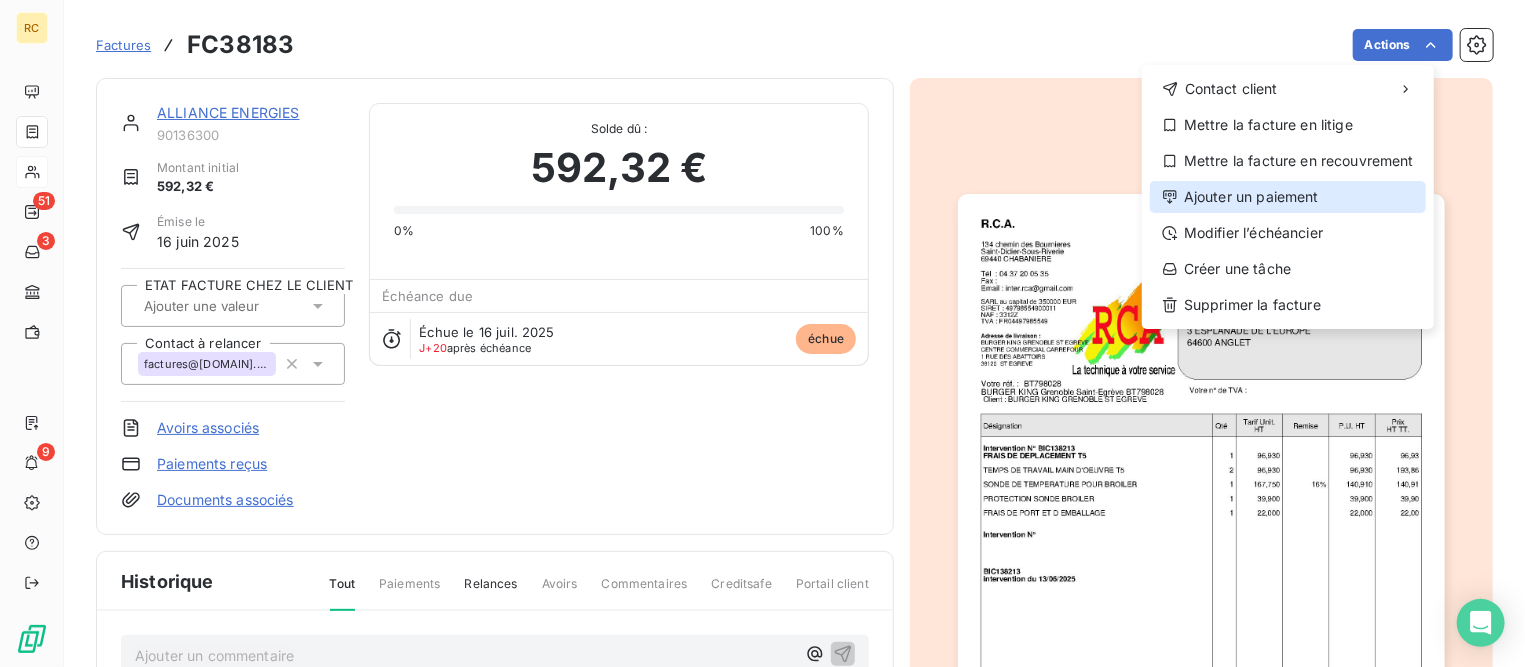 click on "Ajouter un paiement" at bounding box center (1288, 197) 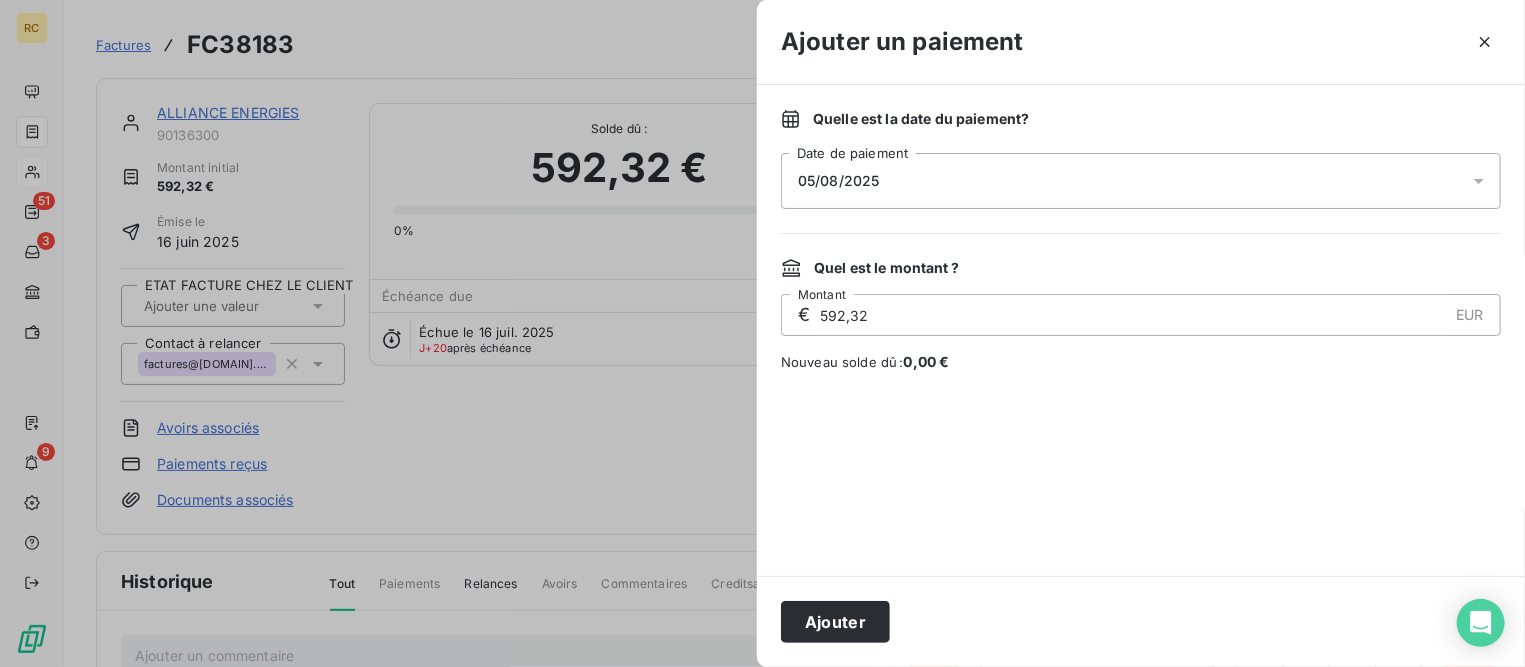 click on "05/08/2025" at bounding box center (1141, 181) 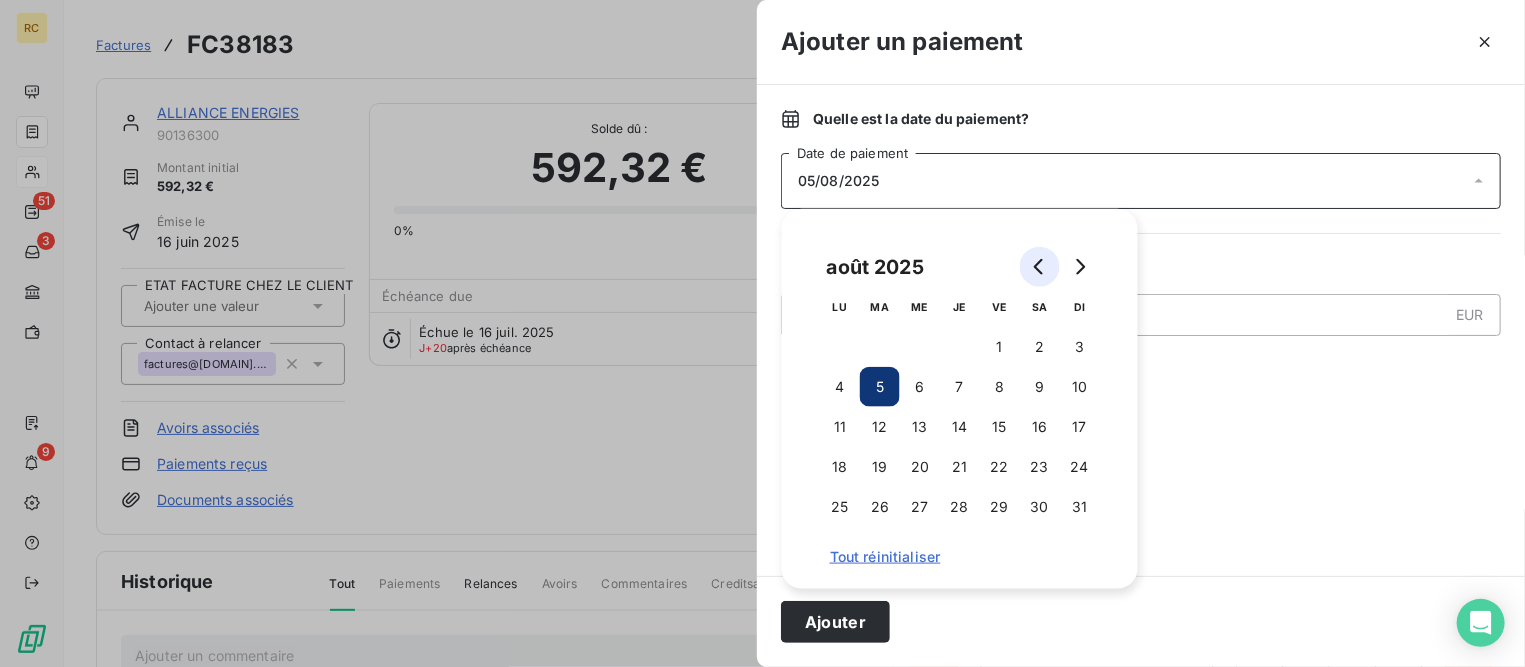 click at bounding box center [1040, 267] 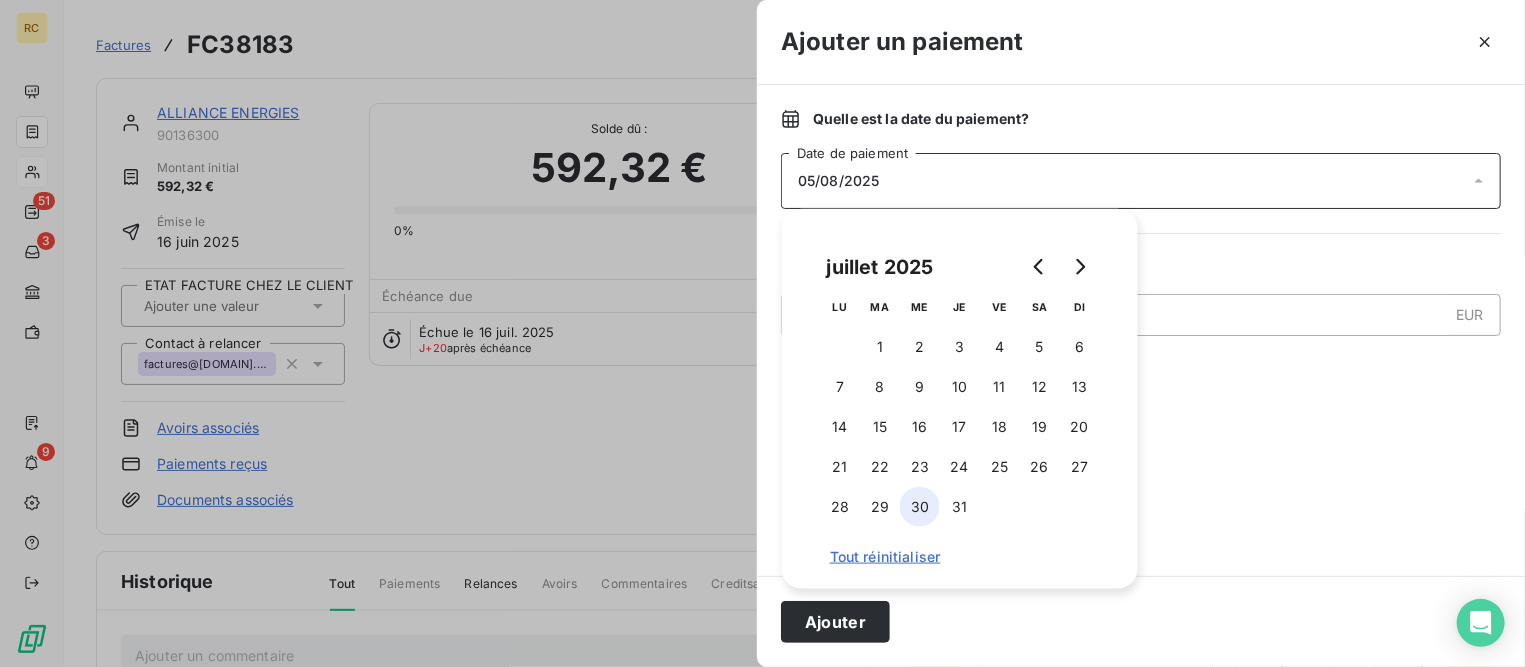 click on "30" at bounding box center (920, 507) 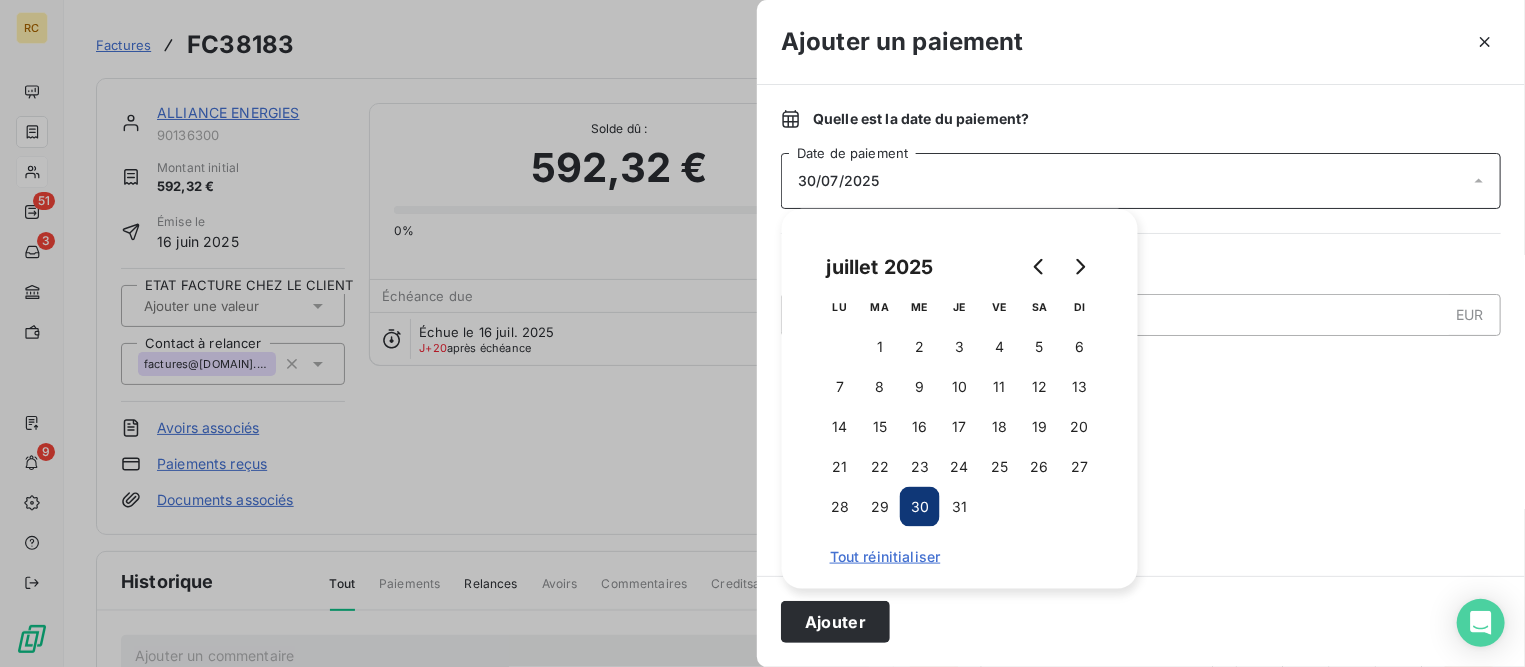 click at bounding box center (1141, 474) 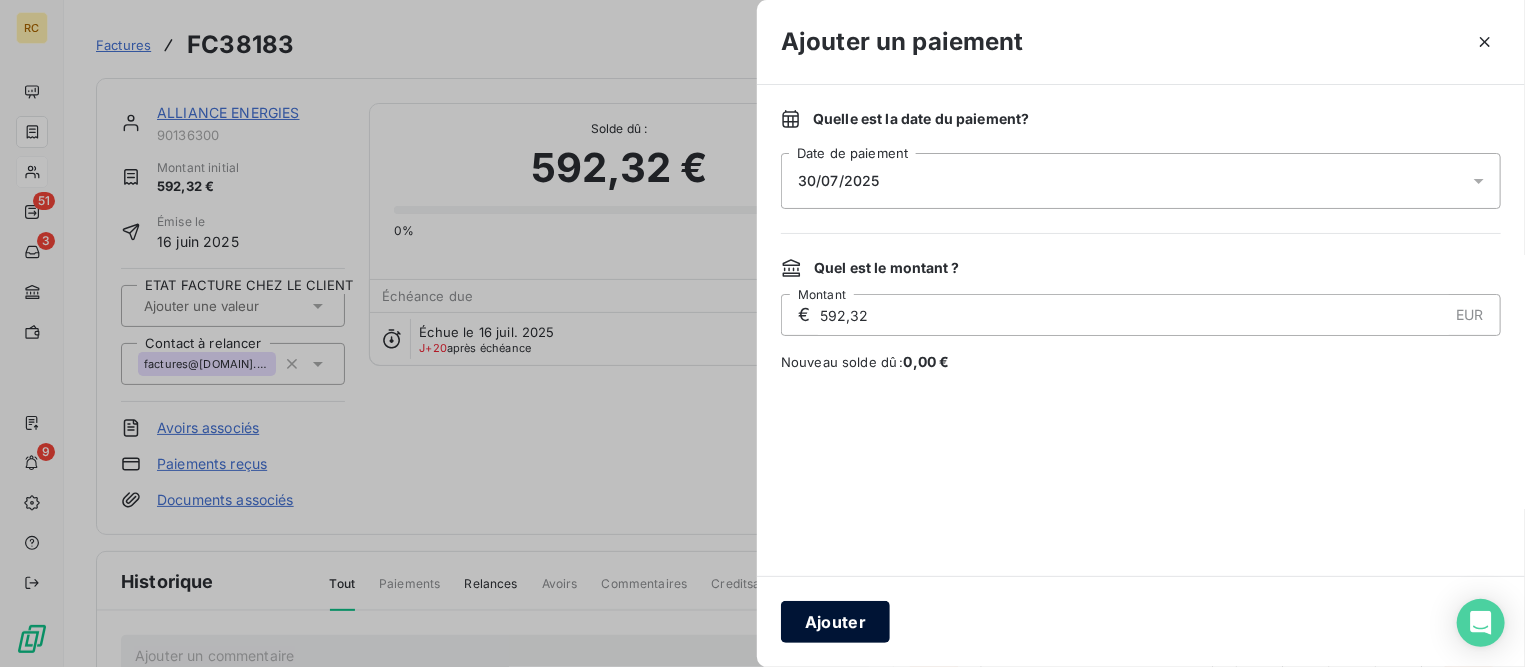 click on "Ajouter" at bounding box center (835, 622) 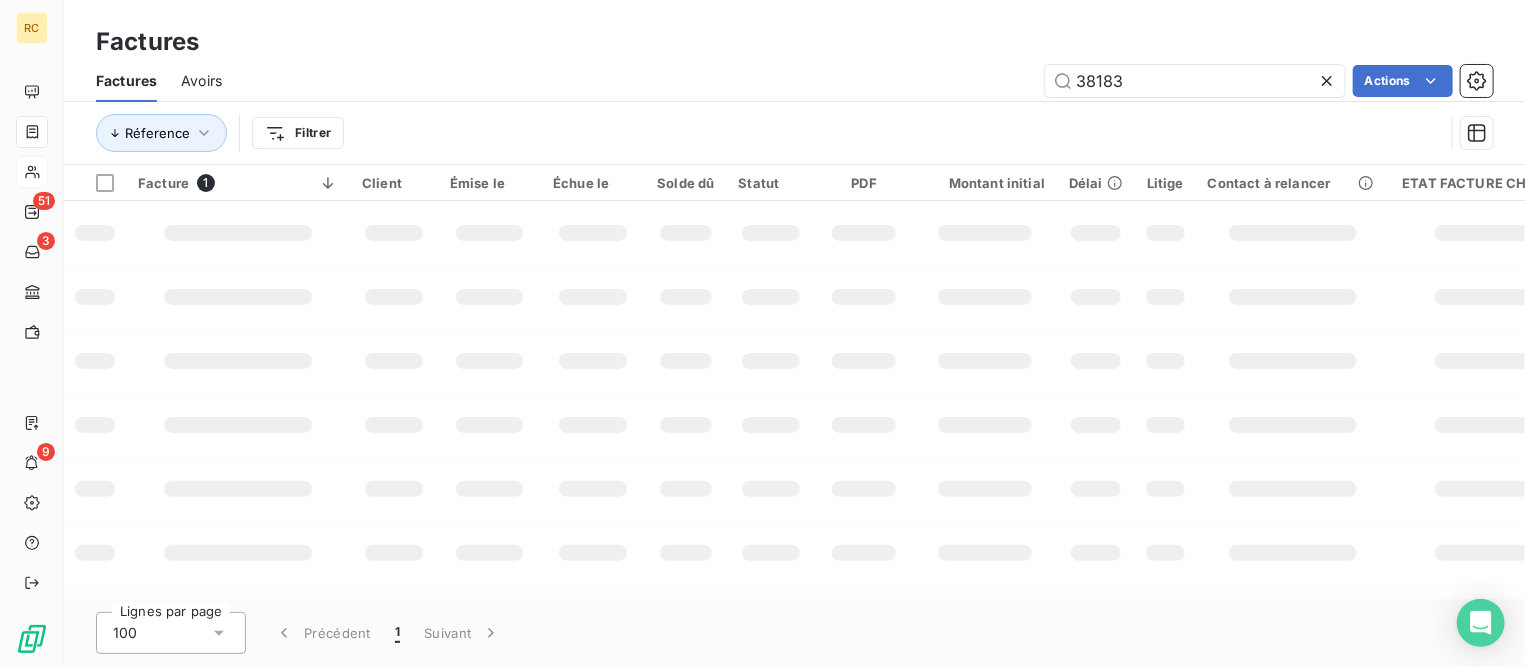 click at bounding box center [1331, 81] 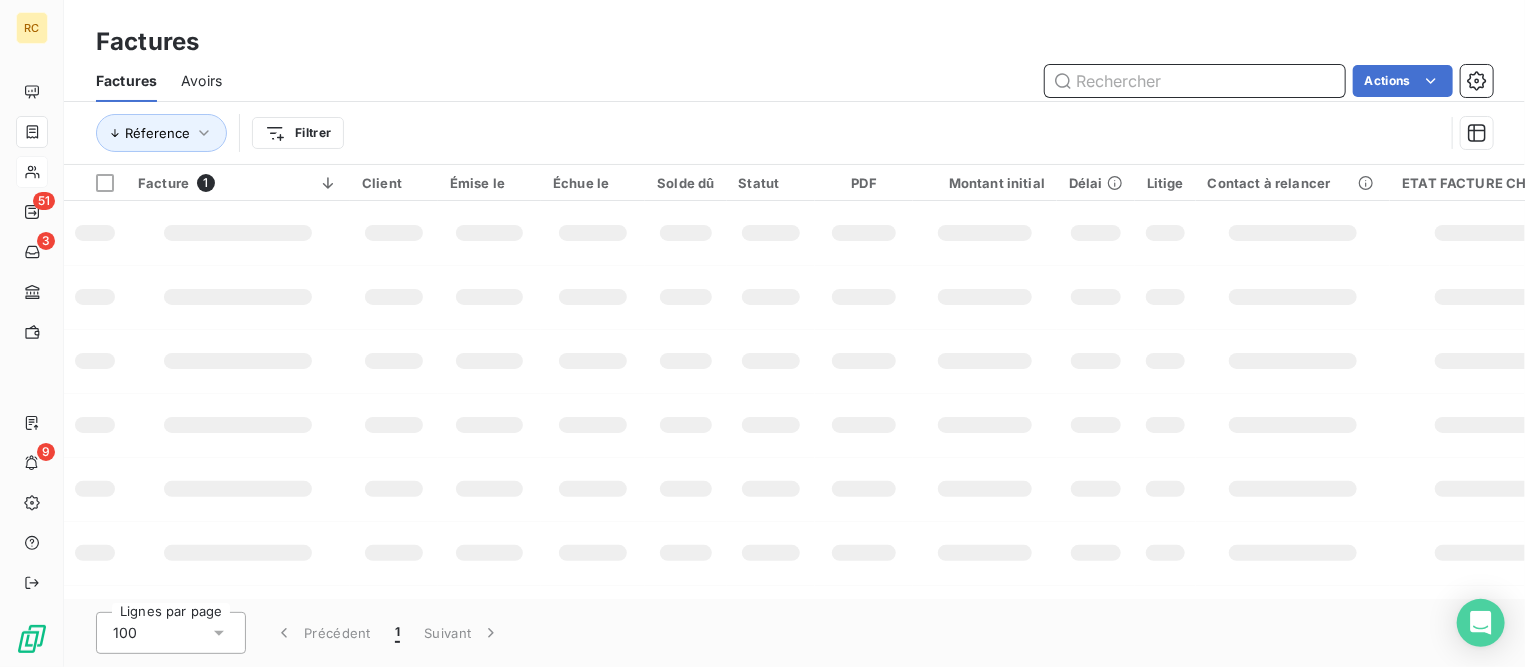 click at bounding box center (1195, 81) 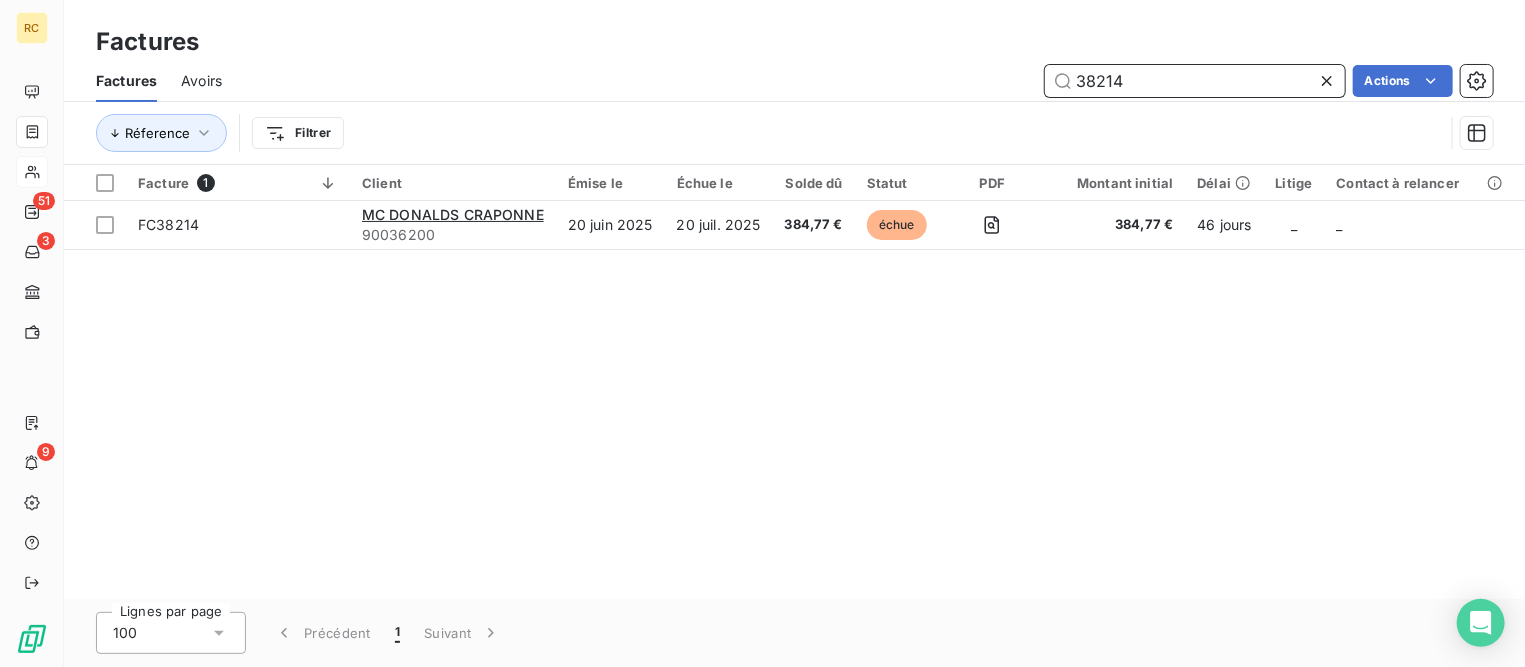 type on "38214" 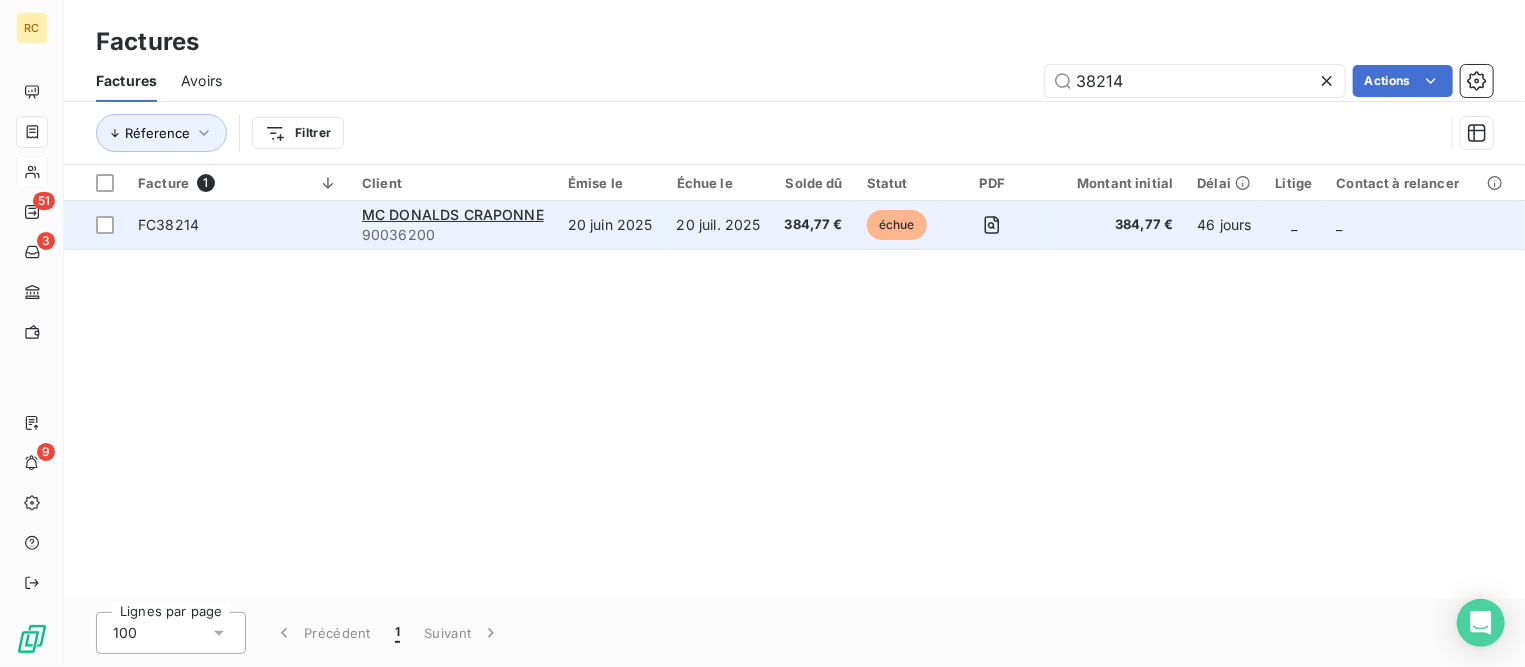 click on "384,77 €" at bounding box center (814, 225) 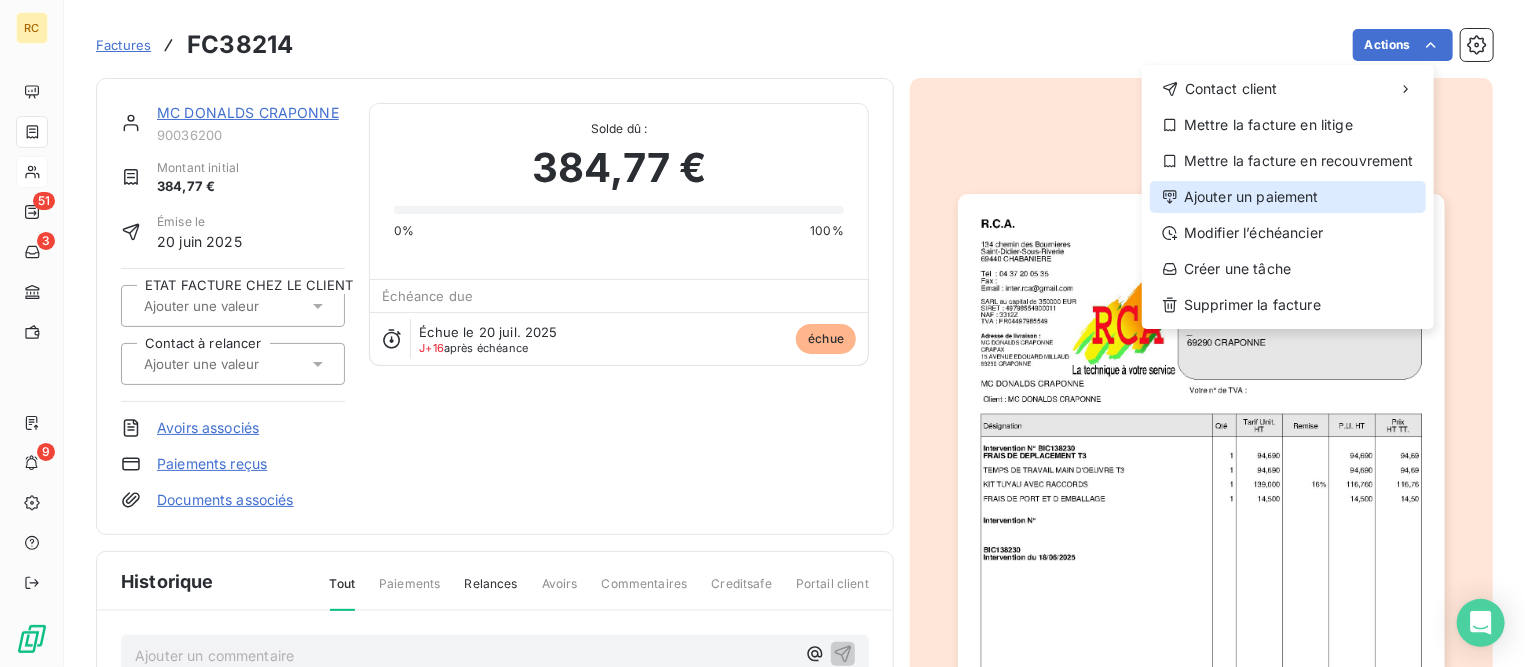 click on "Ajouter un paiement" at bounding box center (1288, 197) 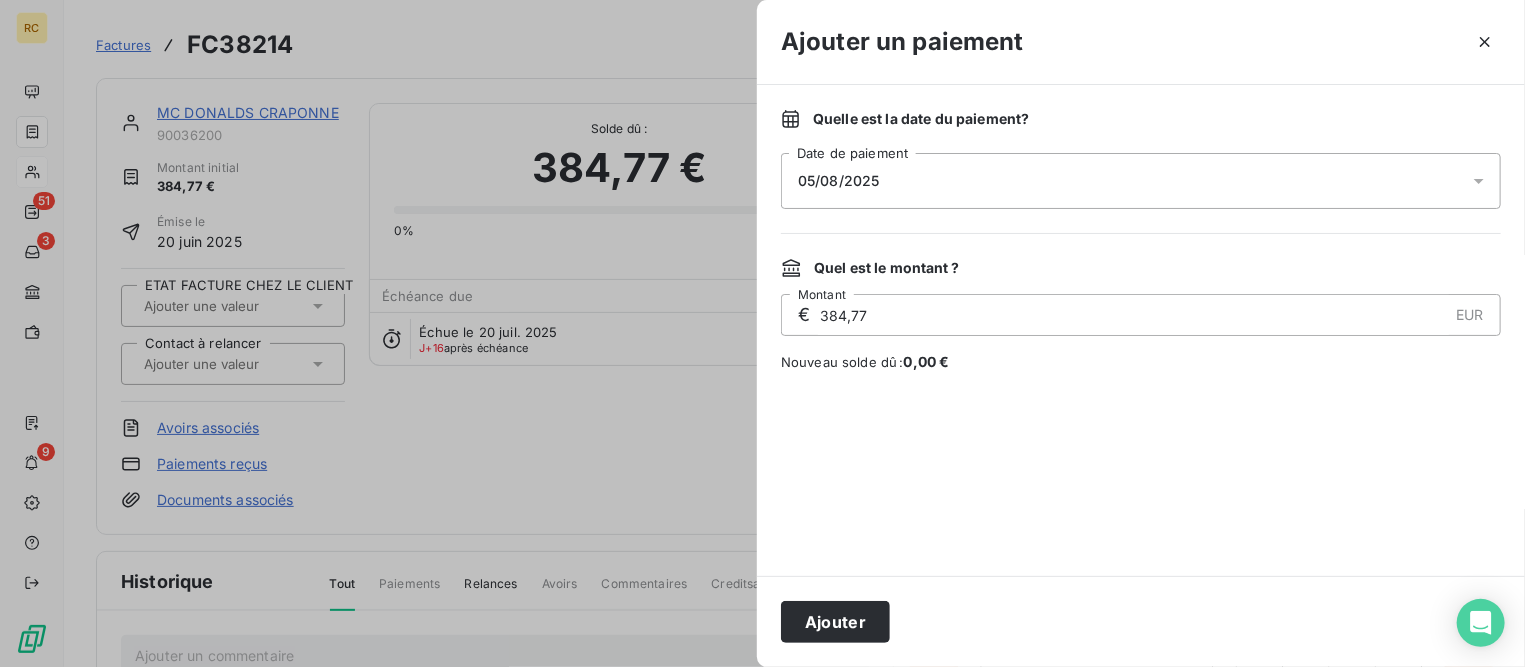 click on "05/08/2025" at bounding box center [1141, 181] 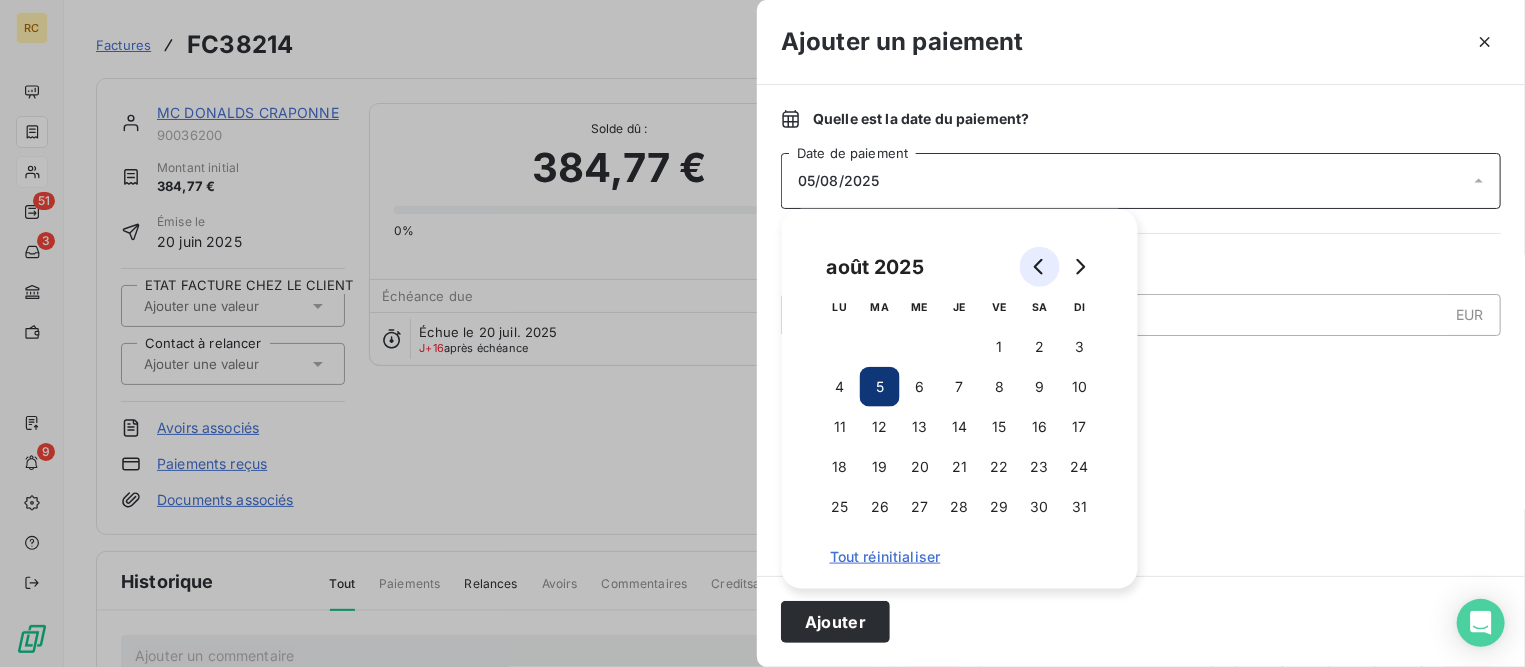 click 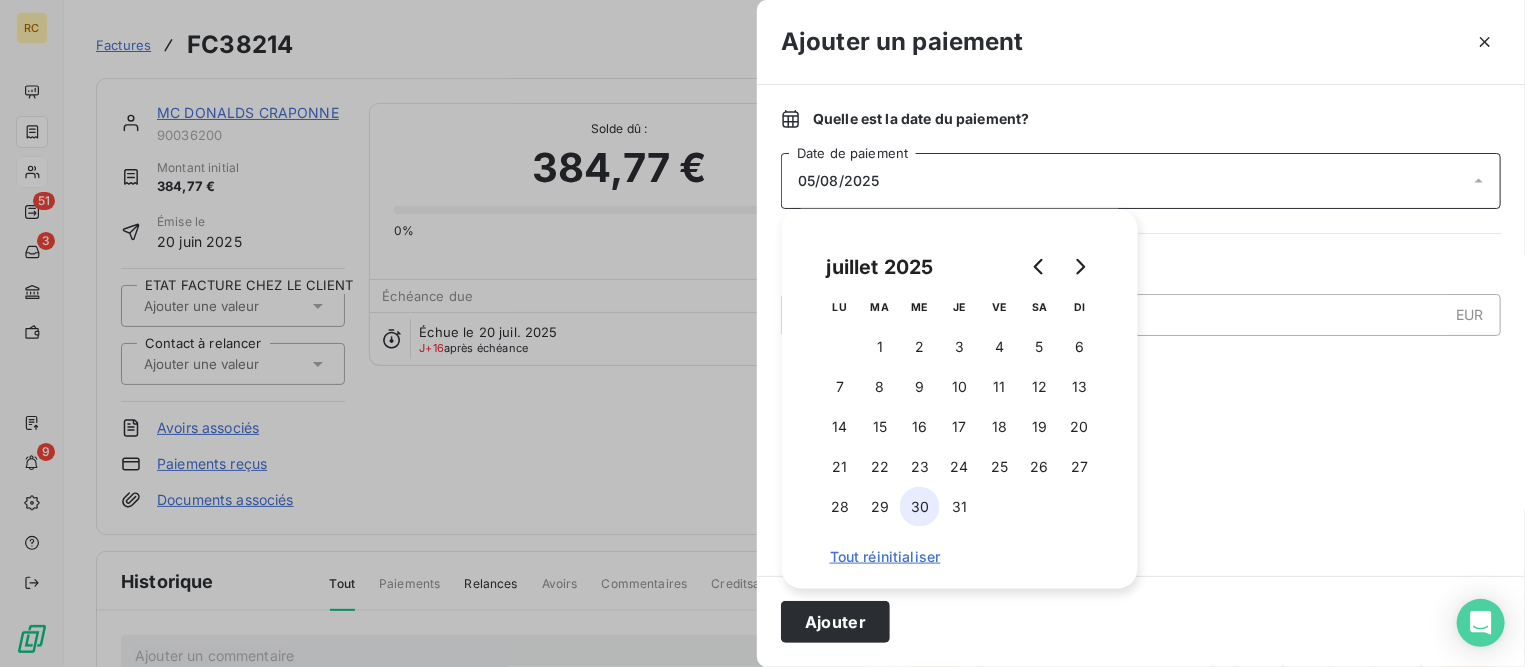 click on "30" at bounding box center (920, 507) 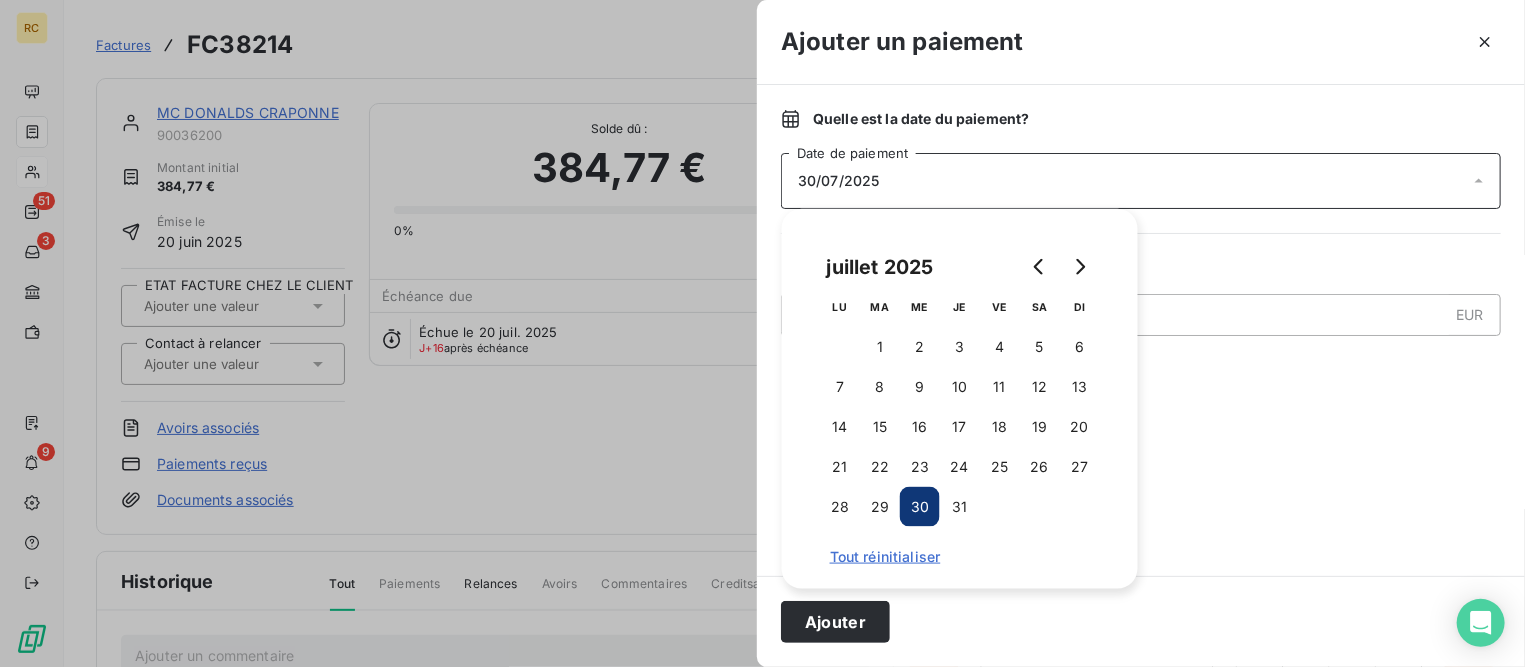 click at bounding box center [1141, 474] 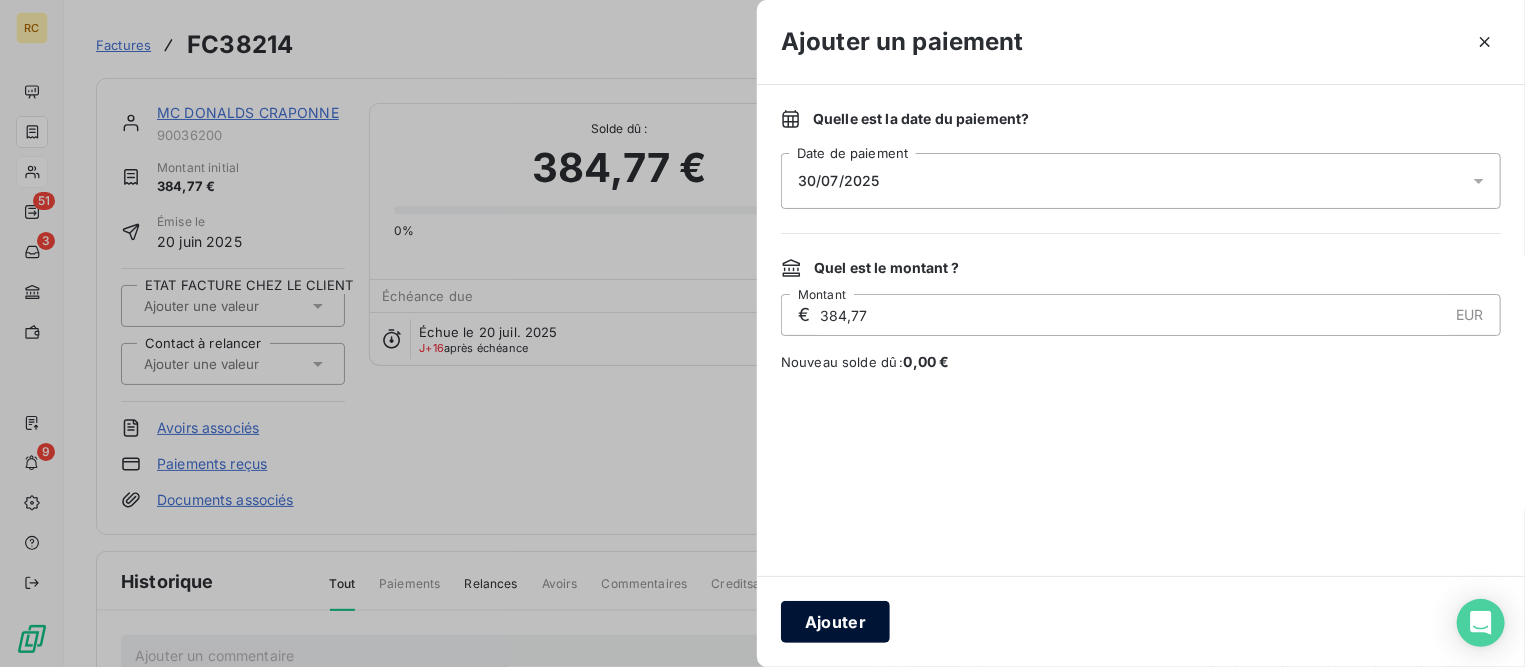 click on "Ajouter" at bounding box center [835, 622] 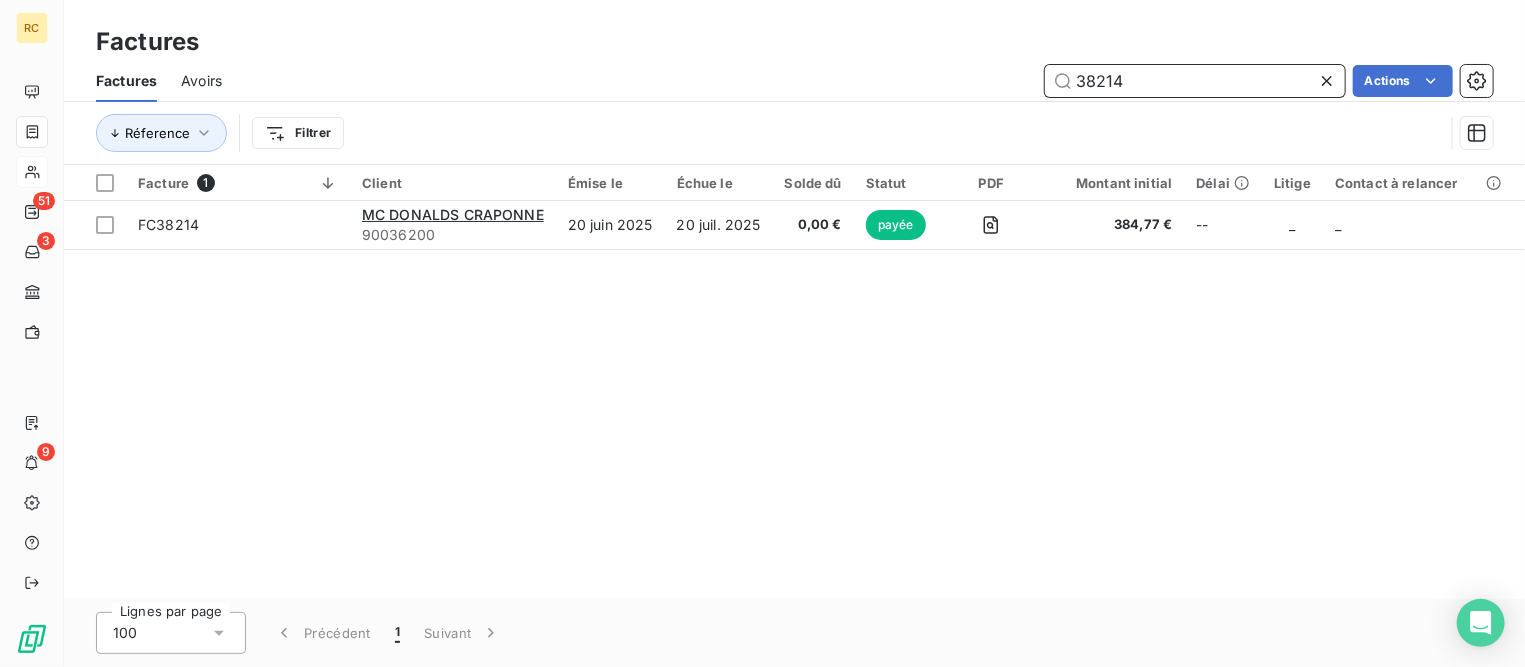 click on "38214" at bounding box center [1195, 81] 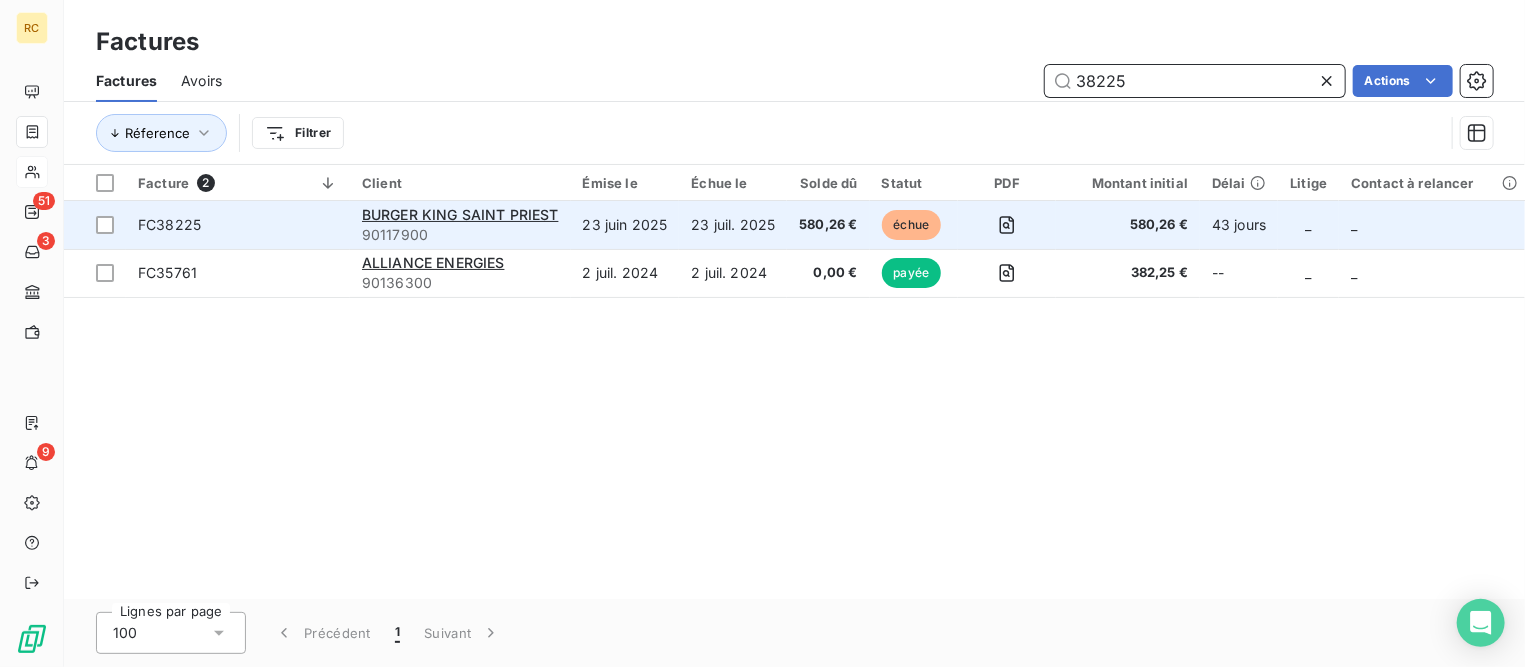 type on "38225" 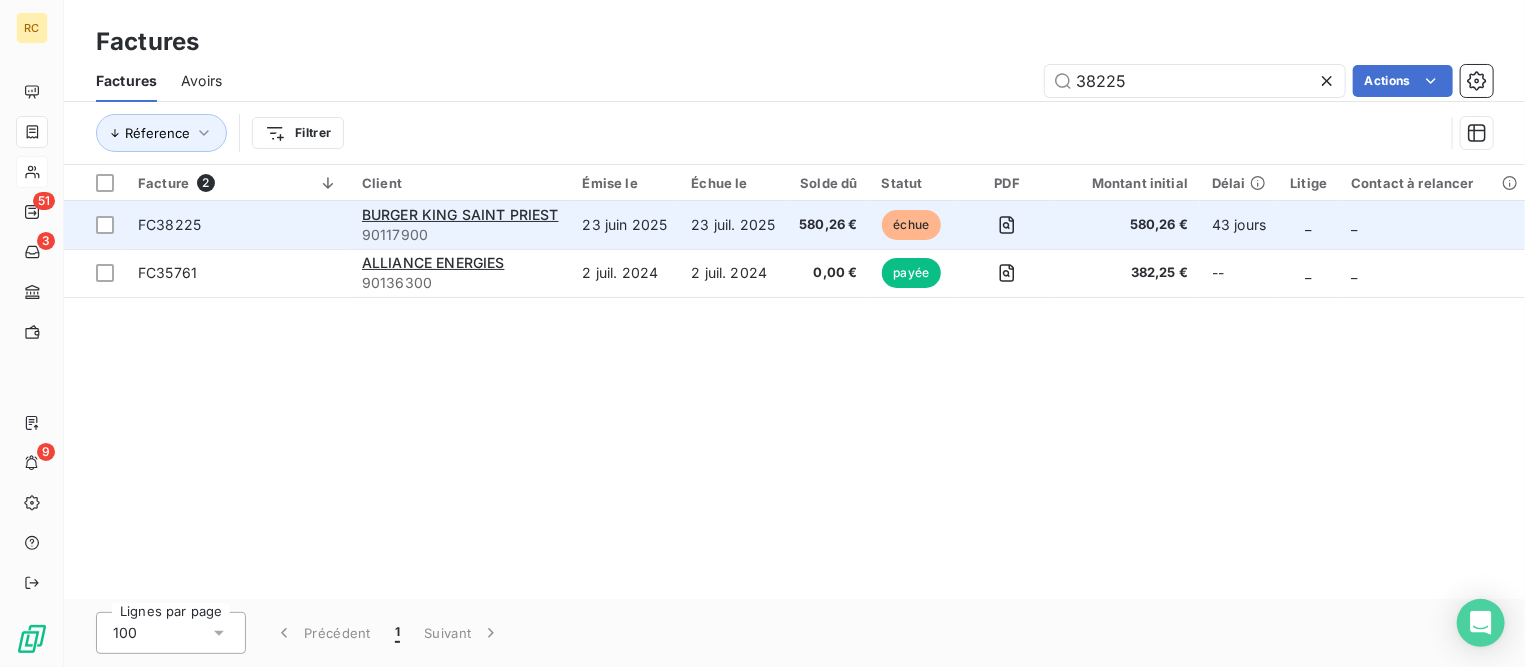click on "23 juil. 2025" at bounding box center [733, 225] 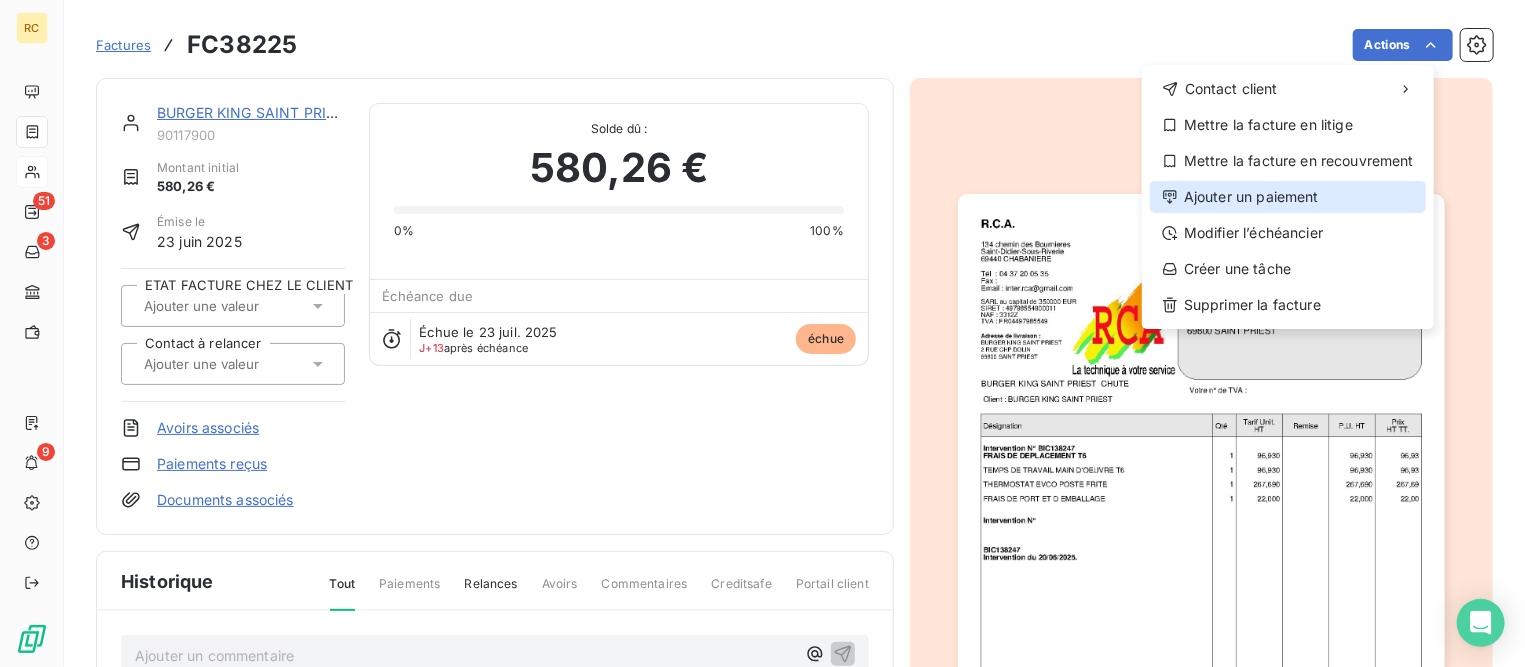 click on "Ajouter un paiement" at bounding box center [1288, 197] 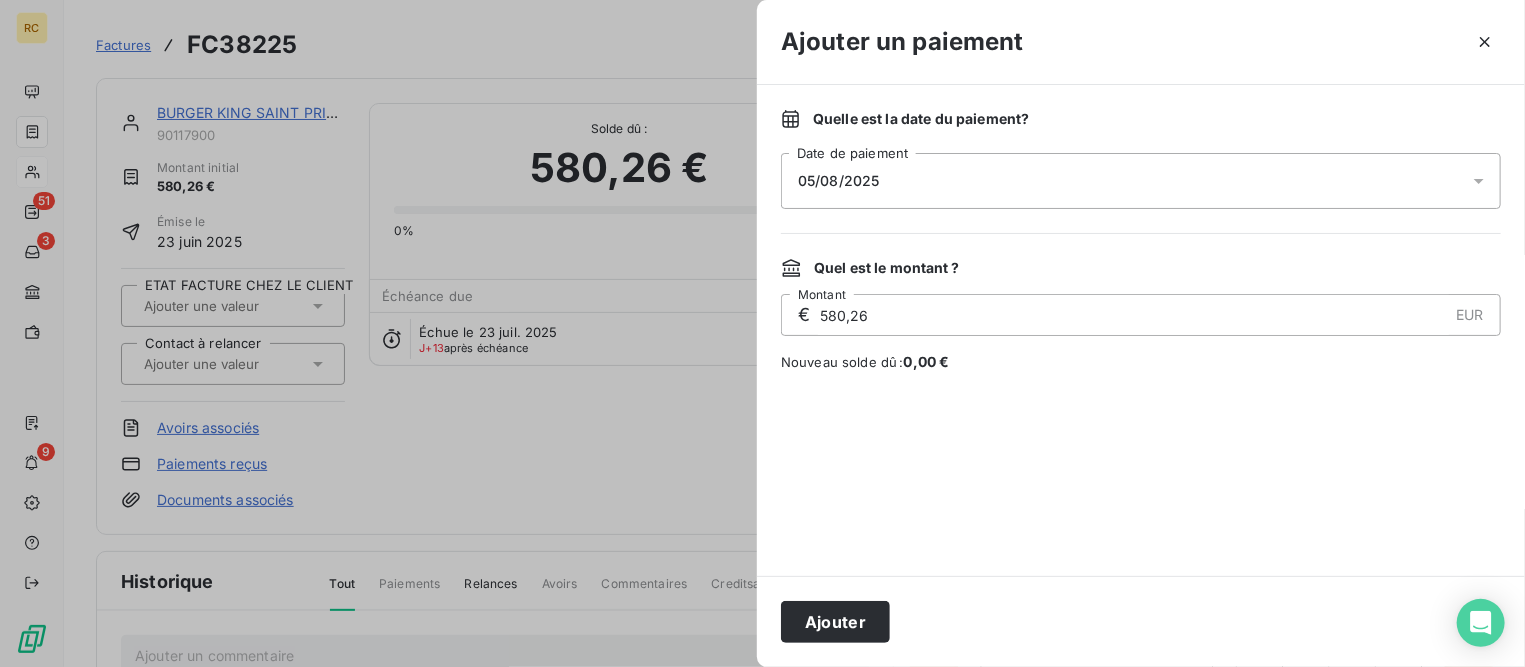 click on "05/08/2025" at bounding box center (1141, 181) 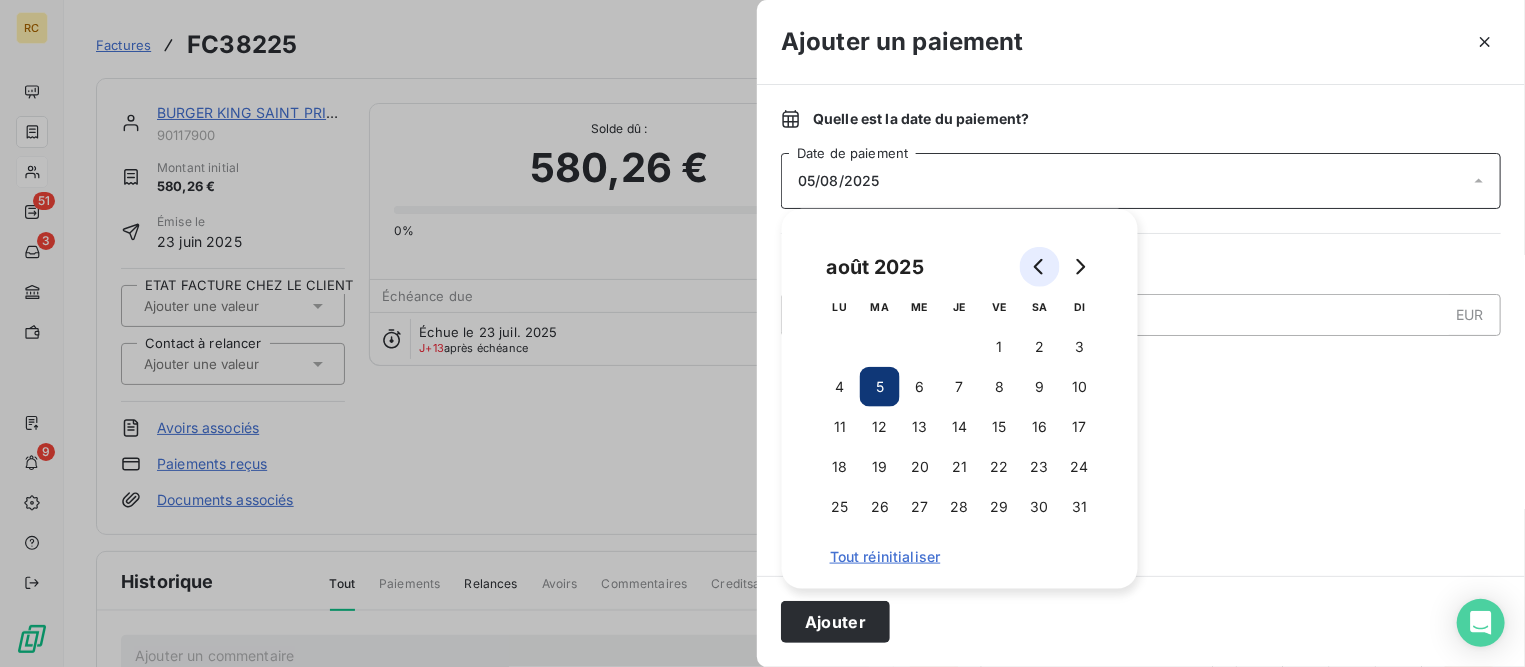 click at bounding box center (1040, 267) 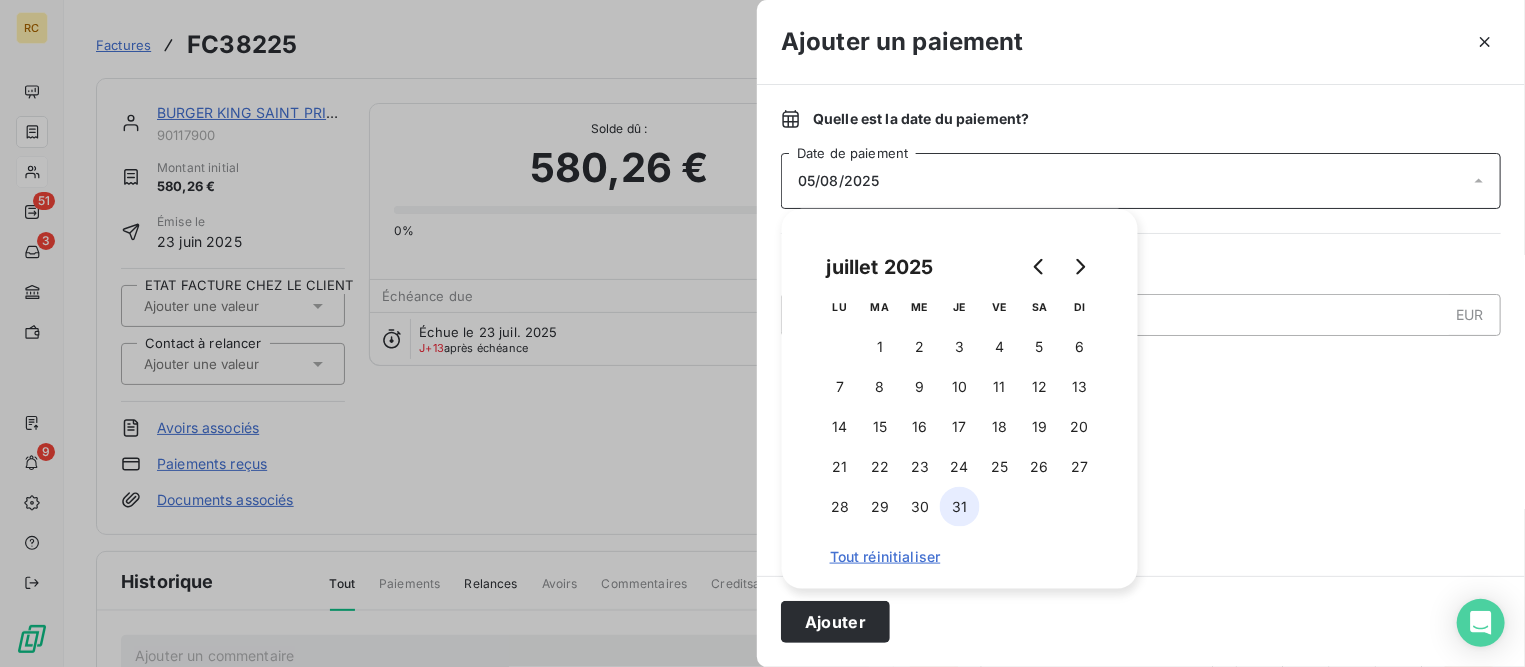 click on "31" at bounding box center [960, 507] 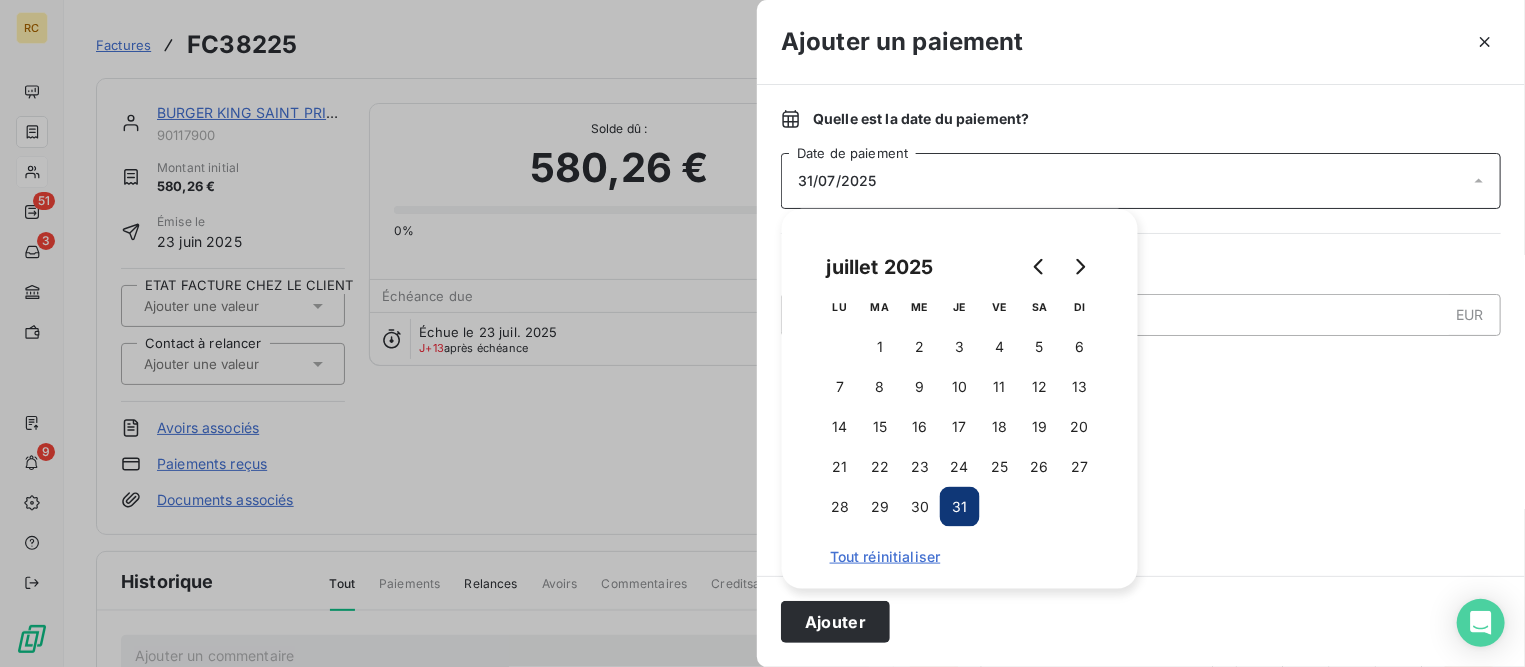 click at bounding box center (1141, 474) 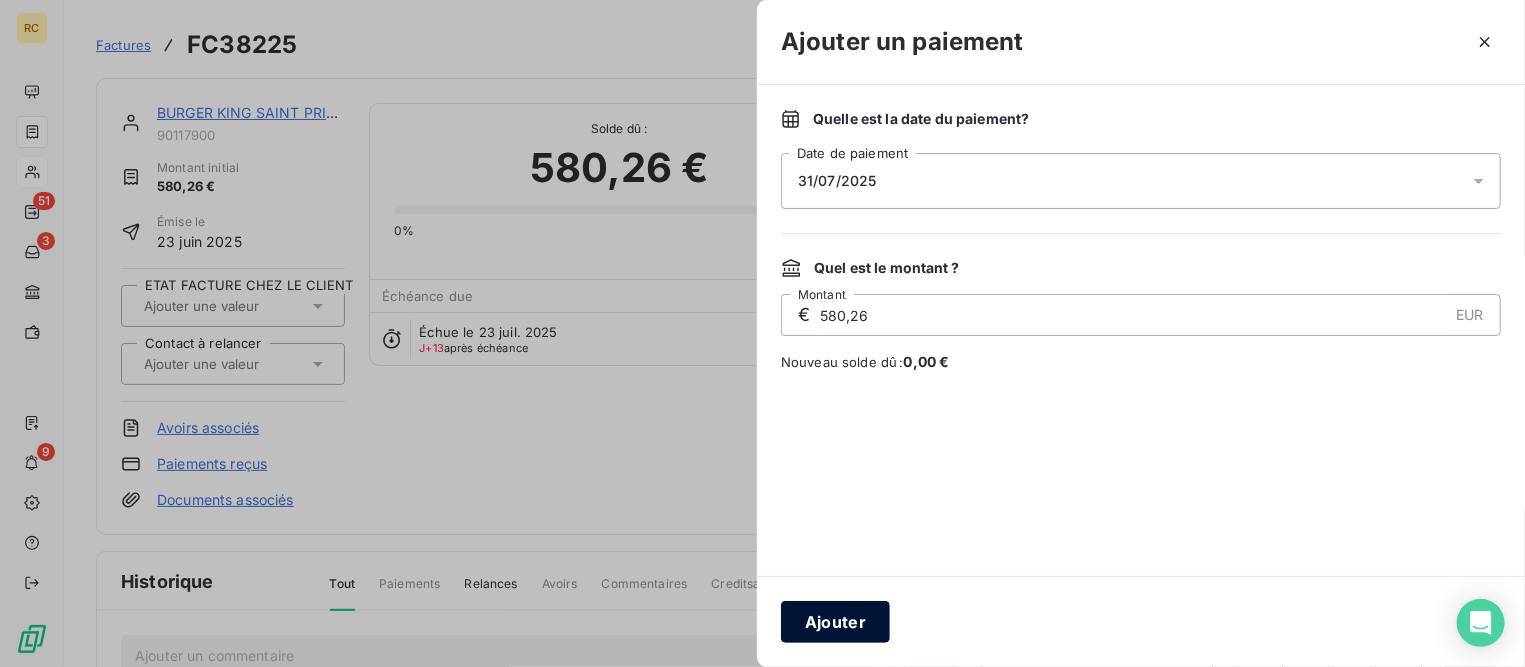 click on "Ajouter" at bounding box center [835, 622] 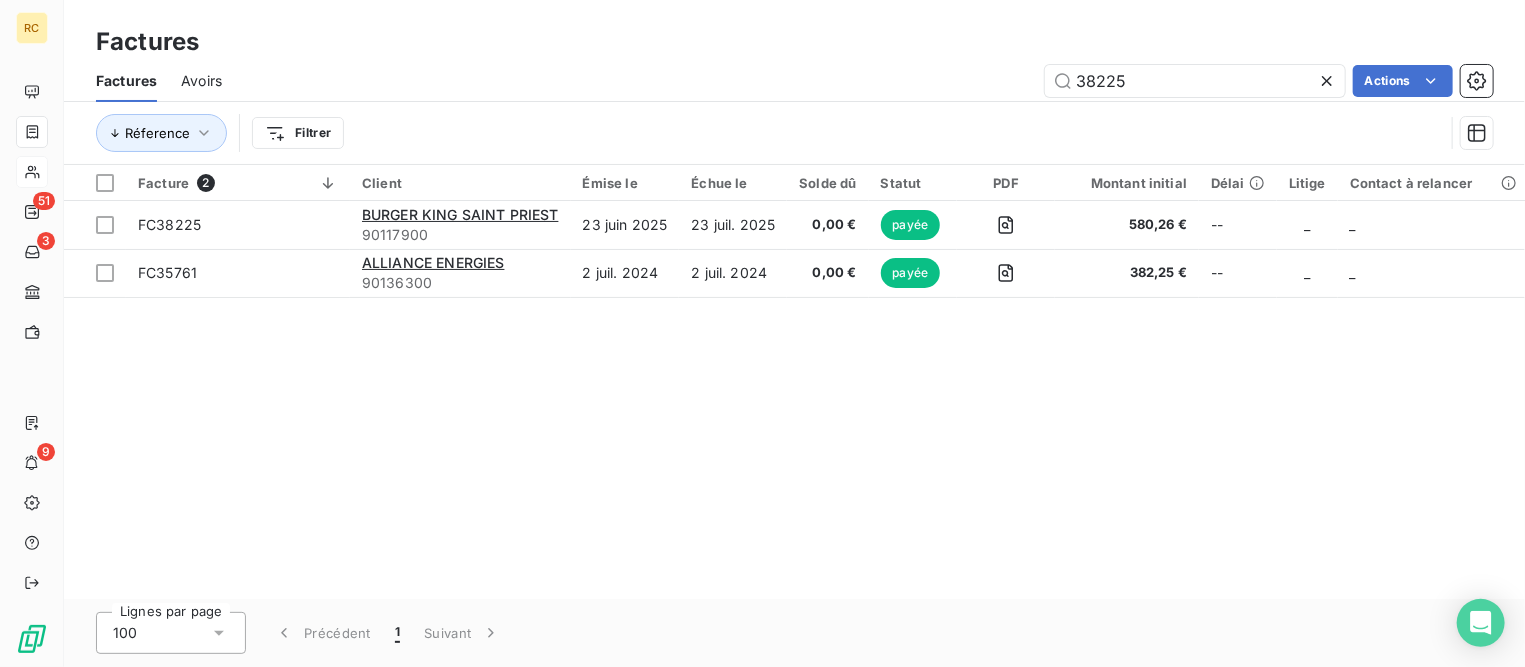 click 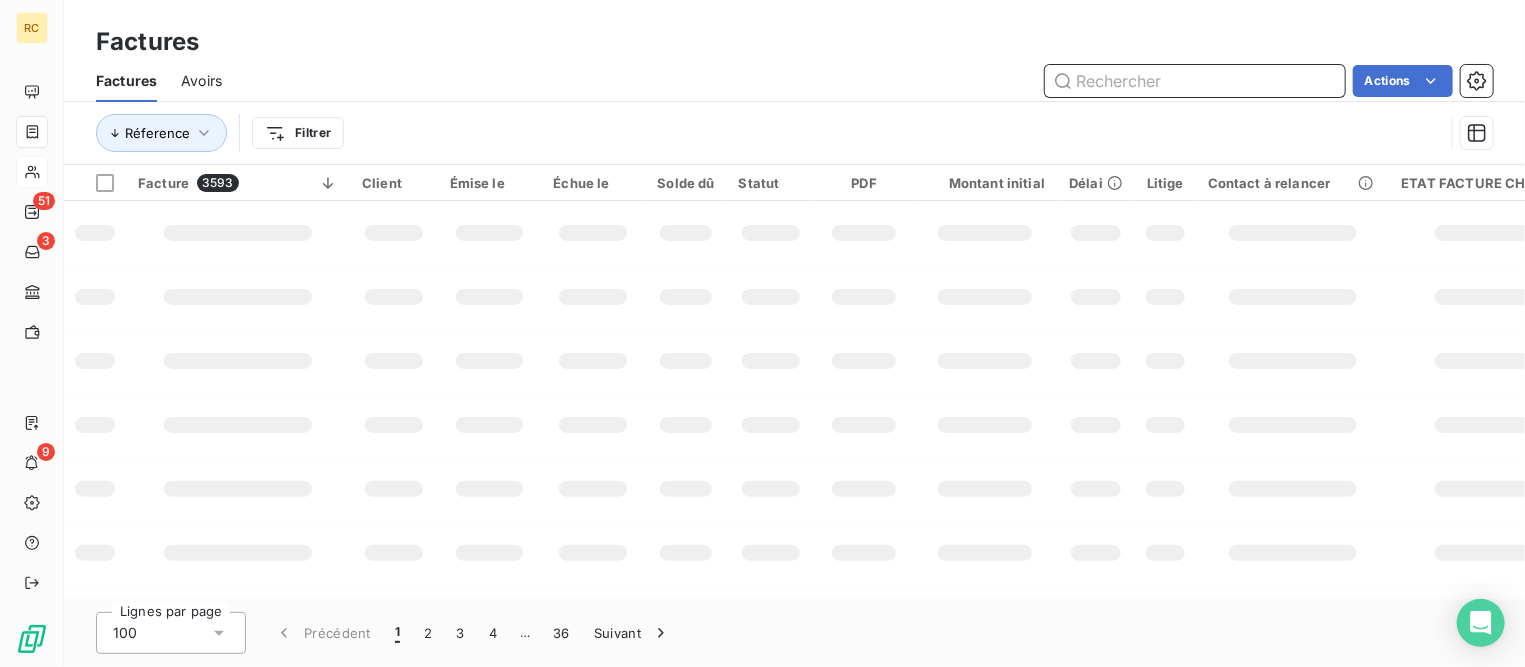 click at bounding box center [1195, 81] 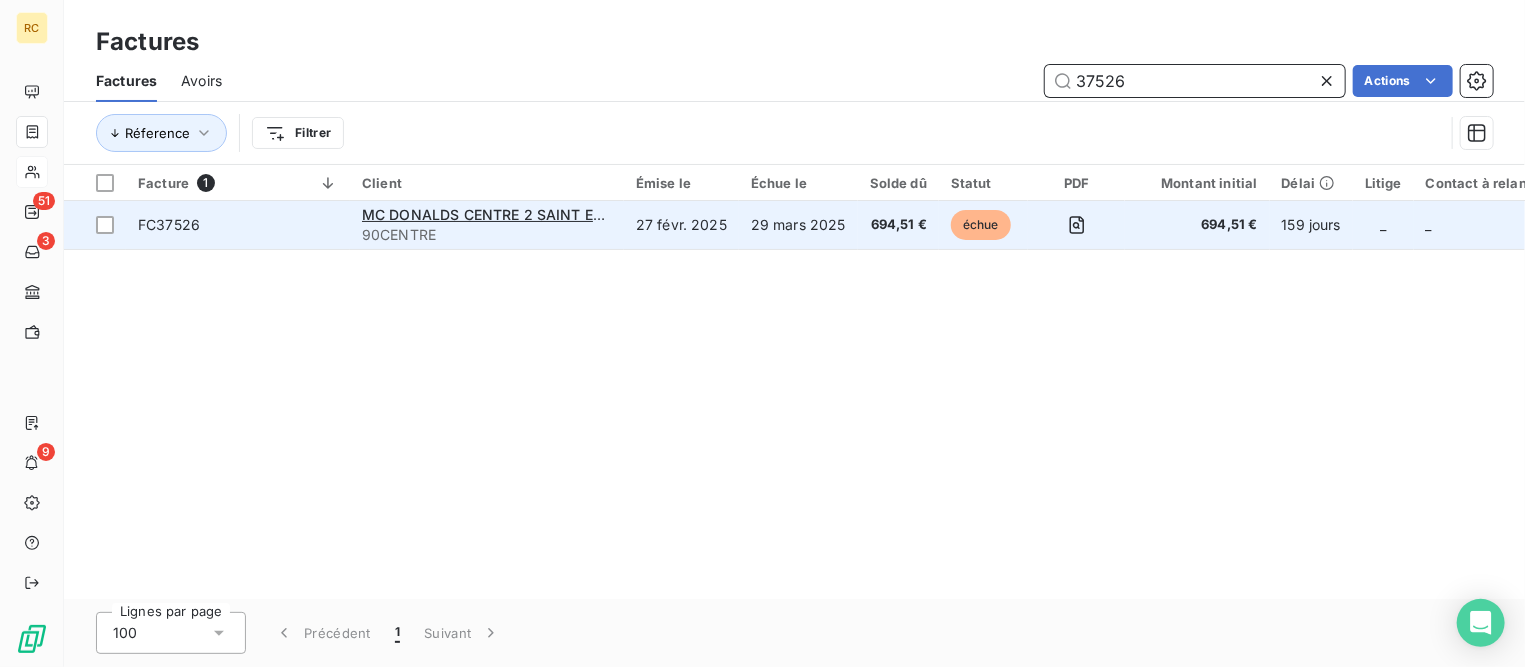type on "37526" 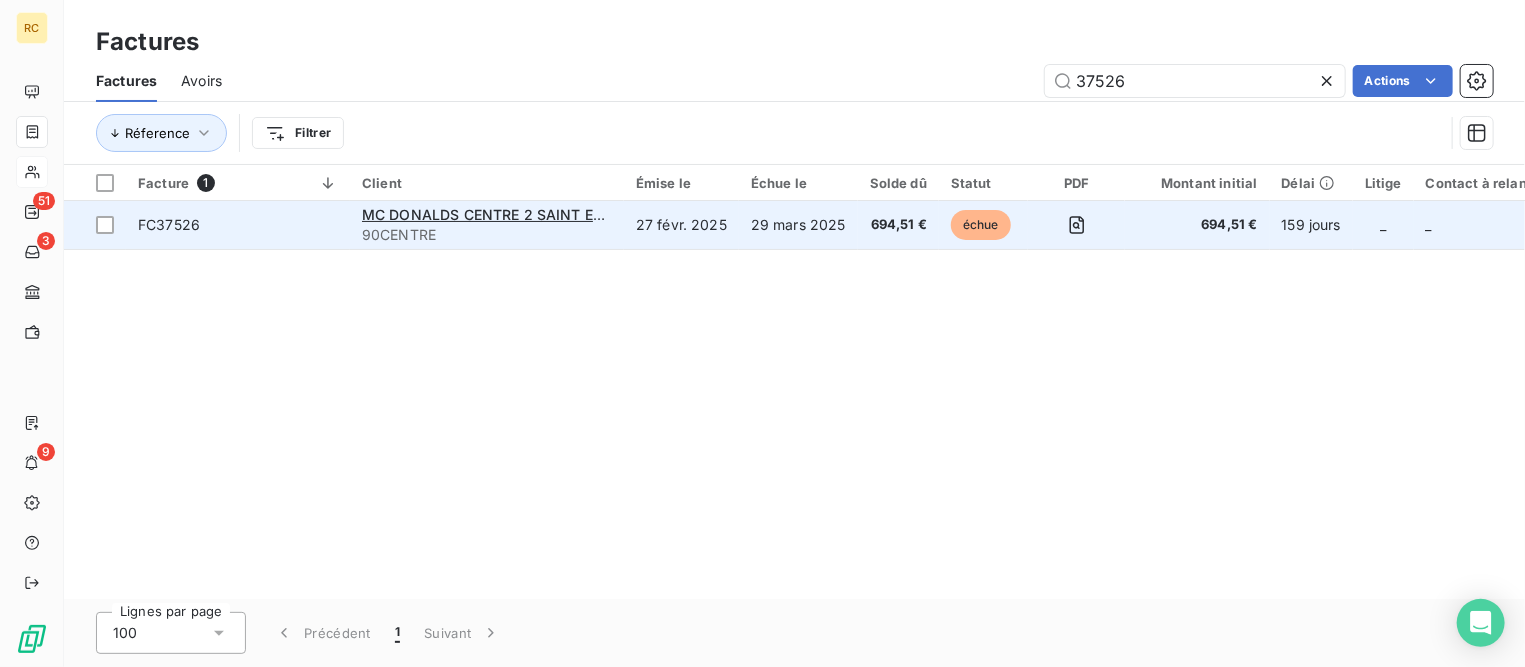 click on "FC37526" at bounding box center (238, 225) 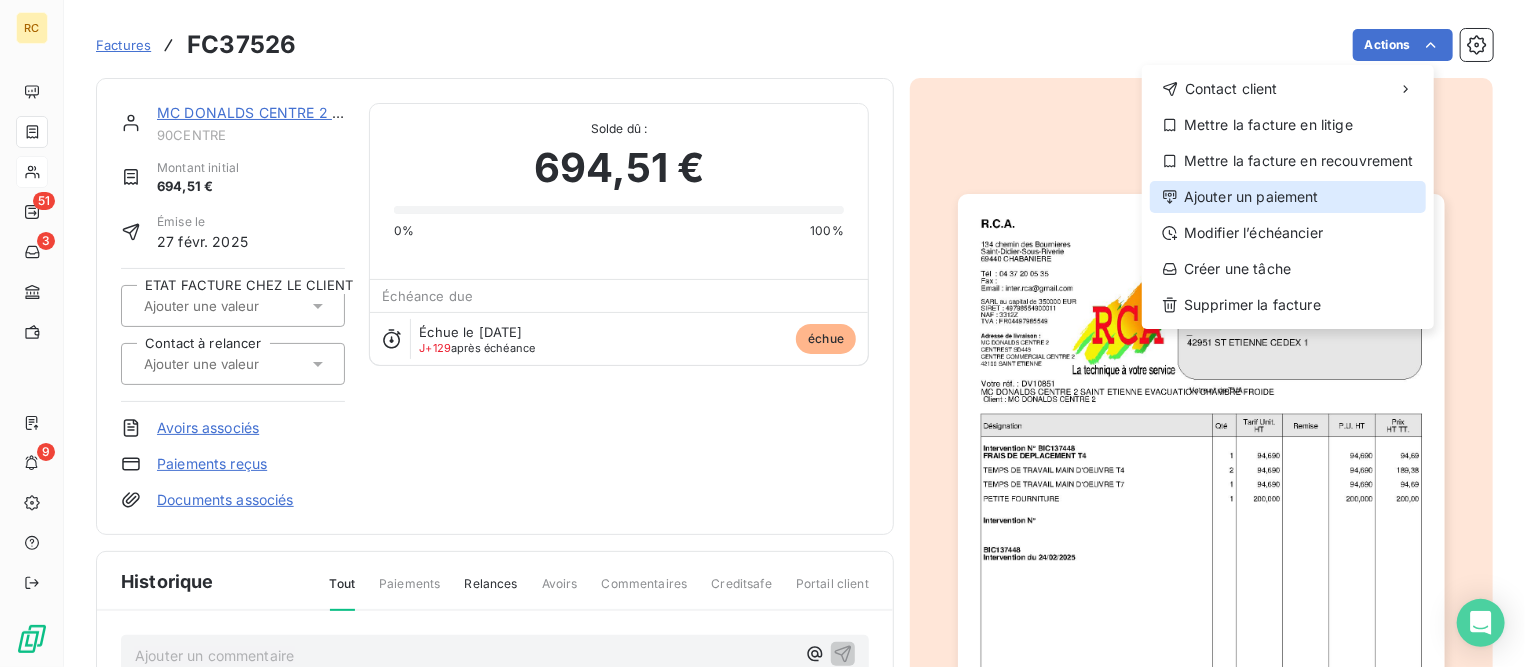 click on "Ajouter un paiement" at bounding box center [1288, 197] 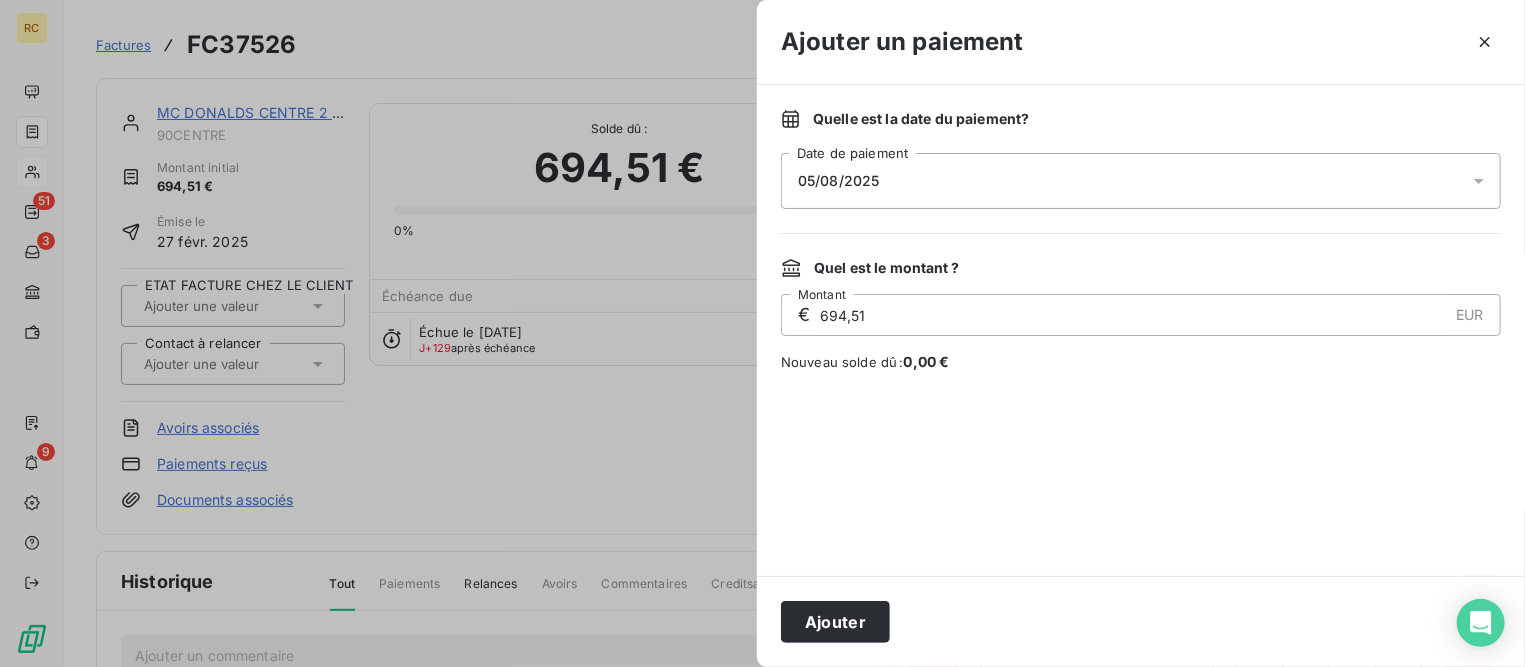 click on "05/08/2025" at bounding box center (1141, 181) 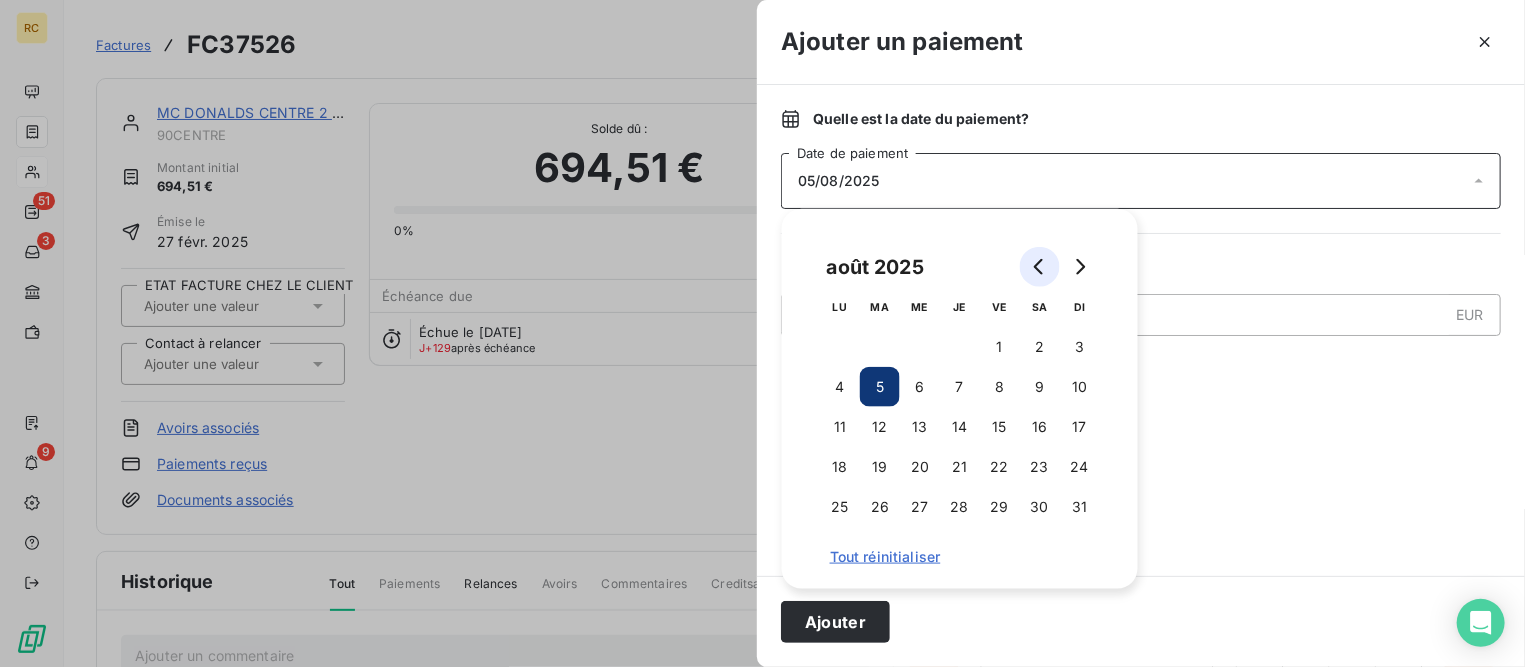 click at bounding box center [1040, 267] 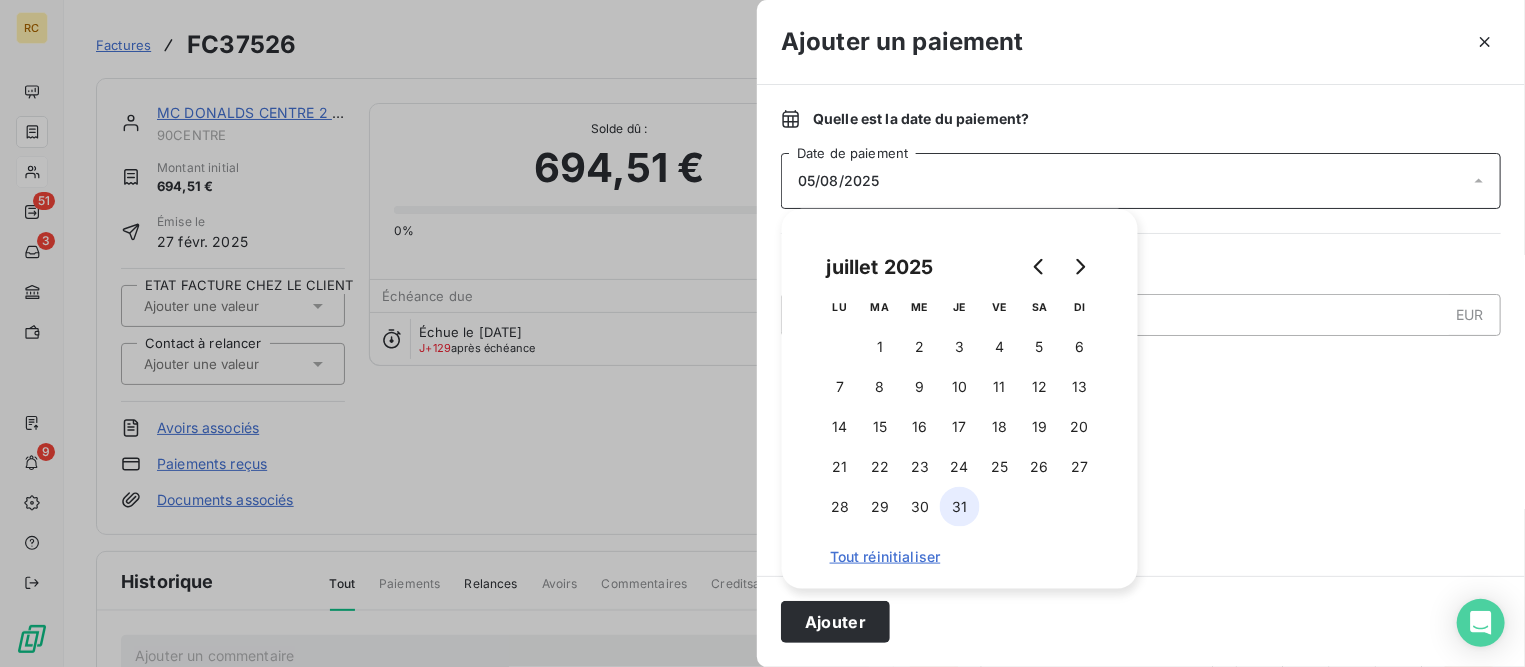click on "31" at bounding box center (960, 507) 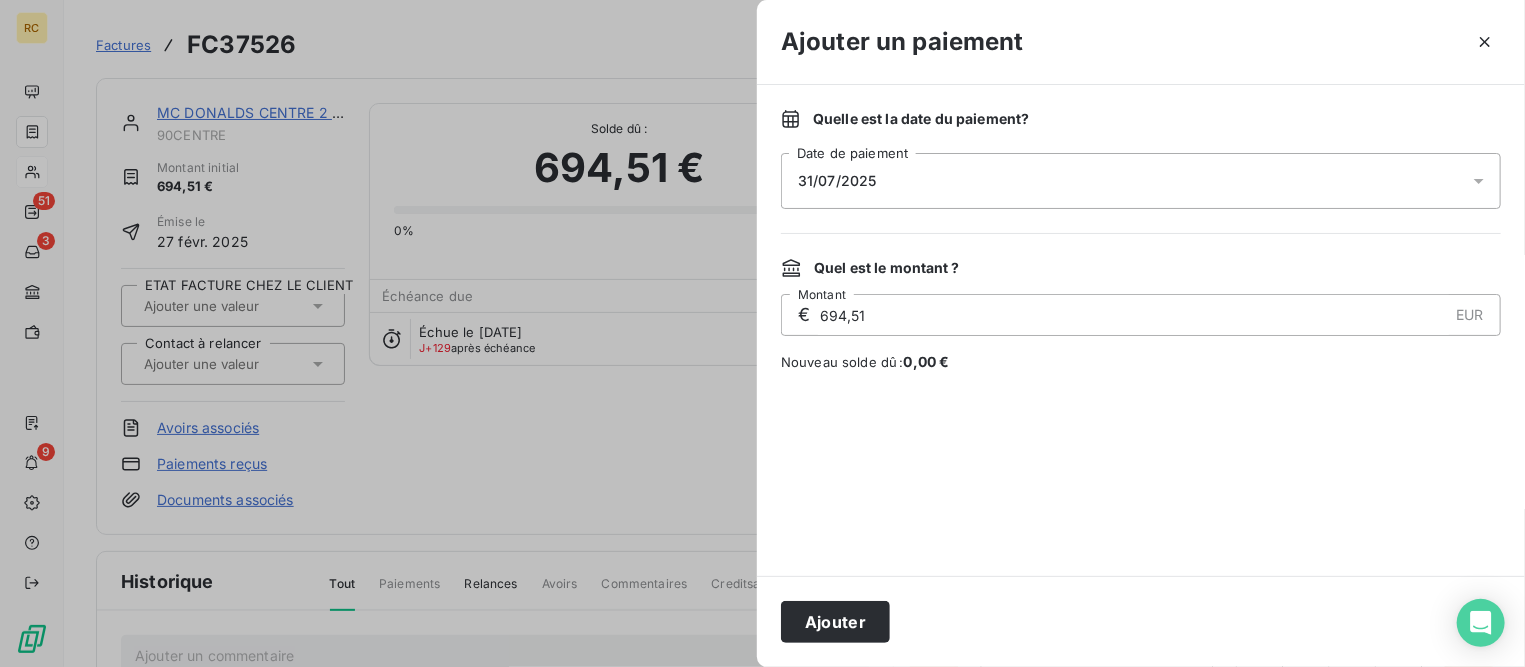 click at bounding box center (1141, 474) 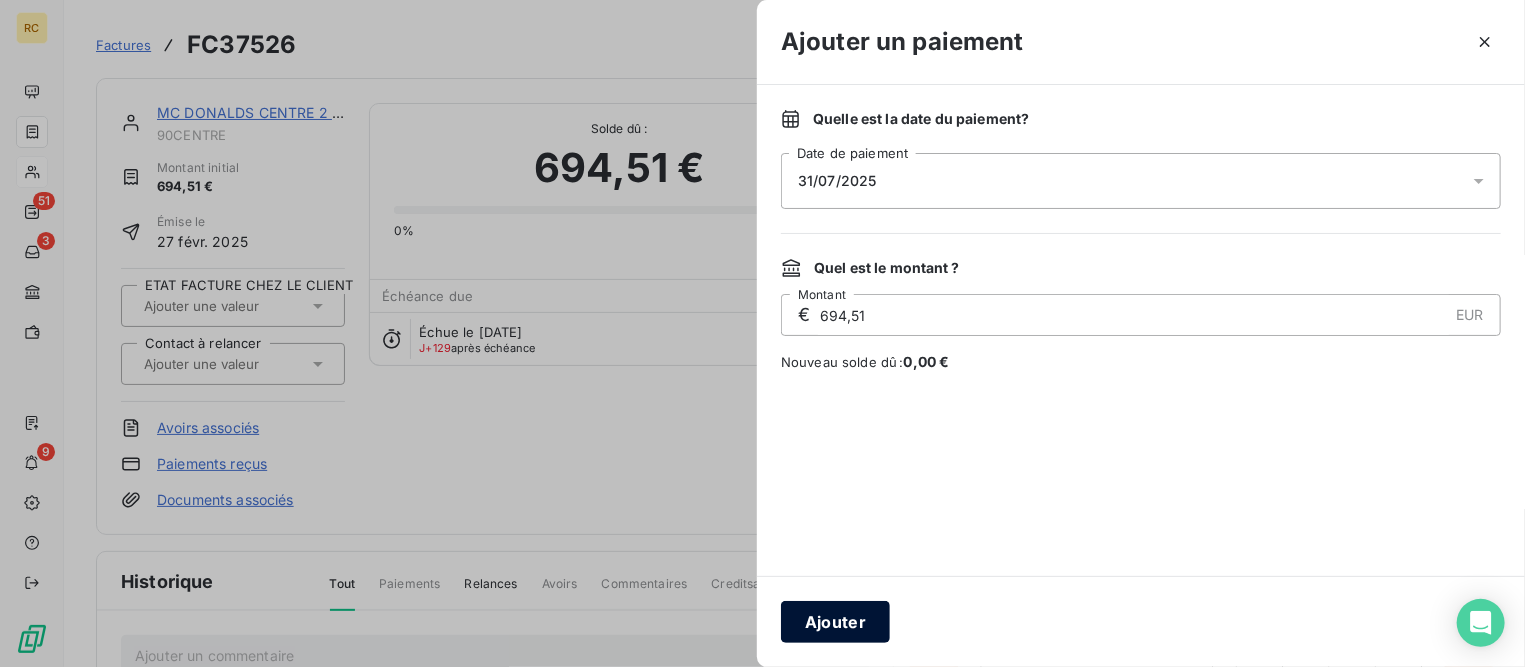 click on "Ajouter" at bounding box center [835, 622] 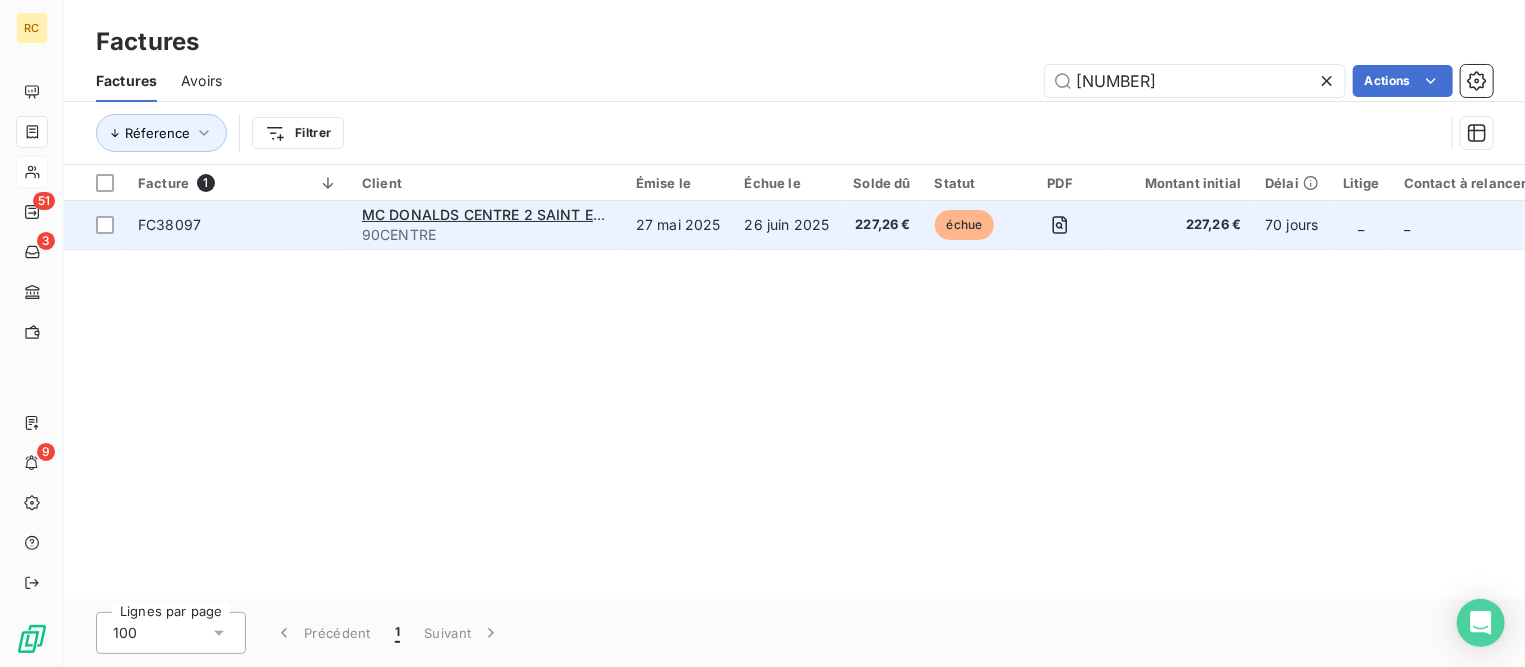 type on "38097" 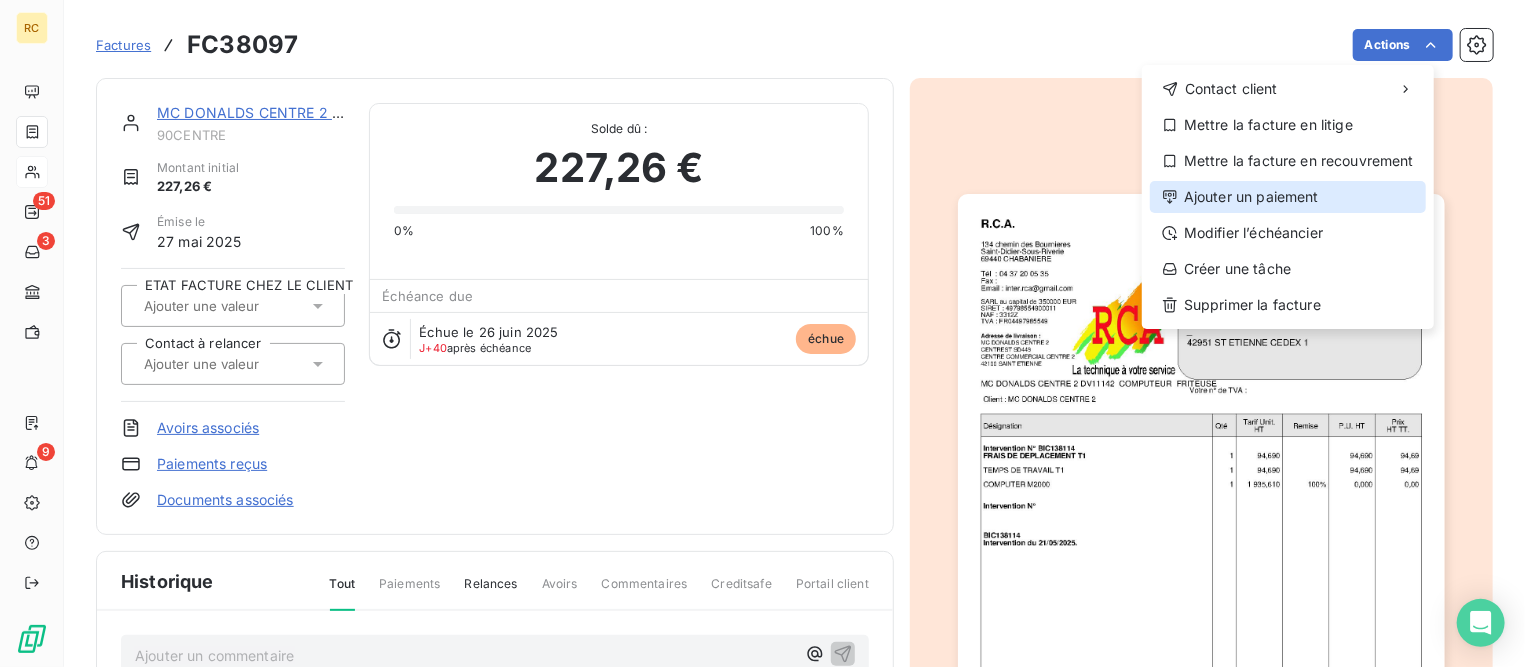 click on "Ajouter un paiement" at bounding box center [1288, 197] 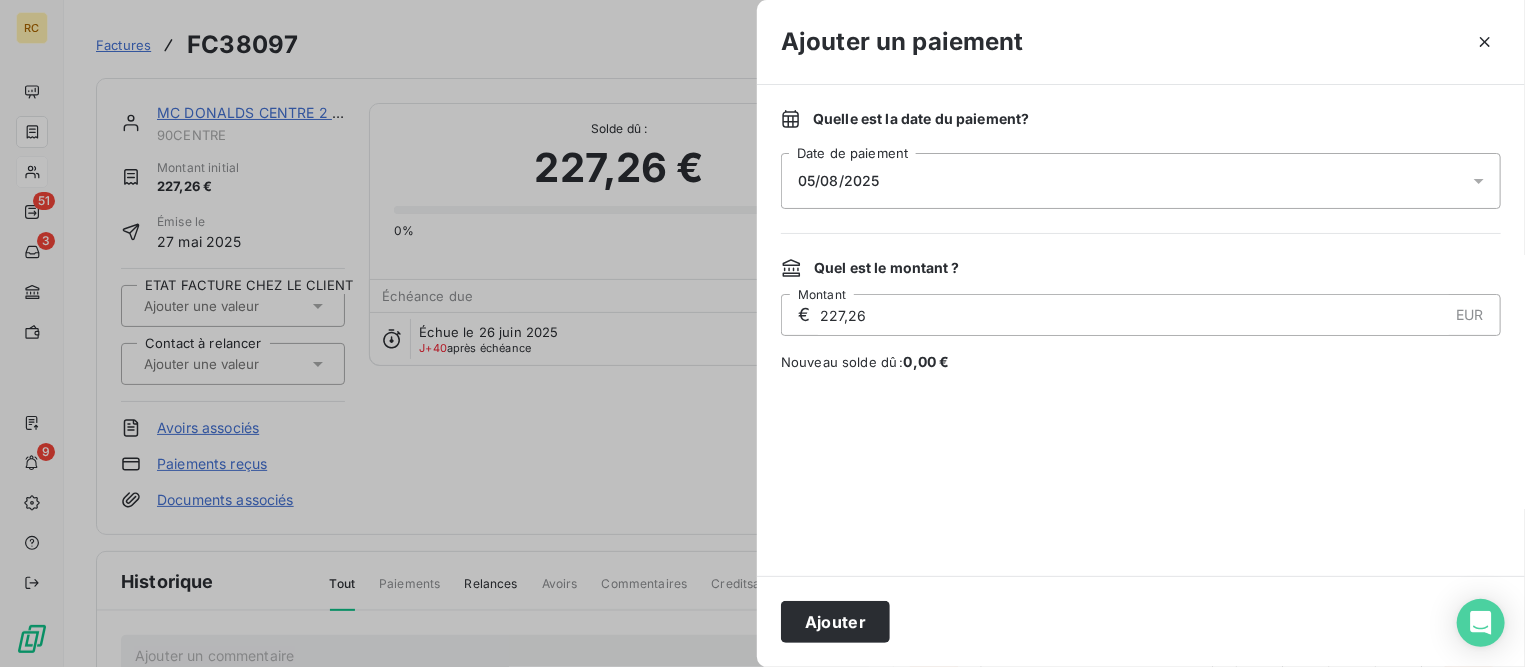 click on "05/08/2025" at bounding box center [1141, 181] 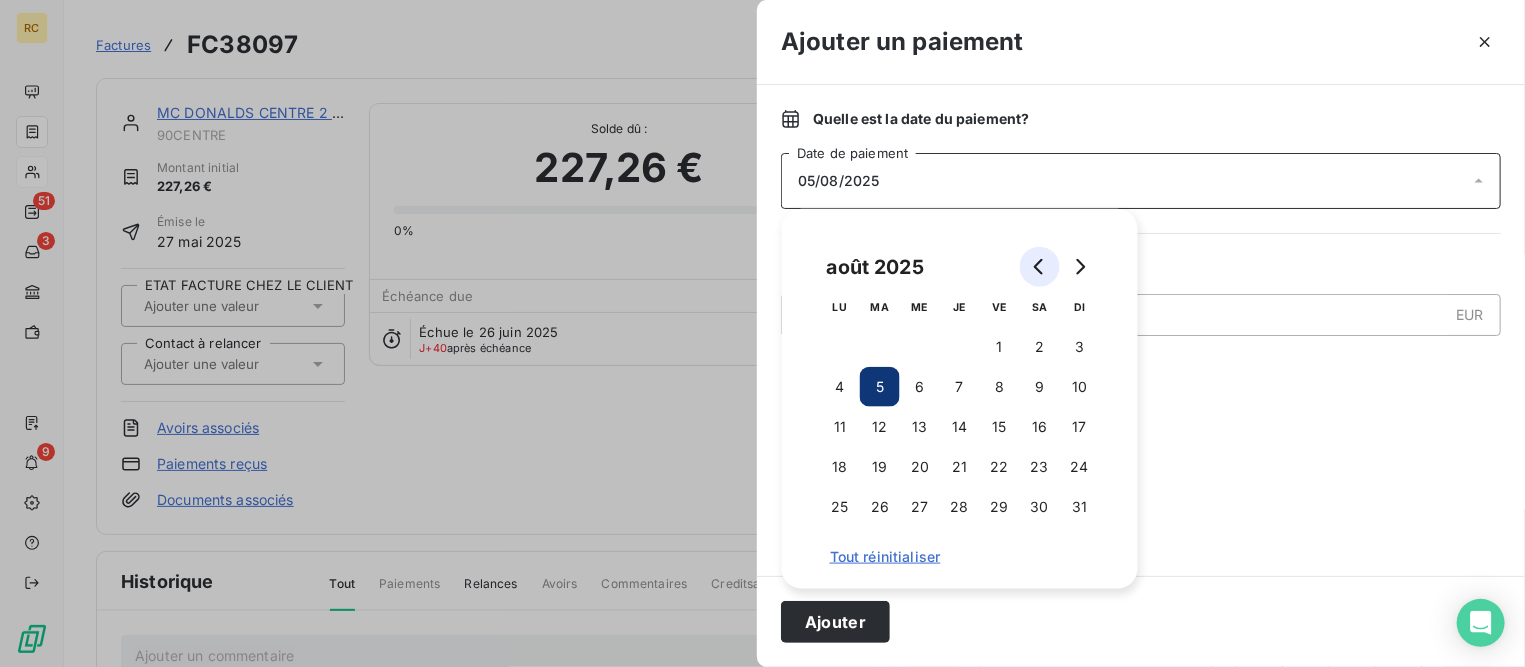 click at bounding box center (1040, 267) 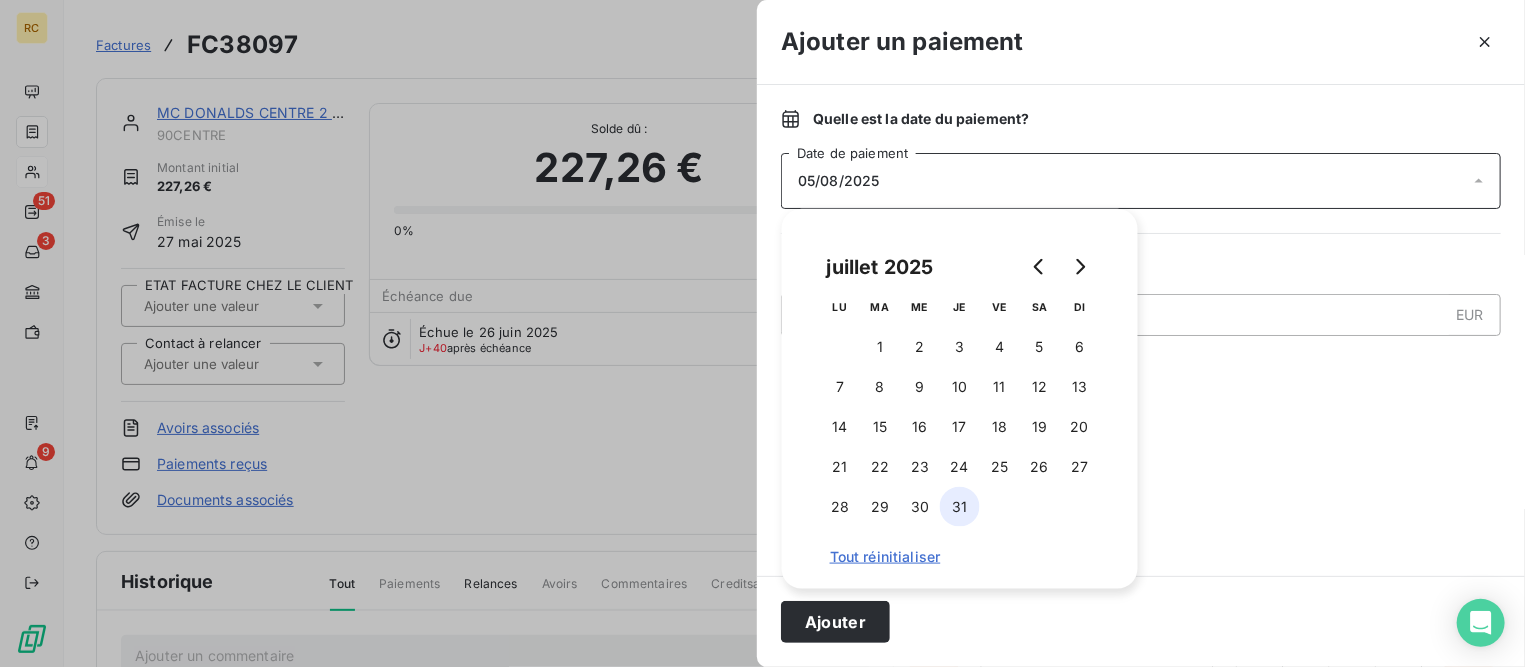 click on "31" at bounding box center (960, 507) 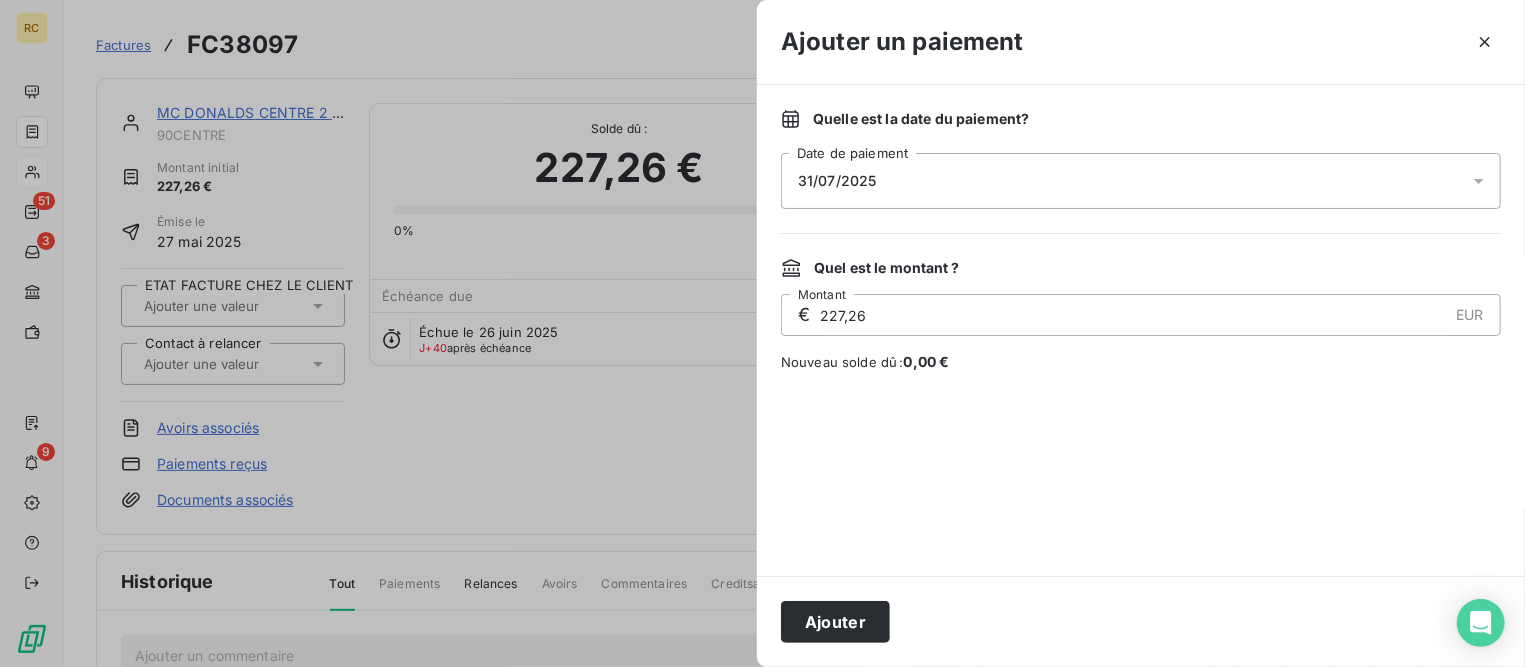 click at bounding box center [1141, 474] 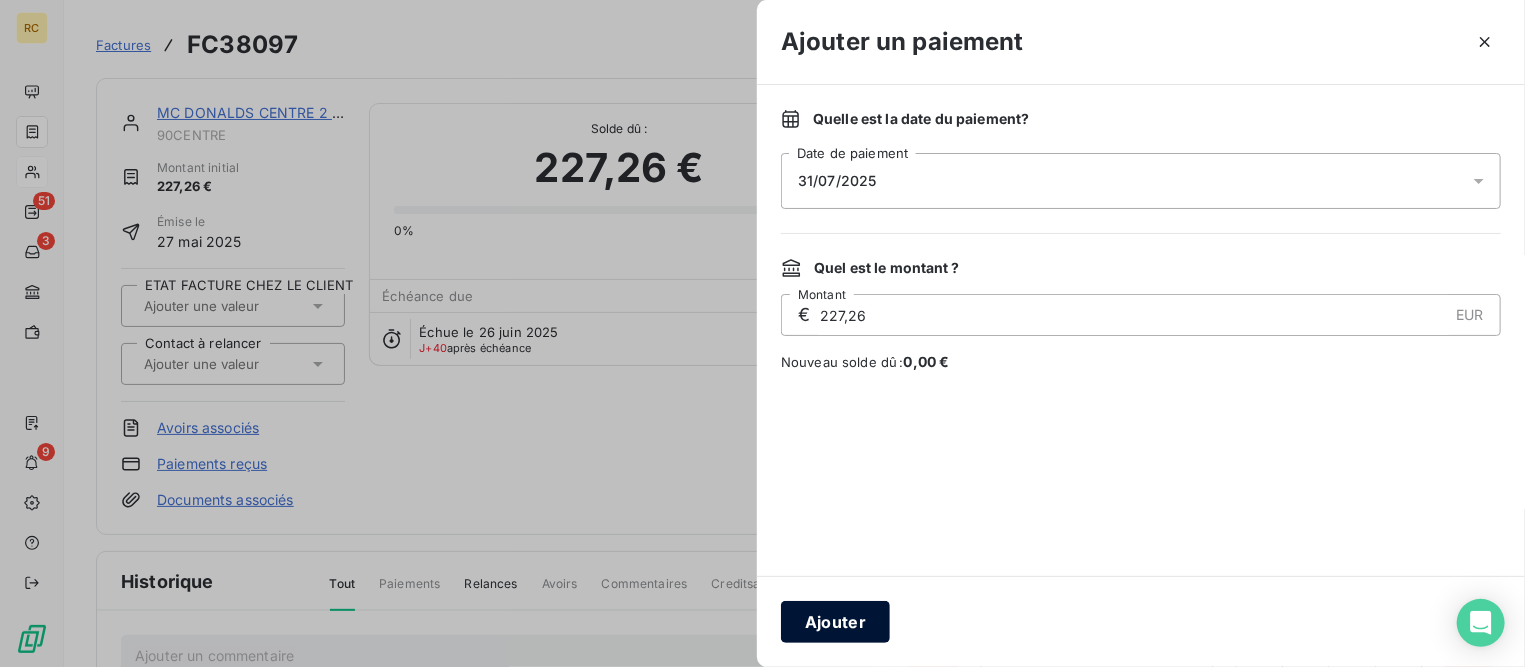 click on "Ajouter" at bounding box center [835, 622] 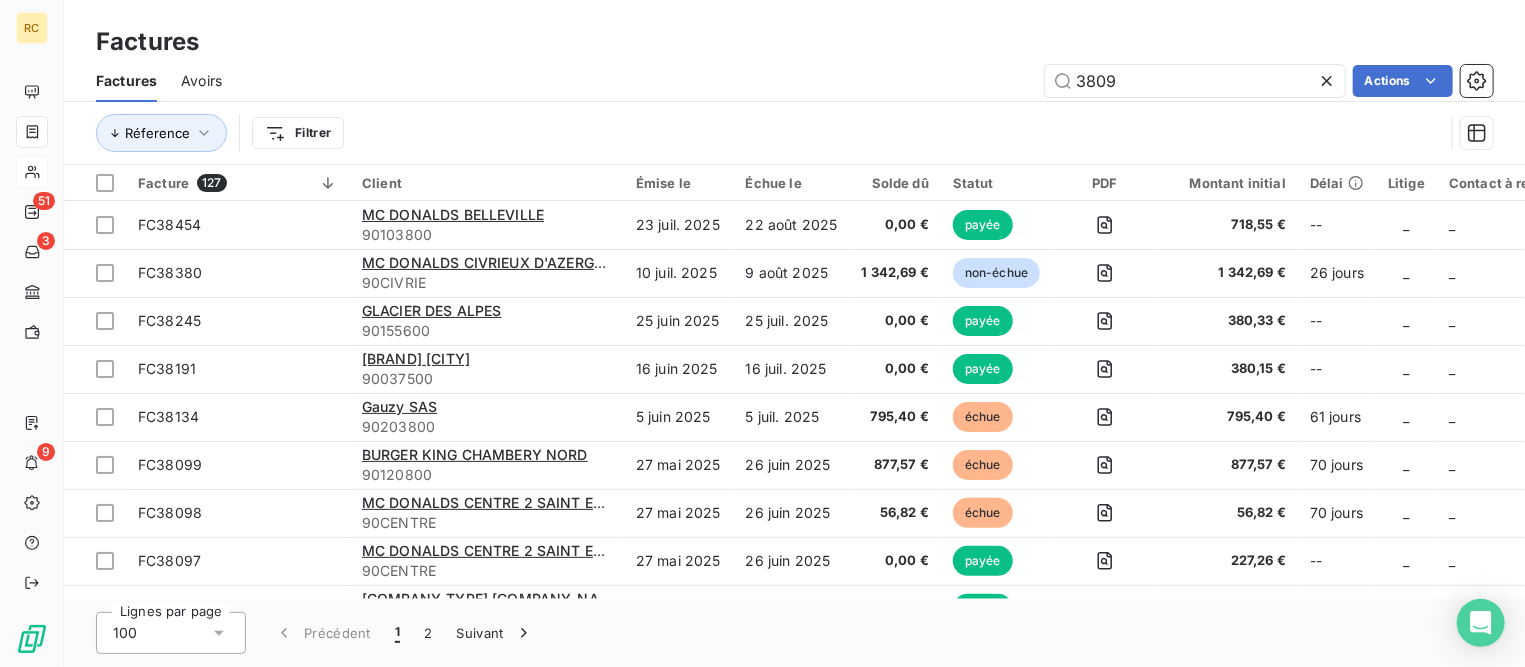 type on "38097" 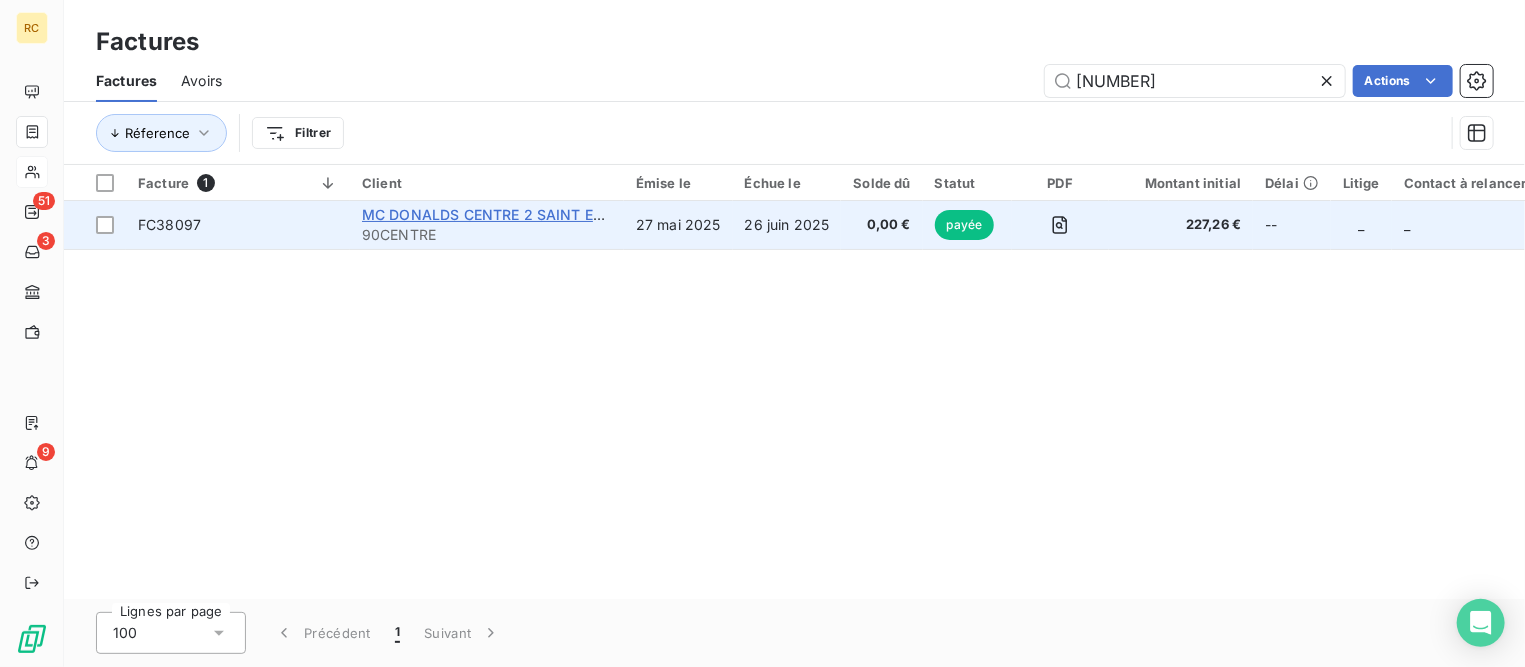 click on "MC DONALDS CENTRE 2 SAINT ETIENNE" at bounding box center [503, 214] 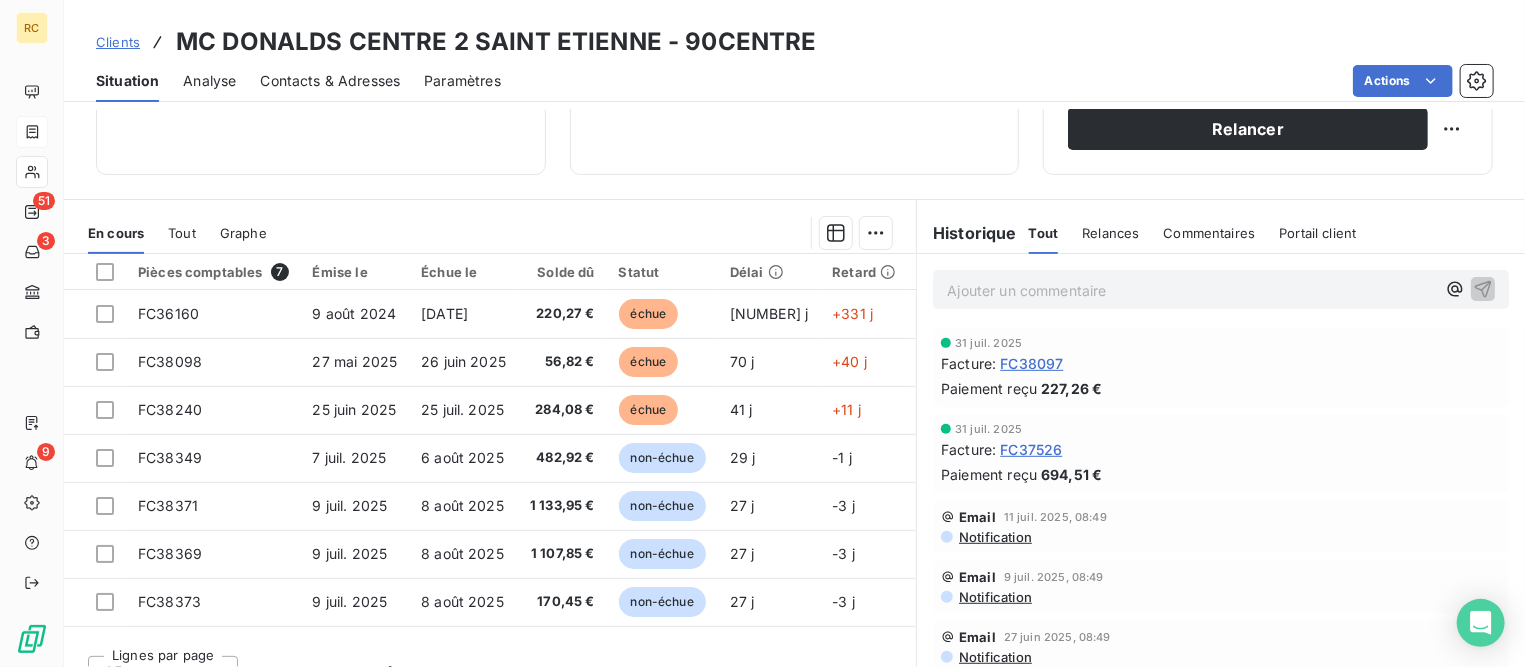 scroll, scrollTop: 375, scrollLeft: 0, axis: vertical 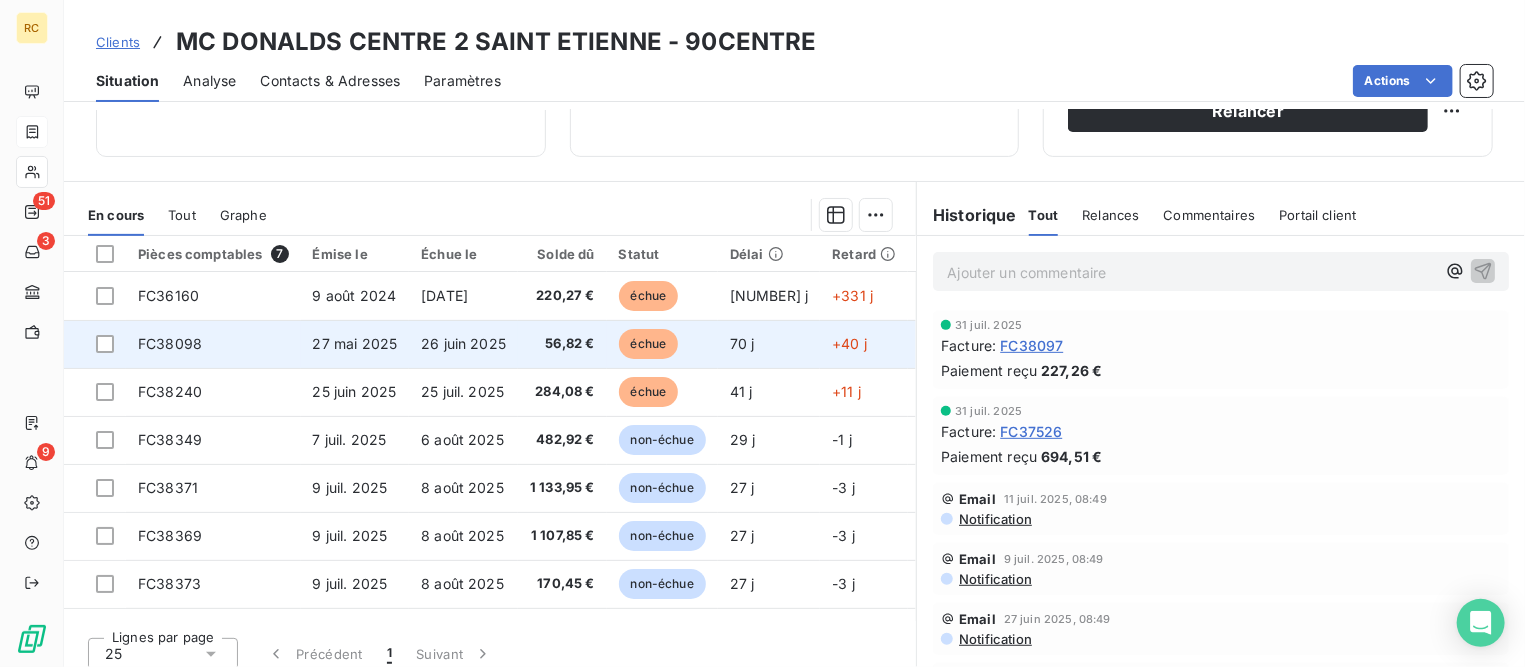 click on "26 juin 2025" at bounding box center [463, 343] 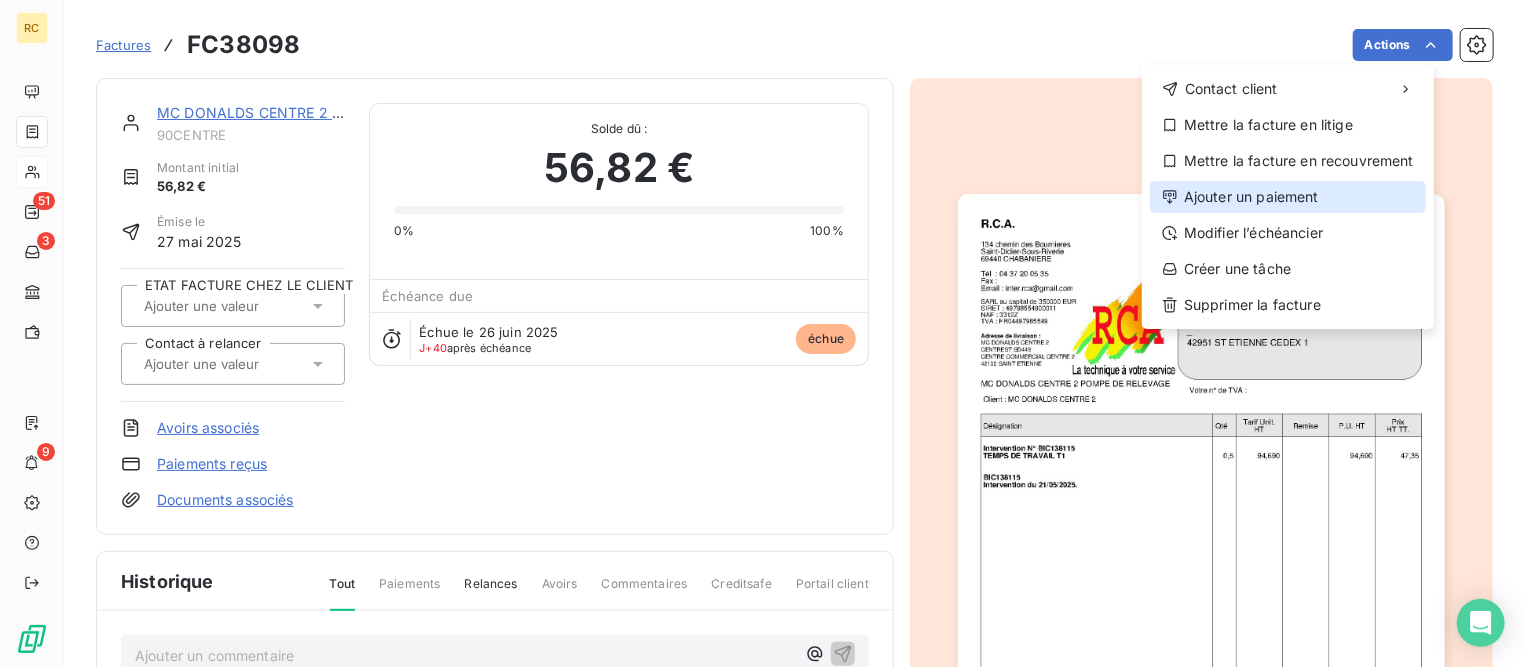 click on "Ajouter un paiement" at bounding box center (1288, 197) 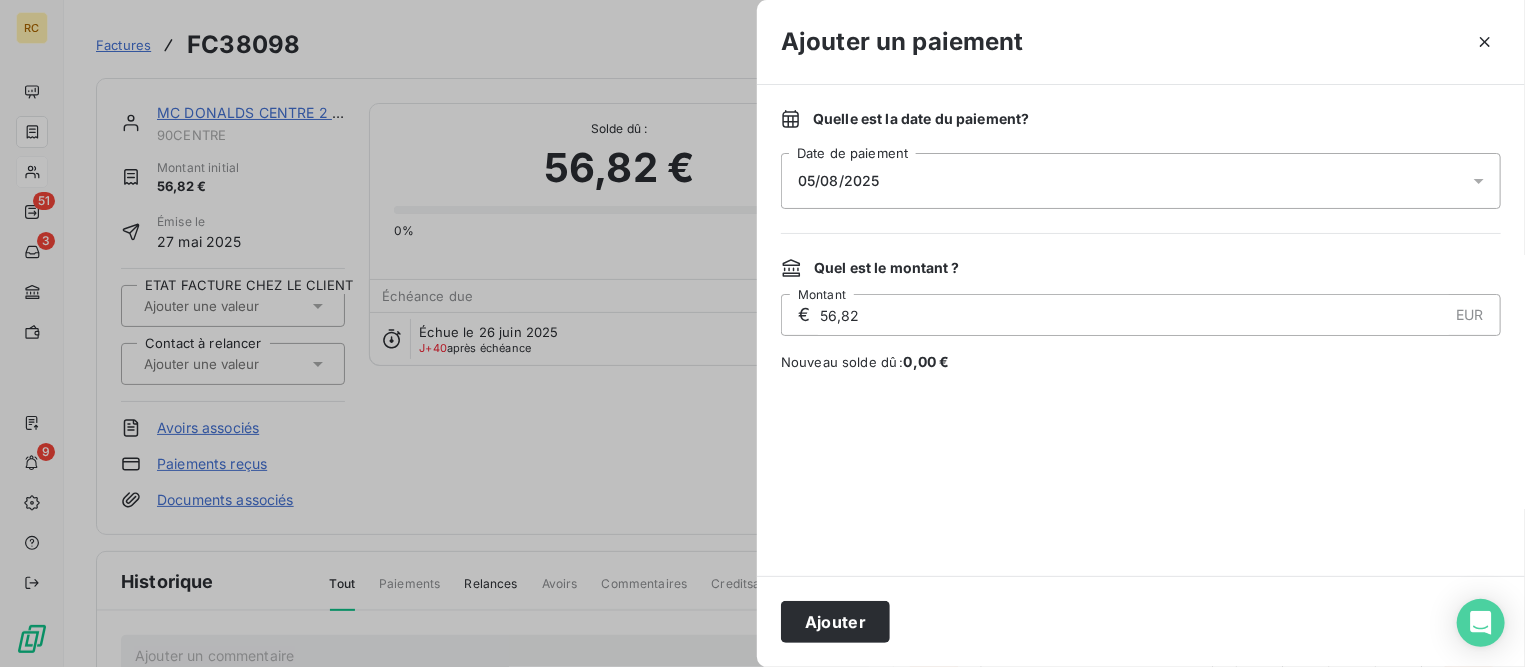 click on "05/08/2025" at bounding box center [1141, 181] 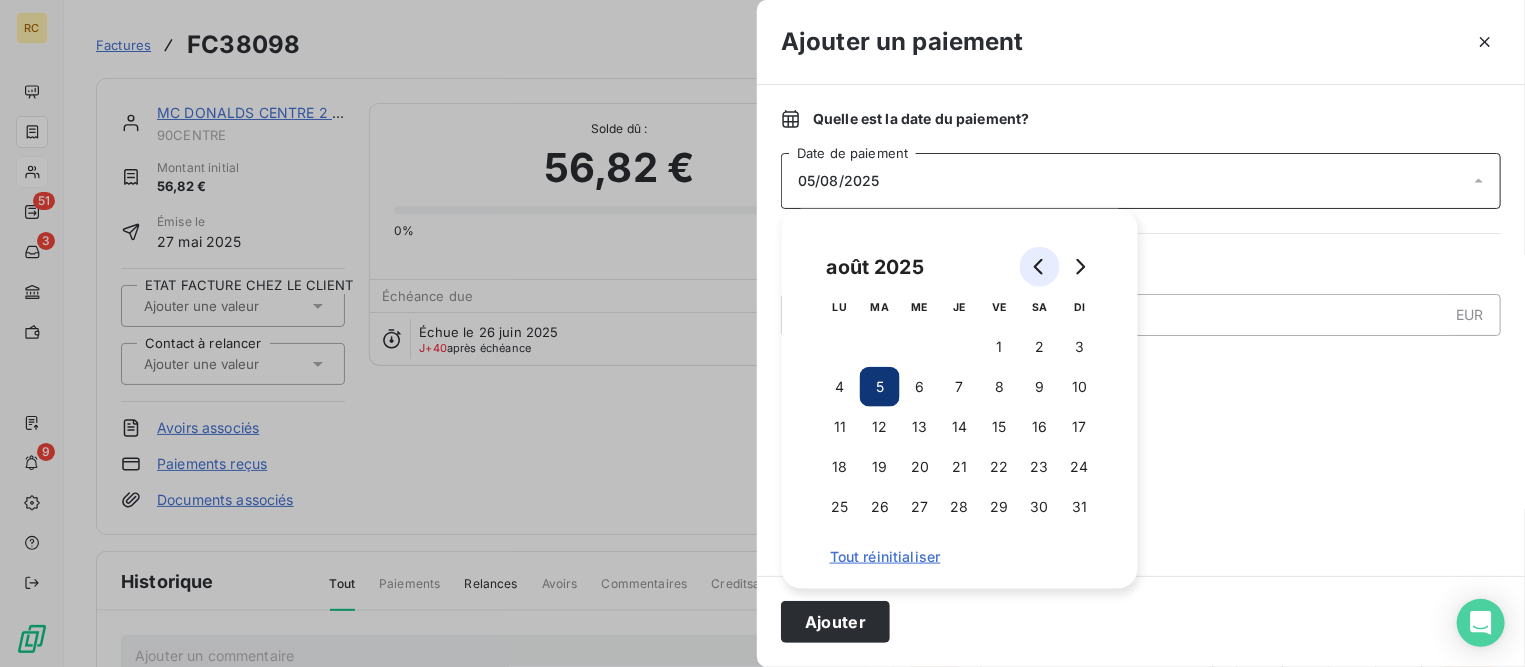 click at bounding box center [1040, 267] 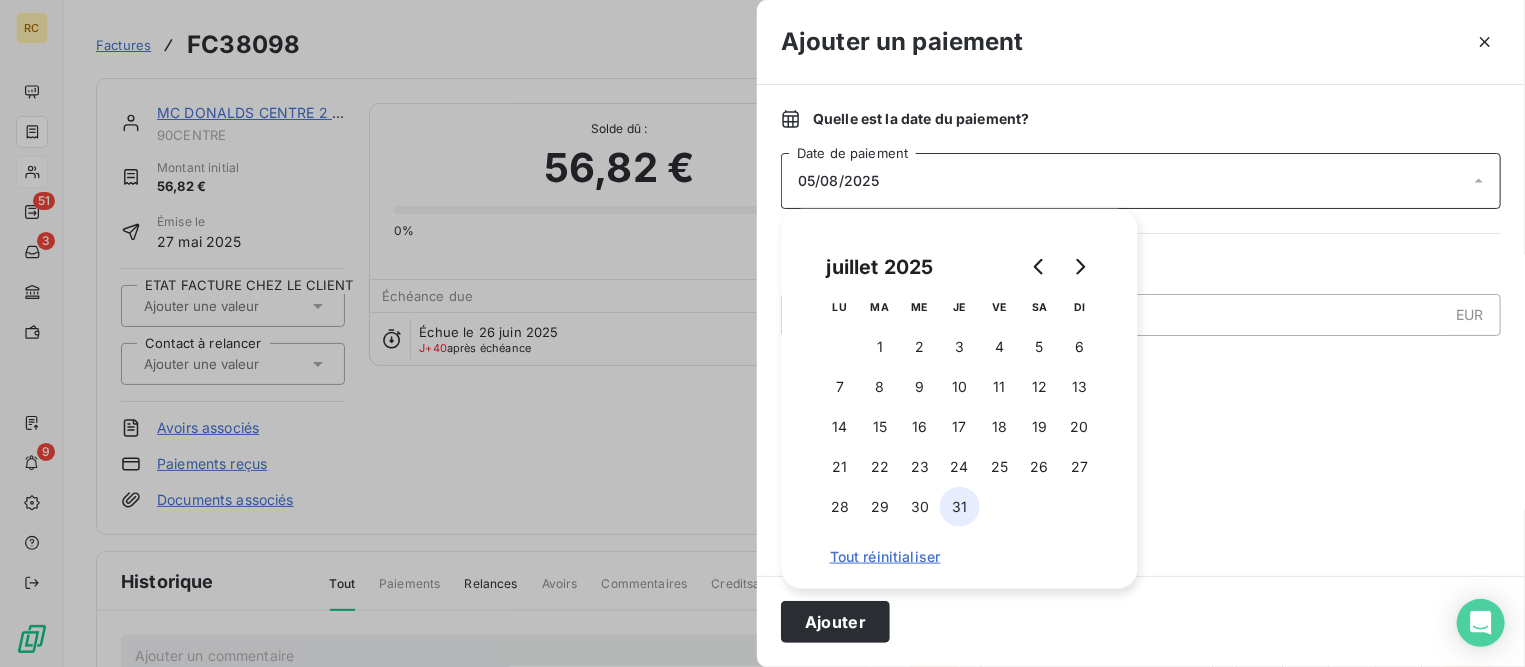 click on "31" at bounding box center [960, 507] 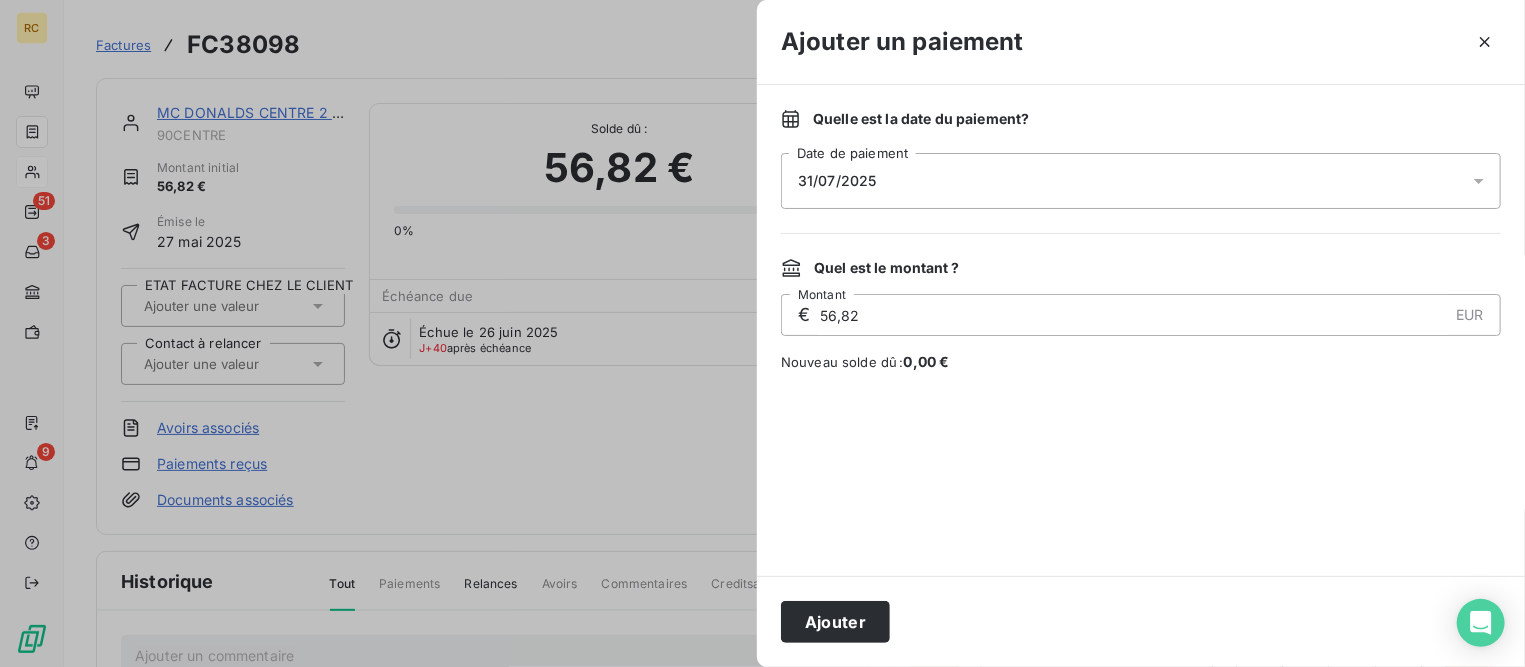 click at bounding box center (1141, 474) 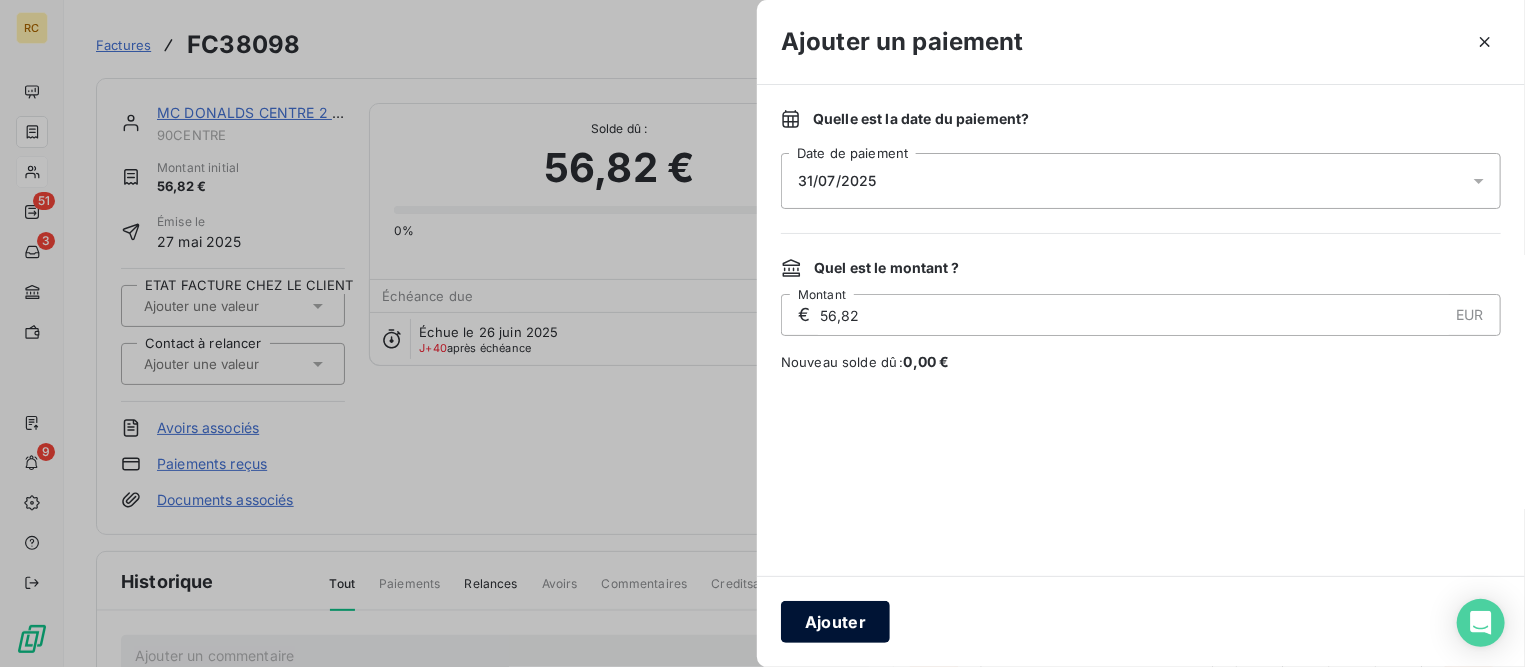 click on "Ajouter" at bounding box center [835, 622] 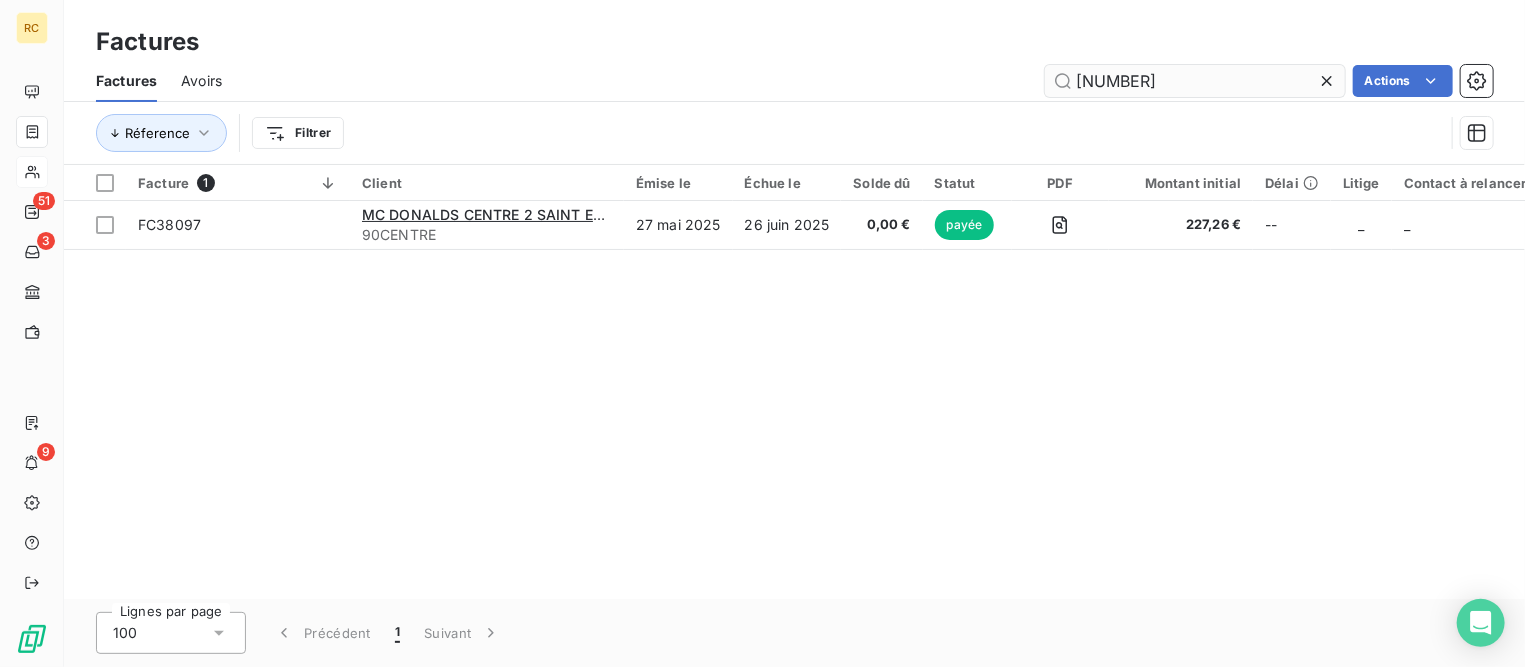 click on "38097" at bounding box center [1195, 81] 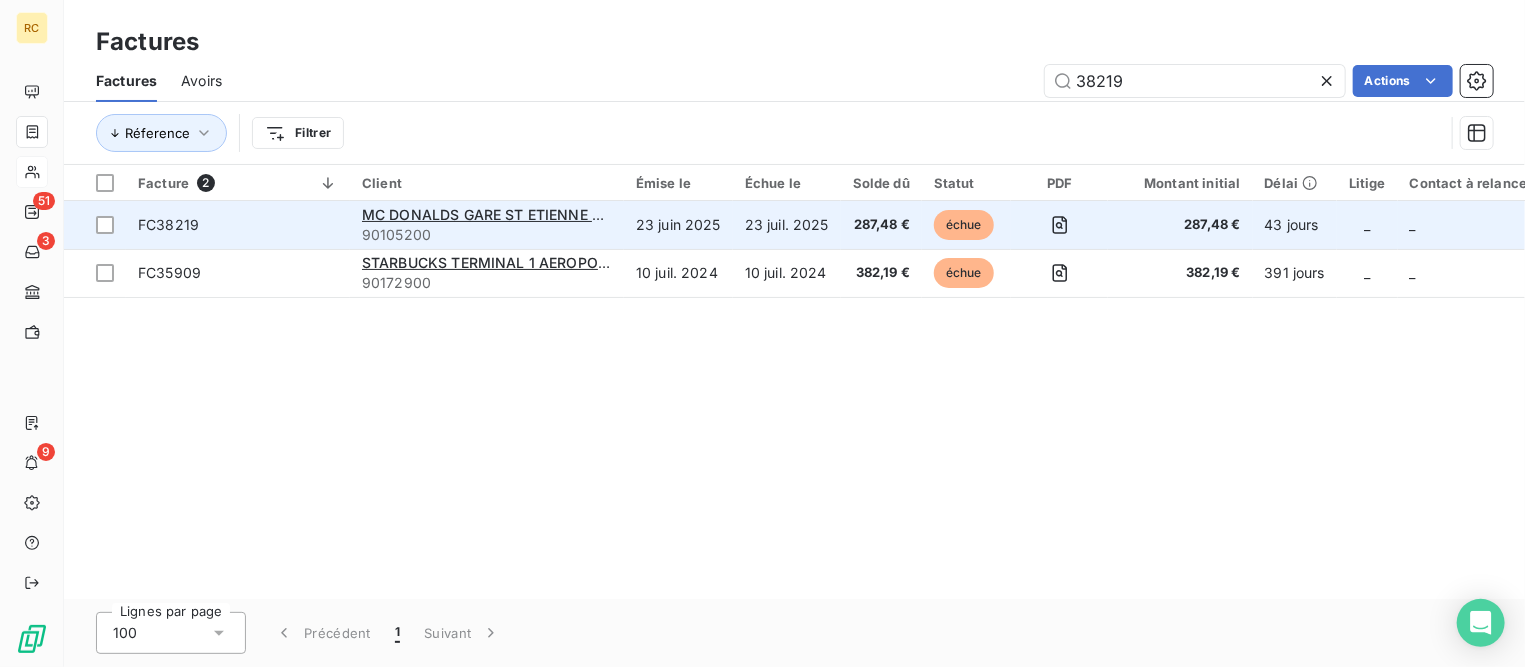 type on "38219" 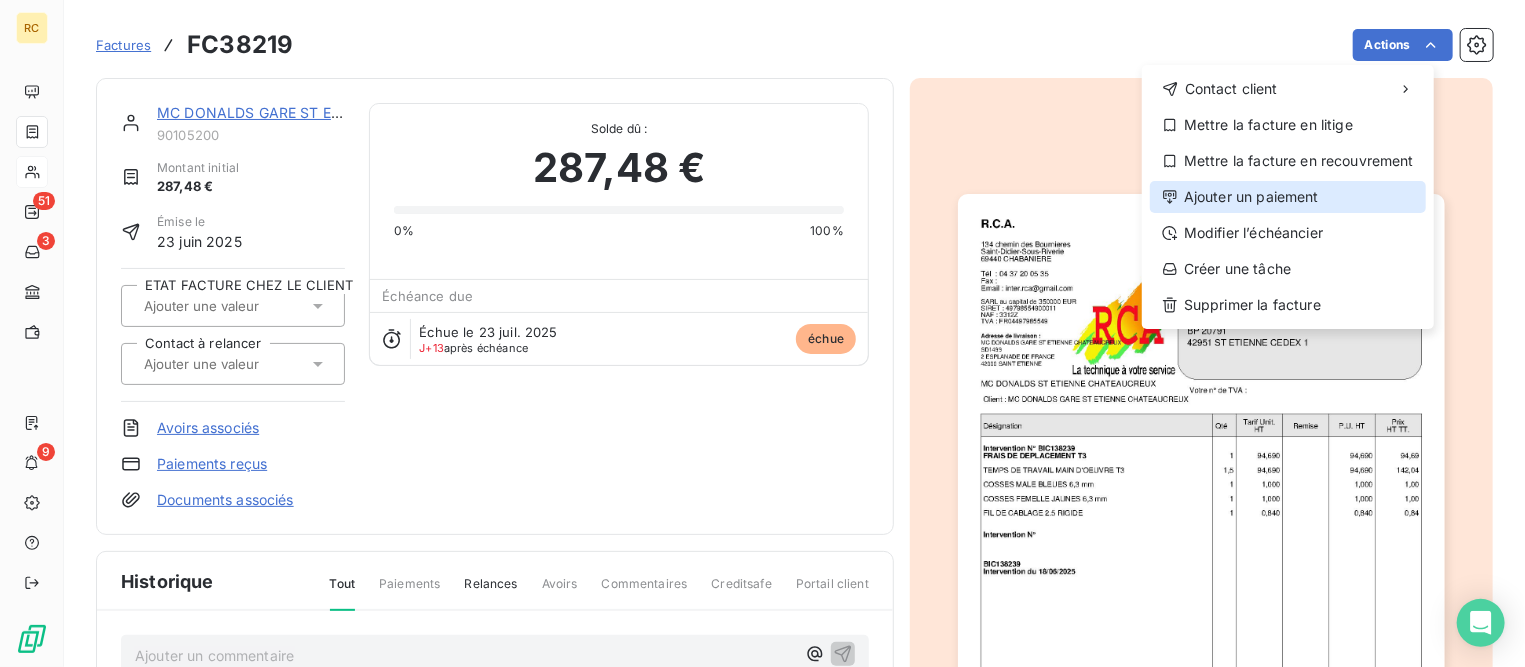 click on "Ajouter un paiement" at bounding box center (1288, 197) 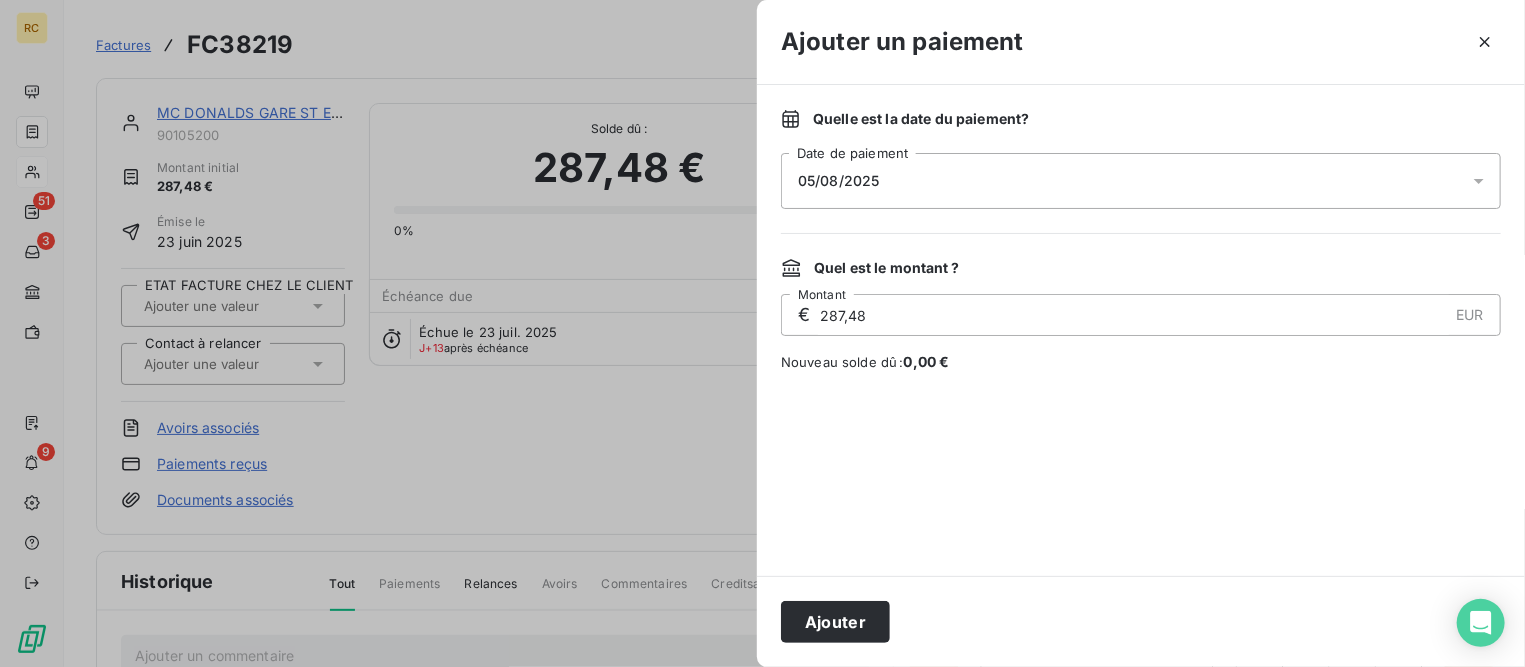 click on "05/08/2025" at bounding box center (1141, 181) 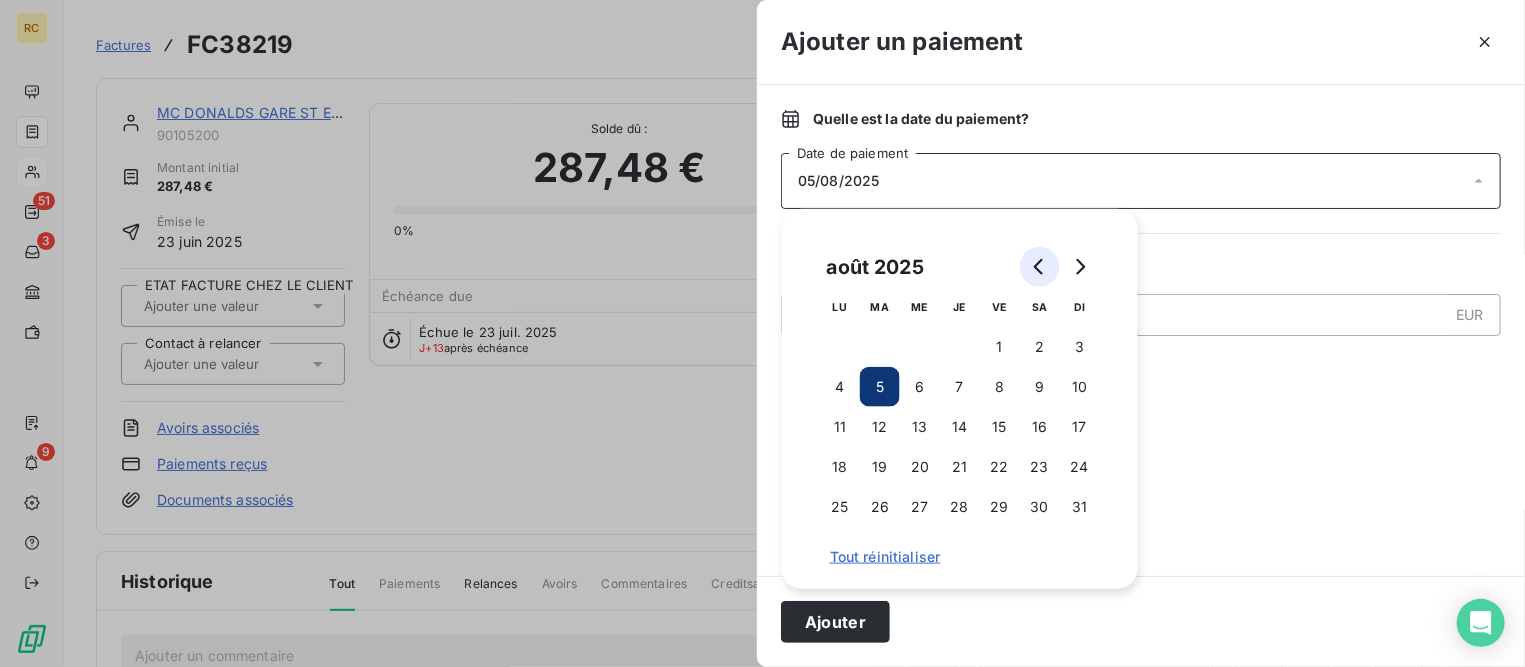 click 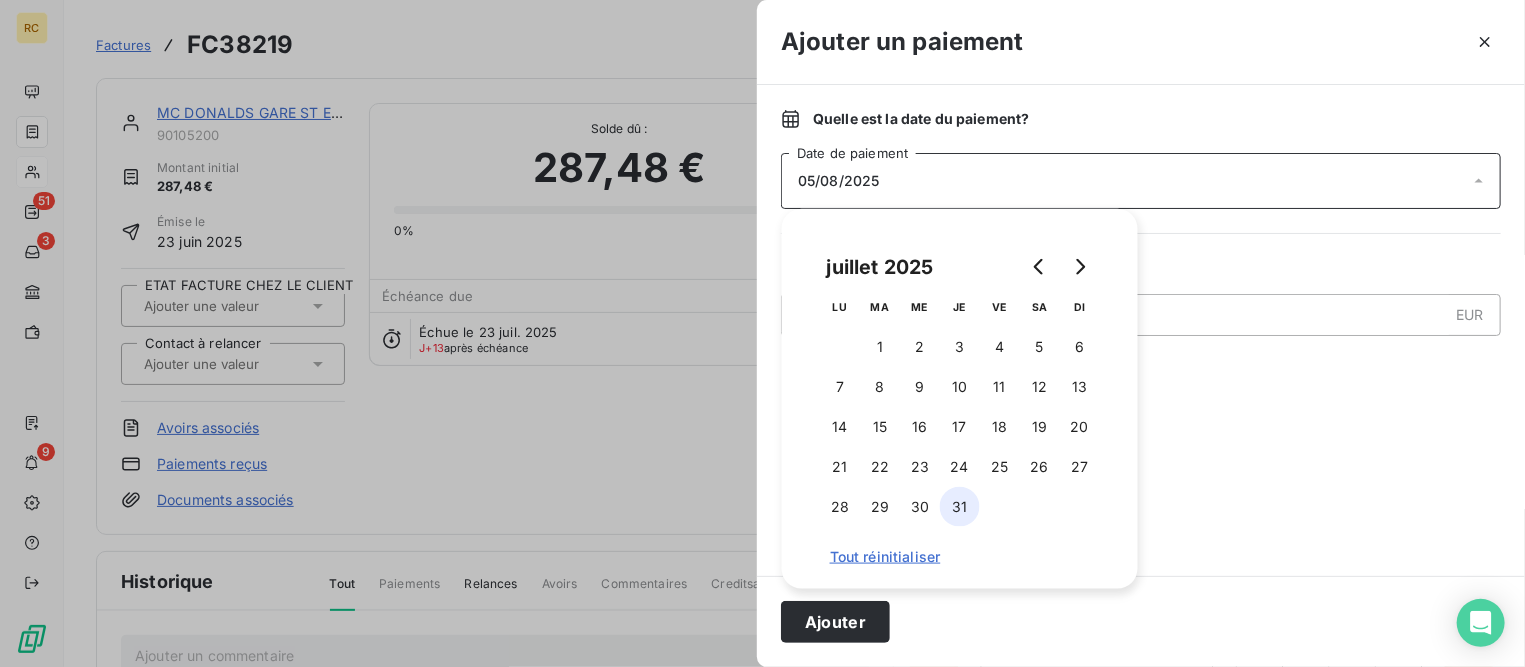 click on "31" at bounding box center (960, 507) 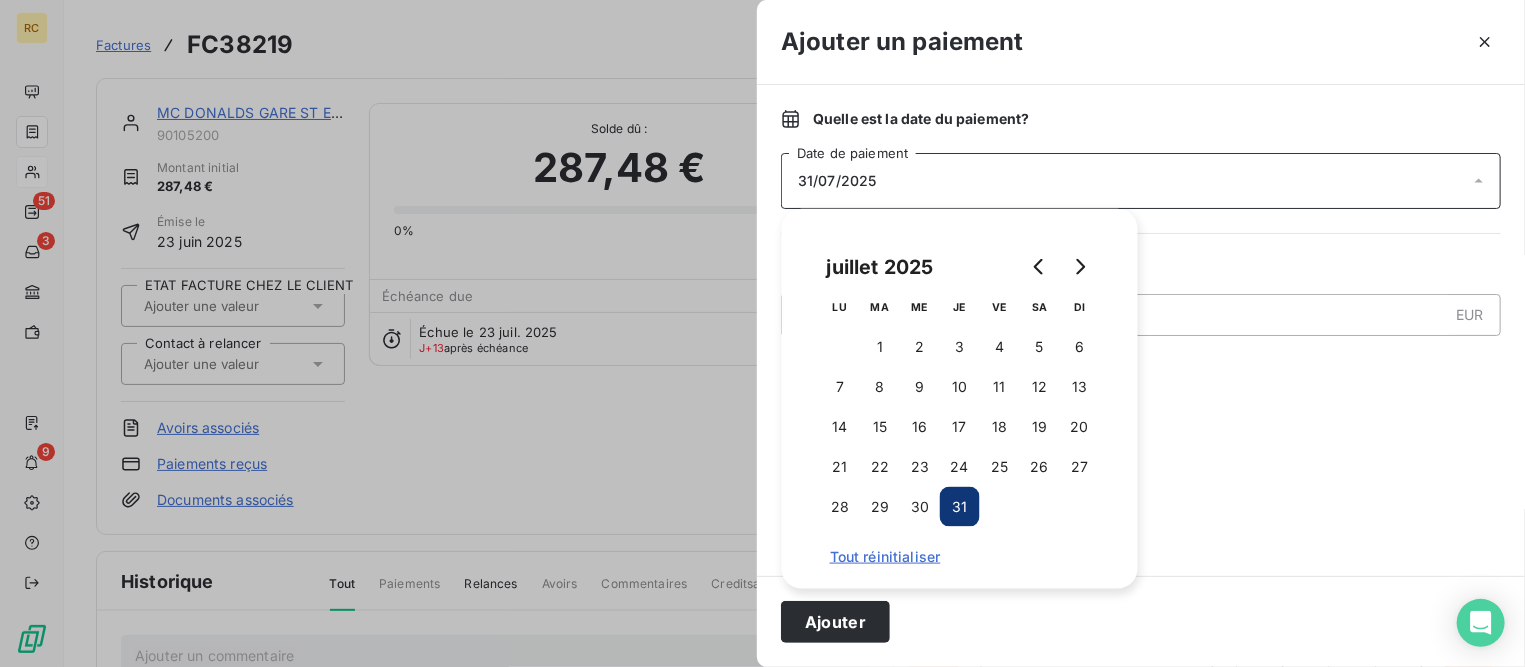 click at bounding box center [1141, 474] 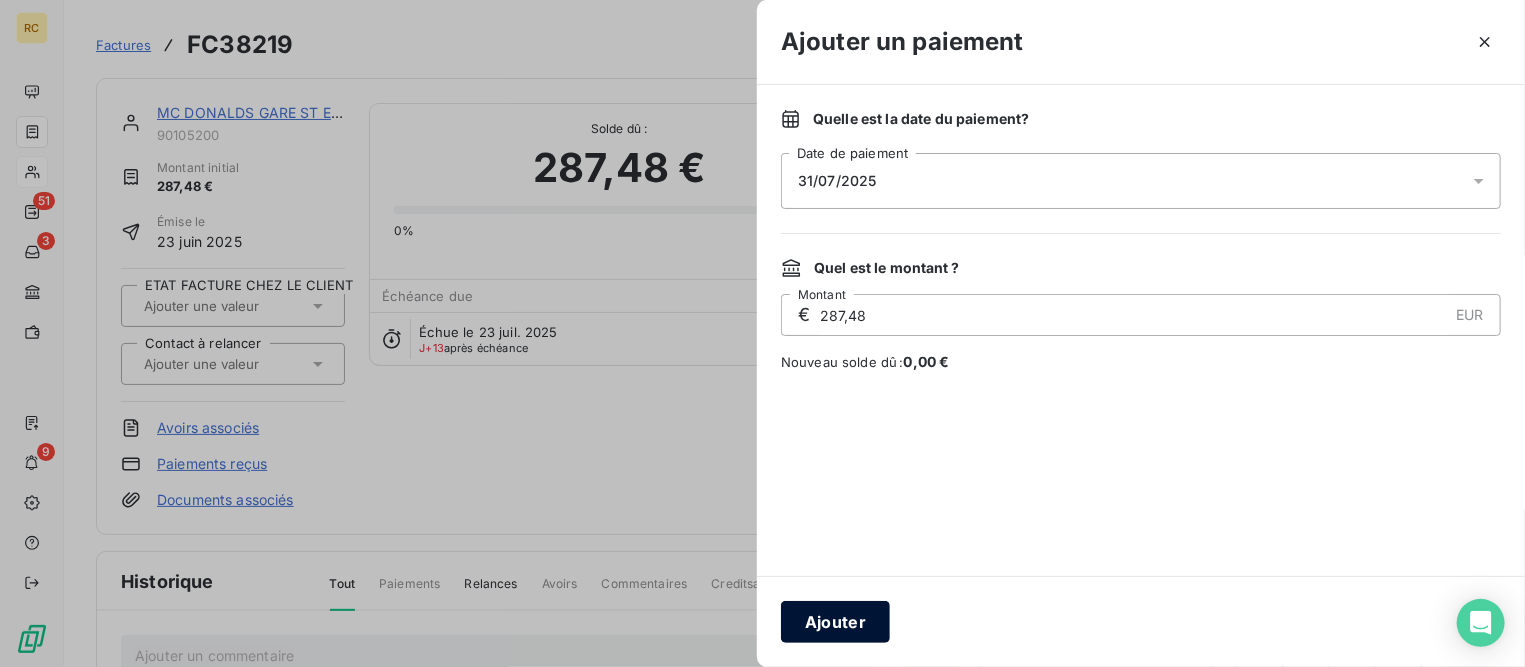 click on "Ajouter" at bounding box center (835, 622) 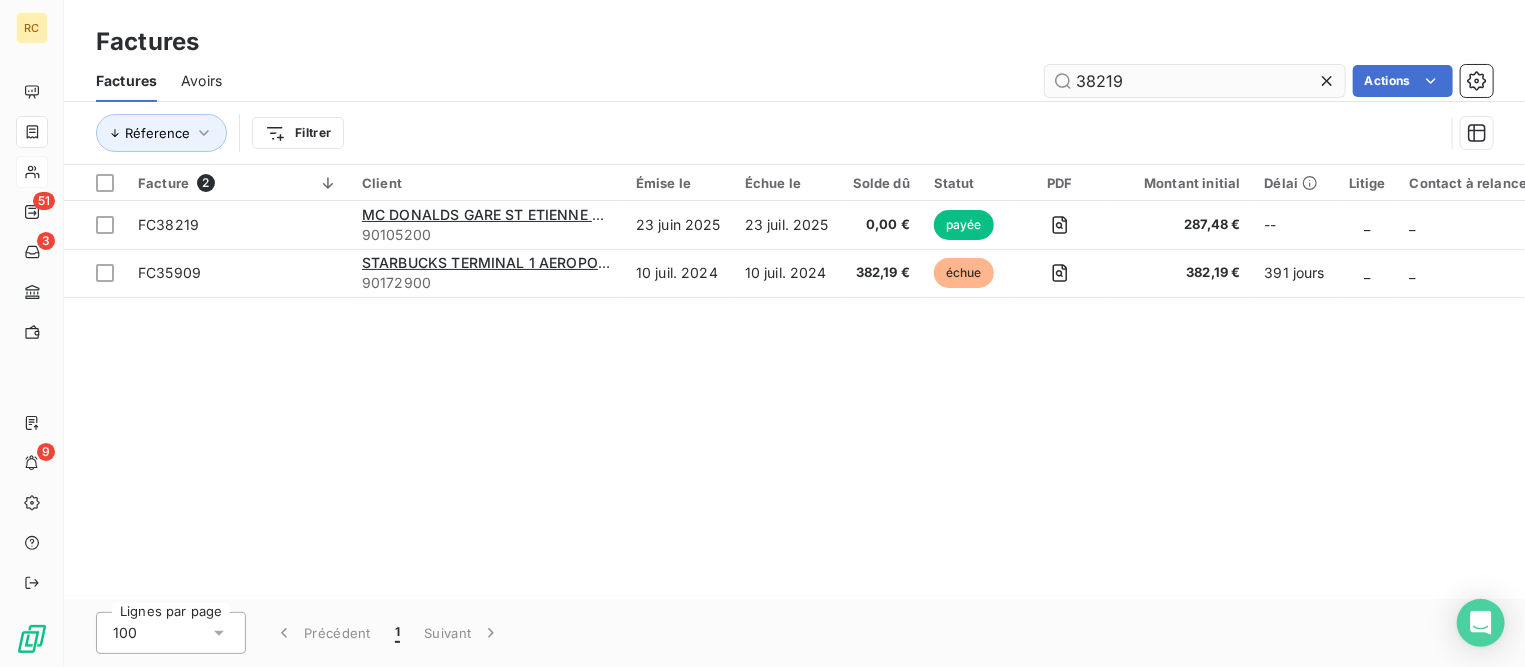 click on "38219" at bounding box center (1195, 81) 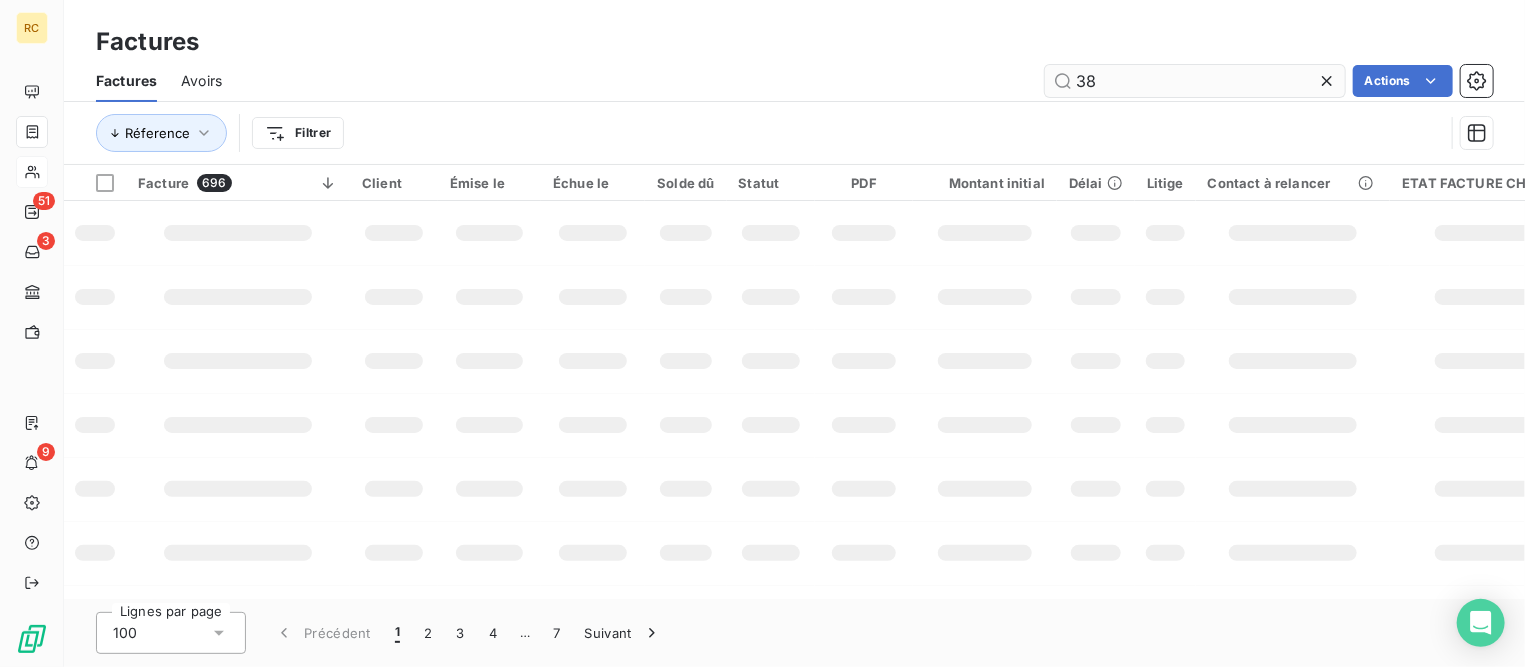 type on "3" 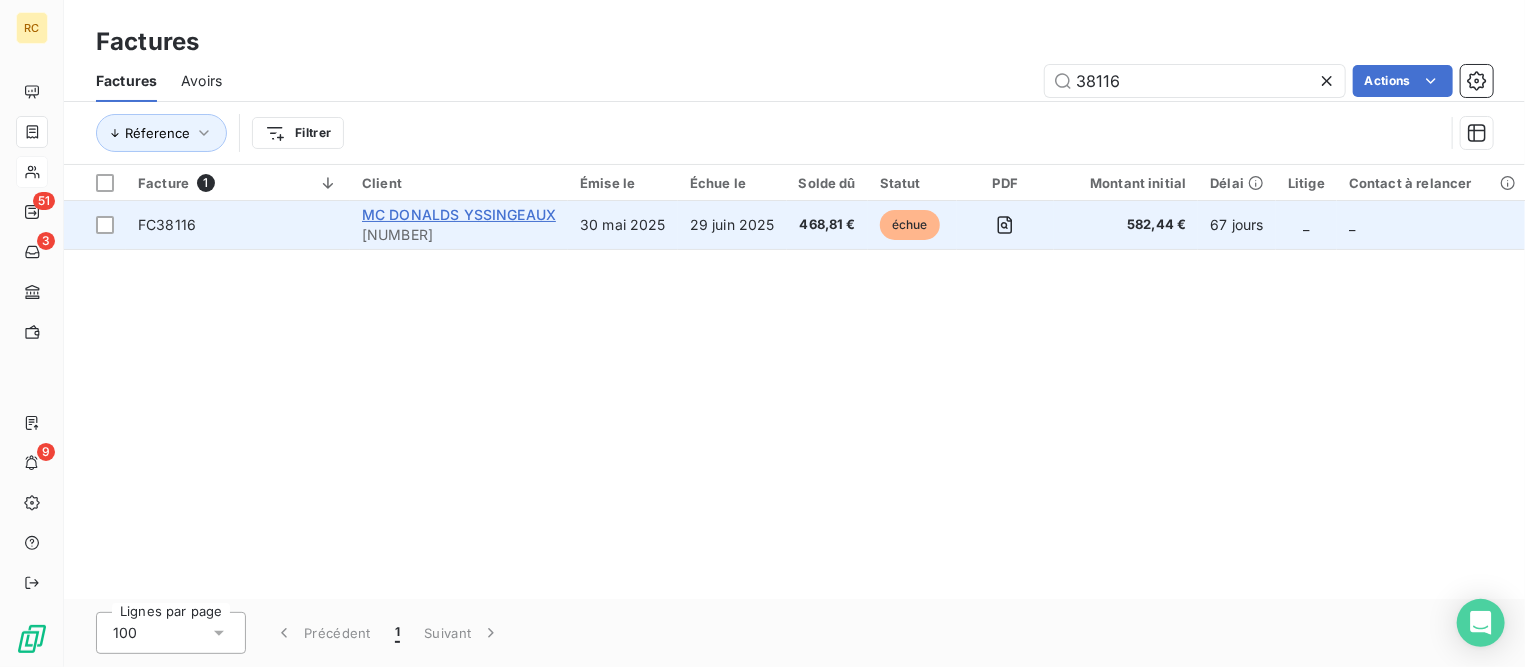 type on "38116" 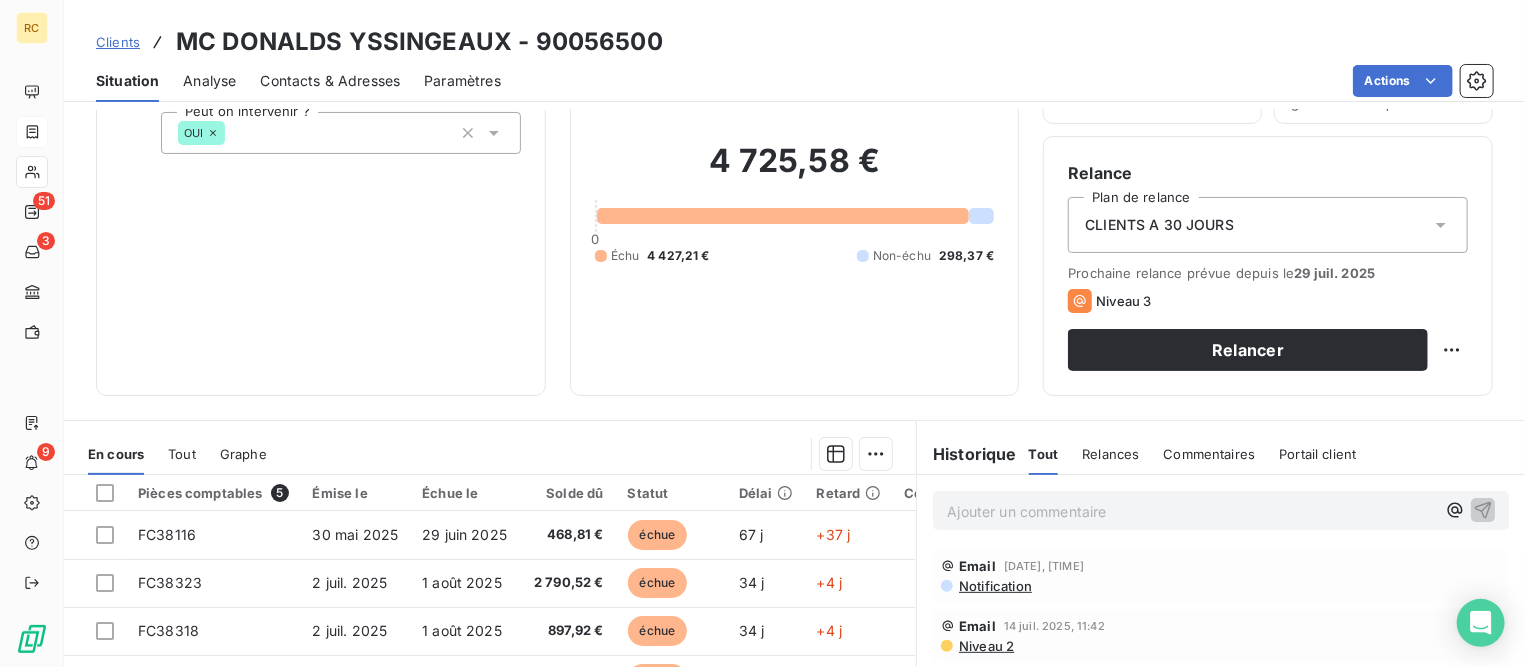 scroll, scrollTop: 375, scrollLeft: 0, axis: vertical 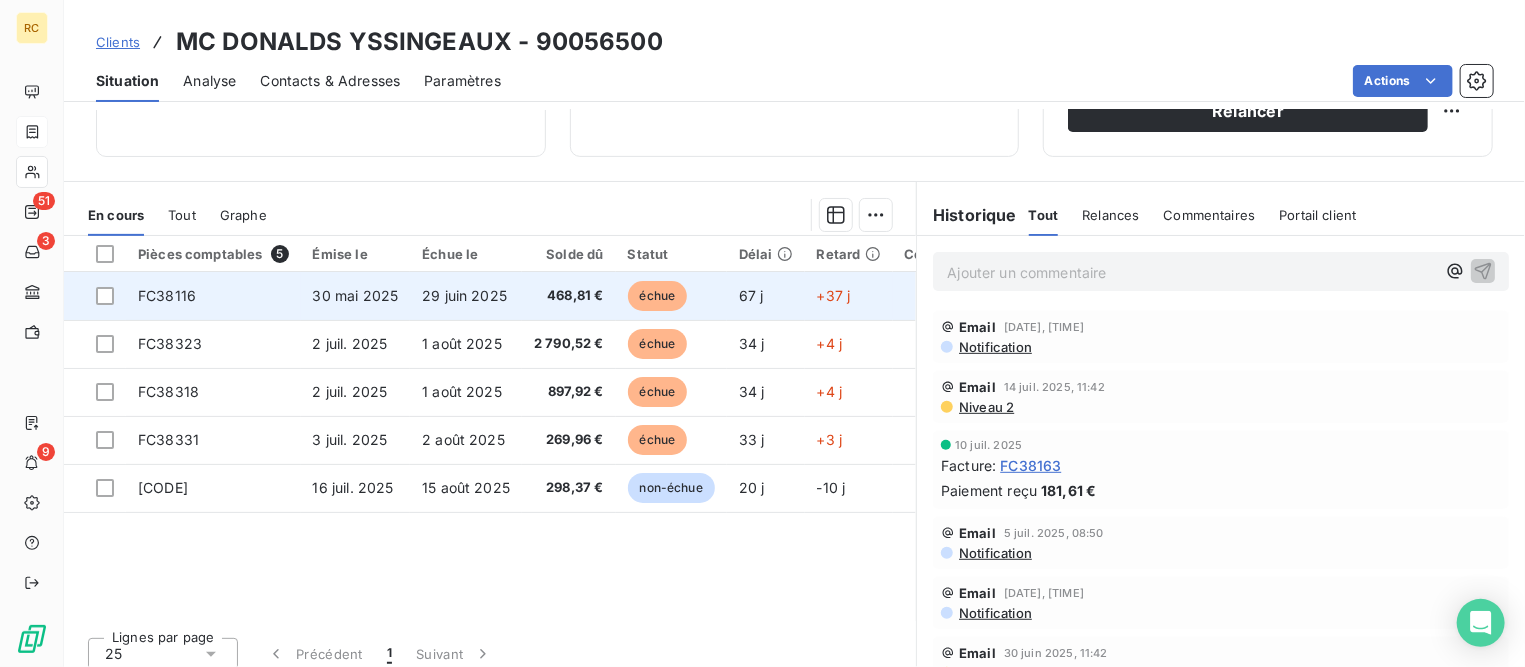 click on "FC38116" at bounding box center [213, 296] 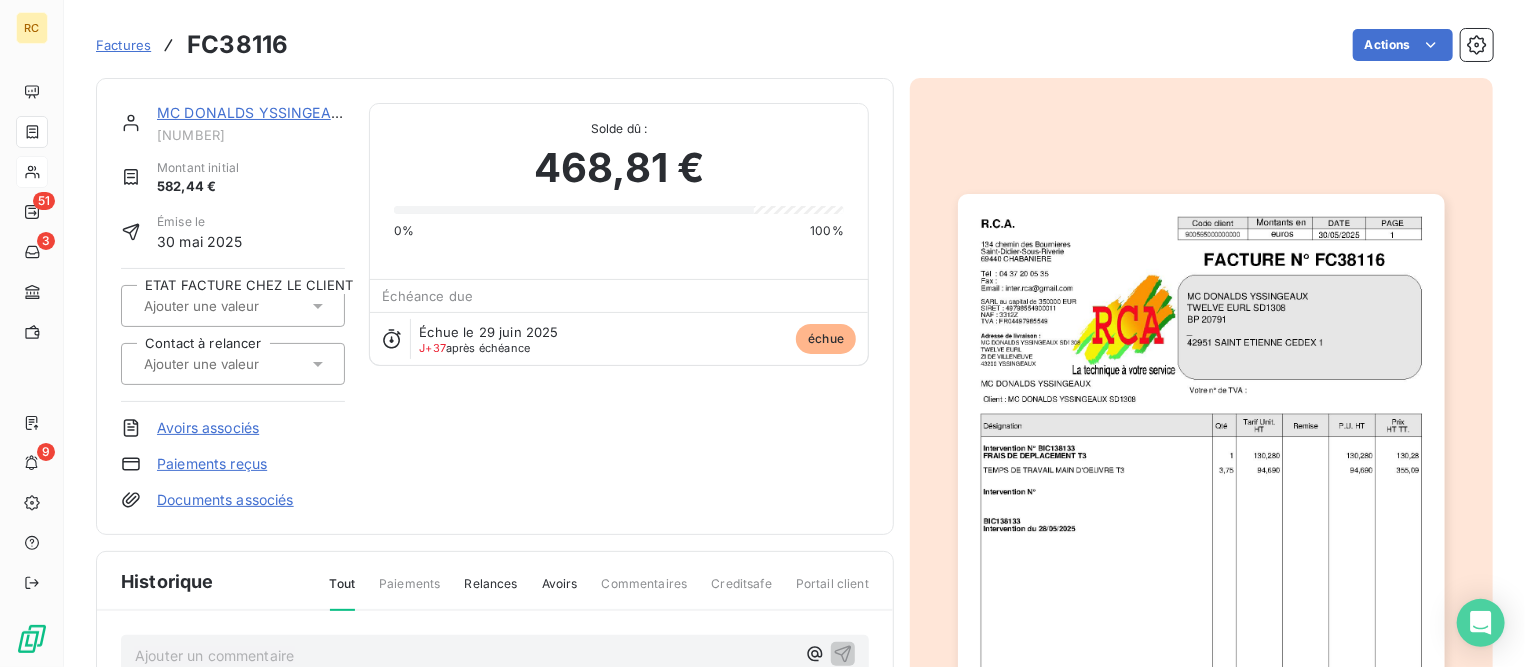 click on "Avoirs associés" at bounding box center [208, 428] 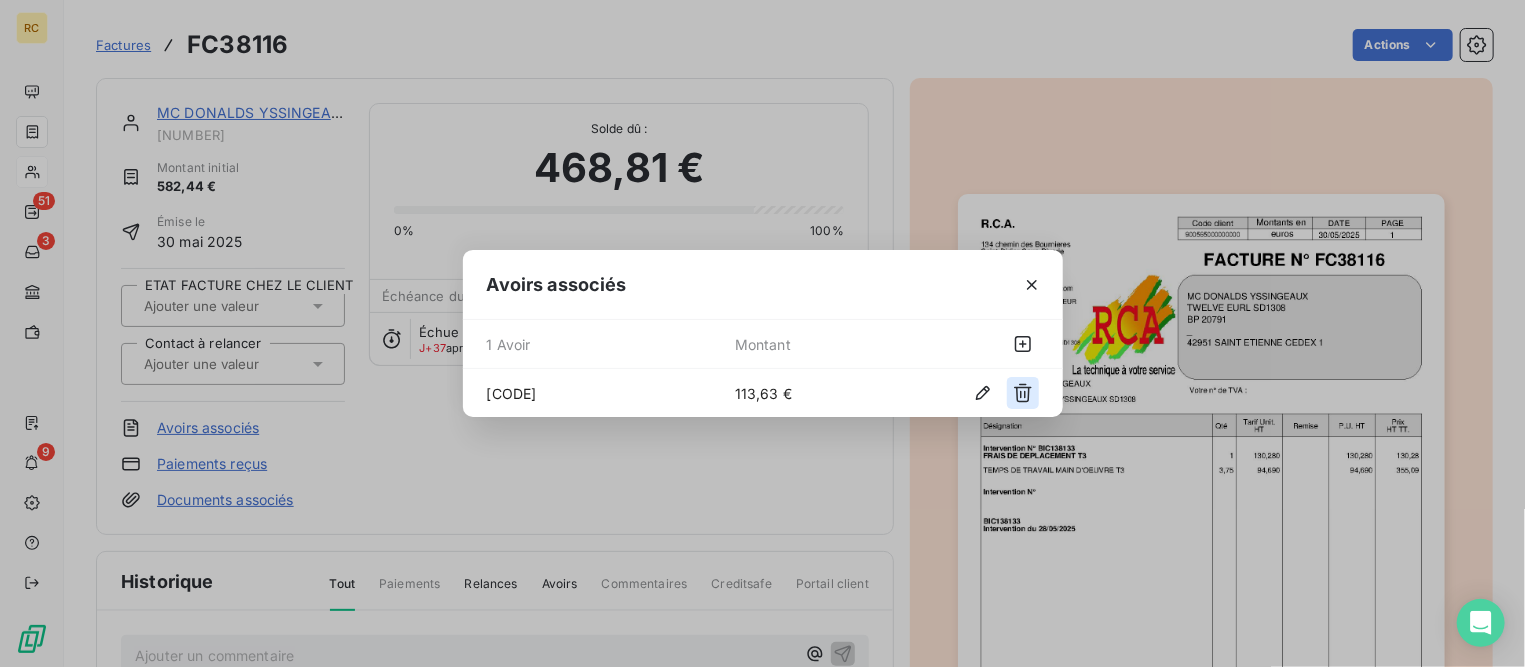 click 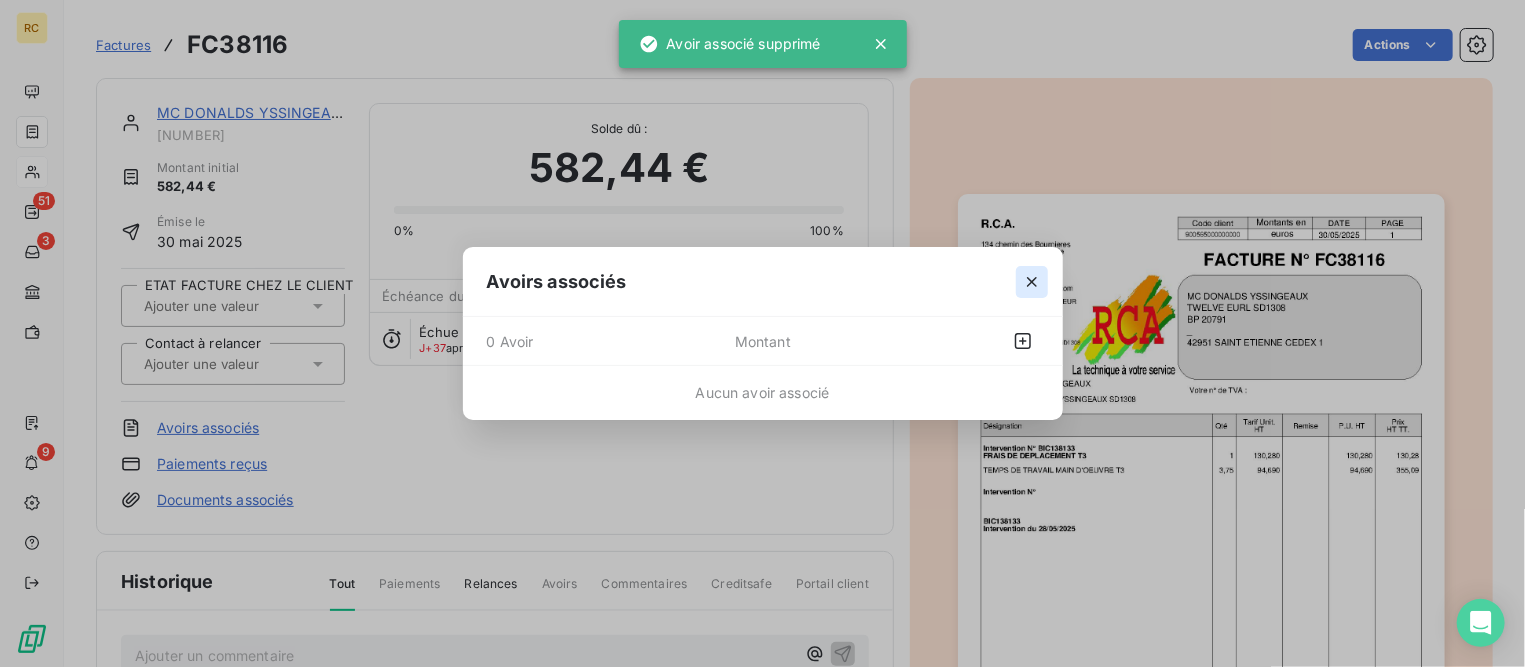 click 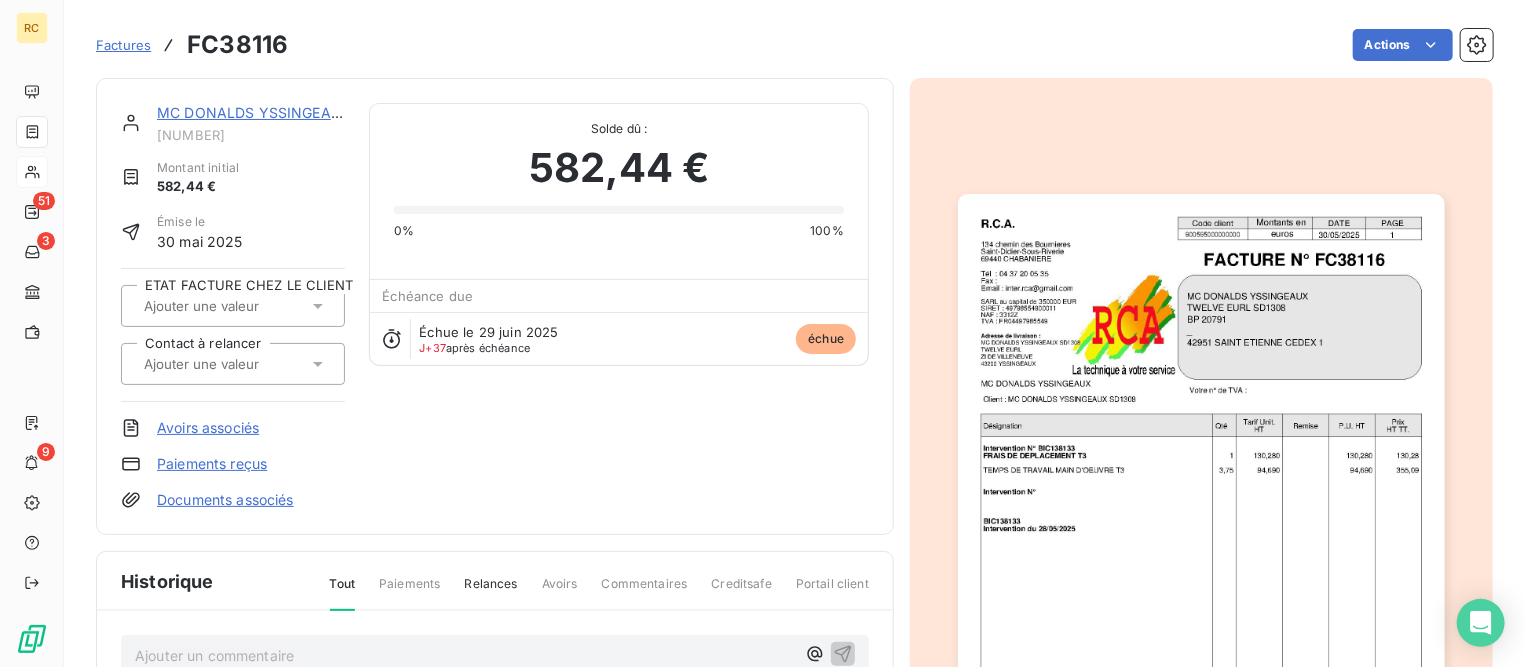 click on "MC DONALDS YSSINGEAUX" at bounding box center (254, 112) 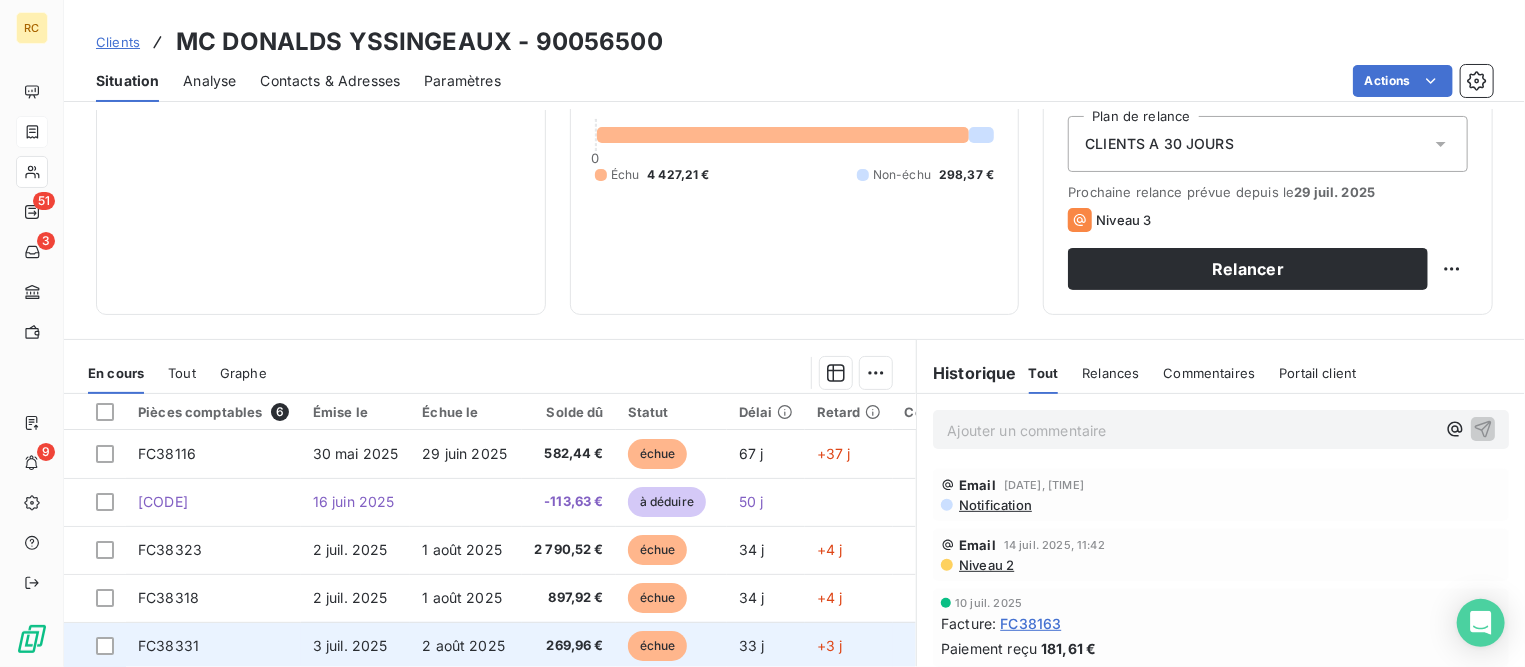 scroll, scrollTop: 388, scrollLeft: 0, axis: vertical 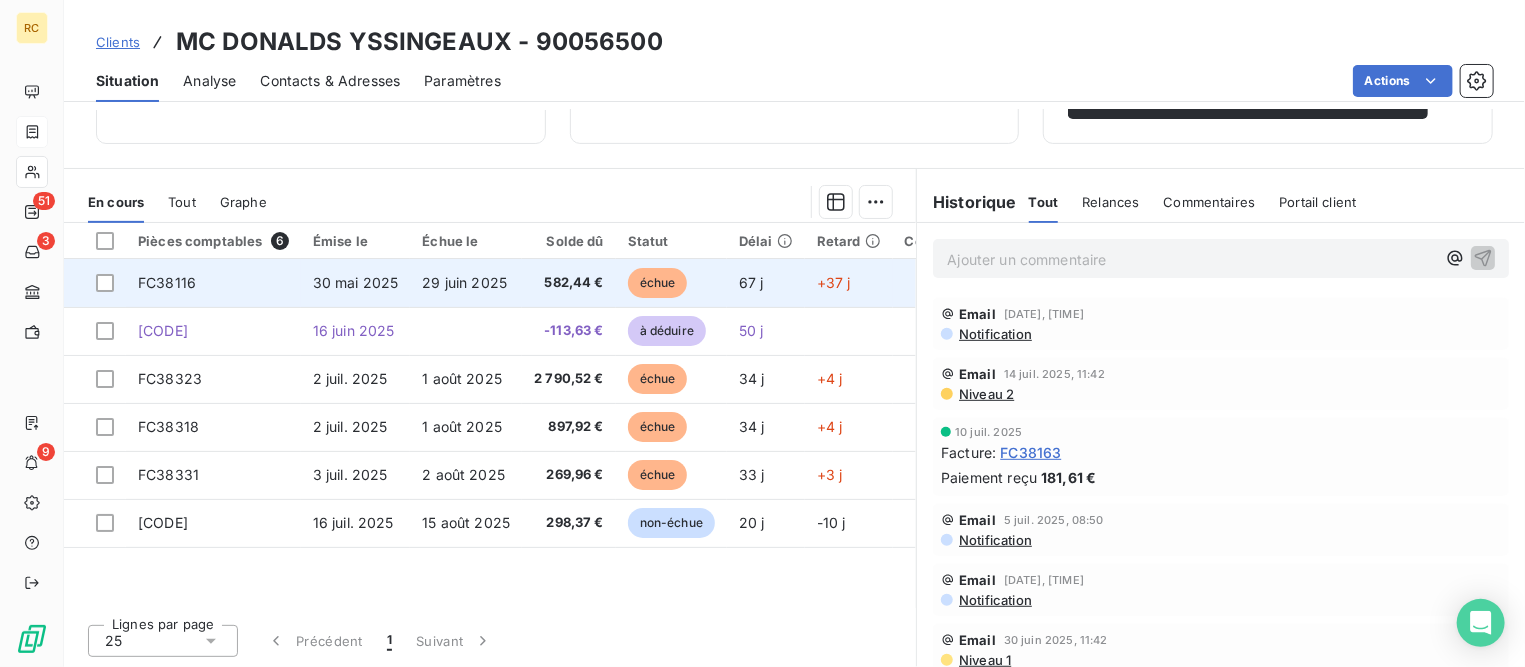 click on "29 juin 2025" at bounding box center (464, 282) 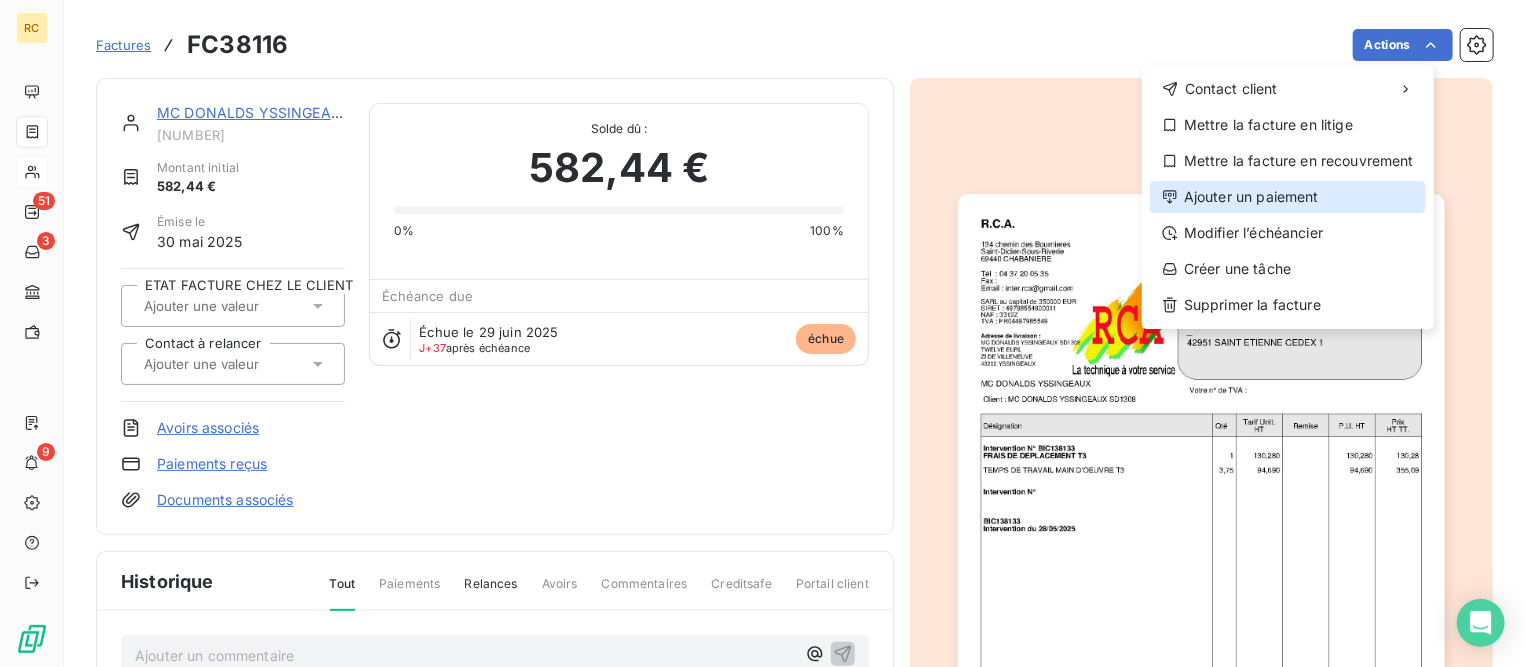 click on "Ajouter un paiement" at bounding box center (1288, 197) 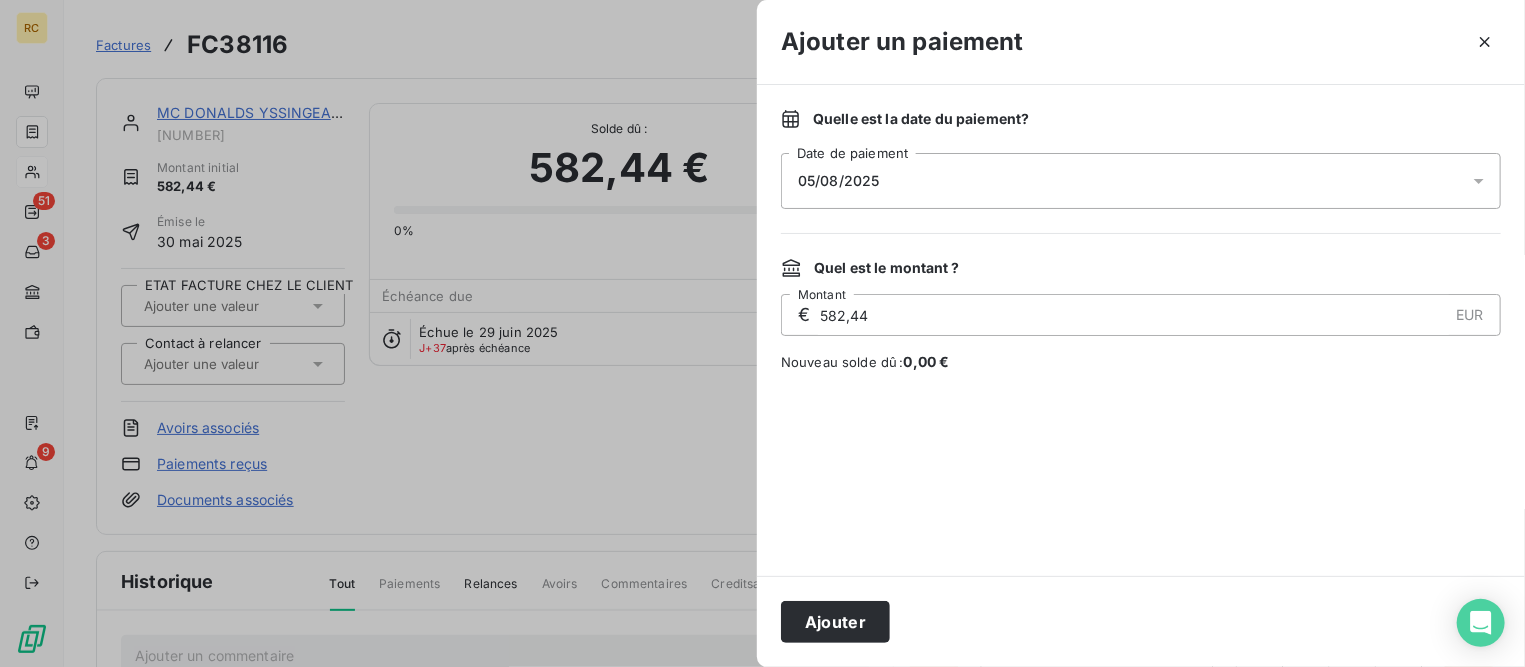 click on "05/08/2025" at bounding box center (1141, 181) 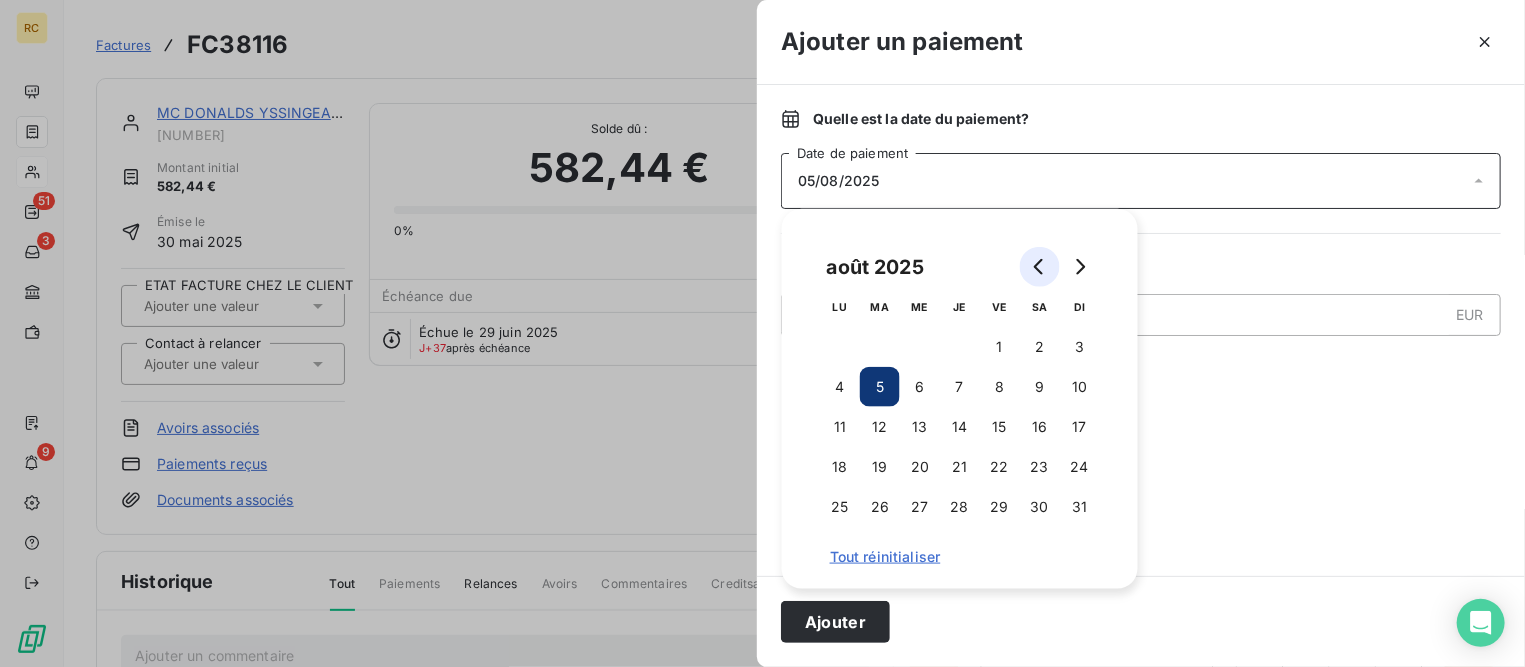 click at bounding box center (1040, 267) 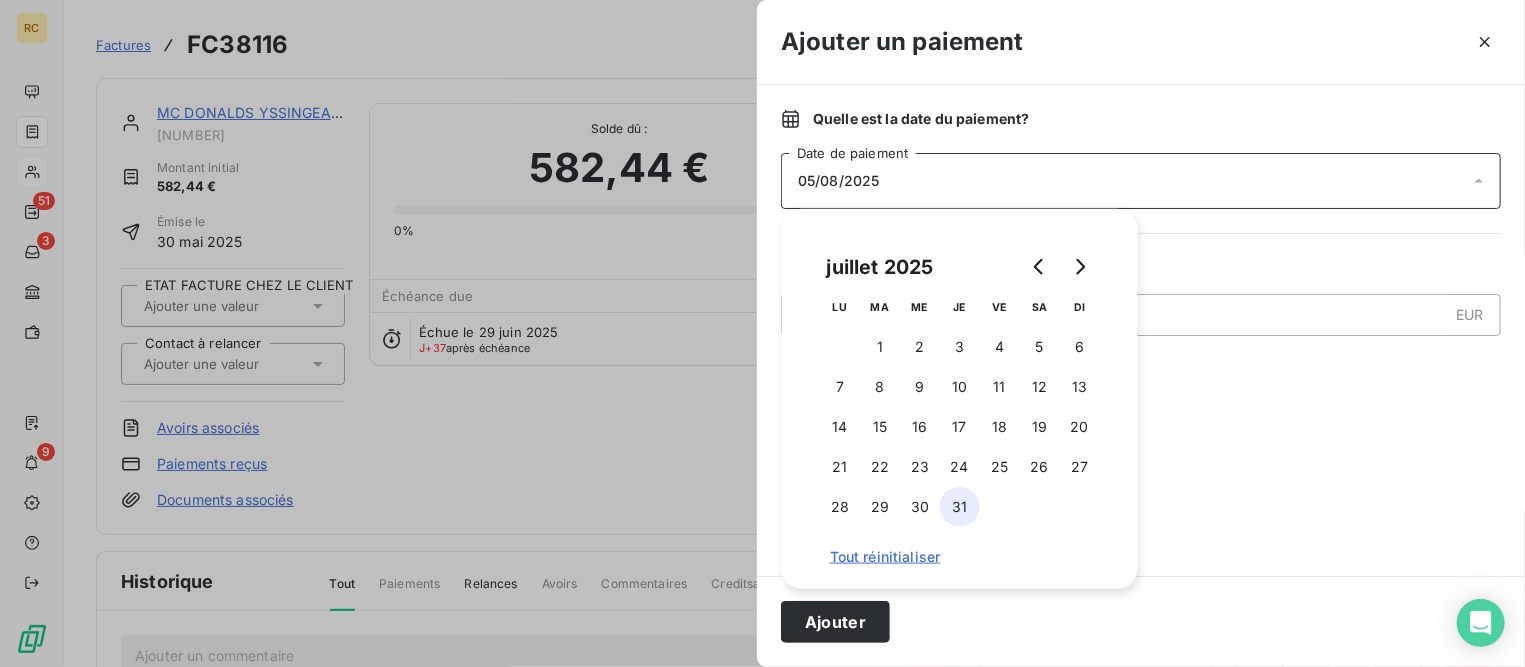click on "31" at bounding box center [960, 507] 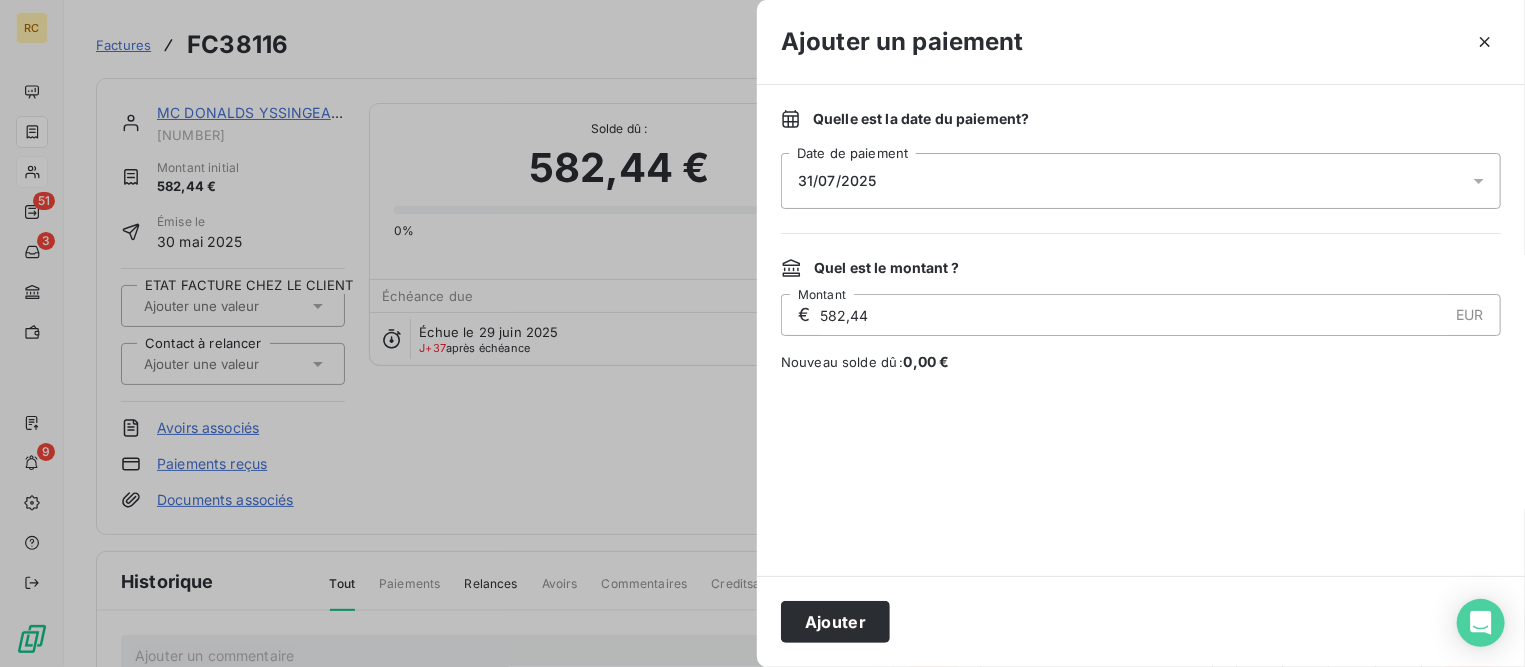 click at bounding box center [1141, 474] 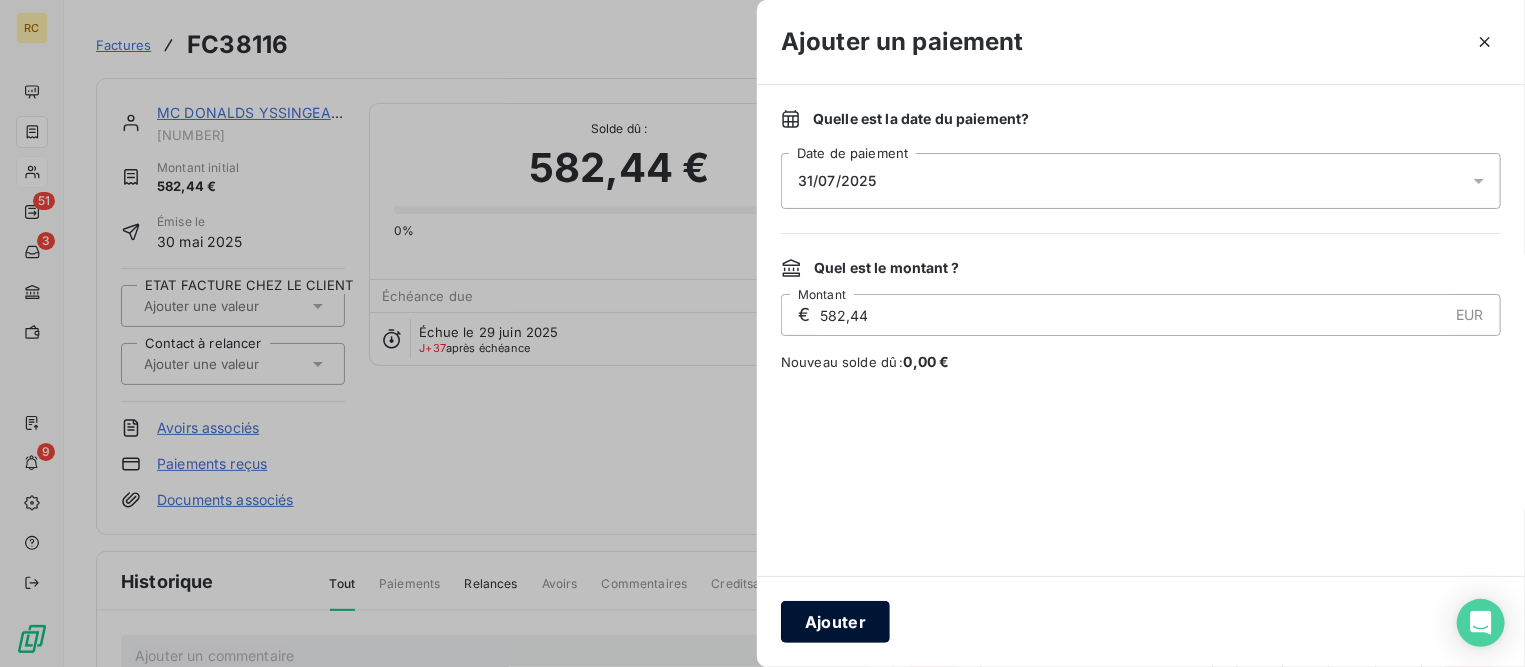 click on "Ajouter" at bounding box center [835, 622] 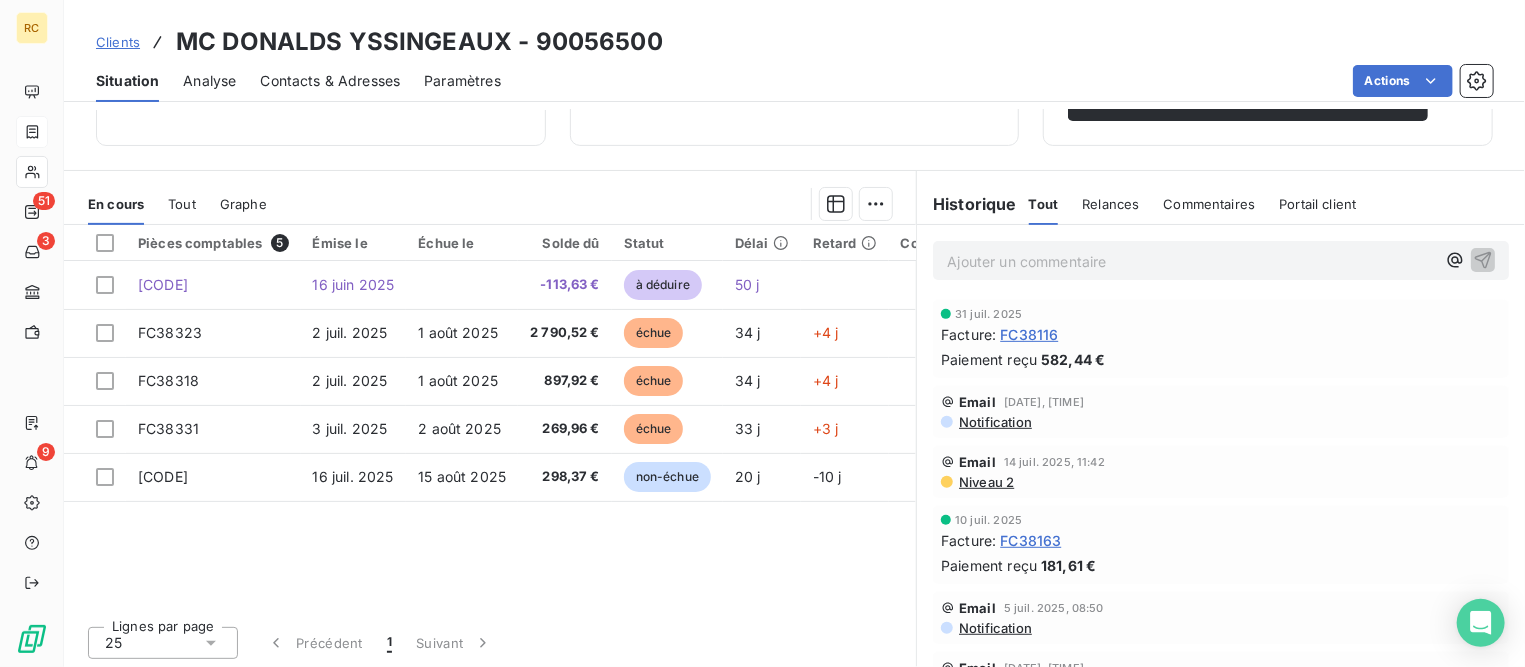 scroll, scrollTop: 388, scrollLeft: 0, axis: vertical 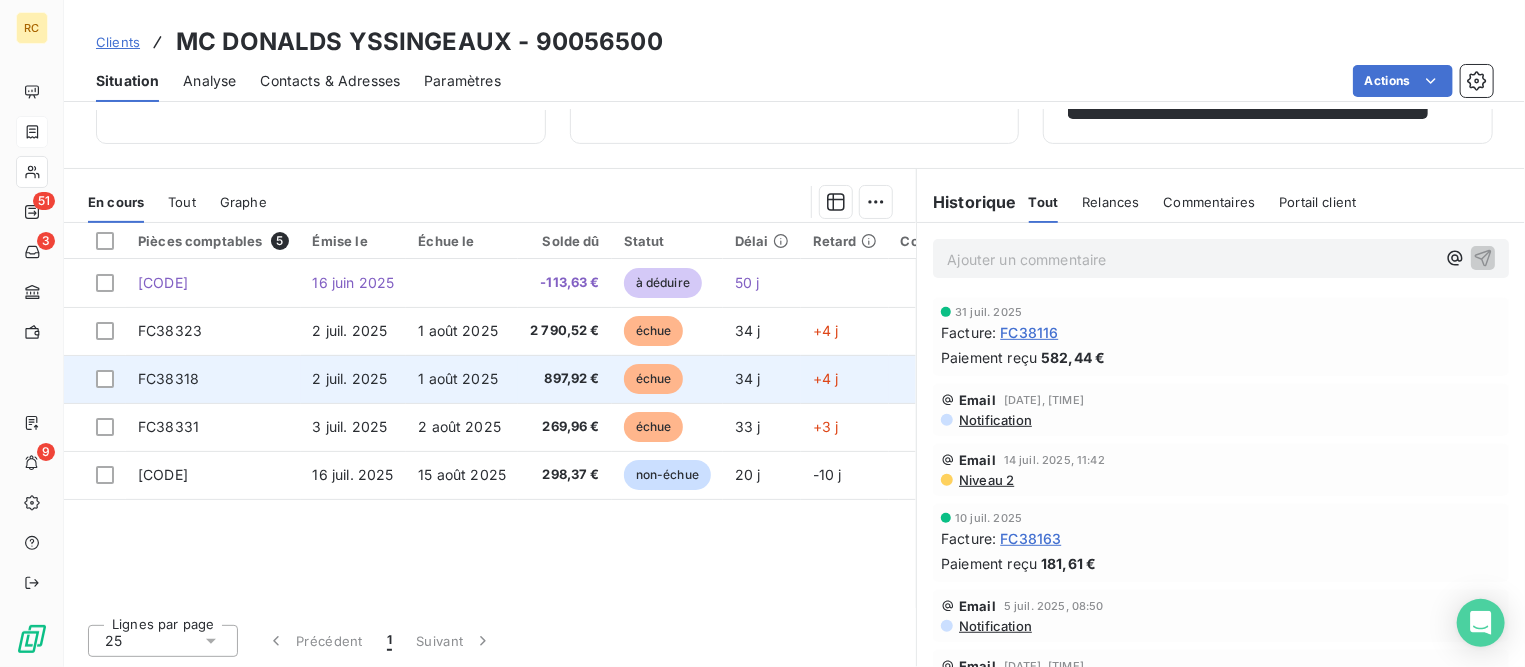 click on "1 août 2025" at bounding box center [458, 378] 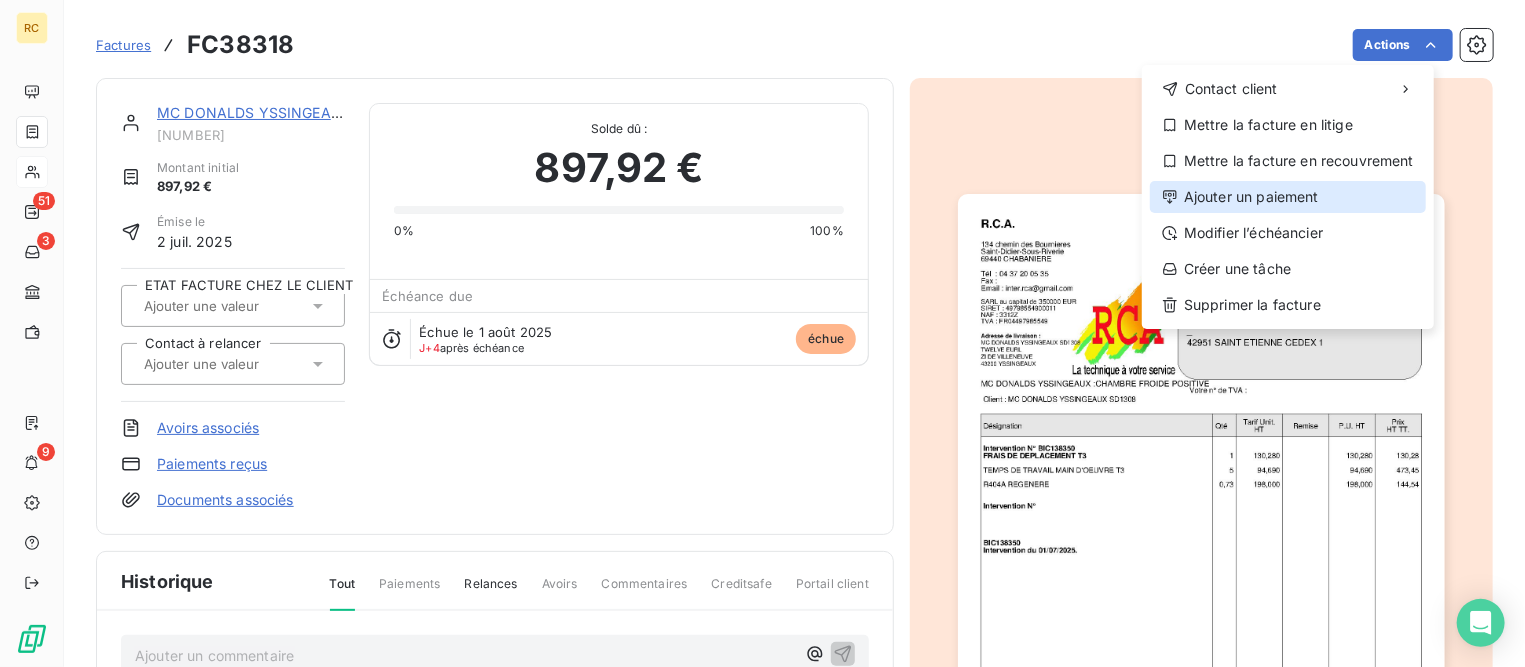 click on "Ajouter un paiement" at bounding box center [1288, 197] 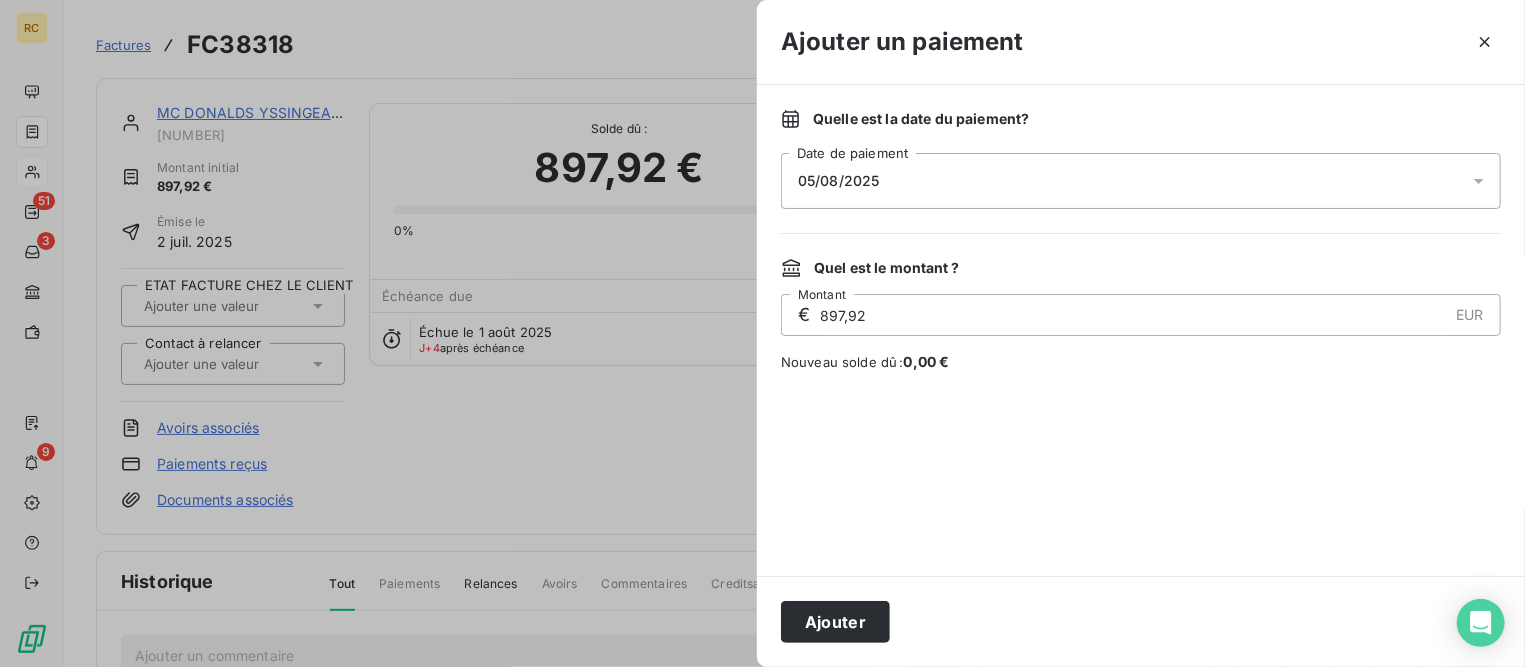click on "05/08/2025" at bounding box center (1141, 181) 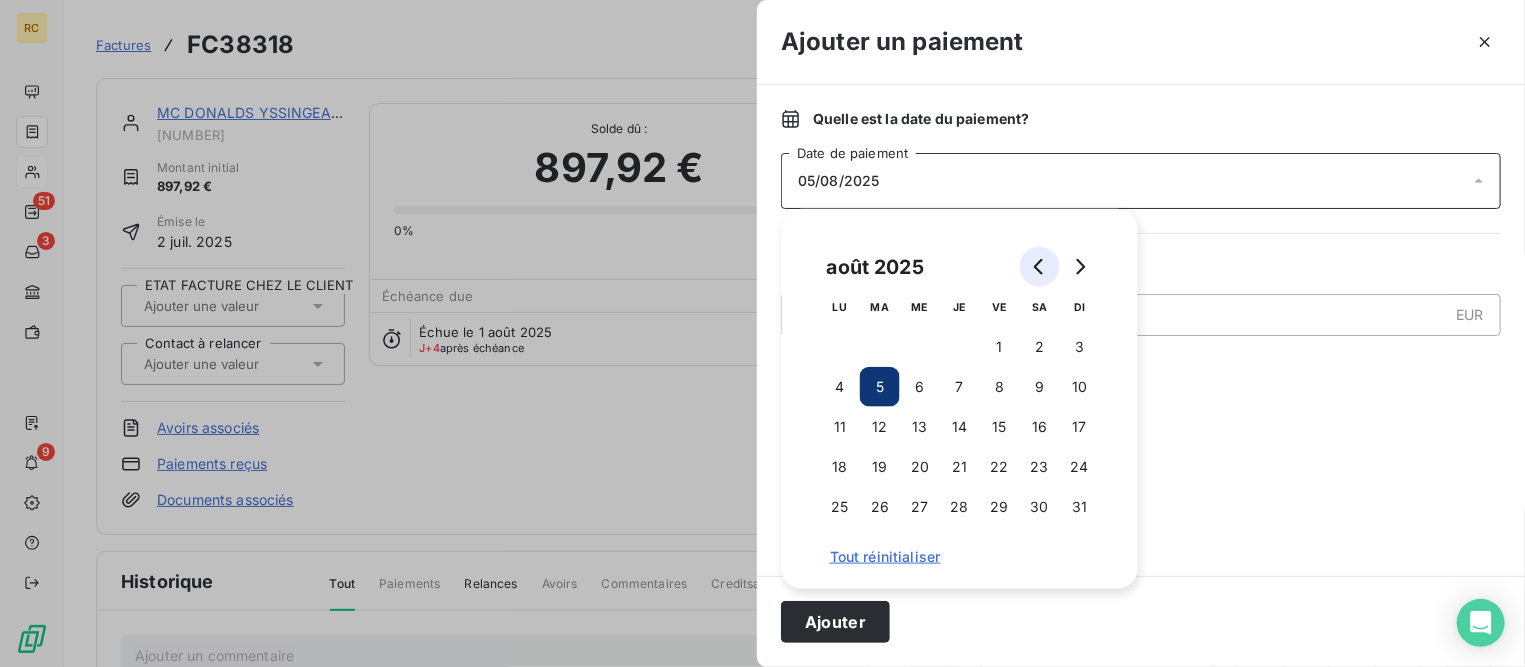 click at bounding box center (1040, 267) 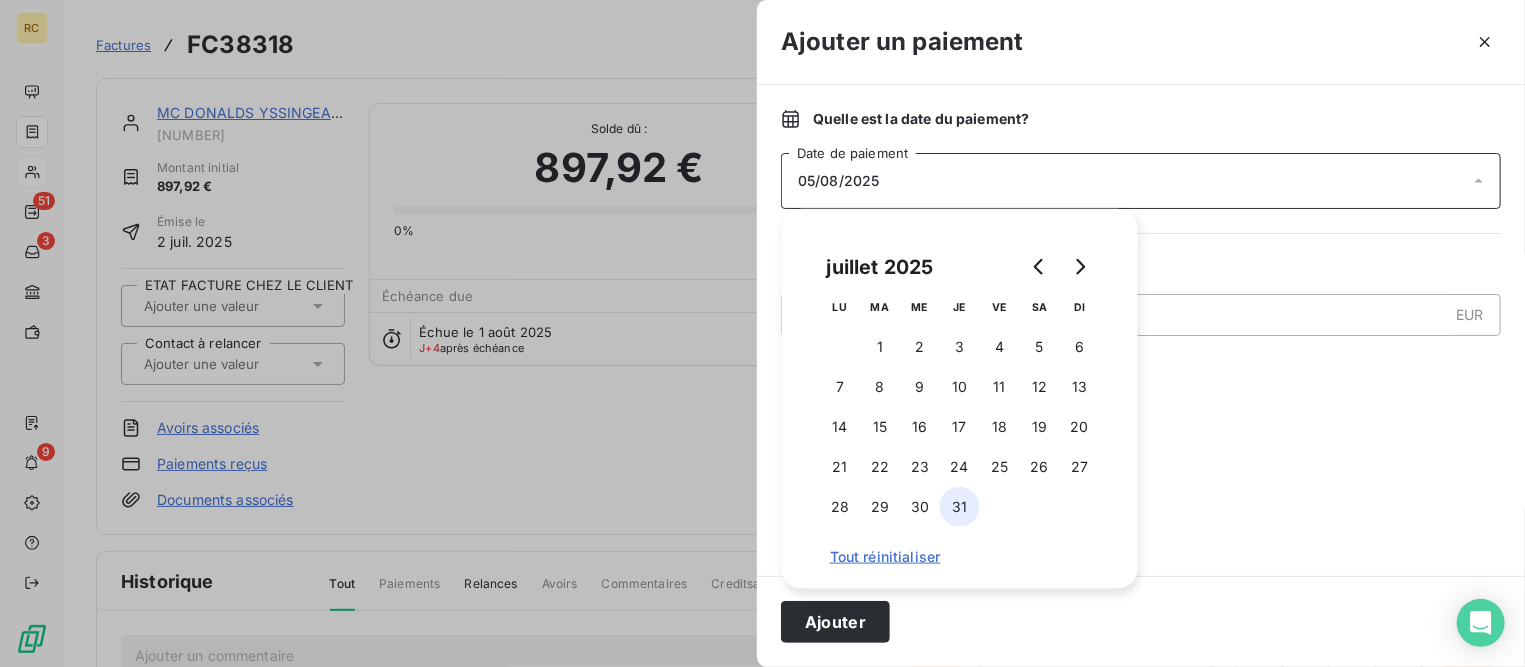 click on "31" at bounding box center [960, 507] 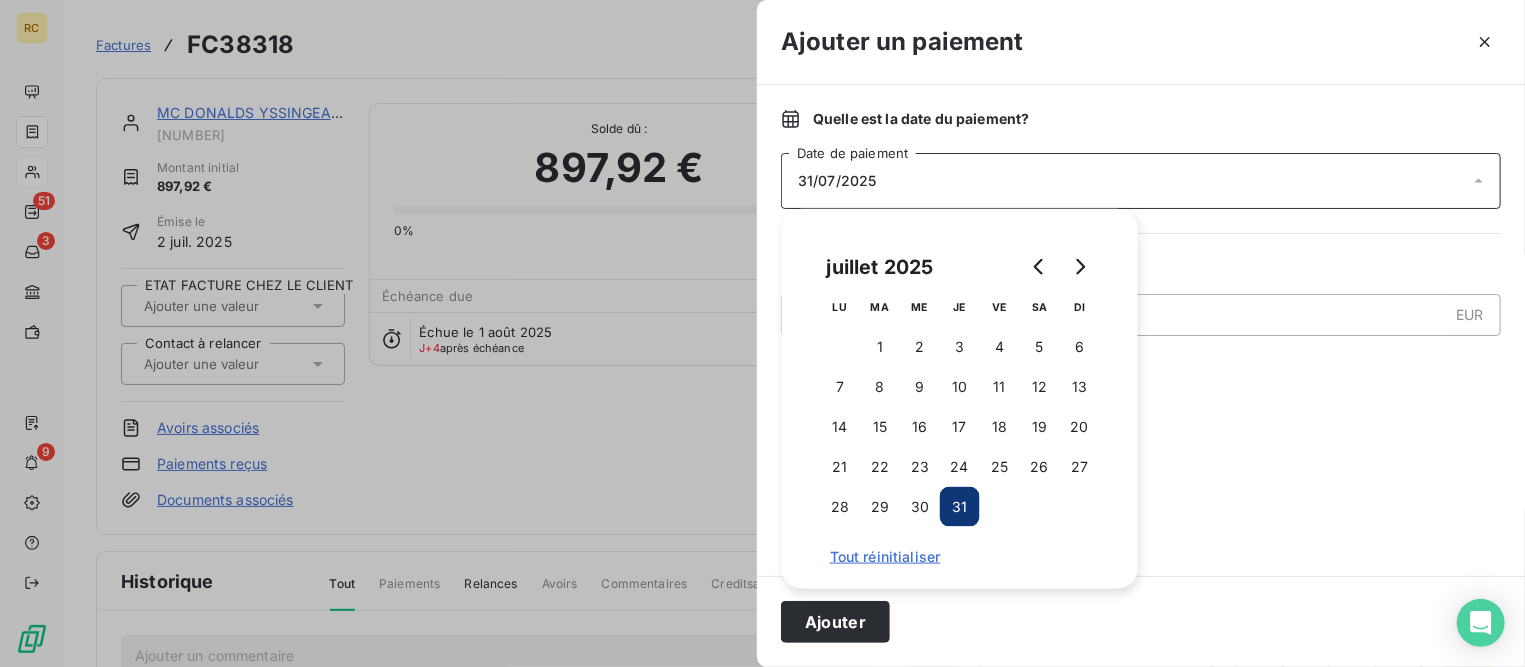 click at bounding box center (1141, 474) 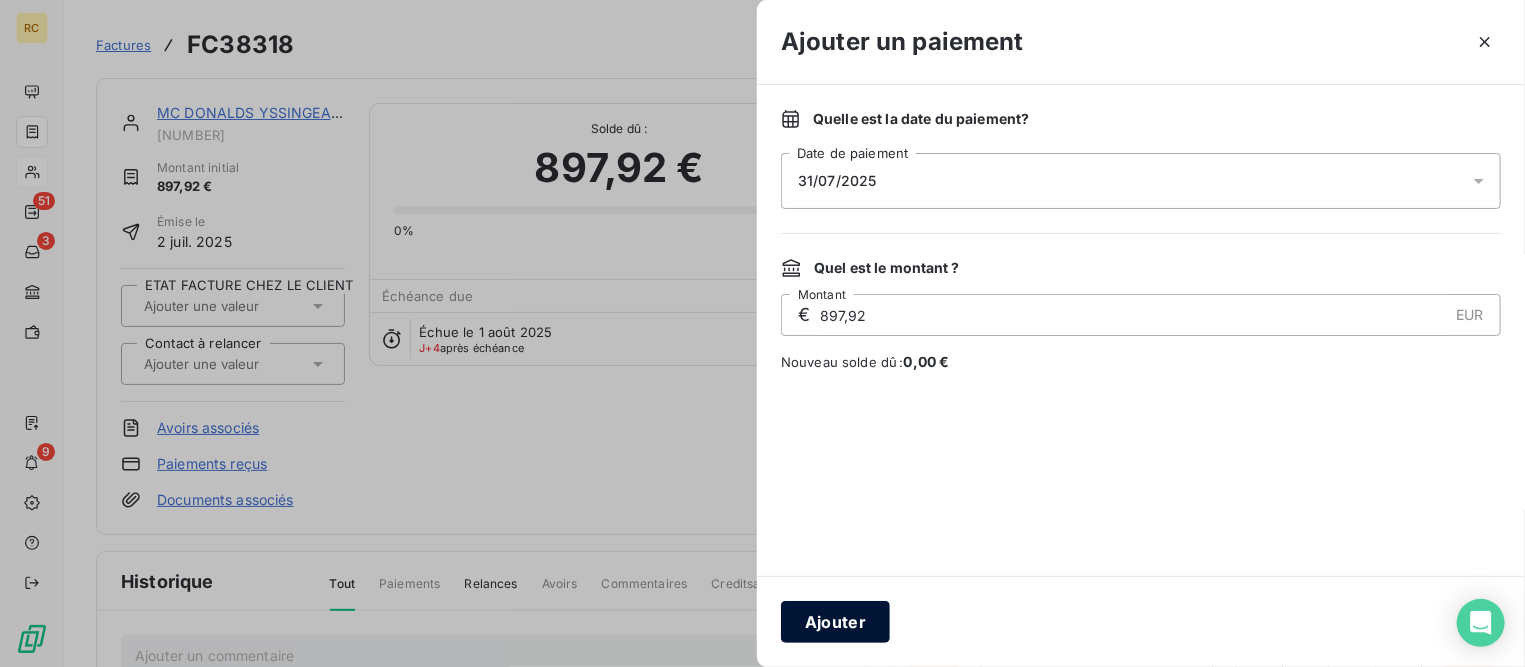click on "Ajouter" at bounding box center [835, 622] 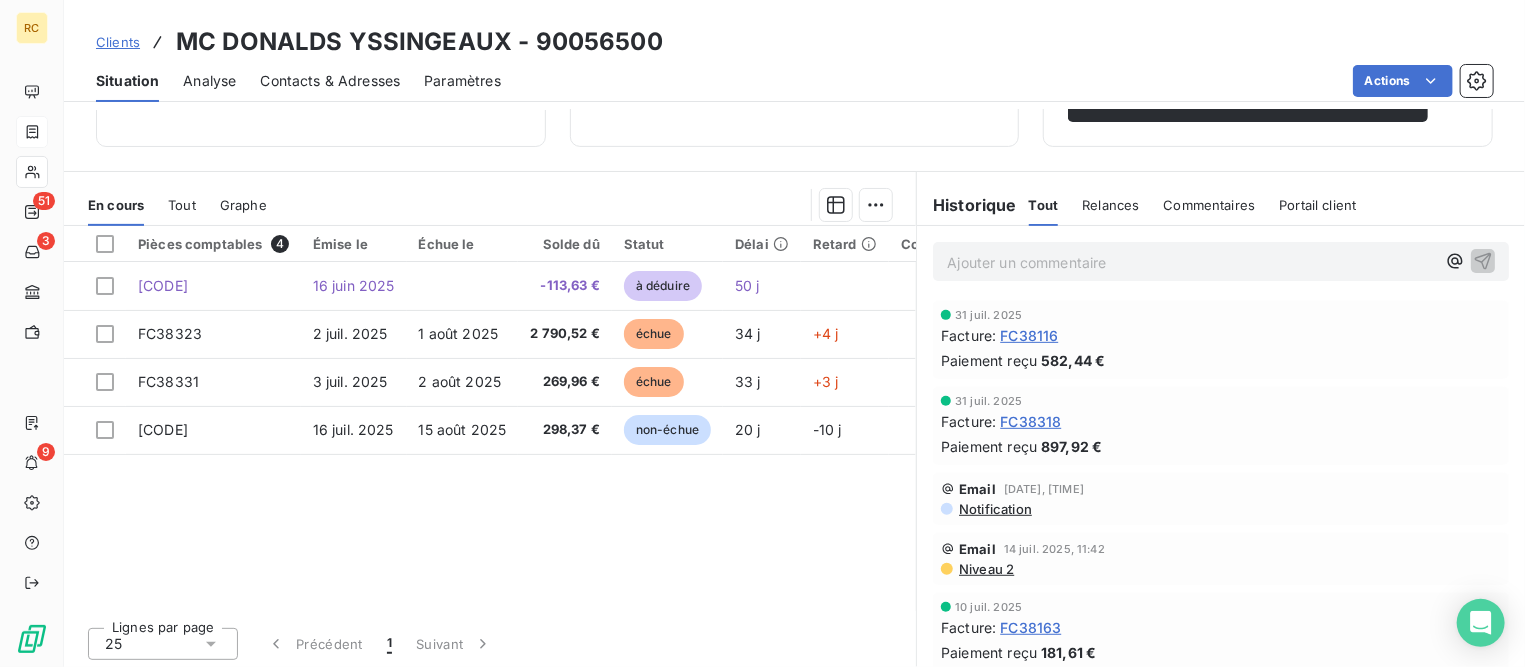 scroll, scrollTop: 388, scrollLeft: 0, axis: vertical 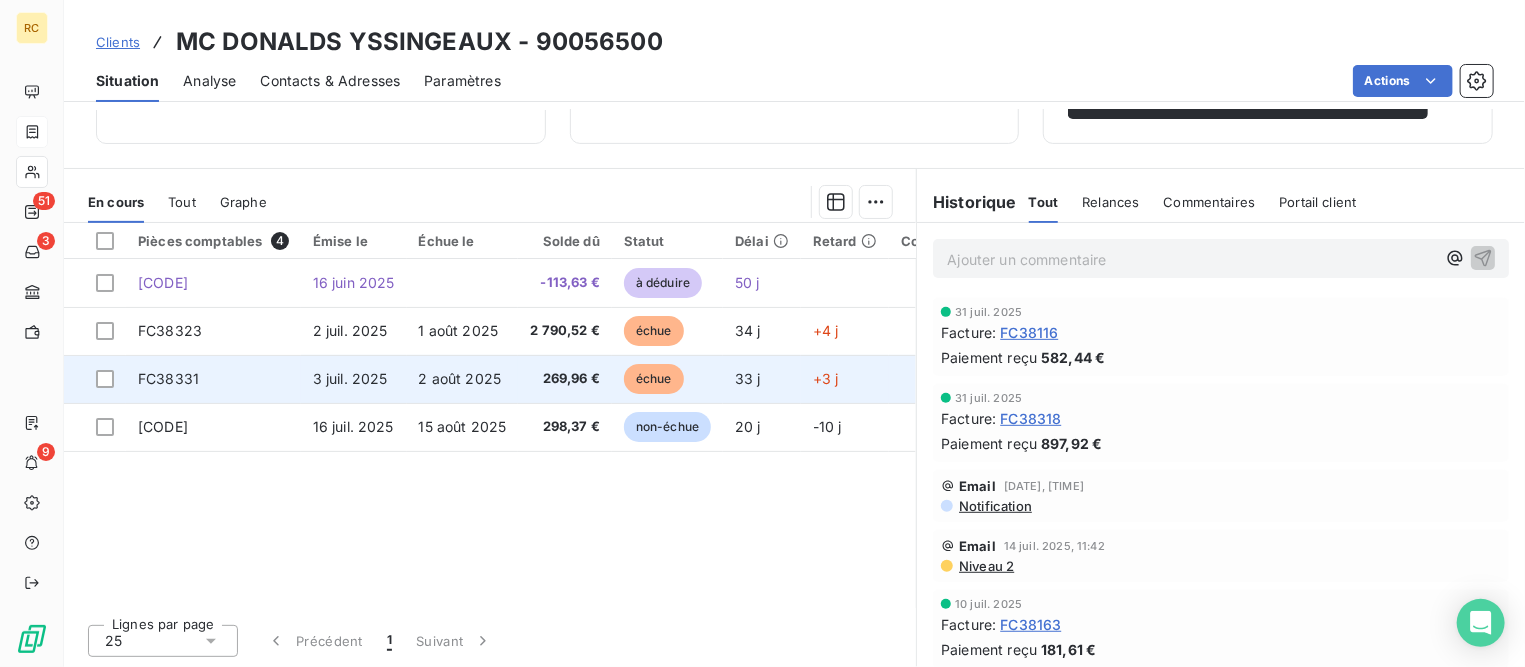 click on "2 août 2025" at bounding box center [463, 379] 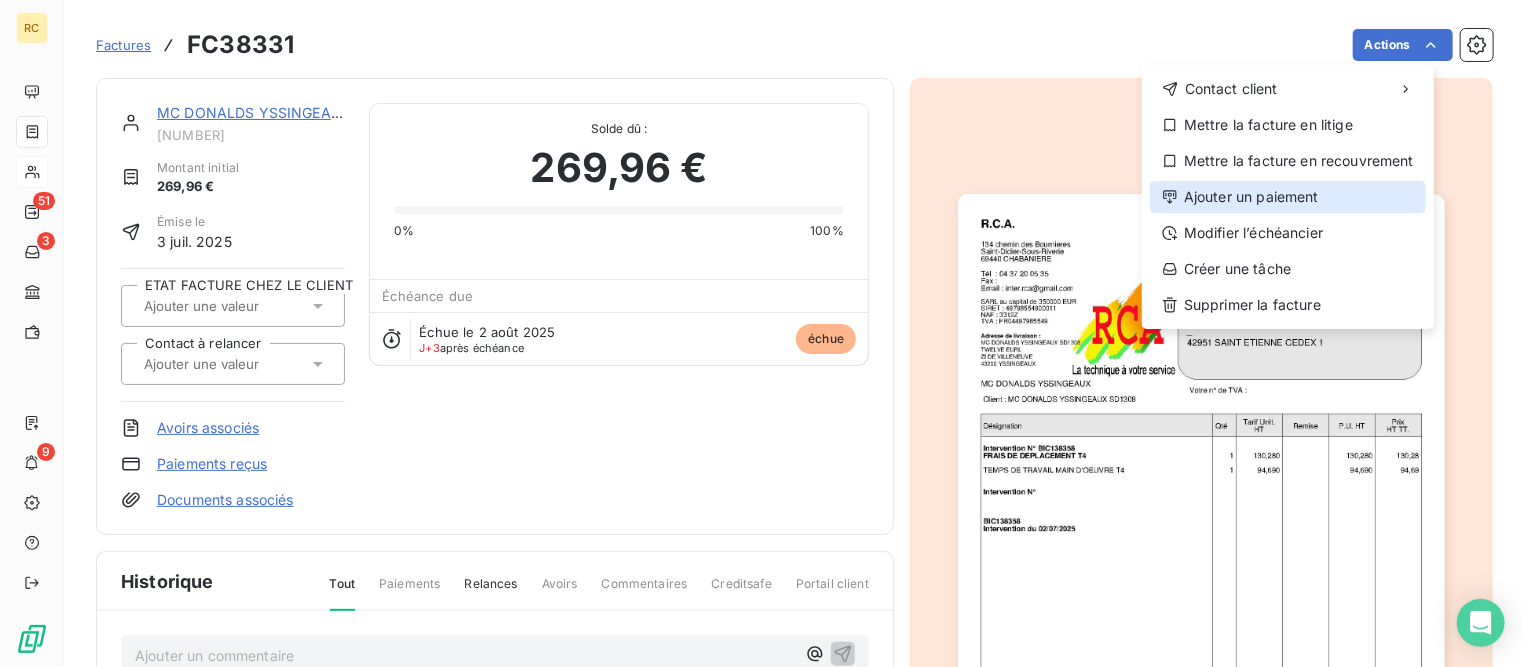 click on "Ajouter un paiement" at bounding box center (1288, 197) 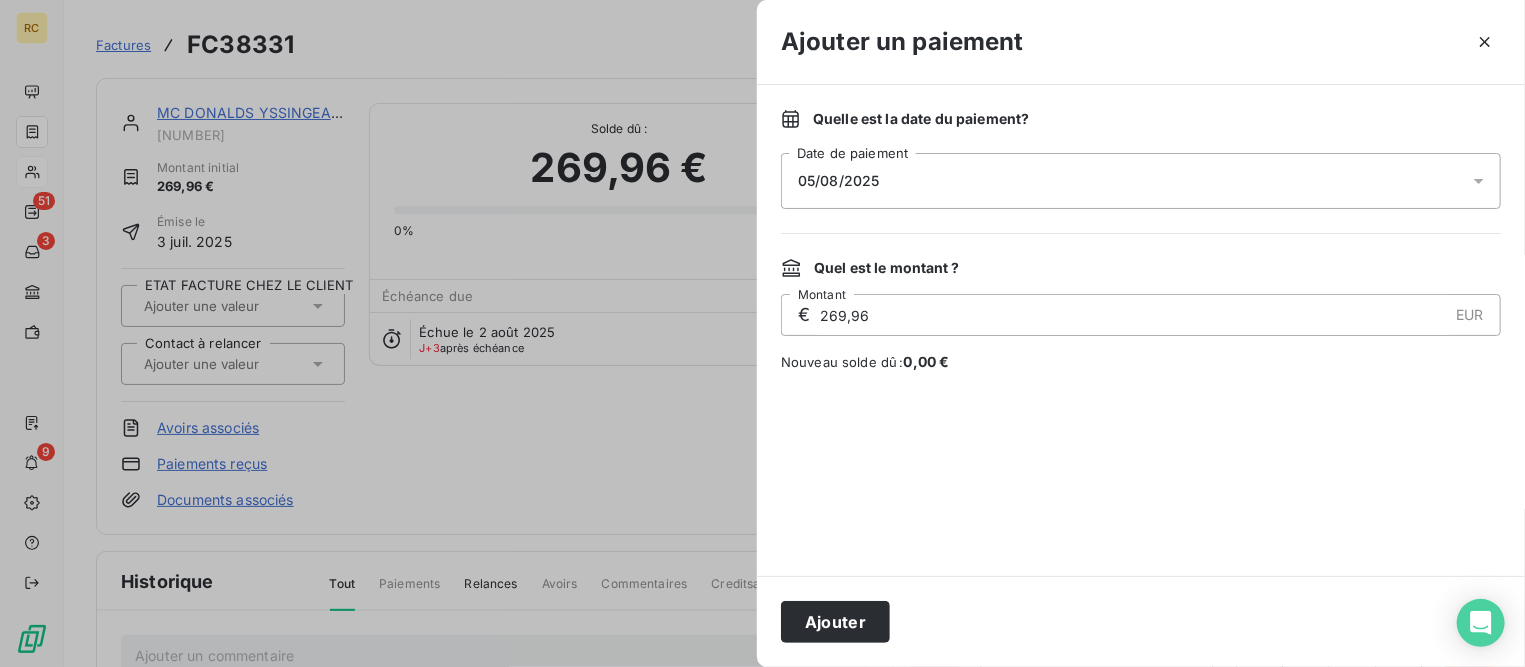 click on "05/08/2025" at bounding box center (1141, 181) 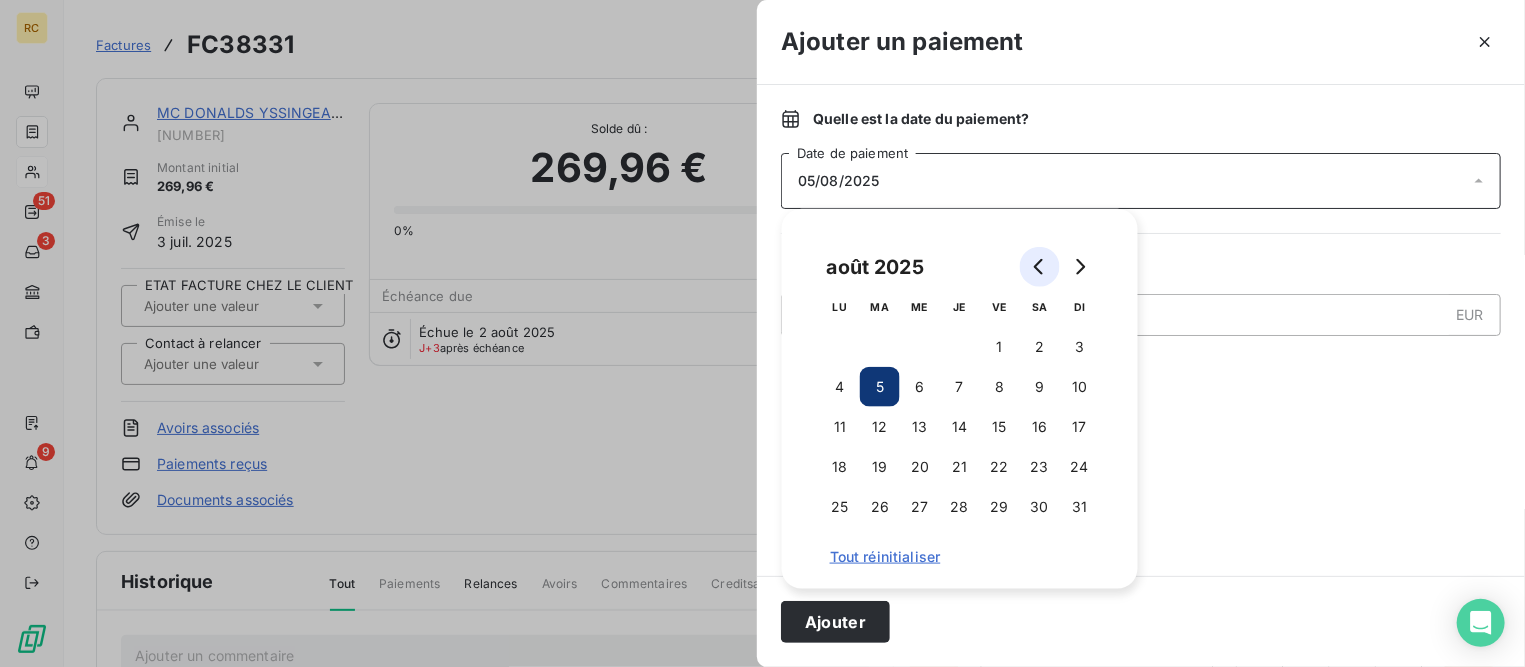 click at bounding box center [1040, 267] 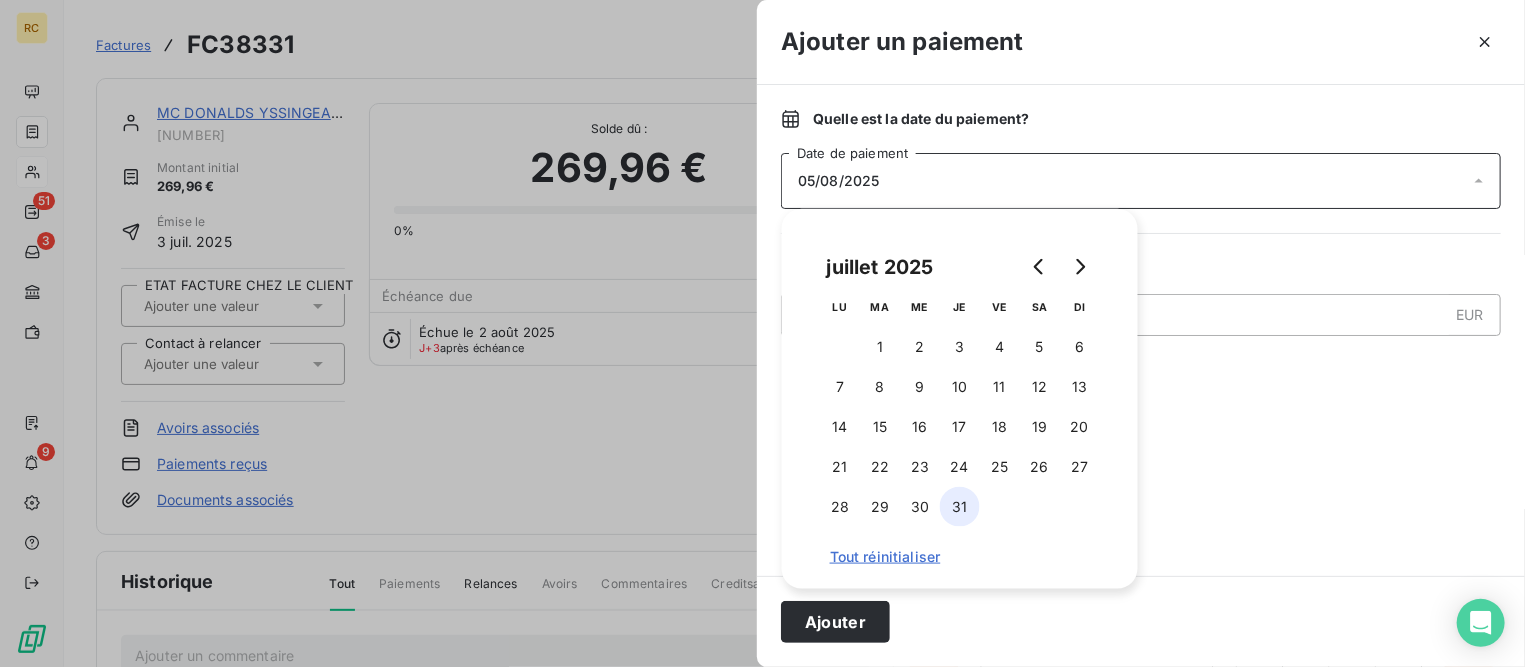 click on "31" at bounding box center [960, 507] 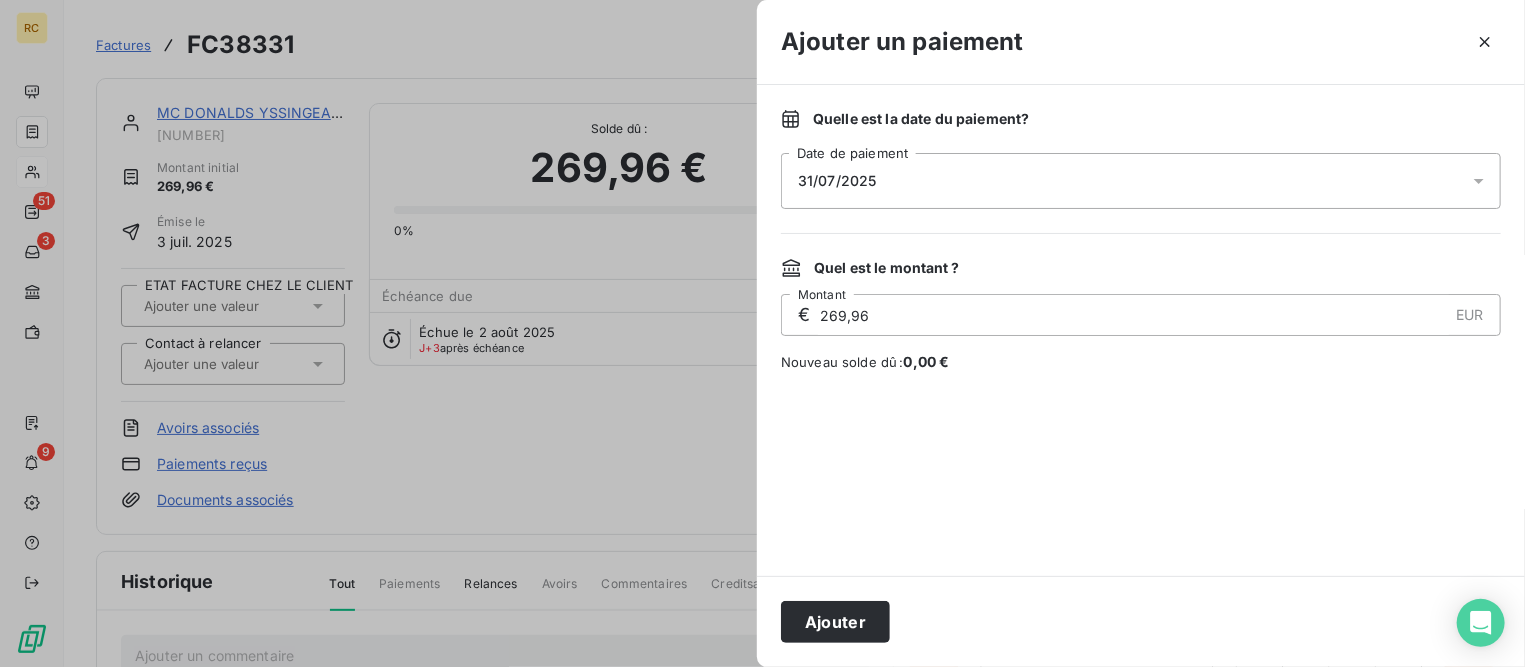 click at bounding box center [1141, 474] 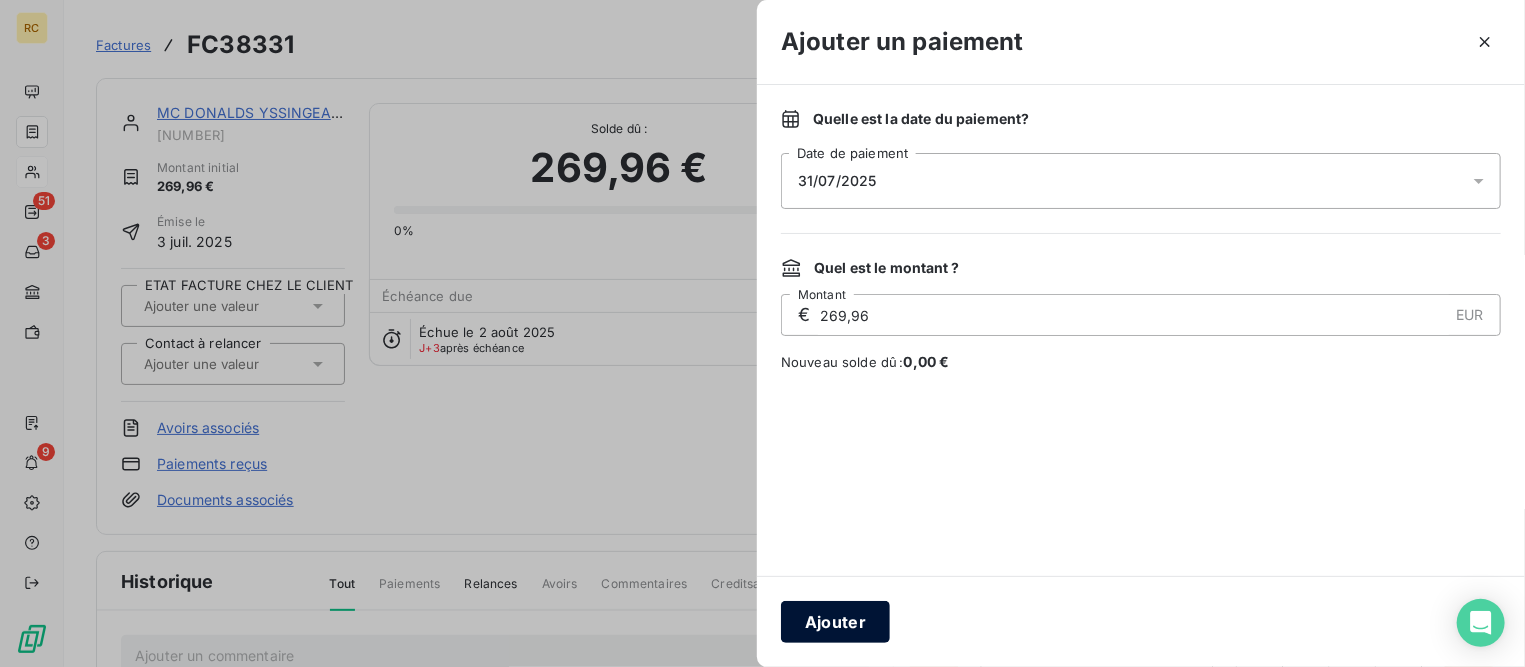 click on "Ajouter" at bounding box center (835, 622) 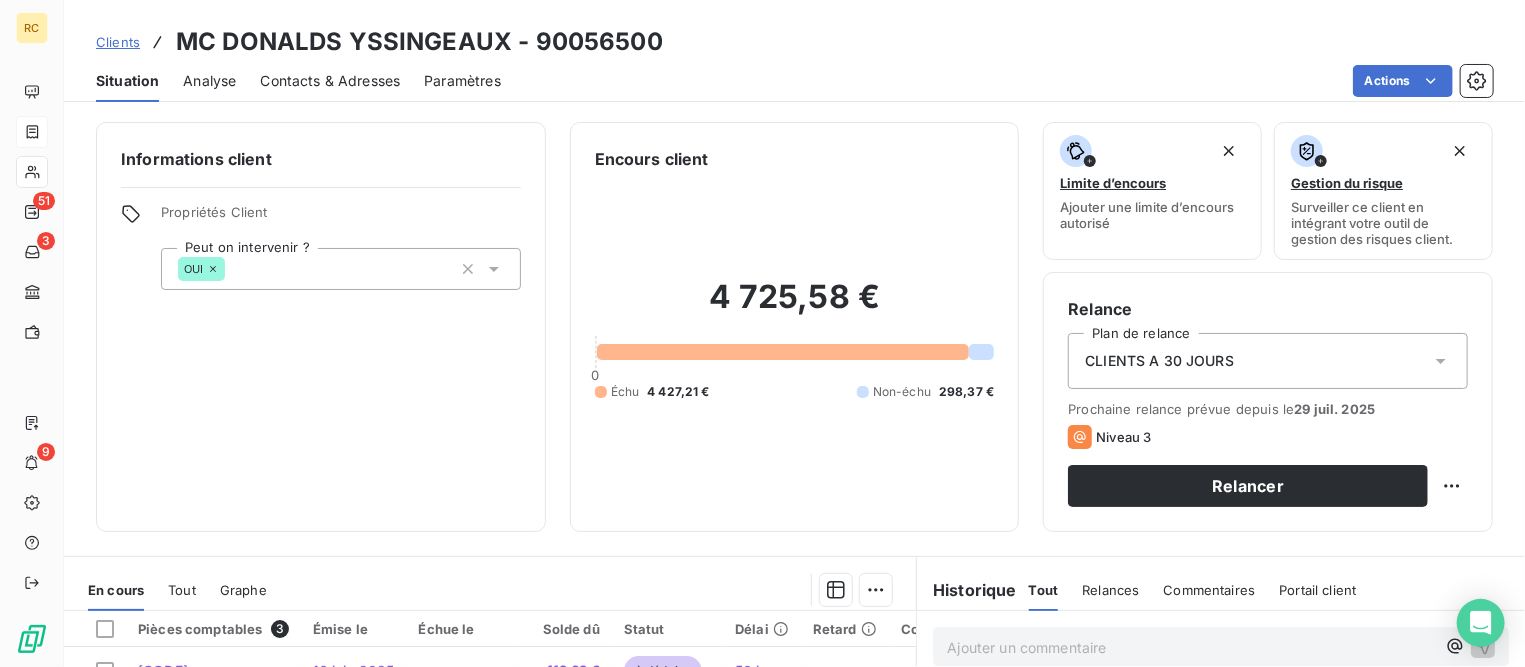 scroll, scrollTop: 375, scrollLeft: 0, axis: vertical 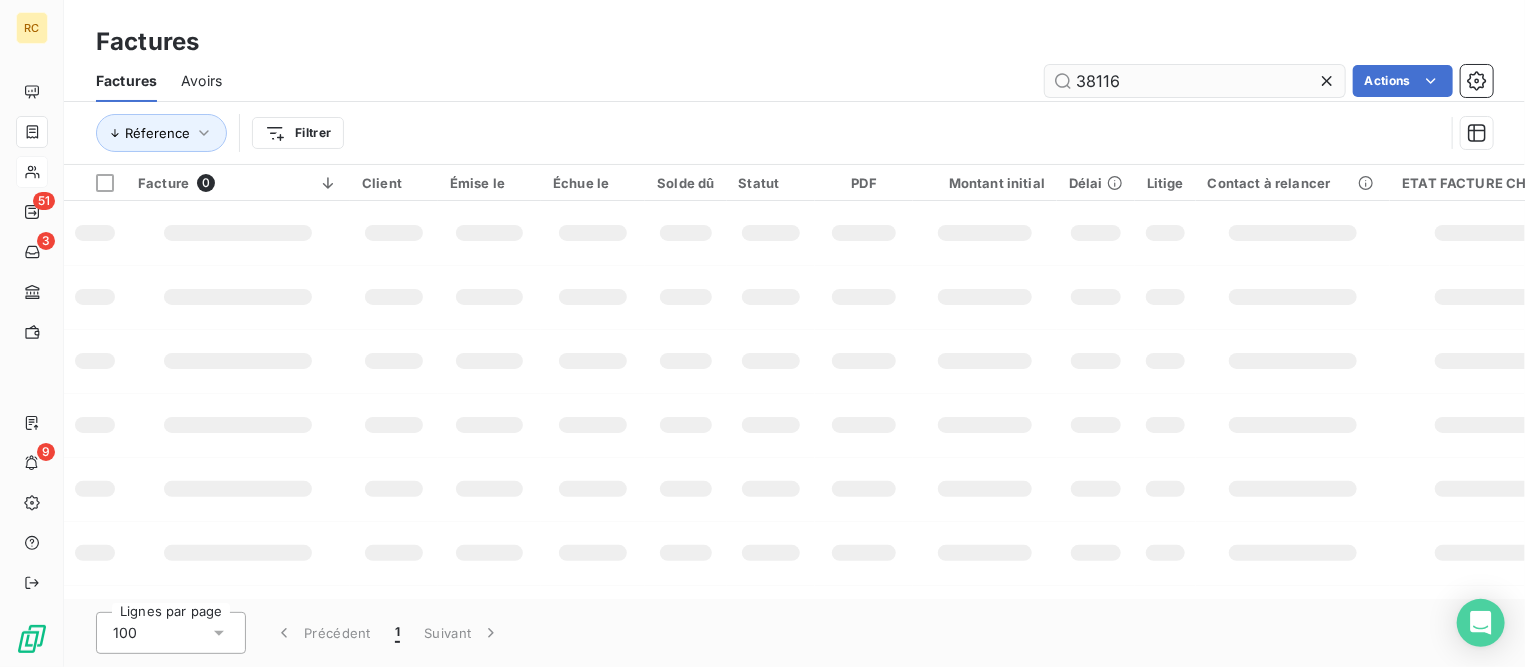 click on "38116" at bounding box center [1195, 81] 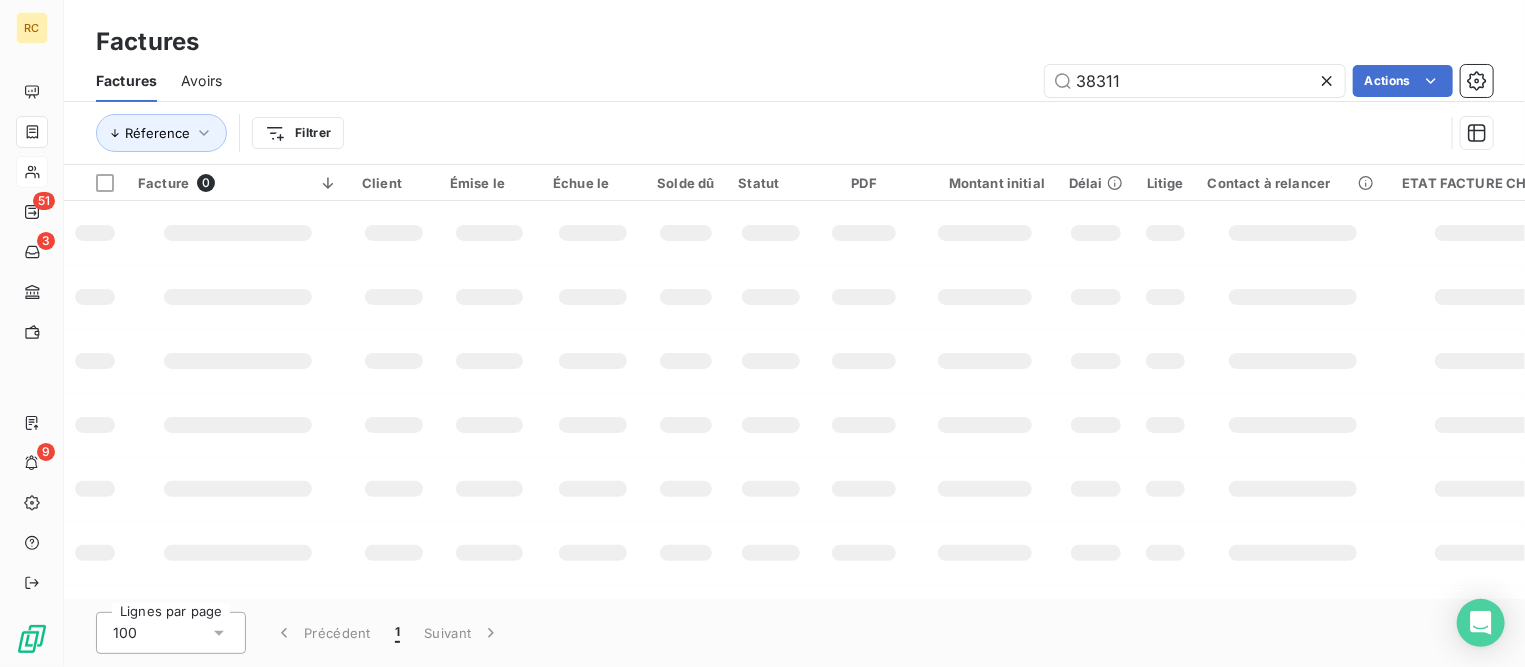 type on "38311" 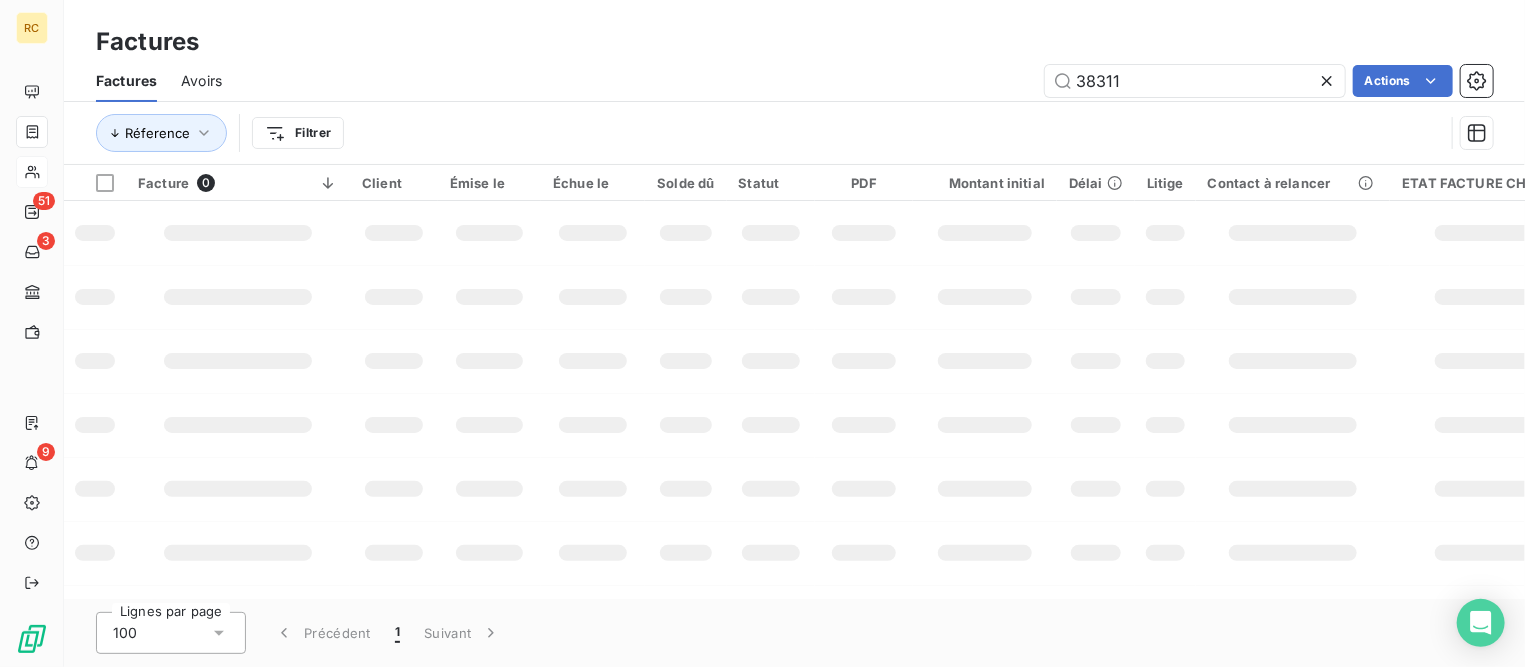 click at bounding box center [1096, 297] 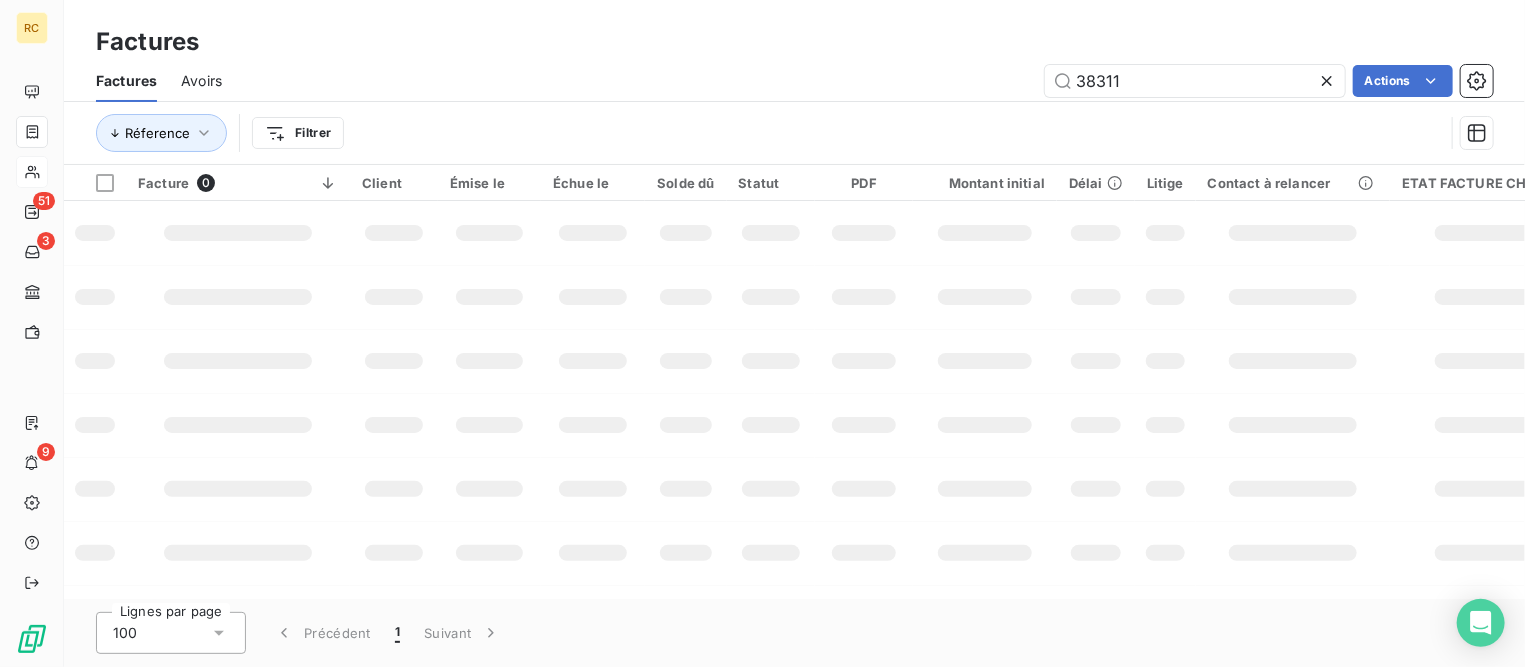 click at bounding box center [1096, 425] 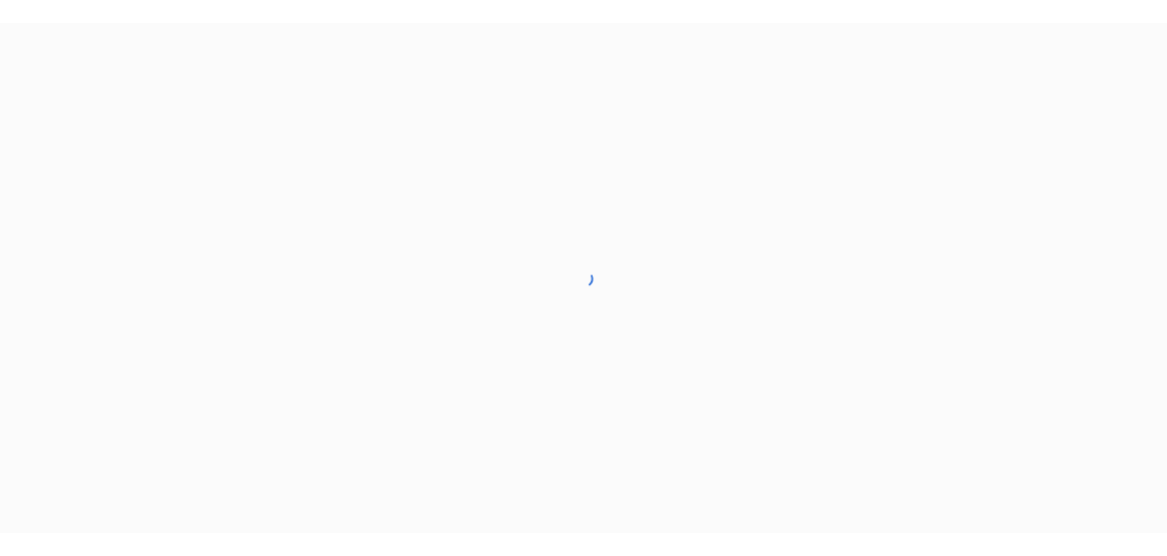 scroll, scrollTop: 0, scrollLeft: 0, axis: both 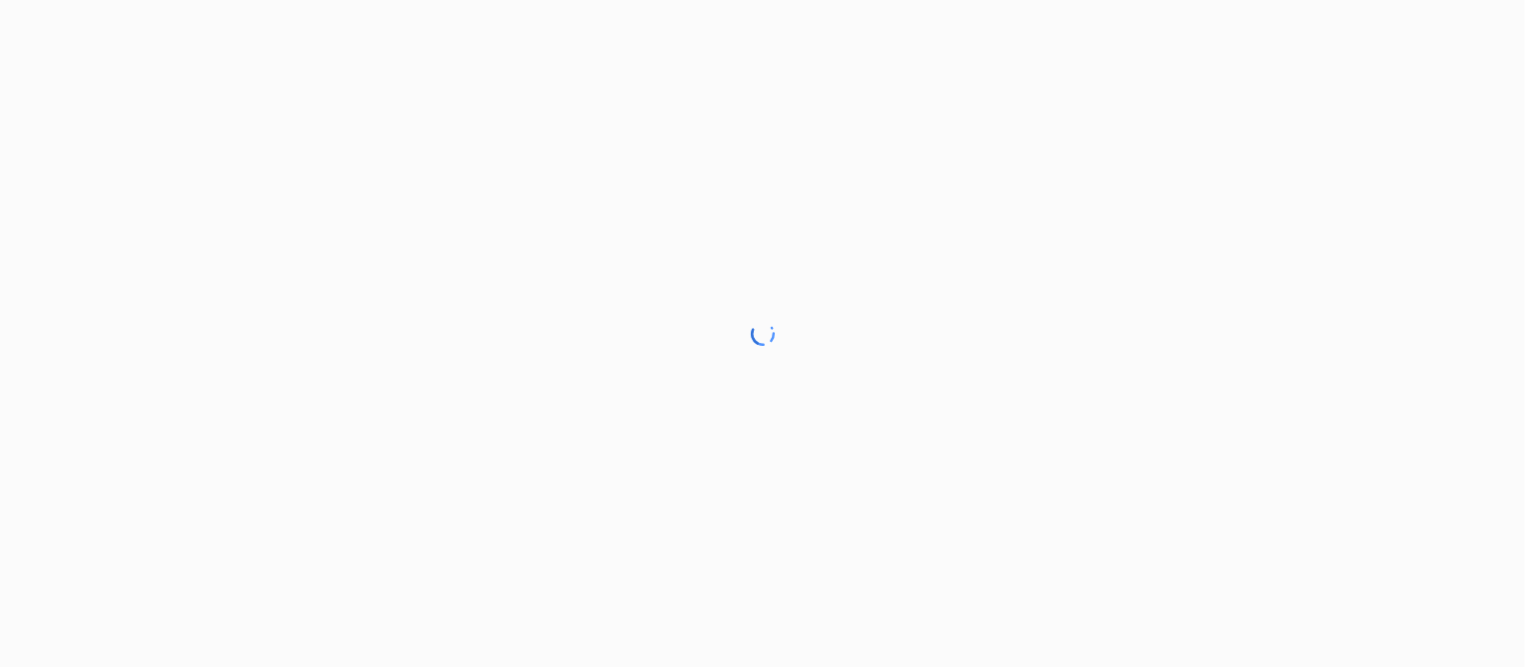 click at bounding box center [762, 333] 